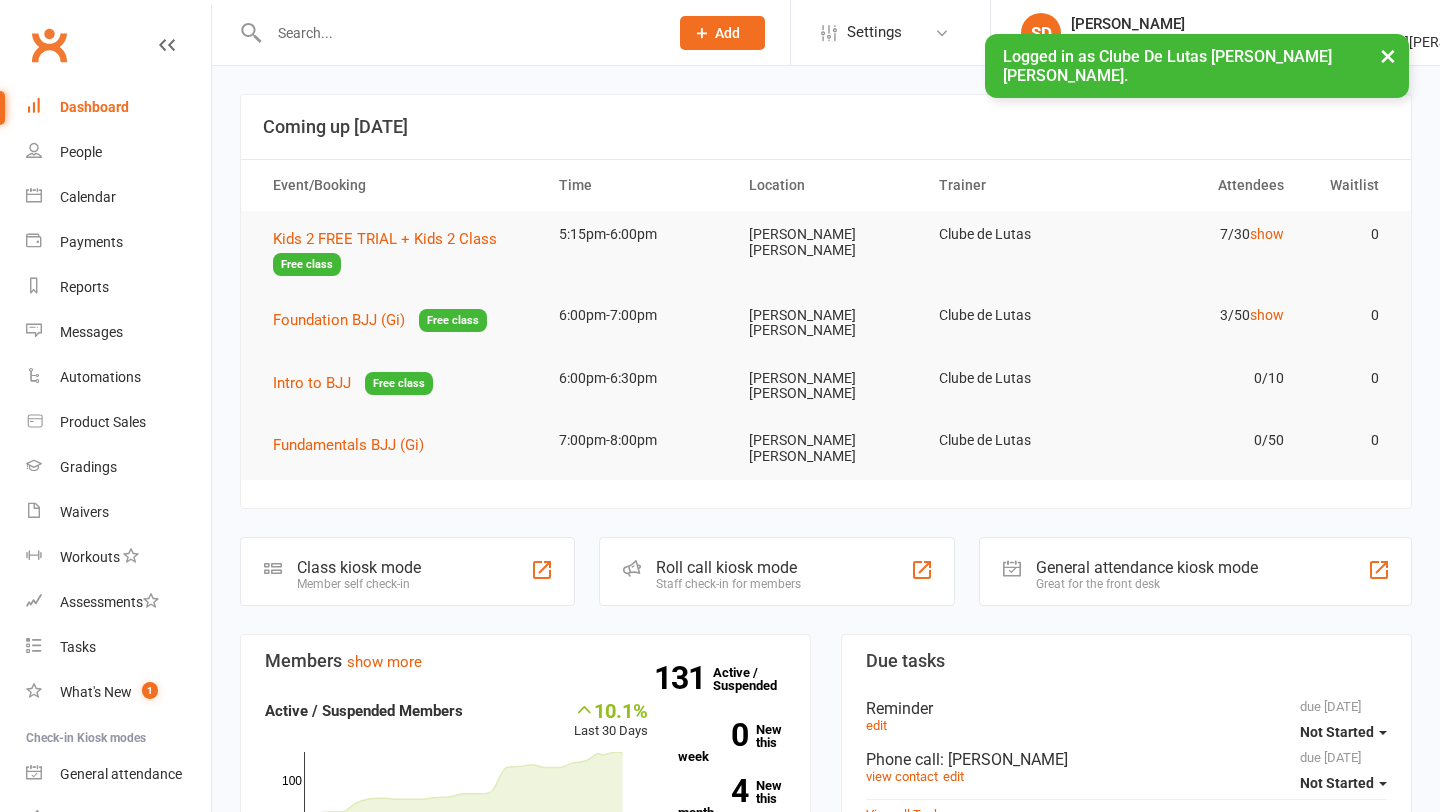scroll, scrollTop: 0, scrollLeft: 0, axis: both 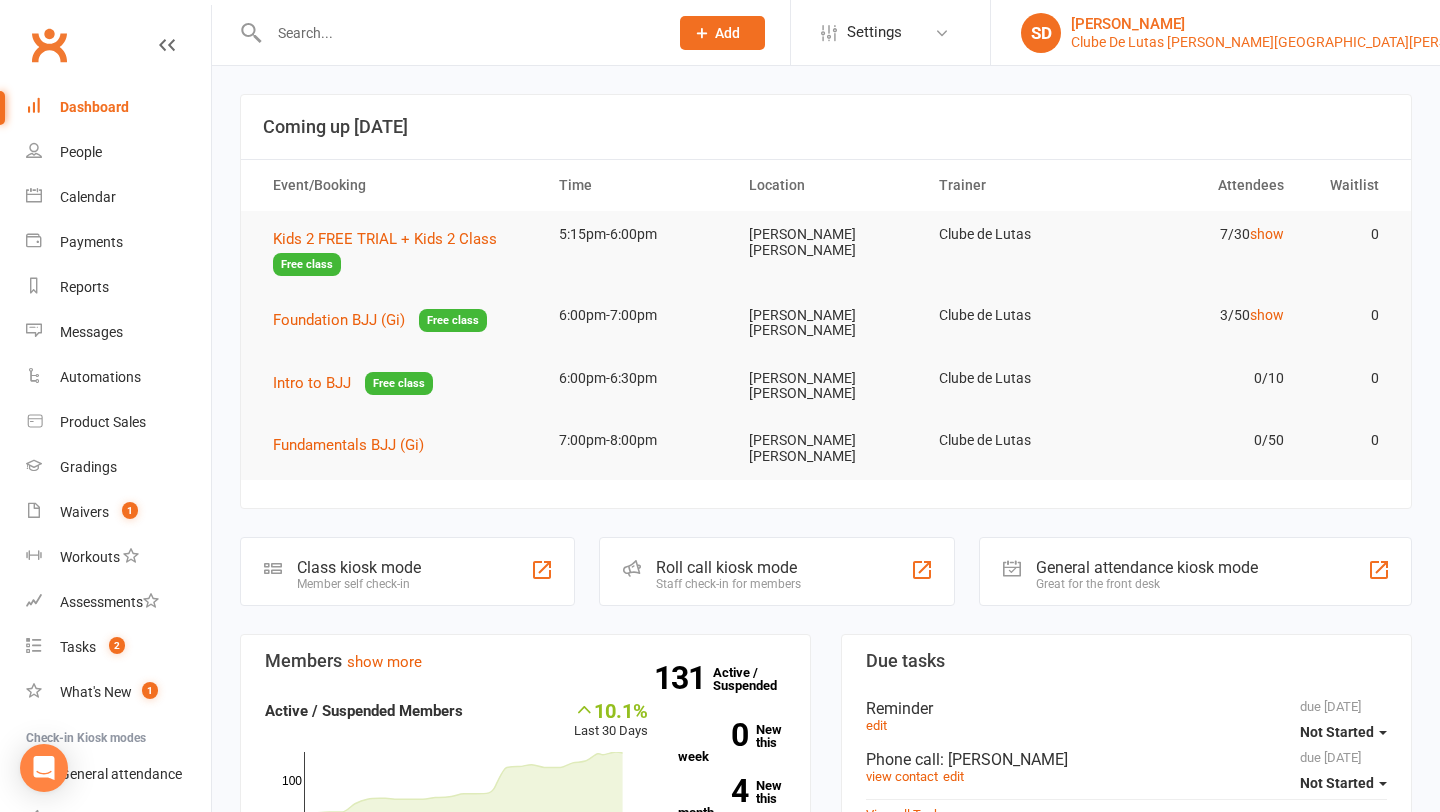 click on "SD Siobhan Duffy Clube De Lutas Rouse Hill" at bounding box center (1215, 33) 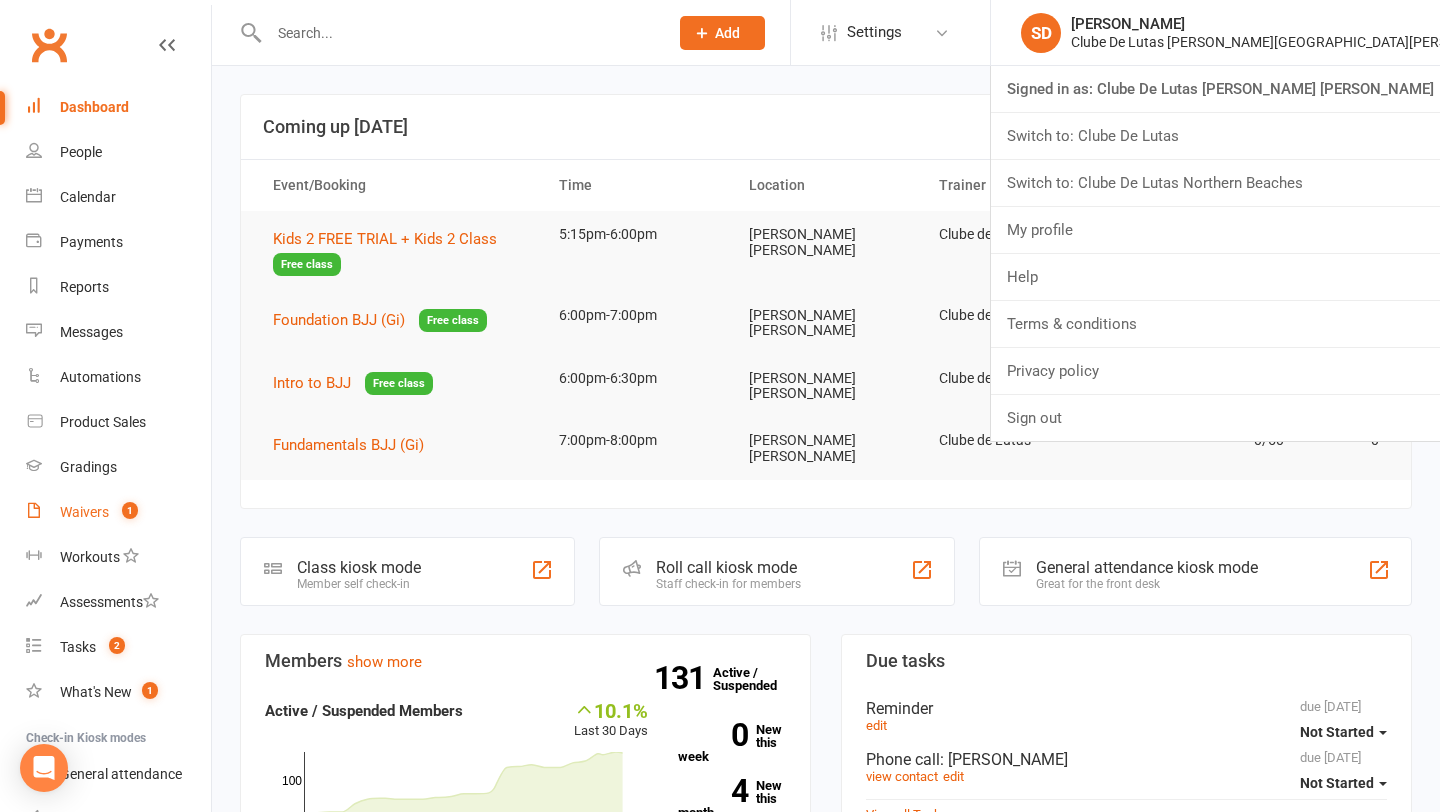 click on "Waivers" at bounding box center [84, 512] 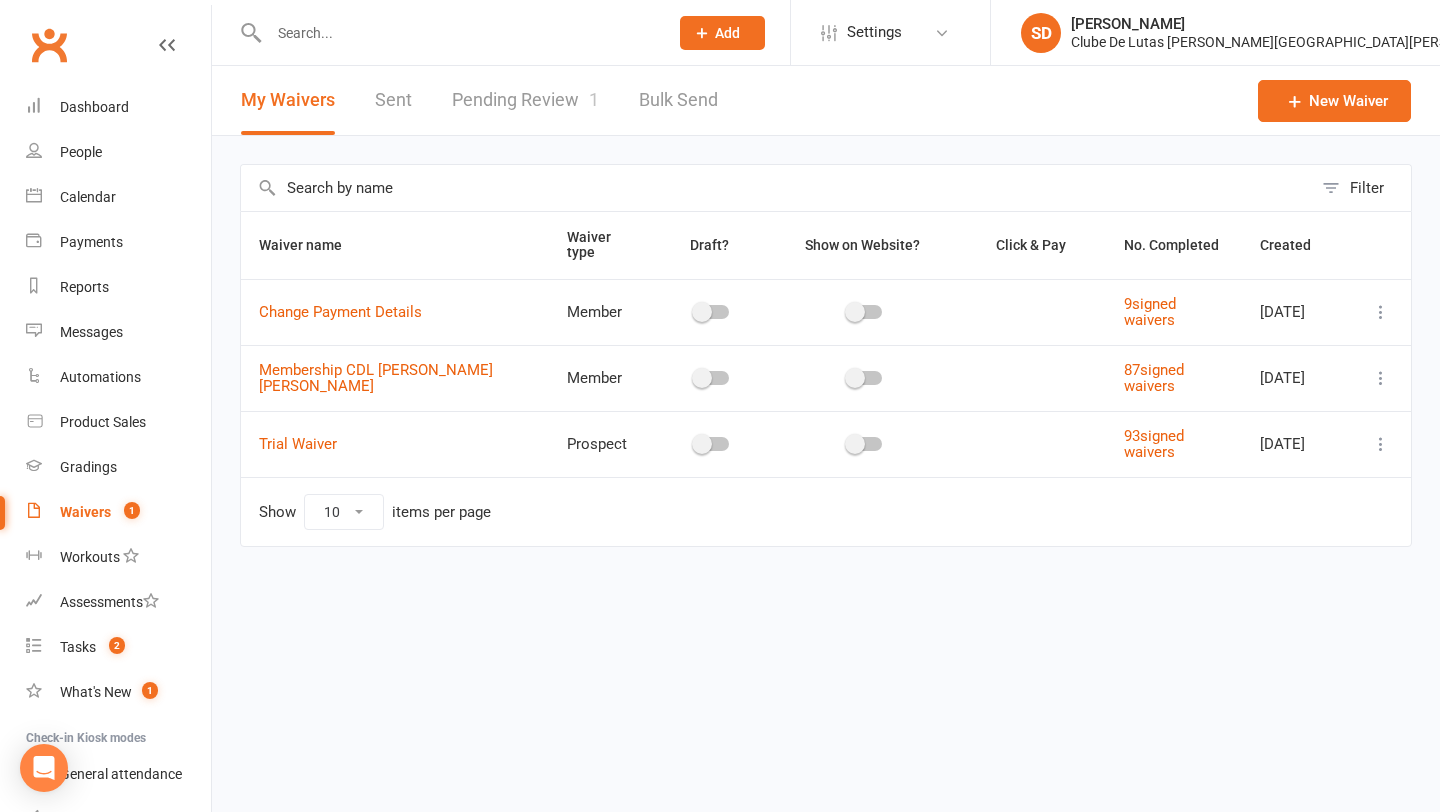 click on "Pending Review 1" at bounding box center [525, 100] 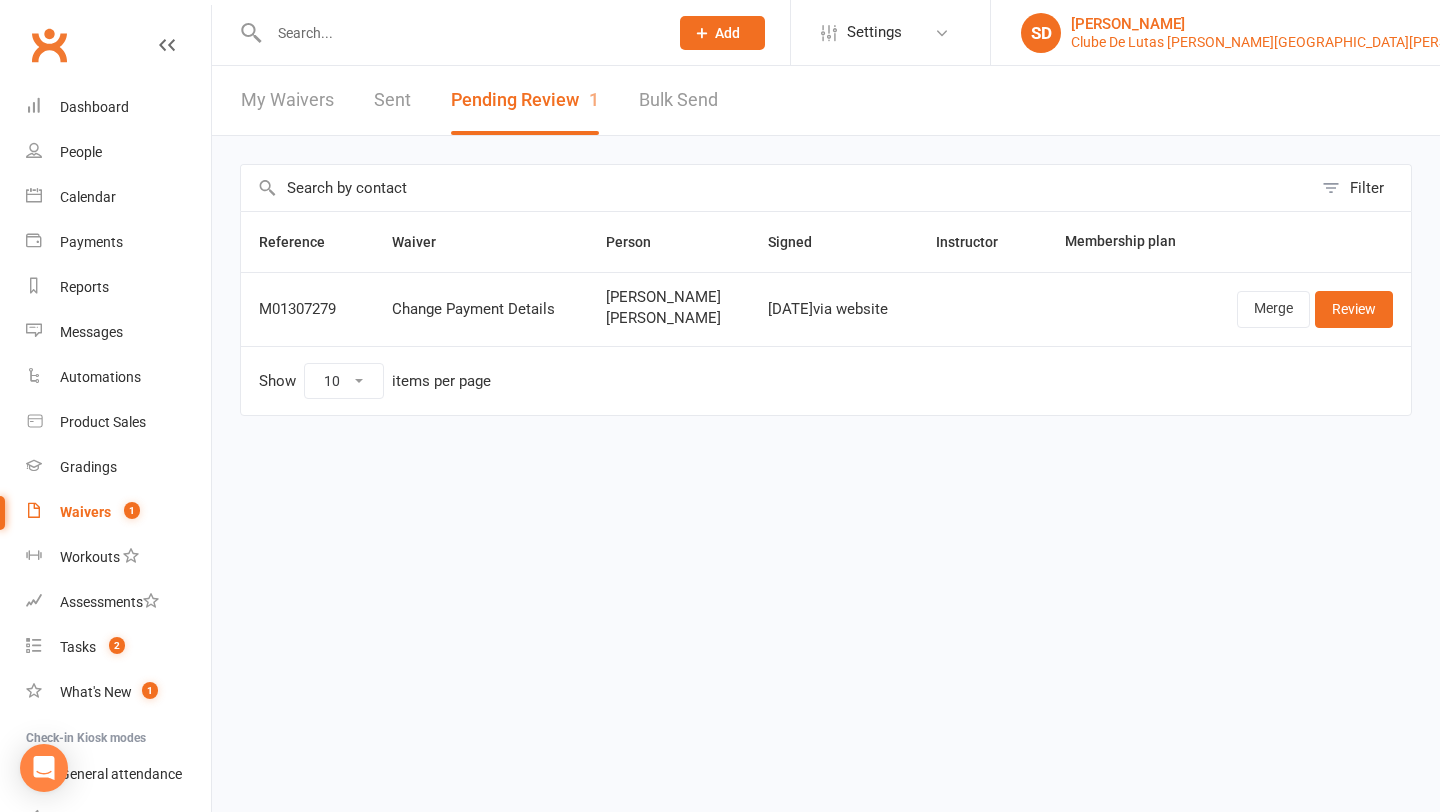 click on "Clube De Lutas Rouse Hill" at bounding box center (1293, 42) 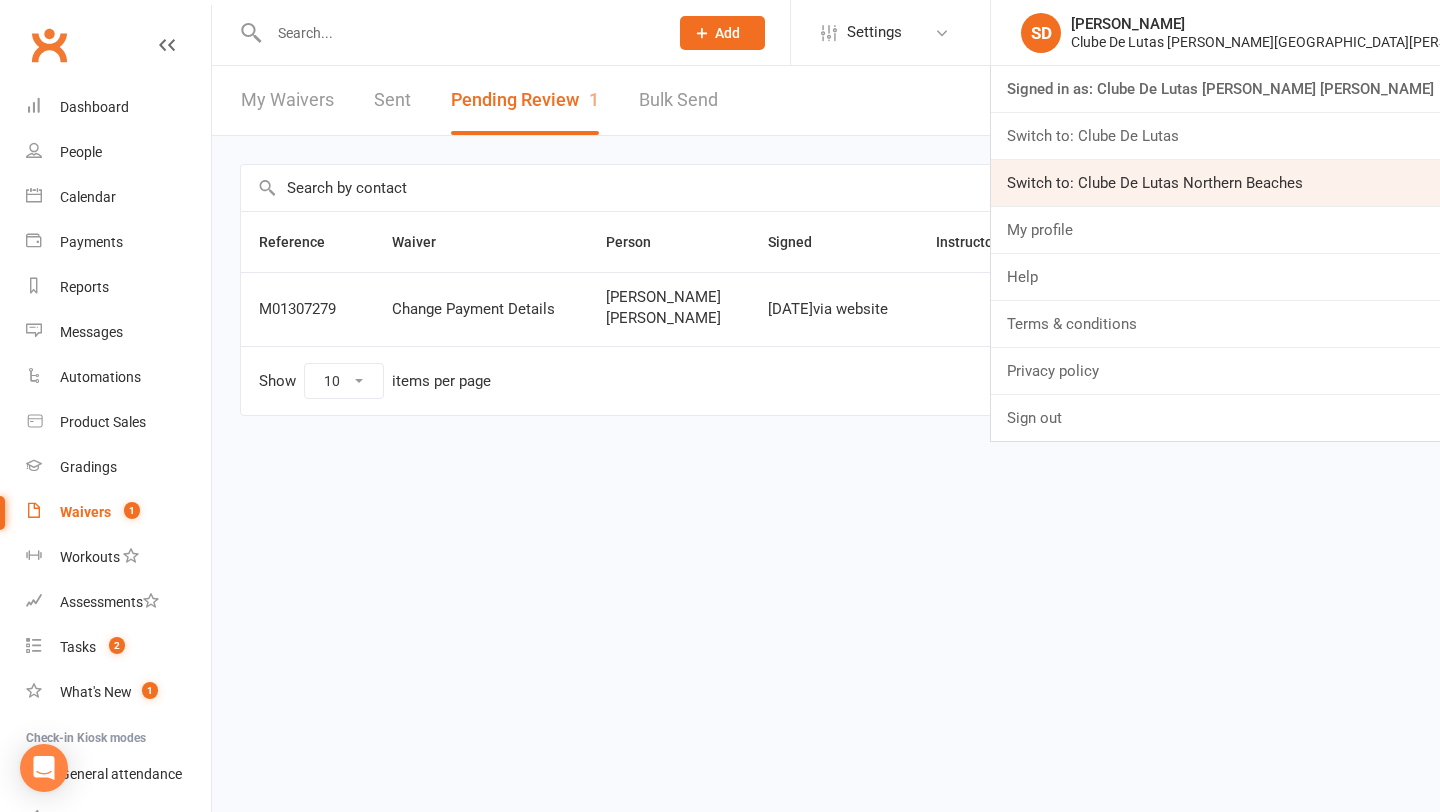 click on "Switch to: Clube De Lutas Northern Beaches" at bounding box center [1215, 183] 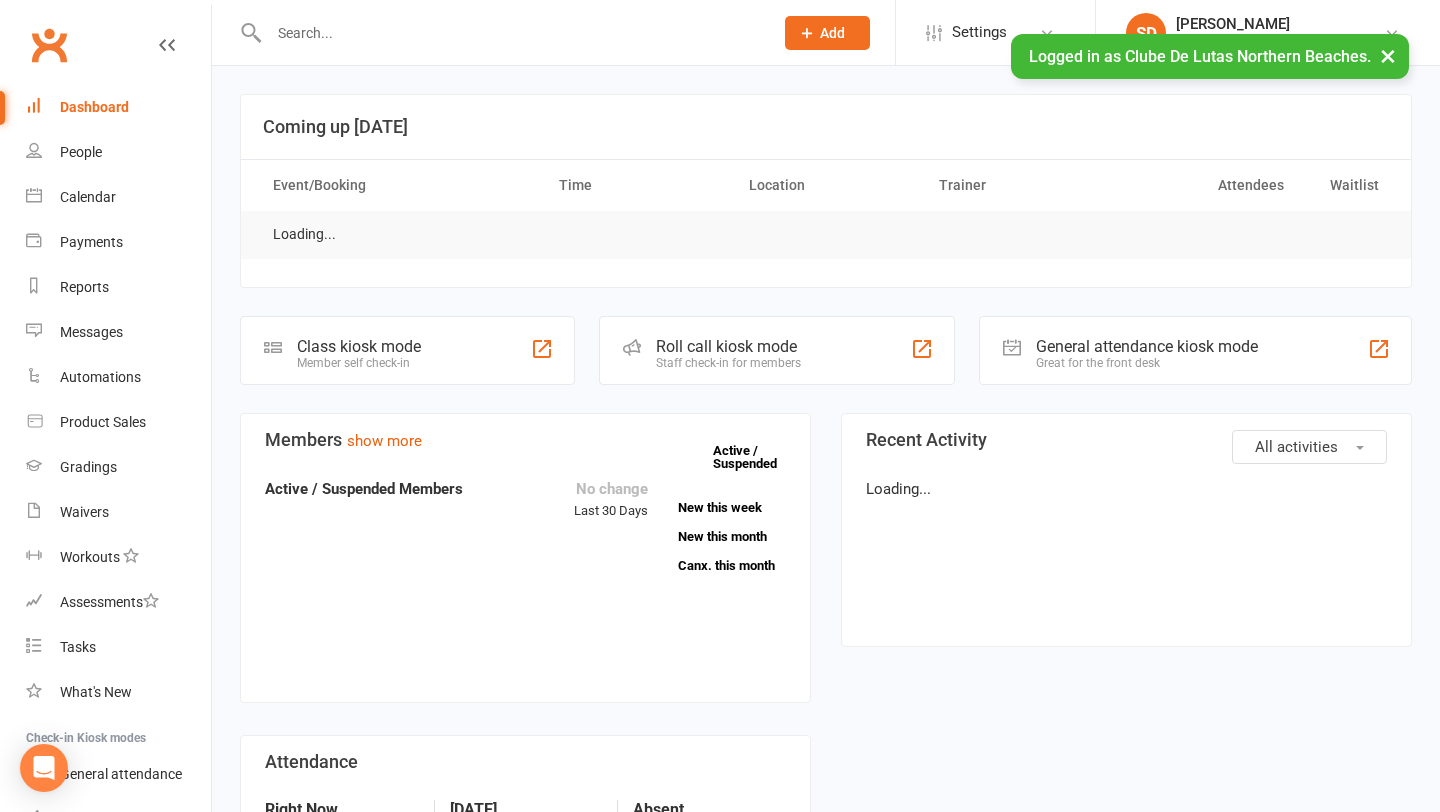 scroll, scrollTop: 0, scrollLeft: 0, axis: both 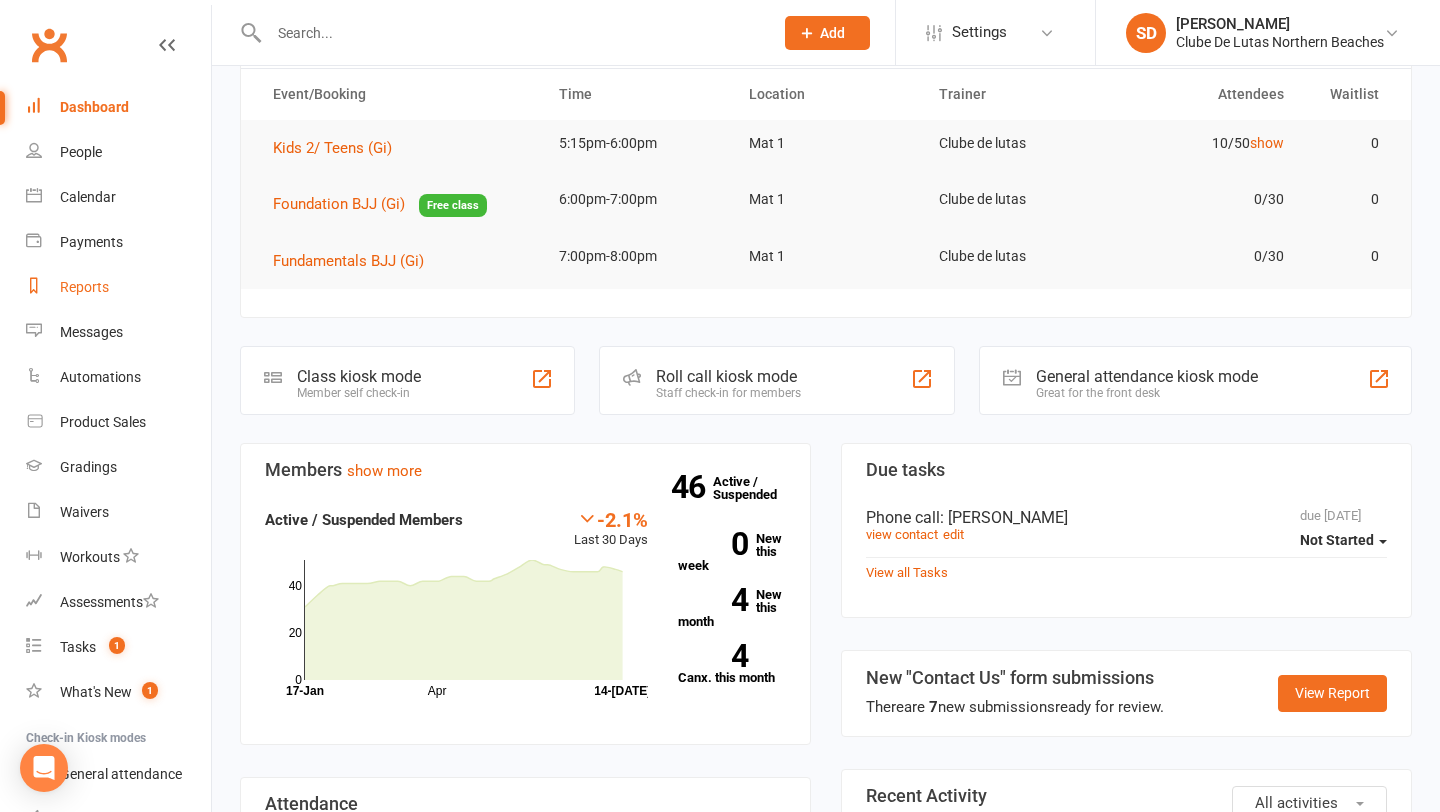 click on "Reports" at bounding box center [118, 287] 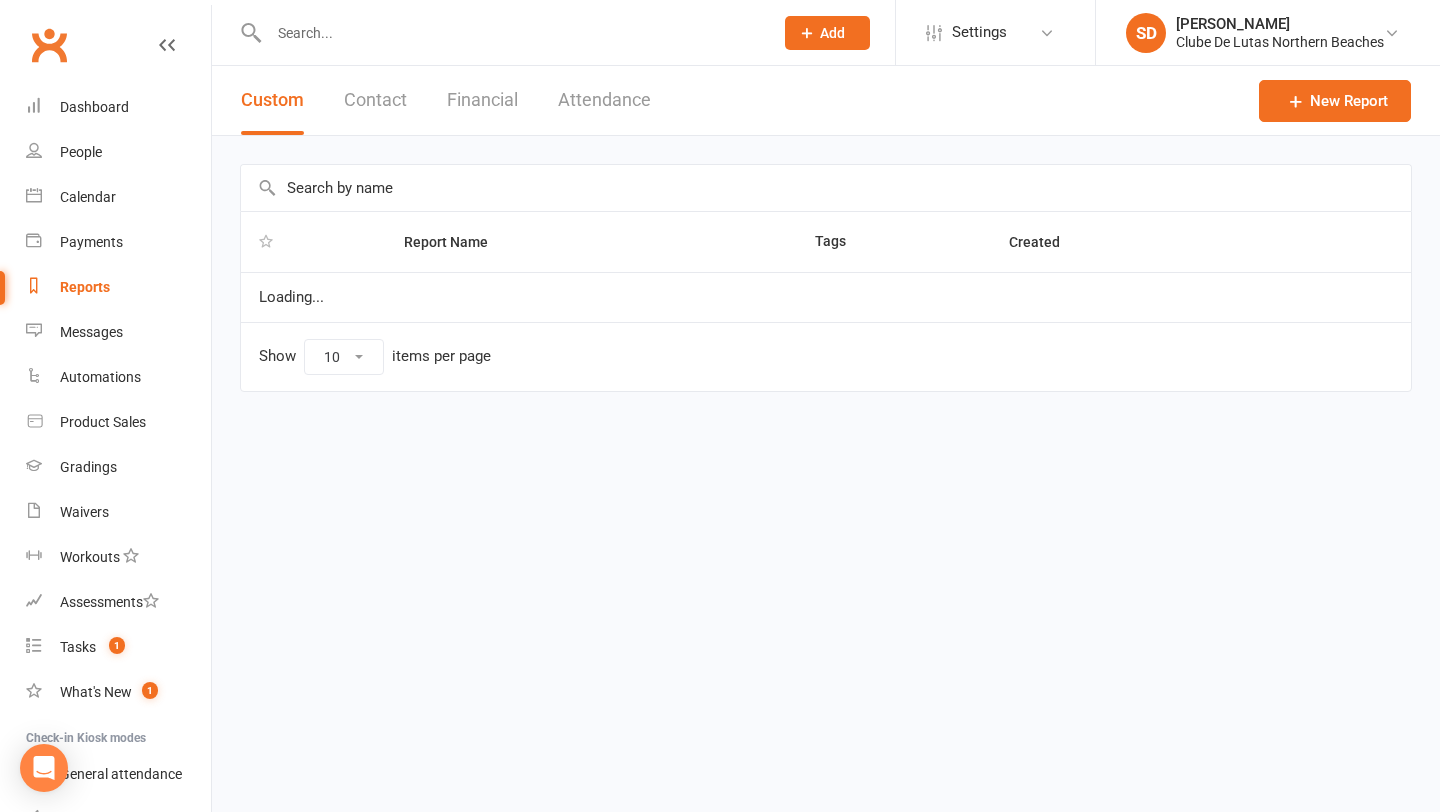 select on "100" 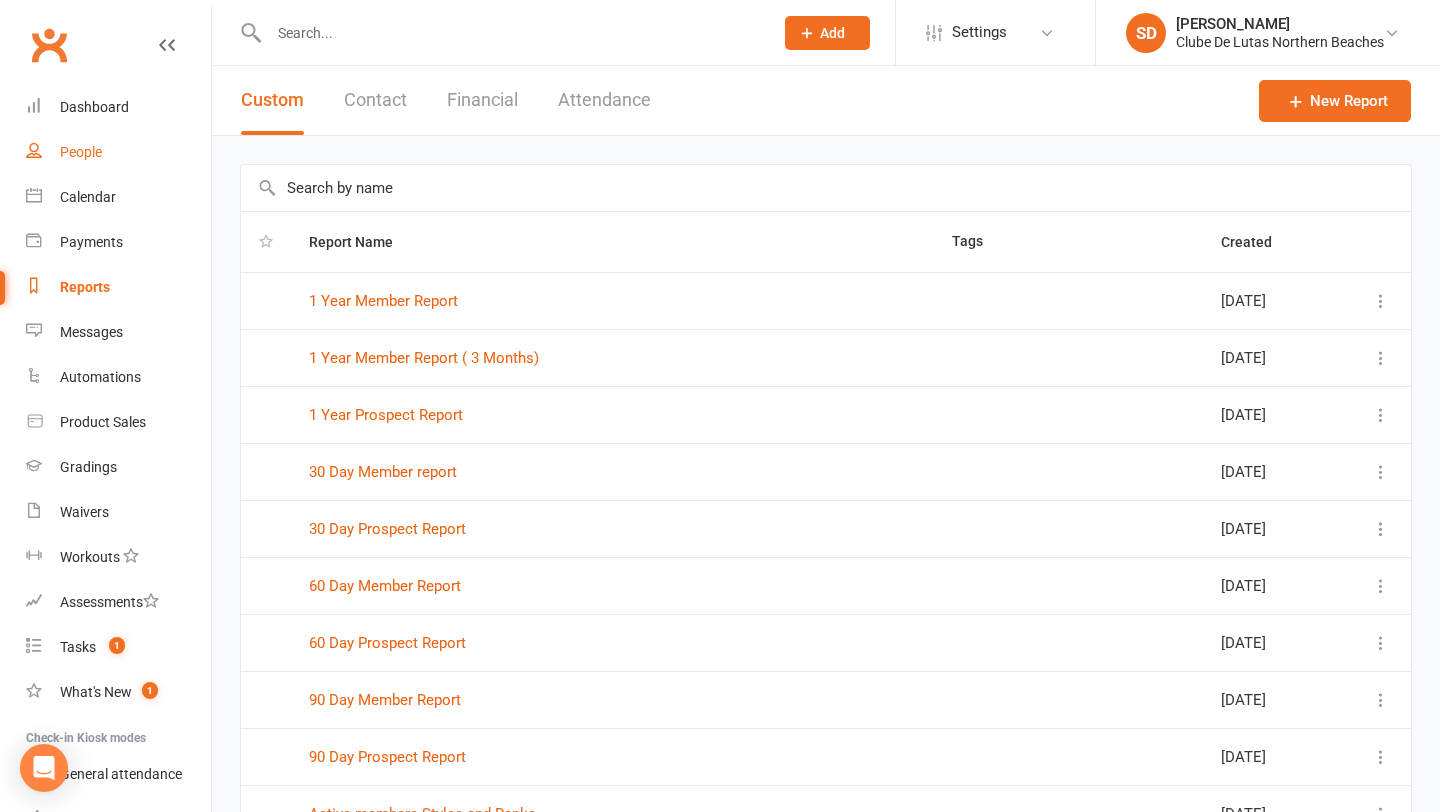 click on "People" at bounding box center [81, 152] 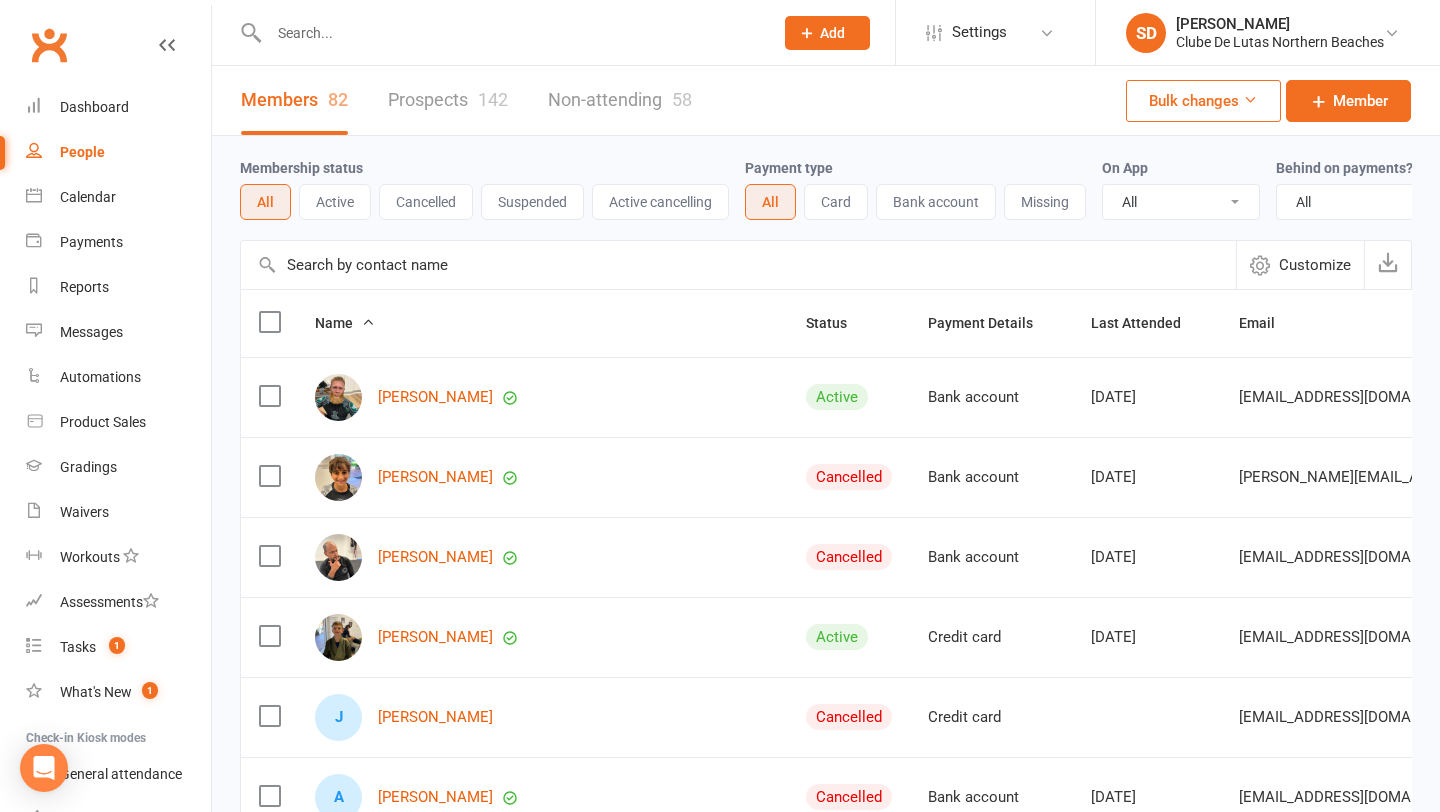 click on "Prospects 142" at bounding box center (448, 100) 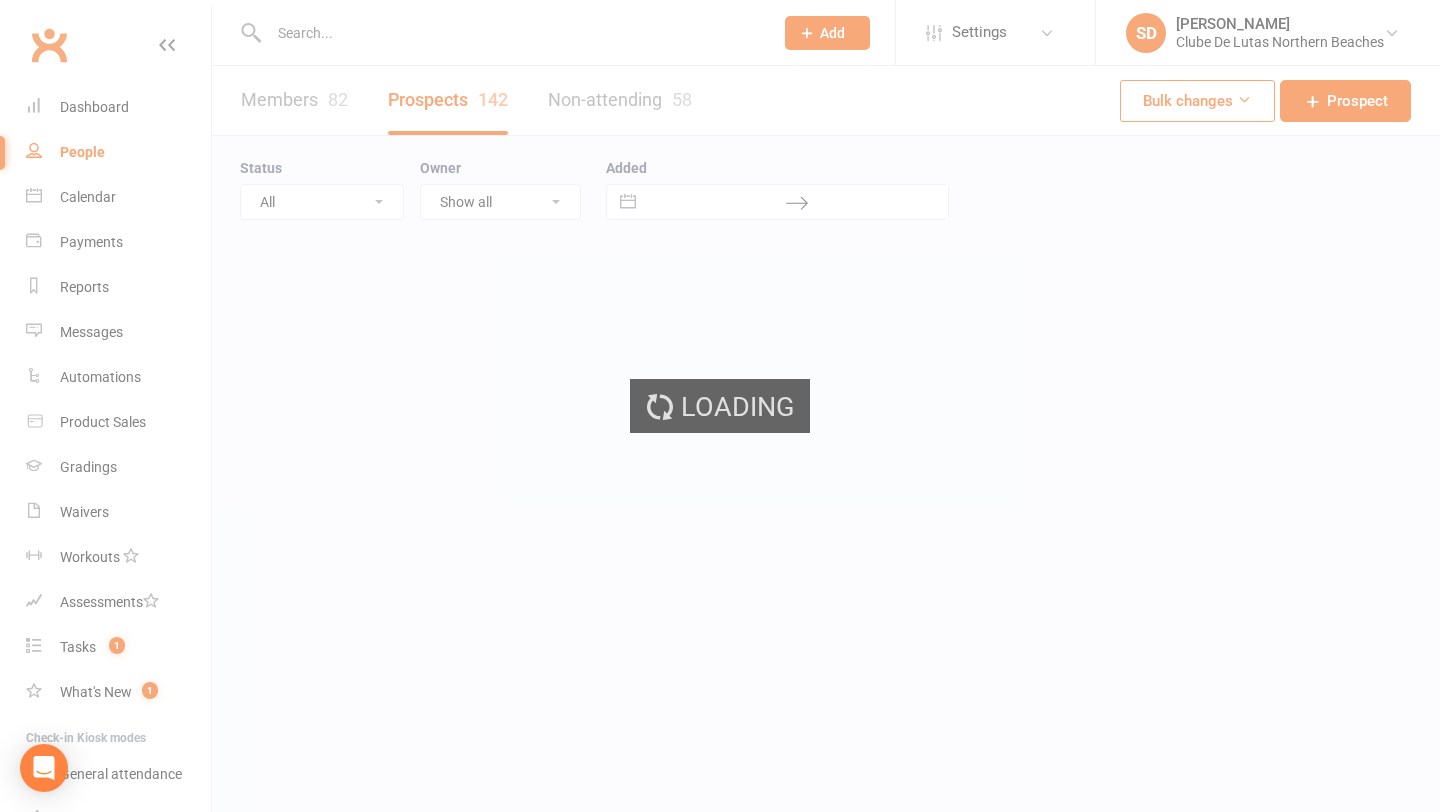select on "100" 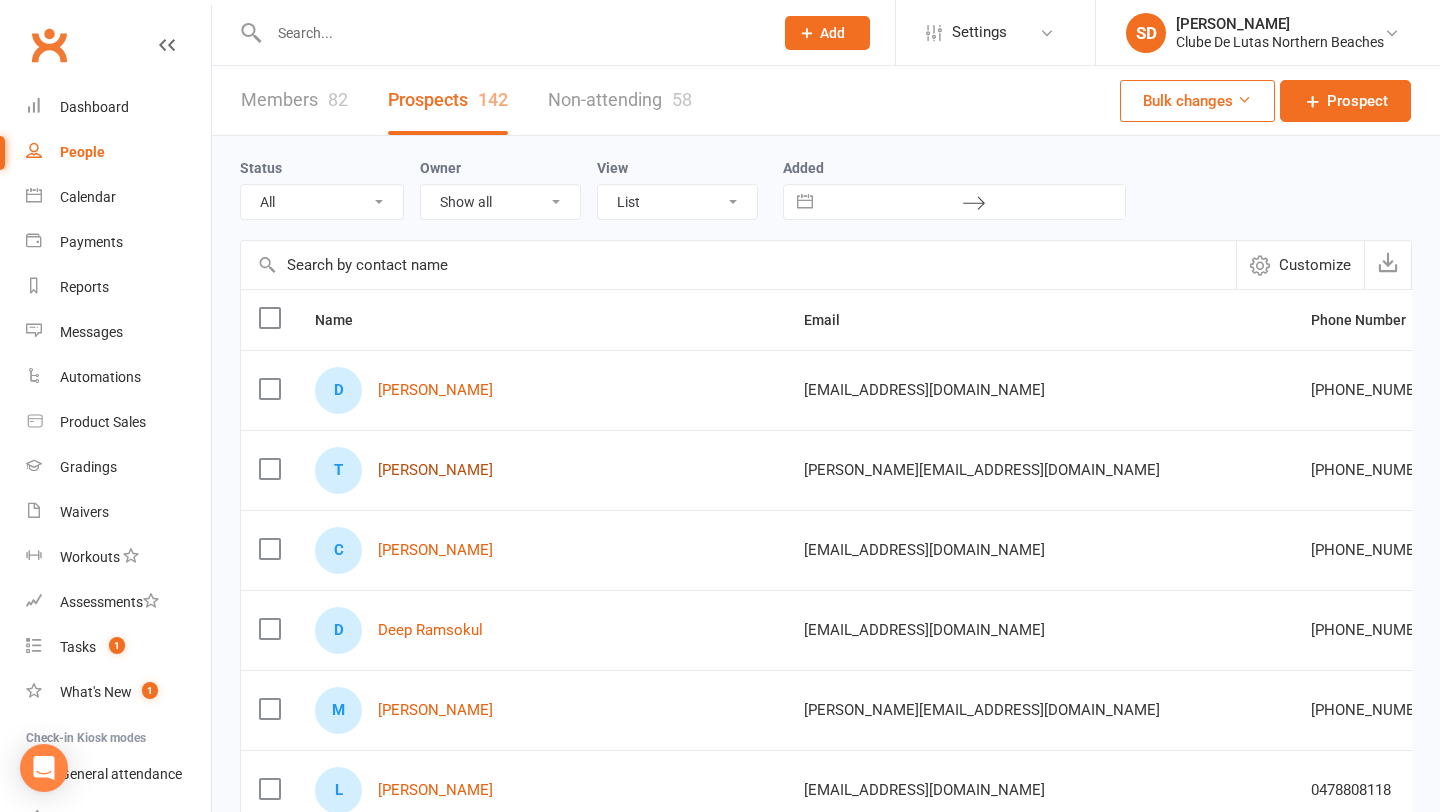 click on "Thomas Bao" at bounding box center [435, 470] 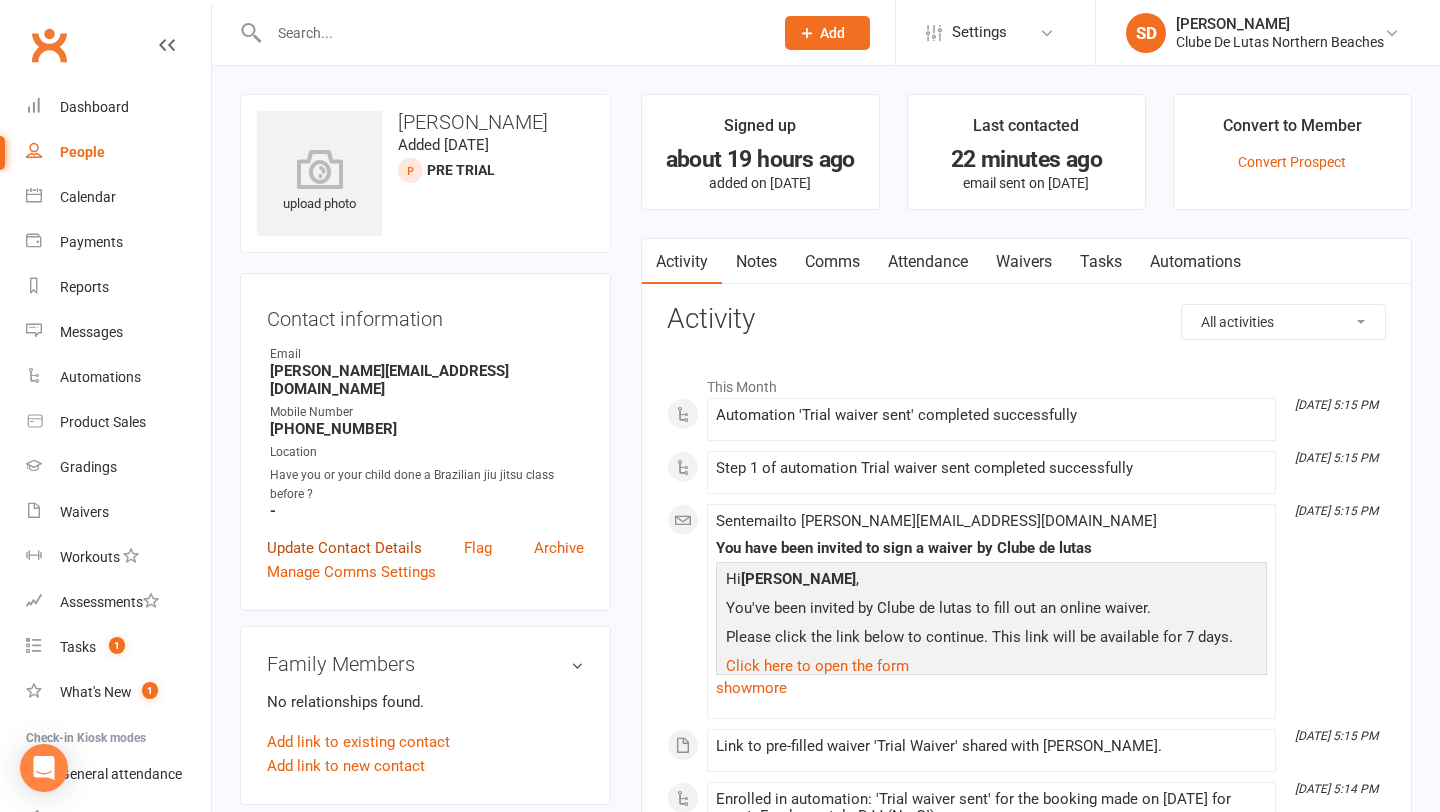 click on "Update Contact Details" at bounding box center (344, 548) 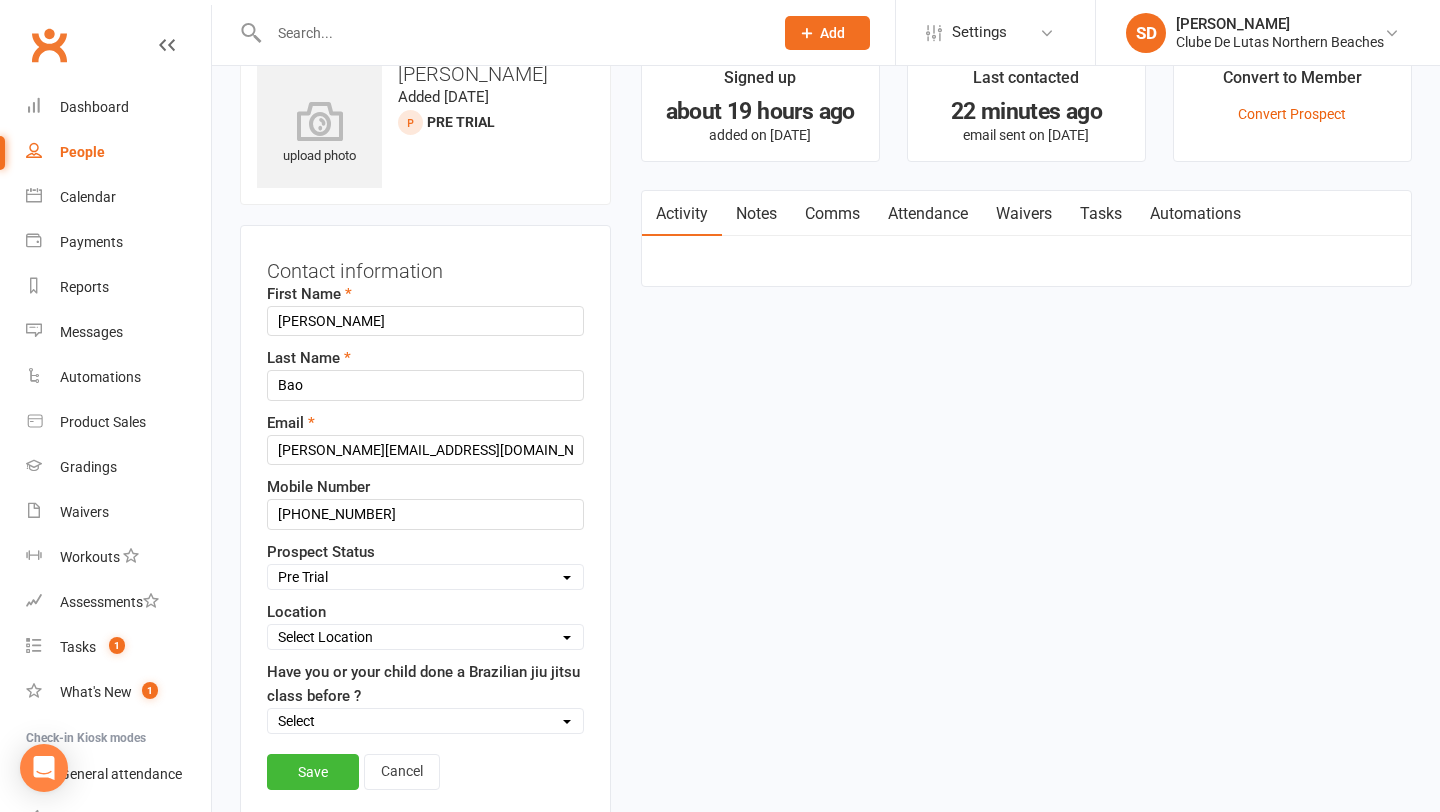 scroll, scrollTop: 94, scrollLeft: 0, axis: vertical 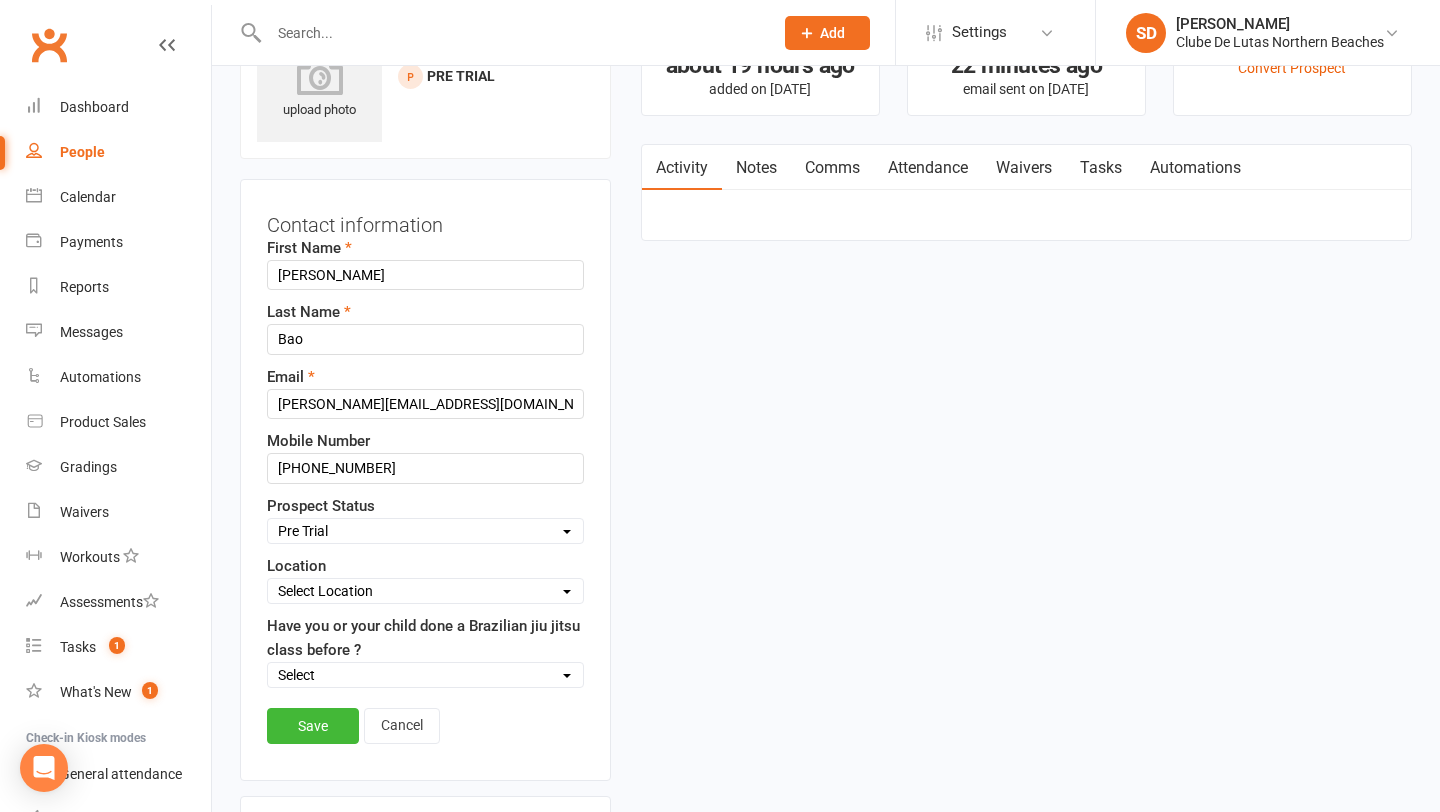 click on "Select Pre Trial Pre trial - ADULTS Pre trial - INTRO Pre trial - KIDS IN TRIAL Follow-up Call Prospect  Follow-up Call Trial Kids and Youth Program Jiu Jitsu Program Women's Jiu Jitsu / Self Defence School Holiday Program Workshops and Seminars Local Schools Afterschool contacts" at bounding box center (425, 531) 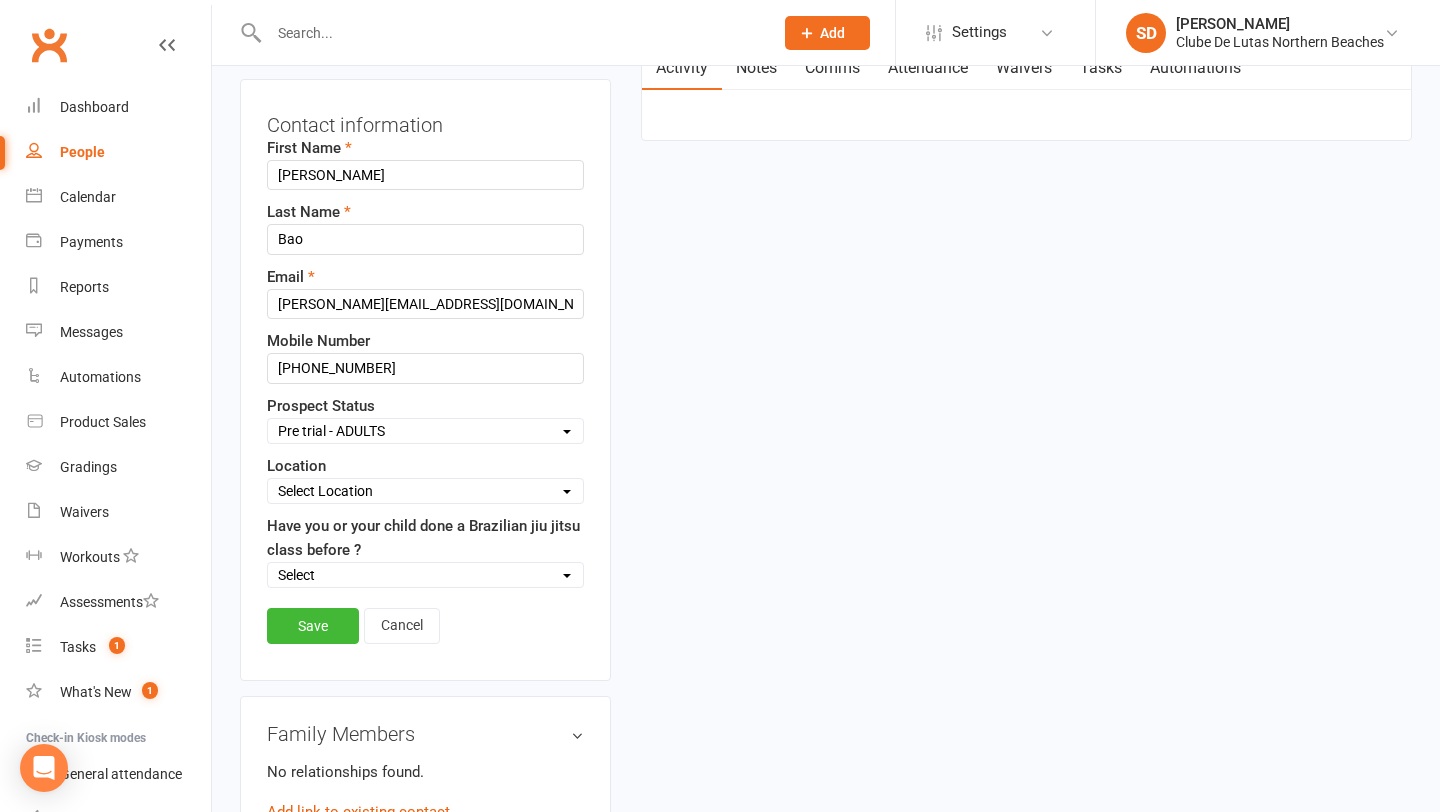 scroll, scrollTop: 210, scrollLeft: 0, axis: vertical 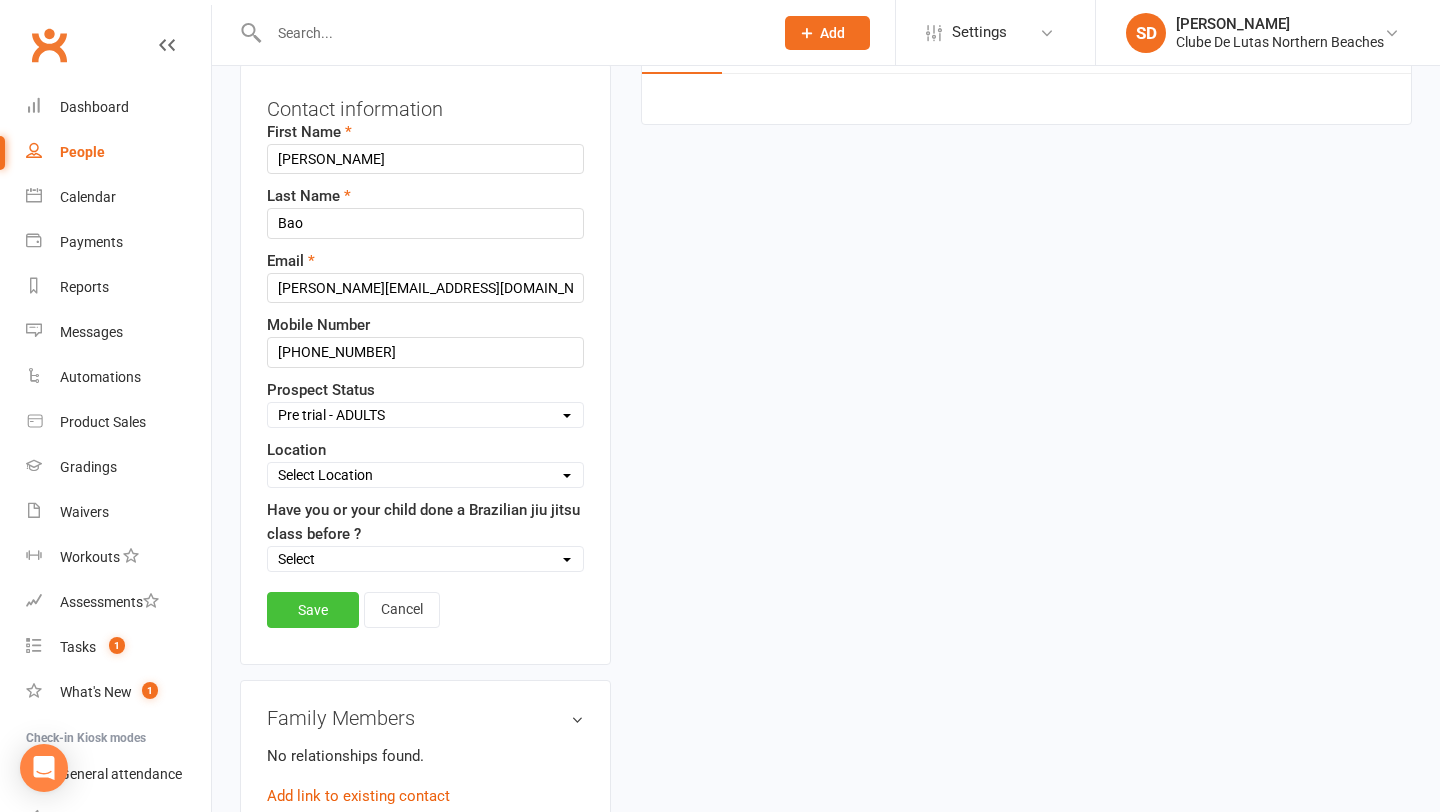 click on "Save" at bounding box center (313, 610) 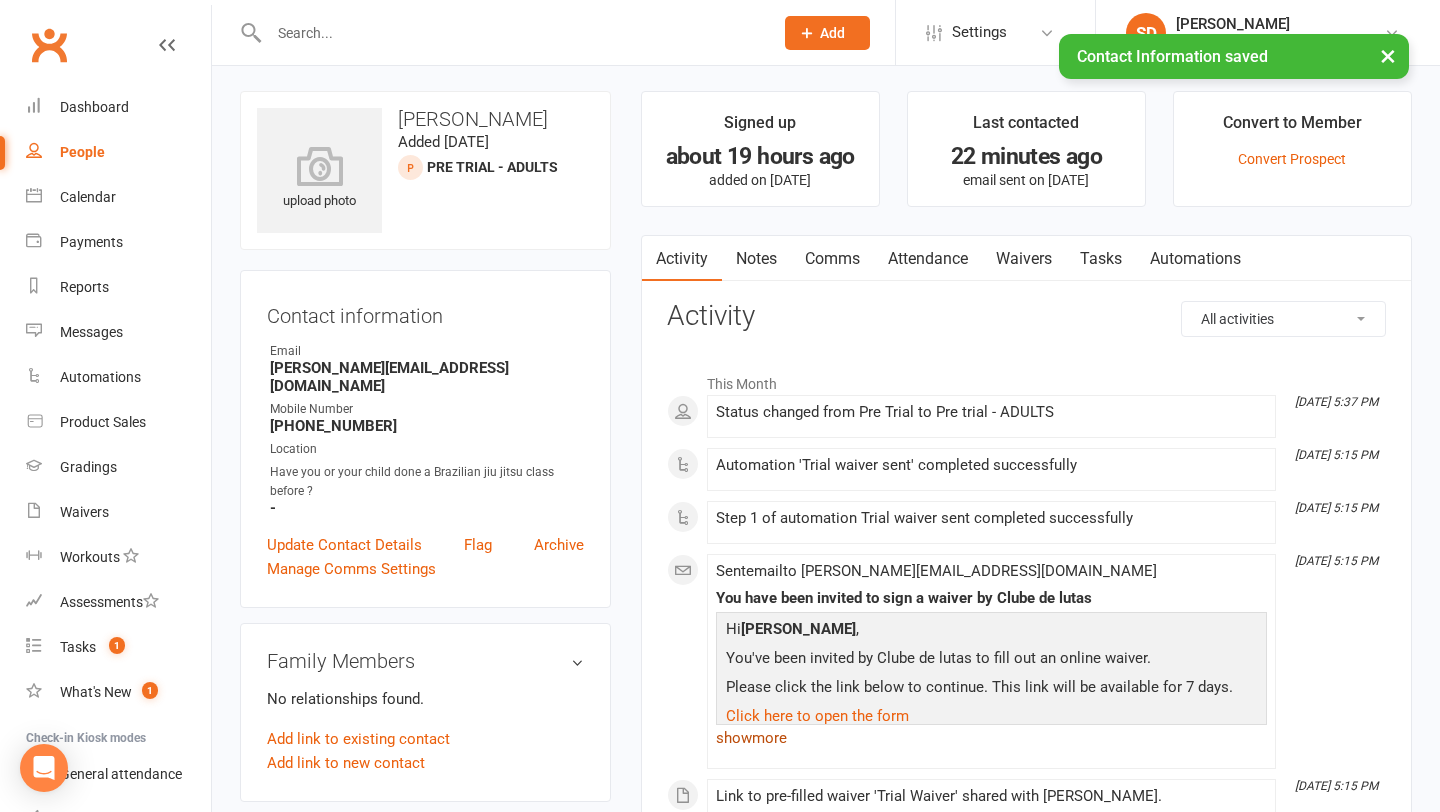 scroll, scrollTop: 0, scrollLeft: 0, axis: both 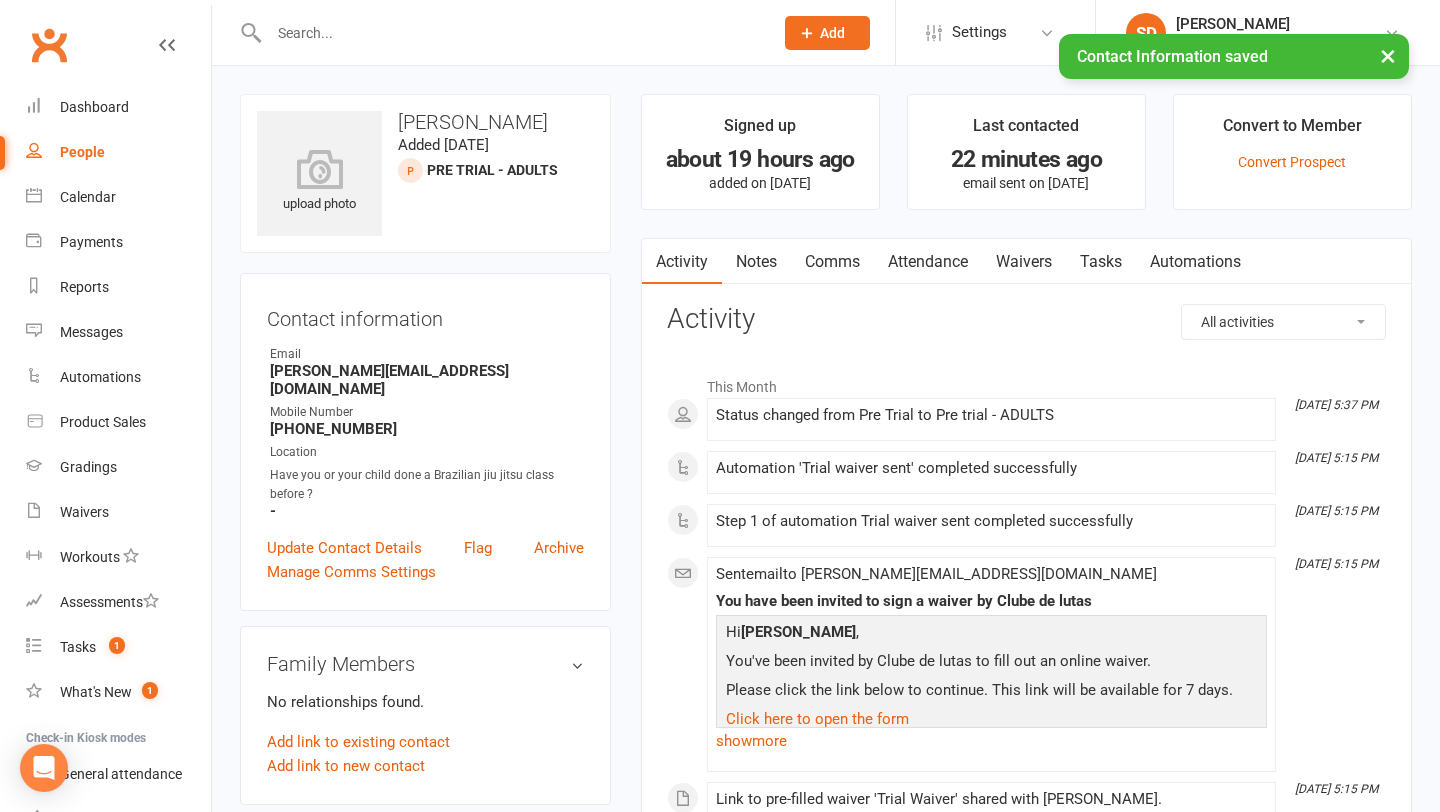 click on "Notes" at bounding box center [756, 262] 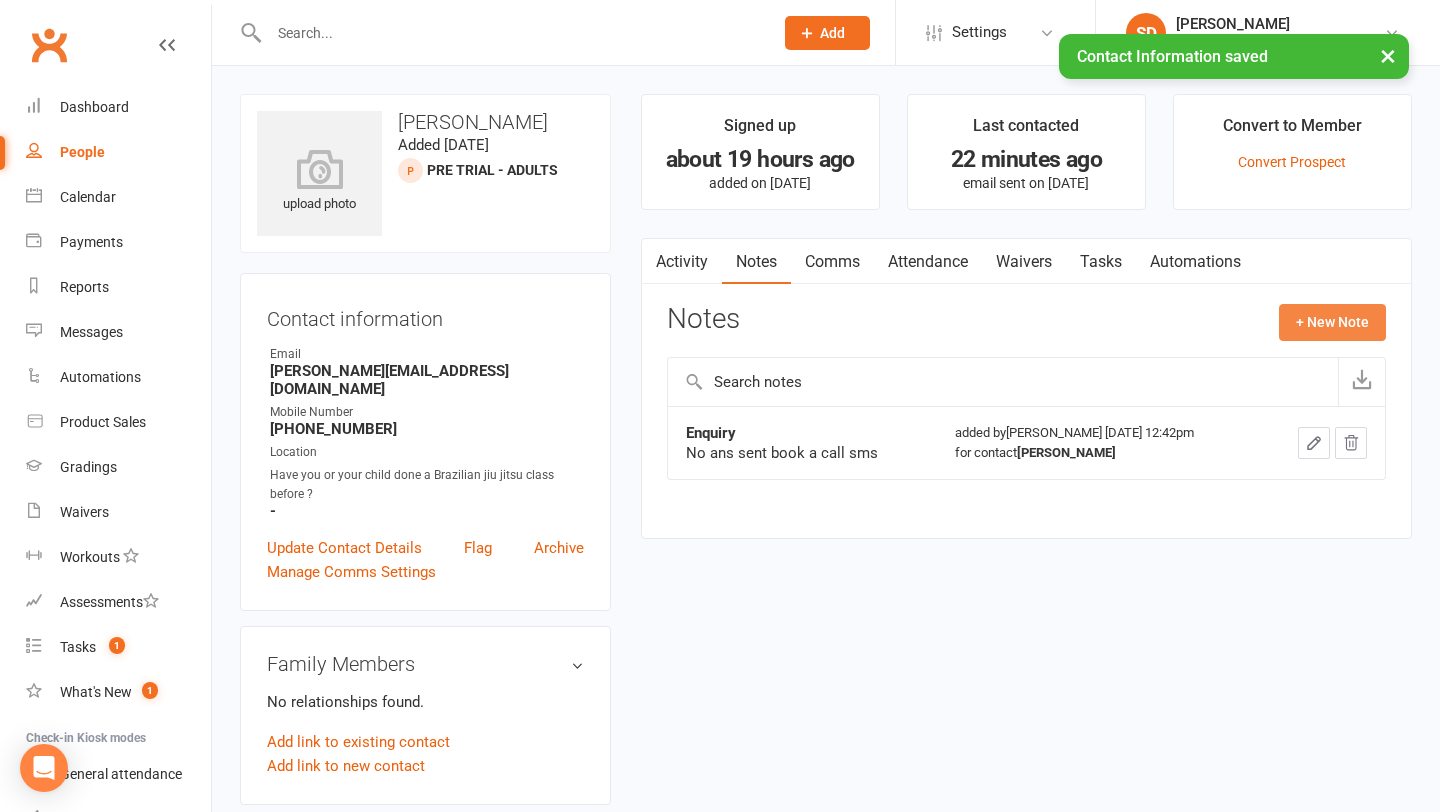 click on "+ New Note" at bounding box center [1332, 322] 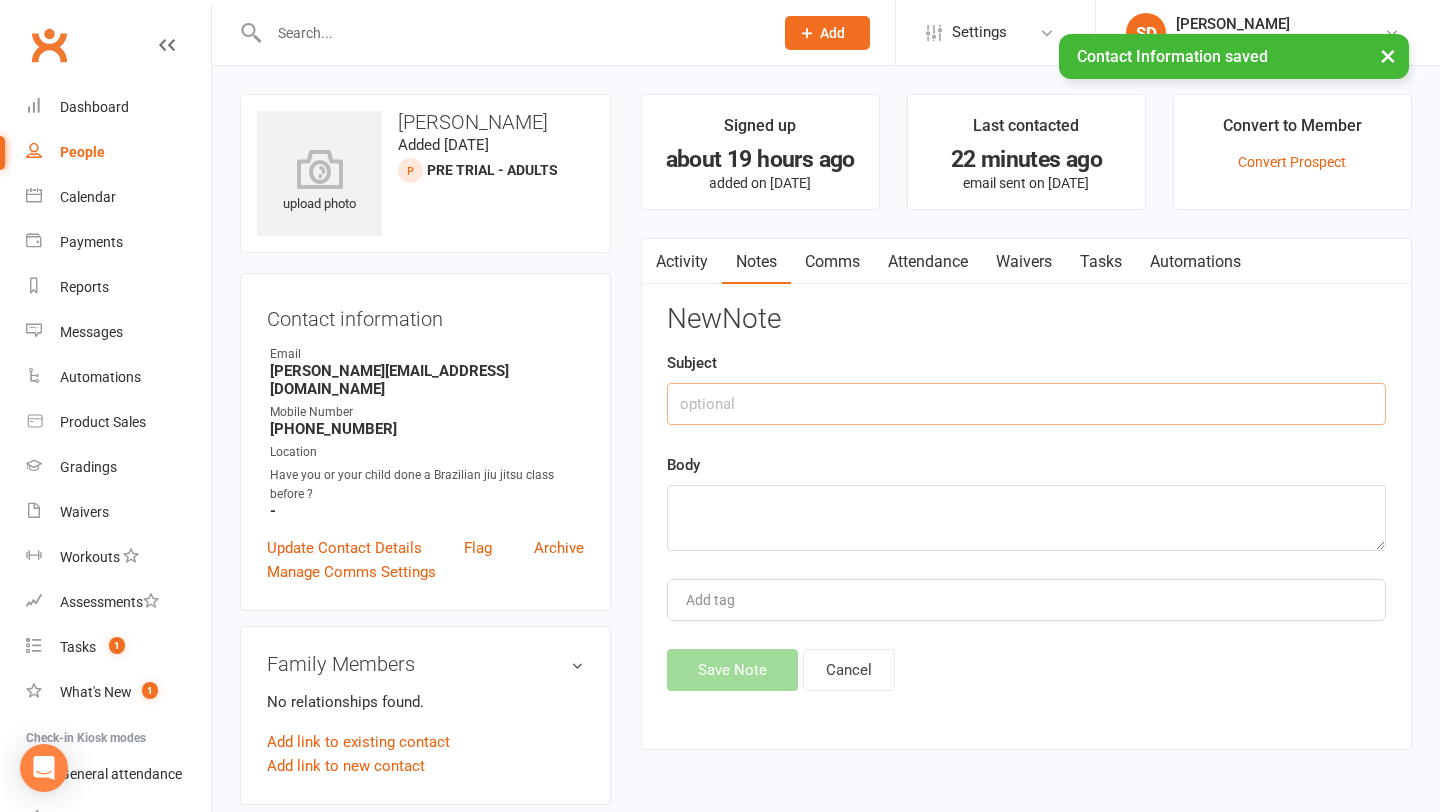 click at bounding box center [1026, 404] 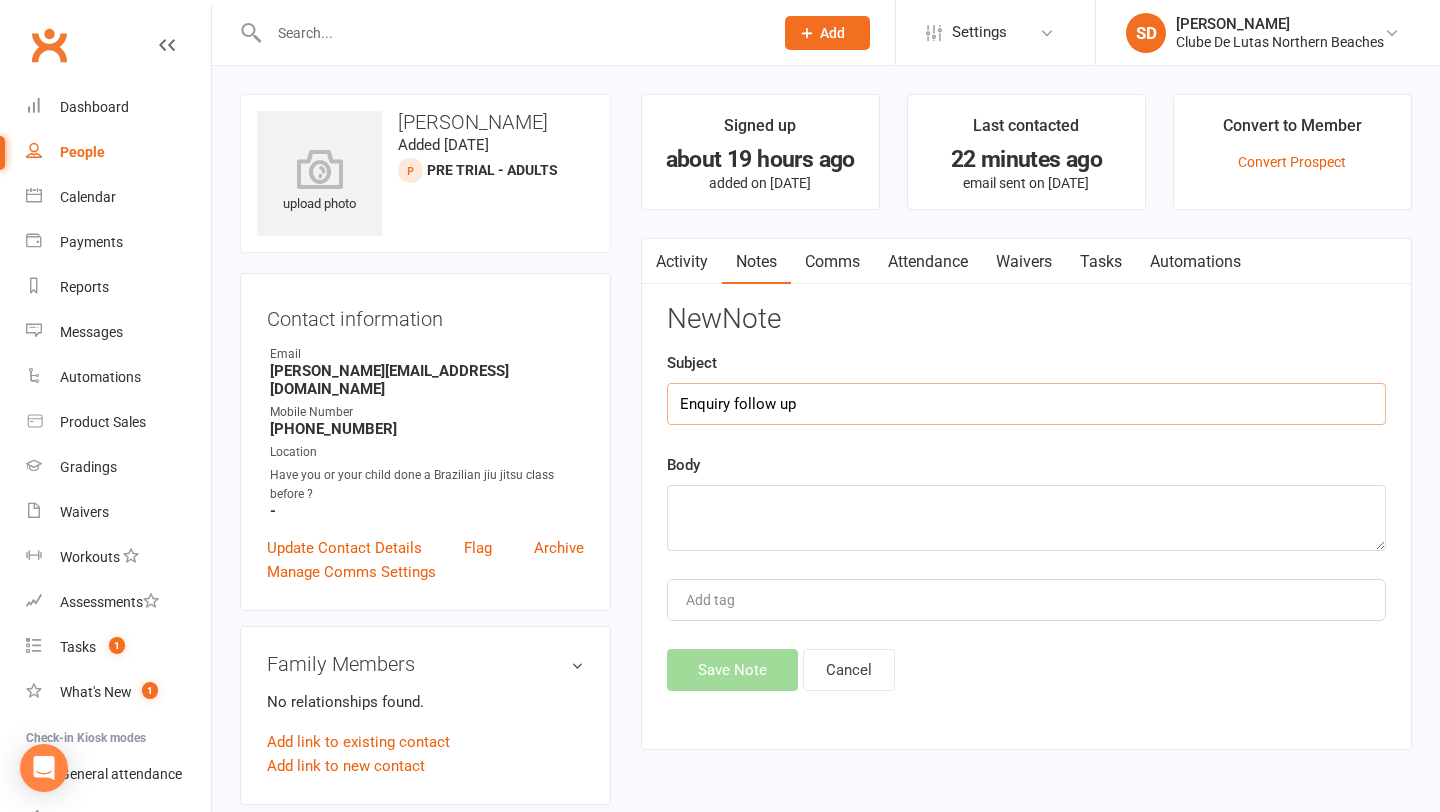 type on "Enquiry follow up" 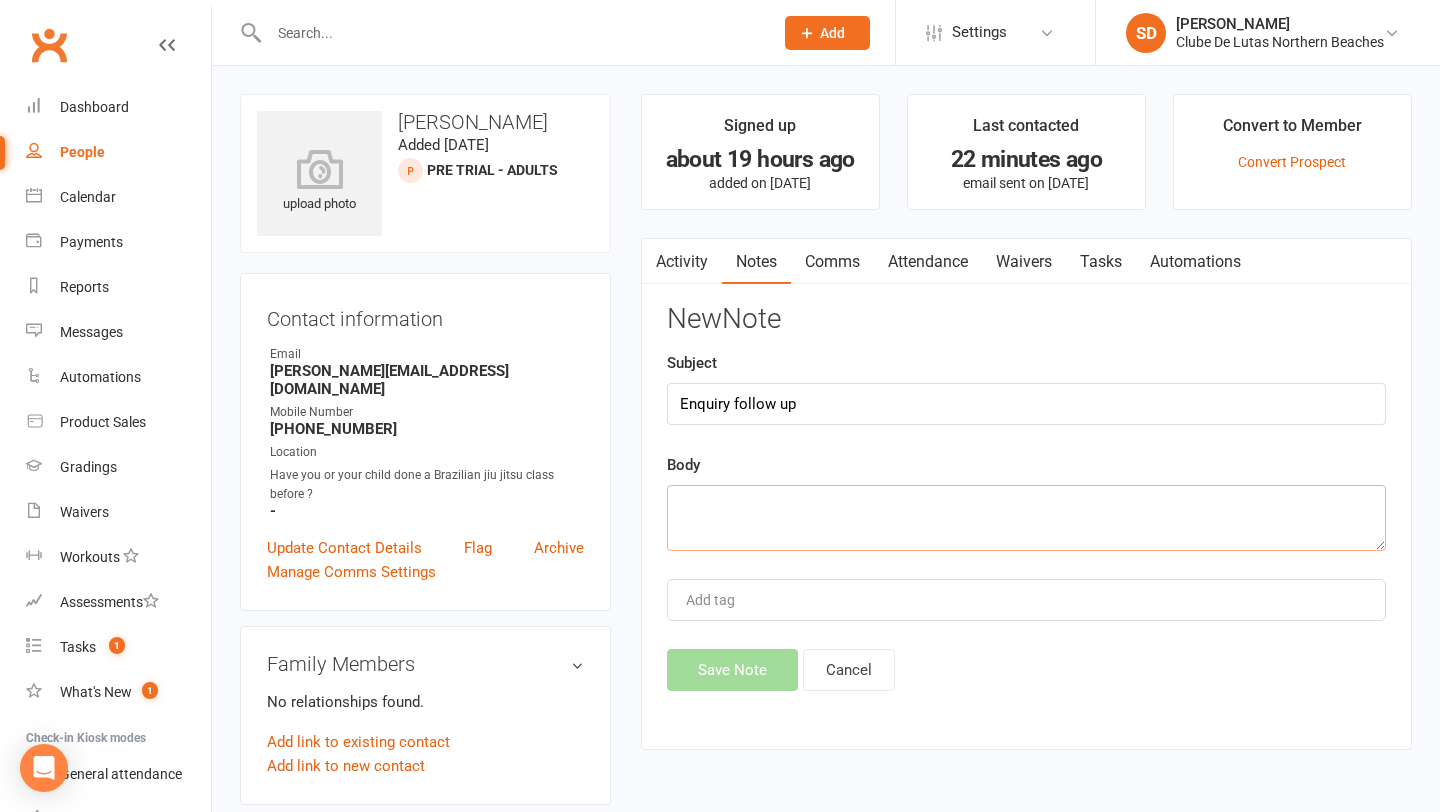 click at bounding box center [1026, 518] 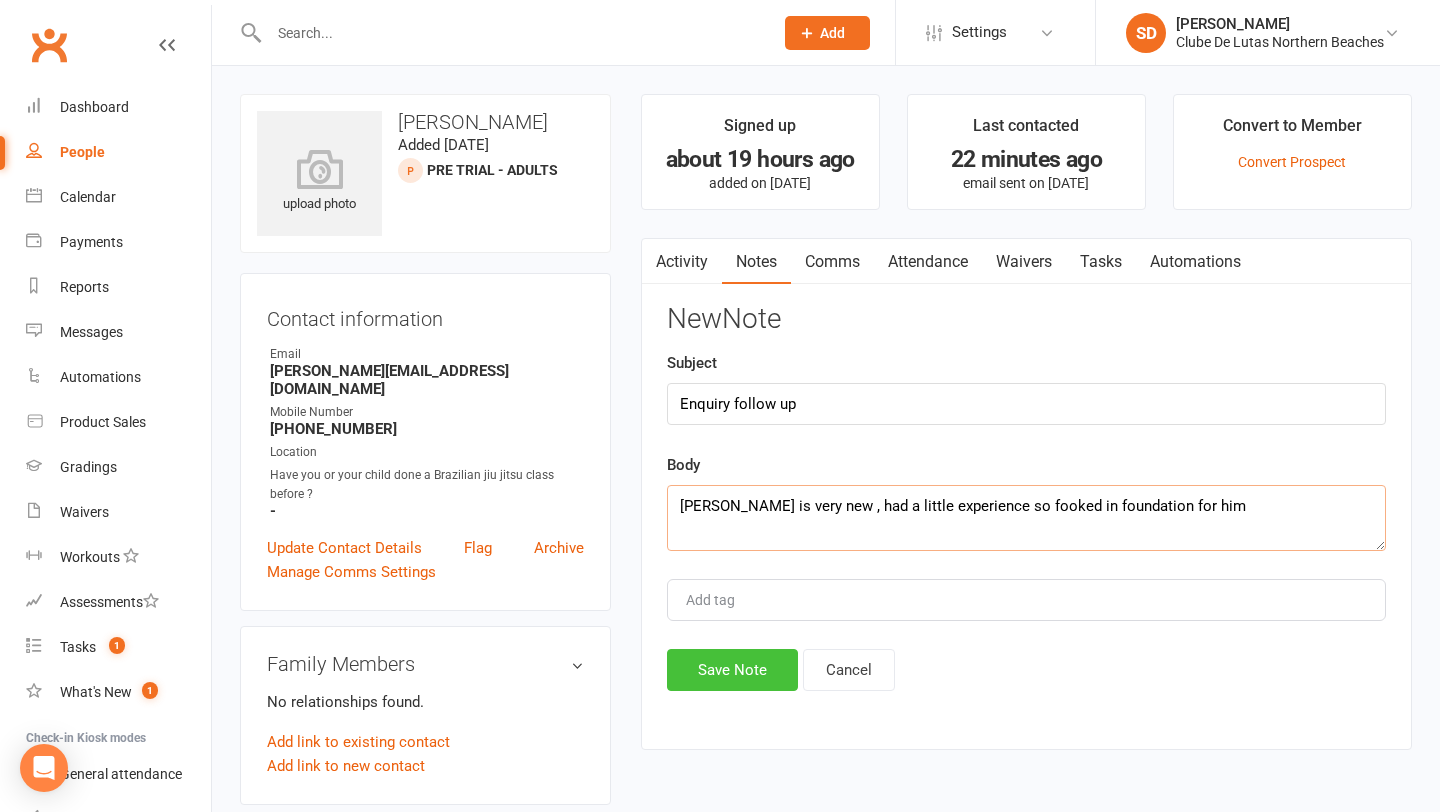 type on "Thomas is very new , had a little experience so fooked in foundation for him" 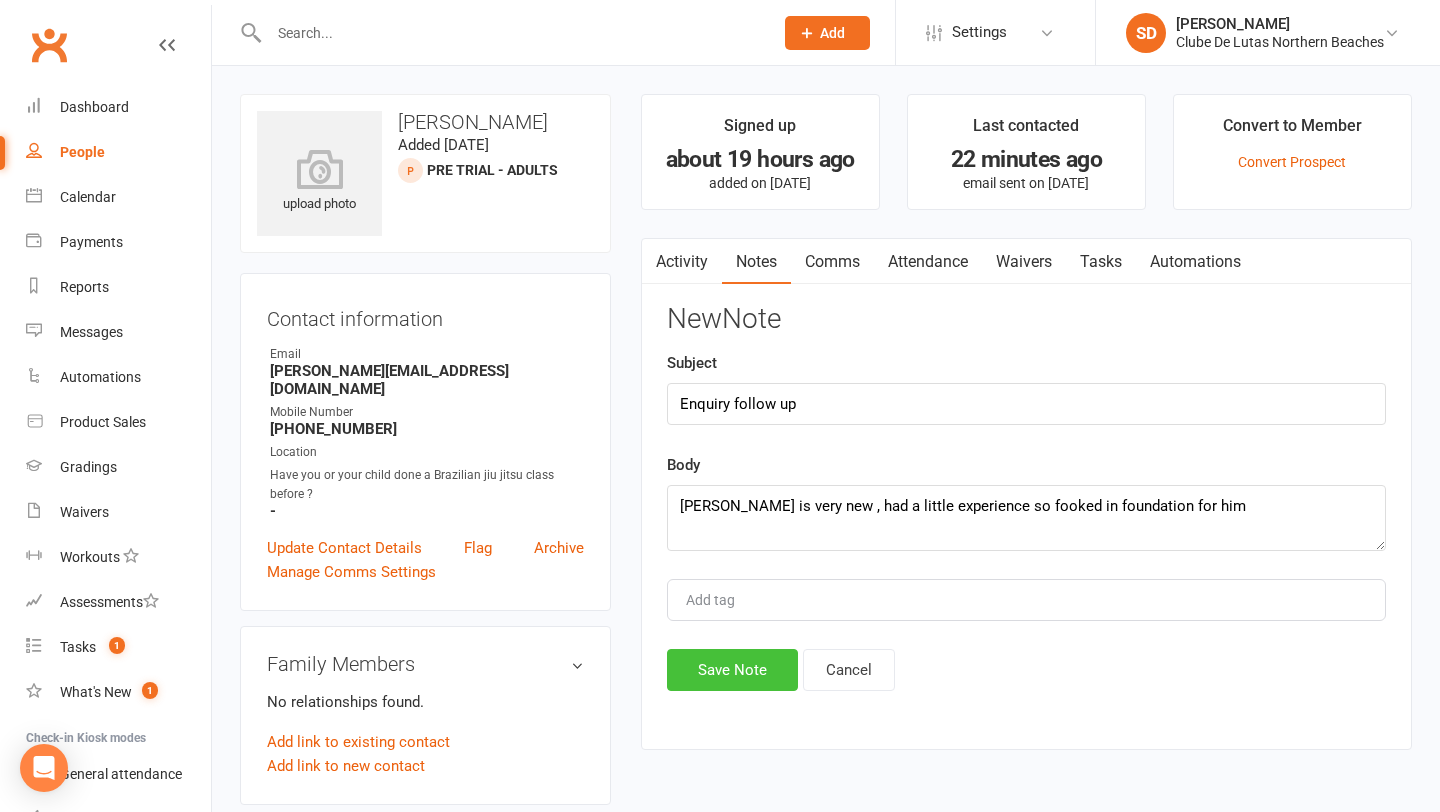click on "Save Note" at bounding box center (732, 670) 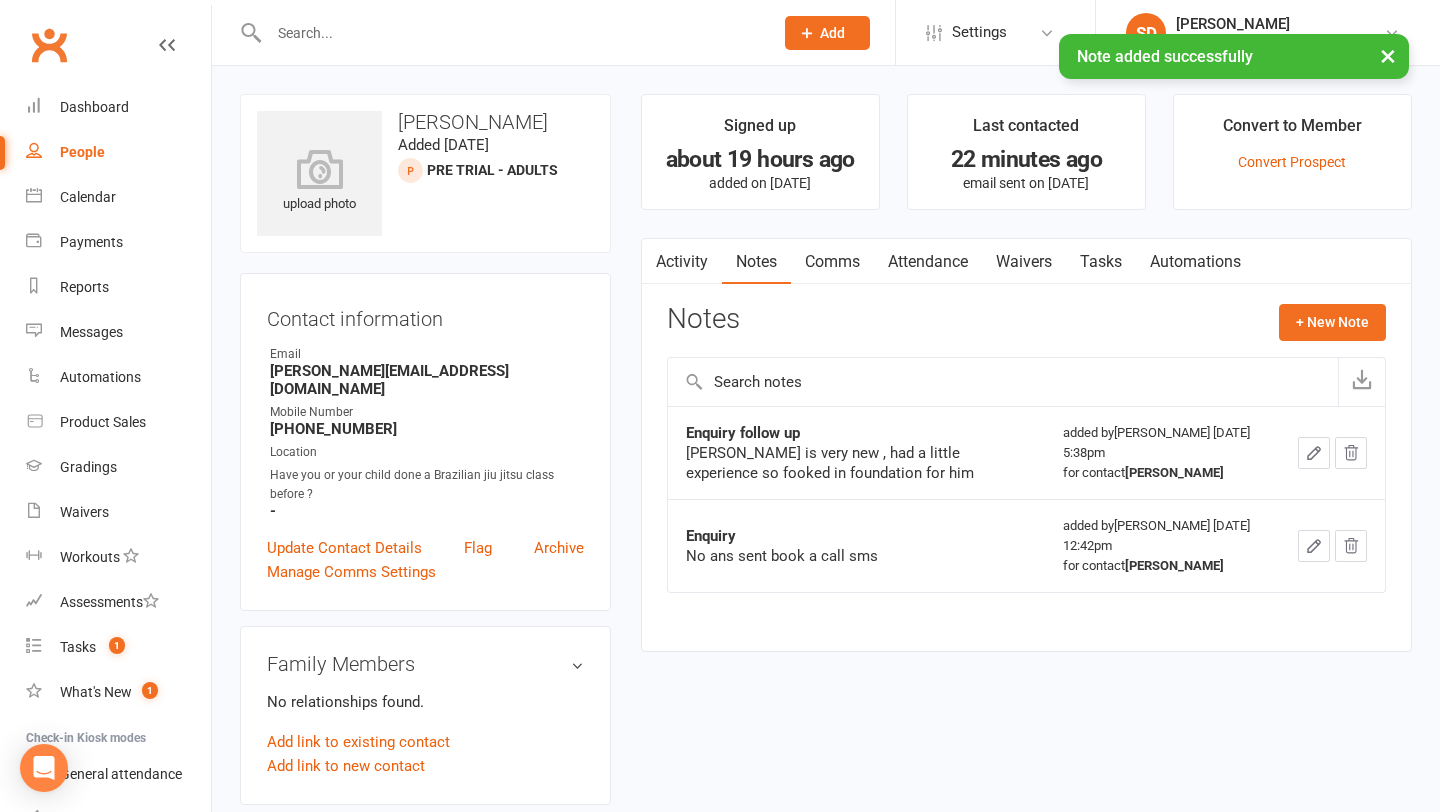click on "People" at bounding box center (118, 152) 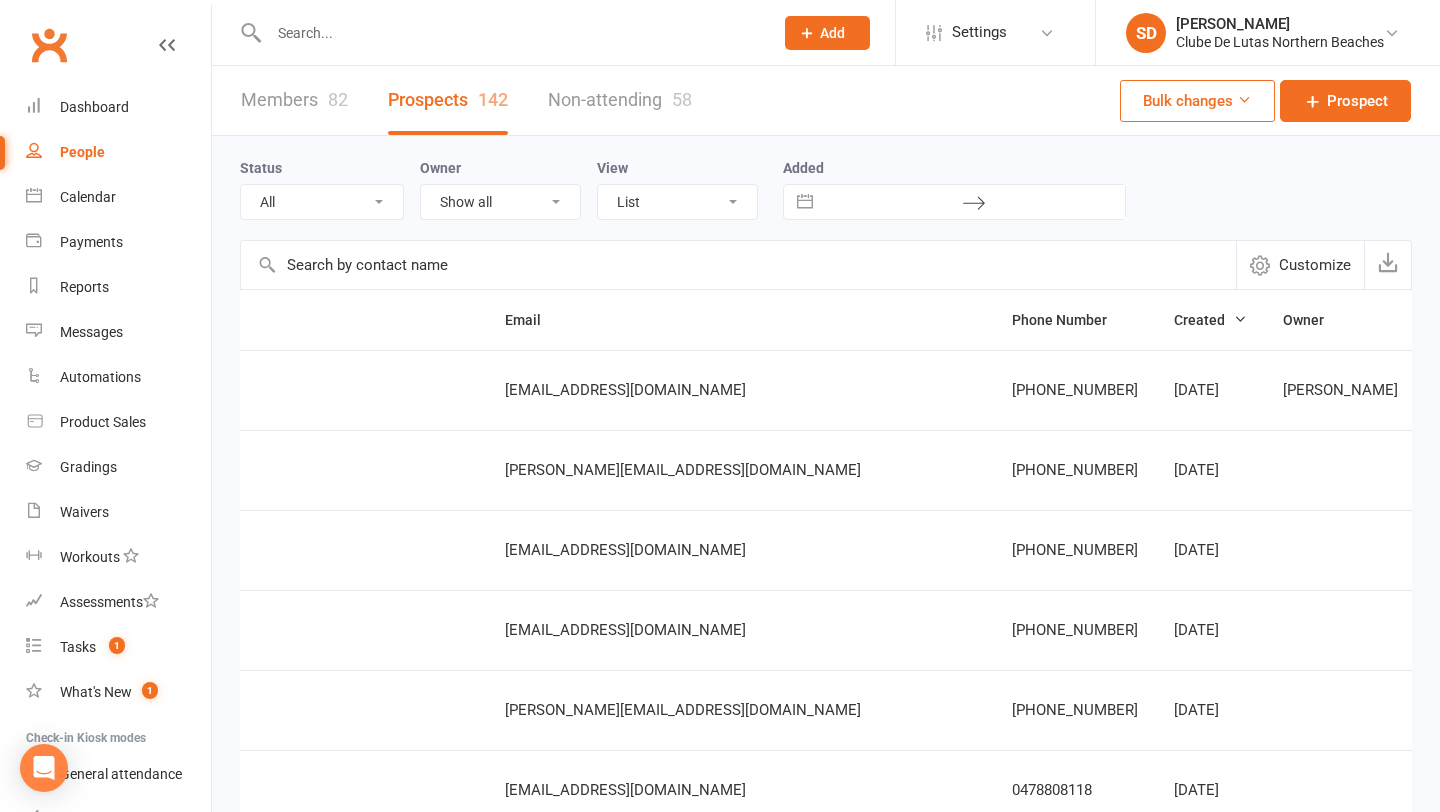 scroll, scrollTop: 0, scrollLeft: 0, axis: both 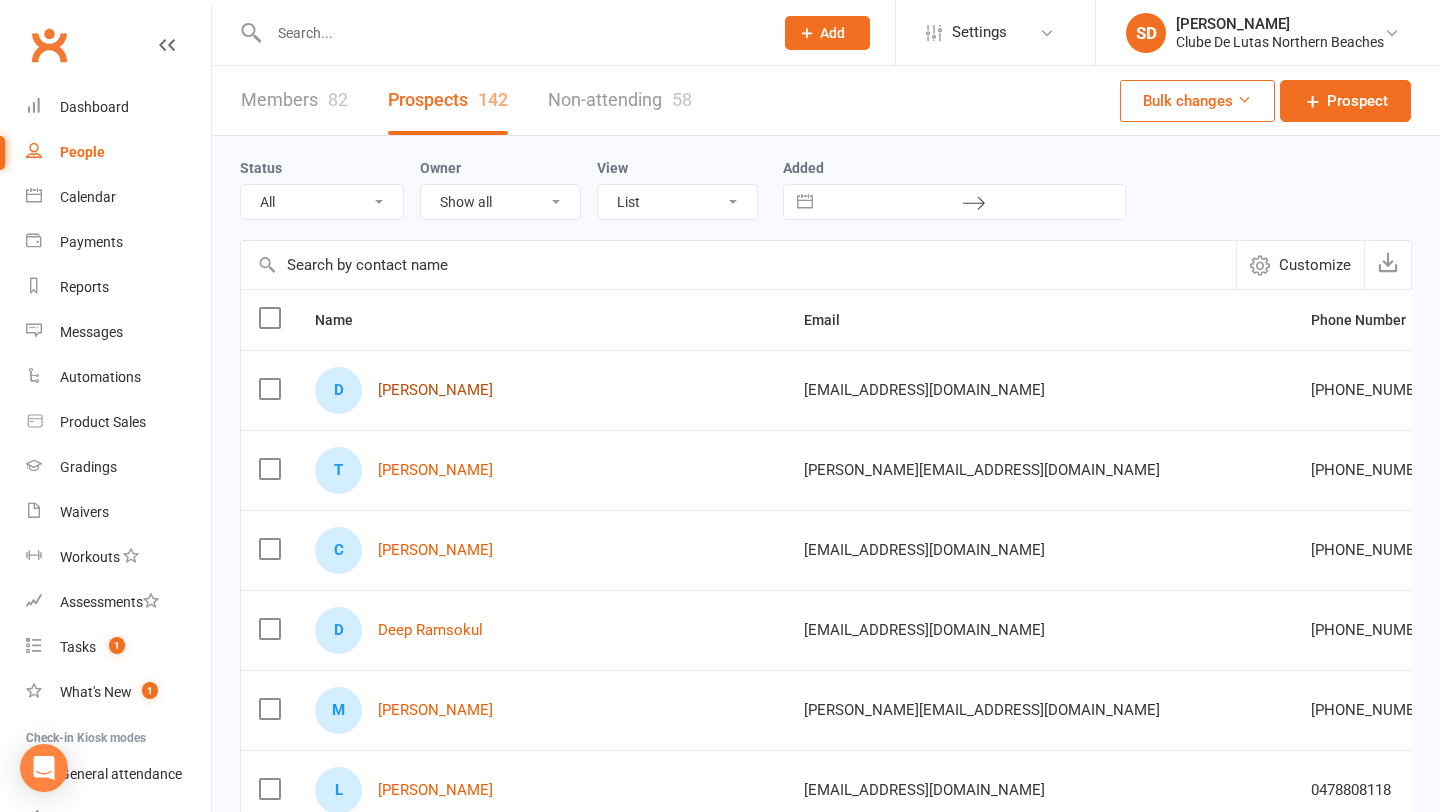 click on "Daniel Ashcroft" at bounding box center (435, 390) 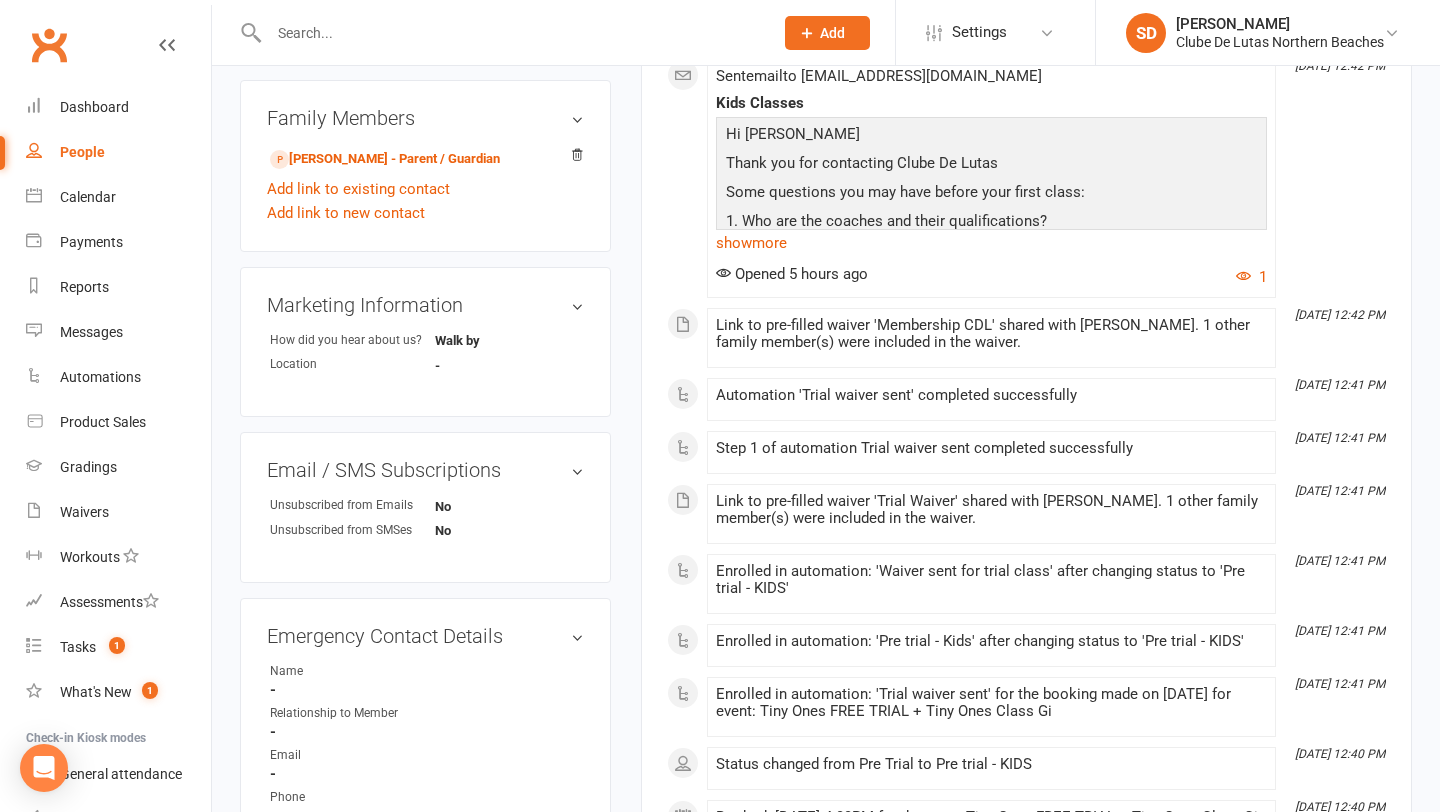 scroll, scrollTop: 312, scrollLeft: 0, axis: vertical 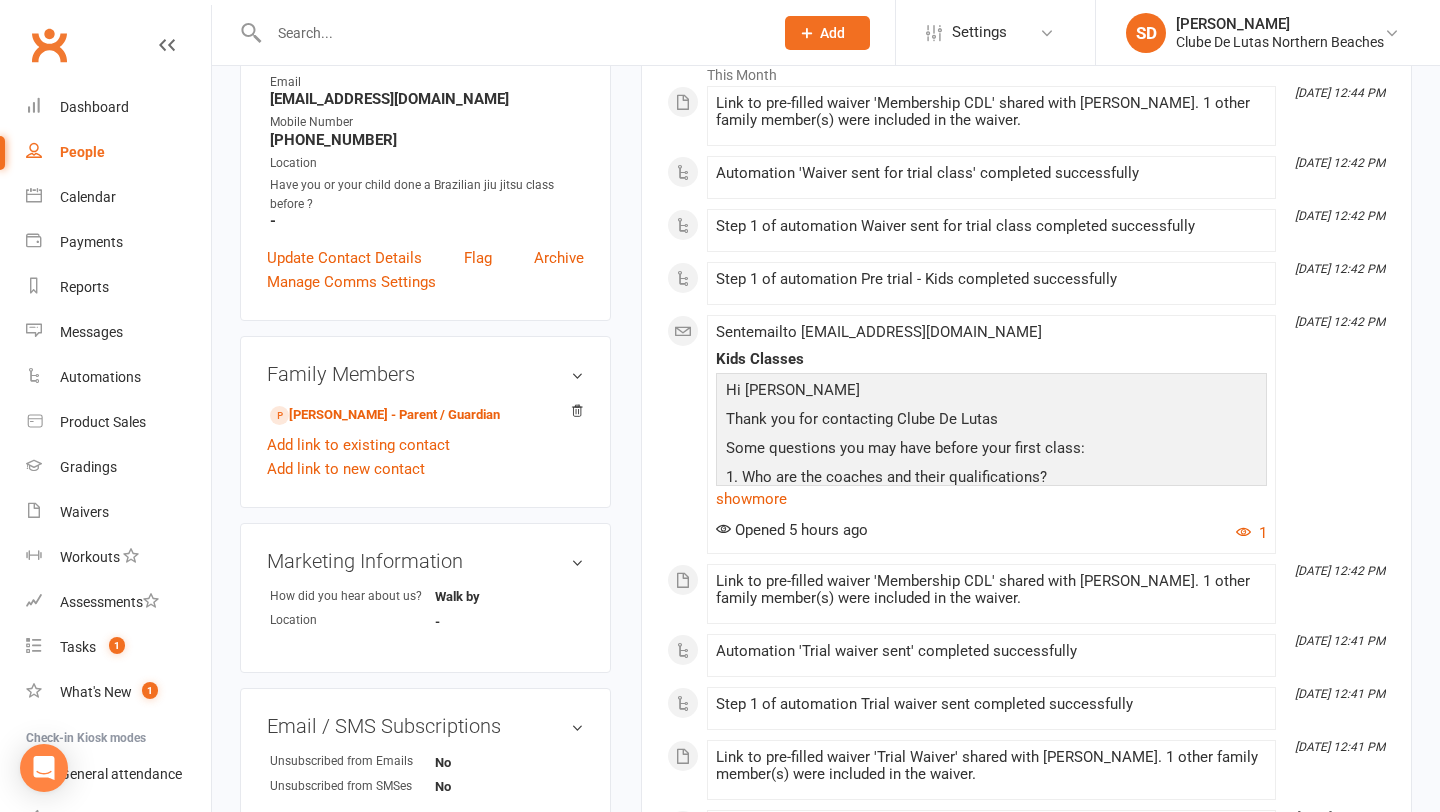 click on "People" at bounding box center [118, 152] 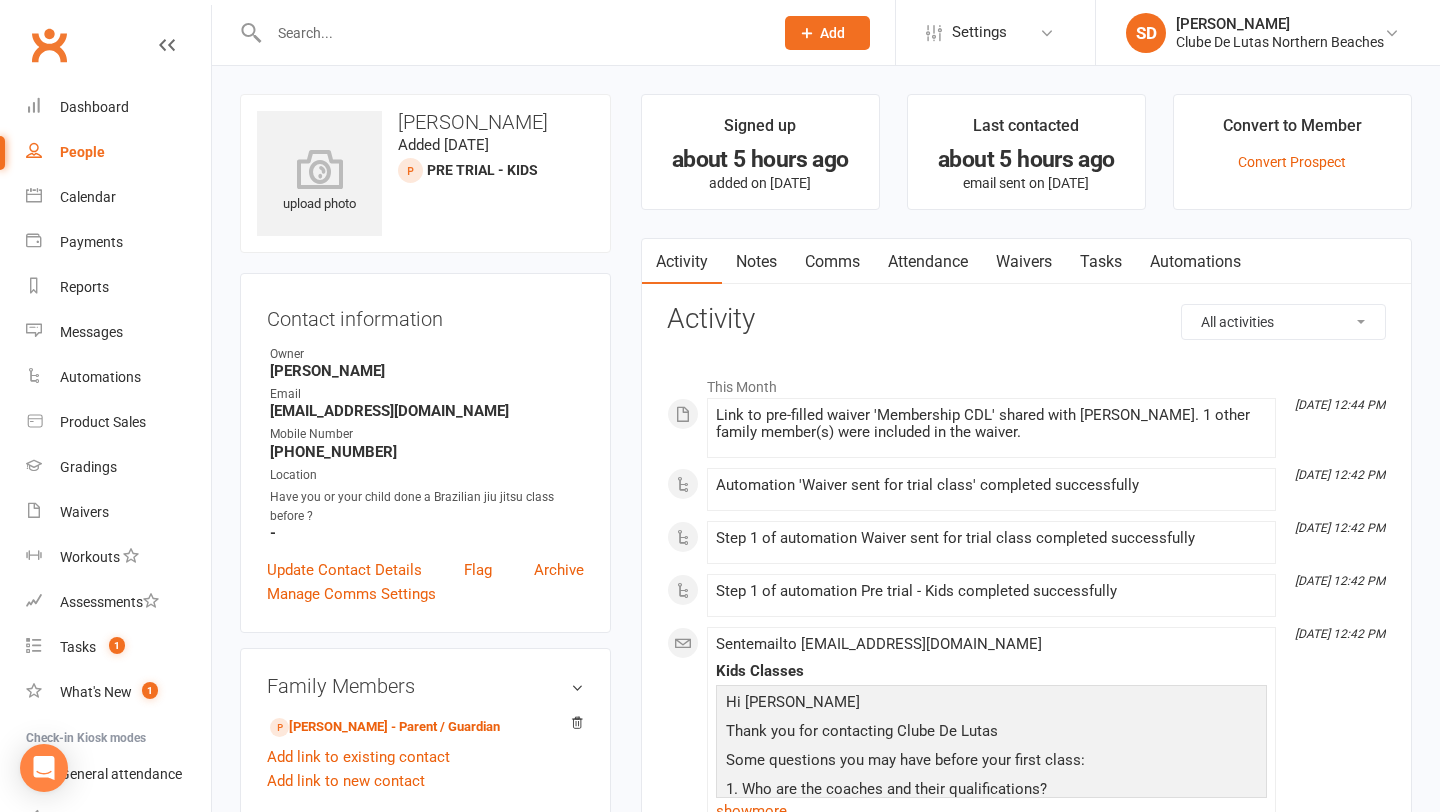select on "100" 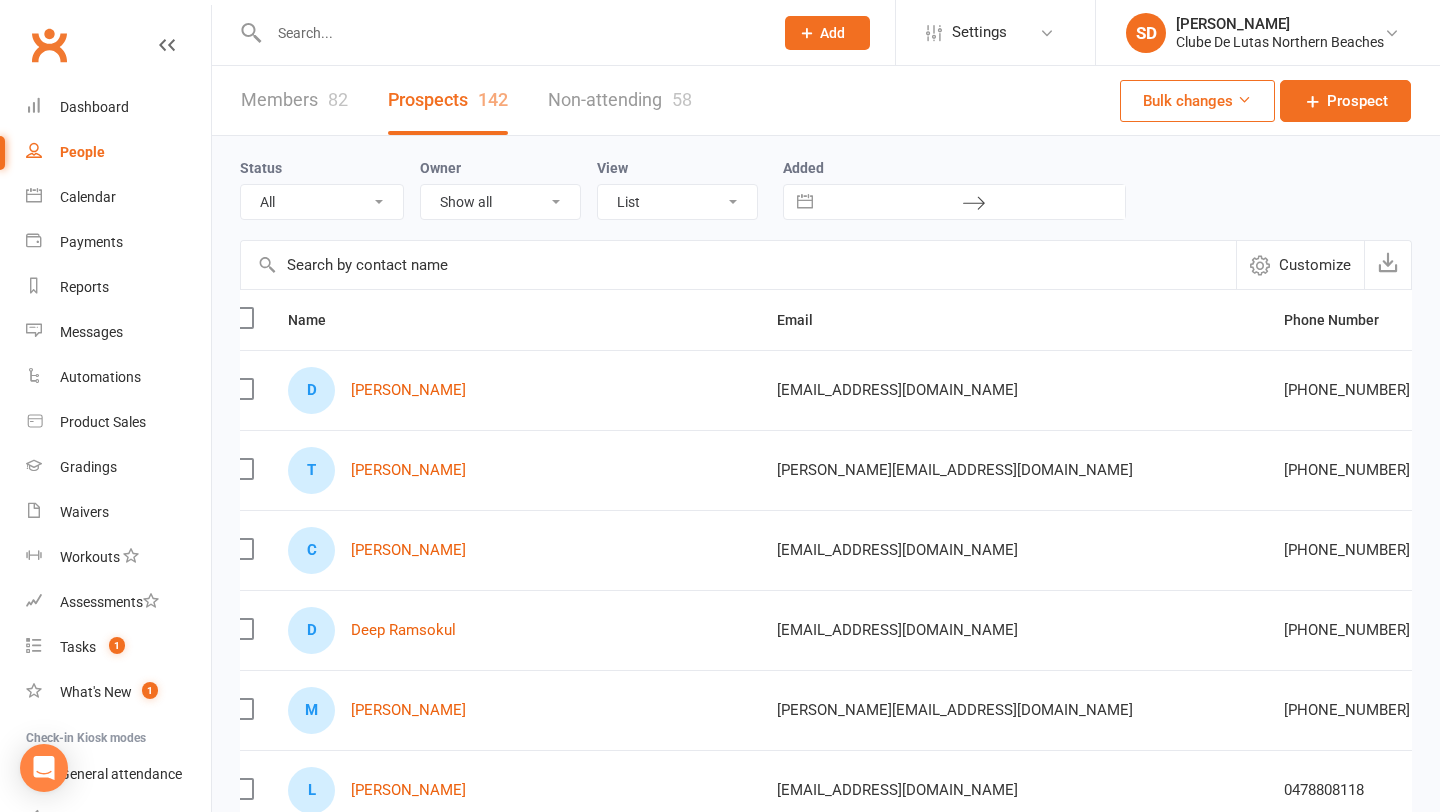 scroll, scrollTop: 0, scrollLeft: 0, axis: both 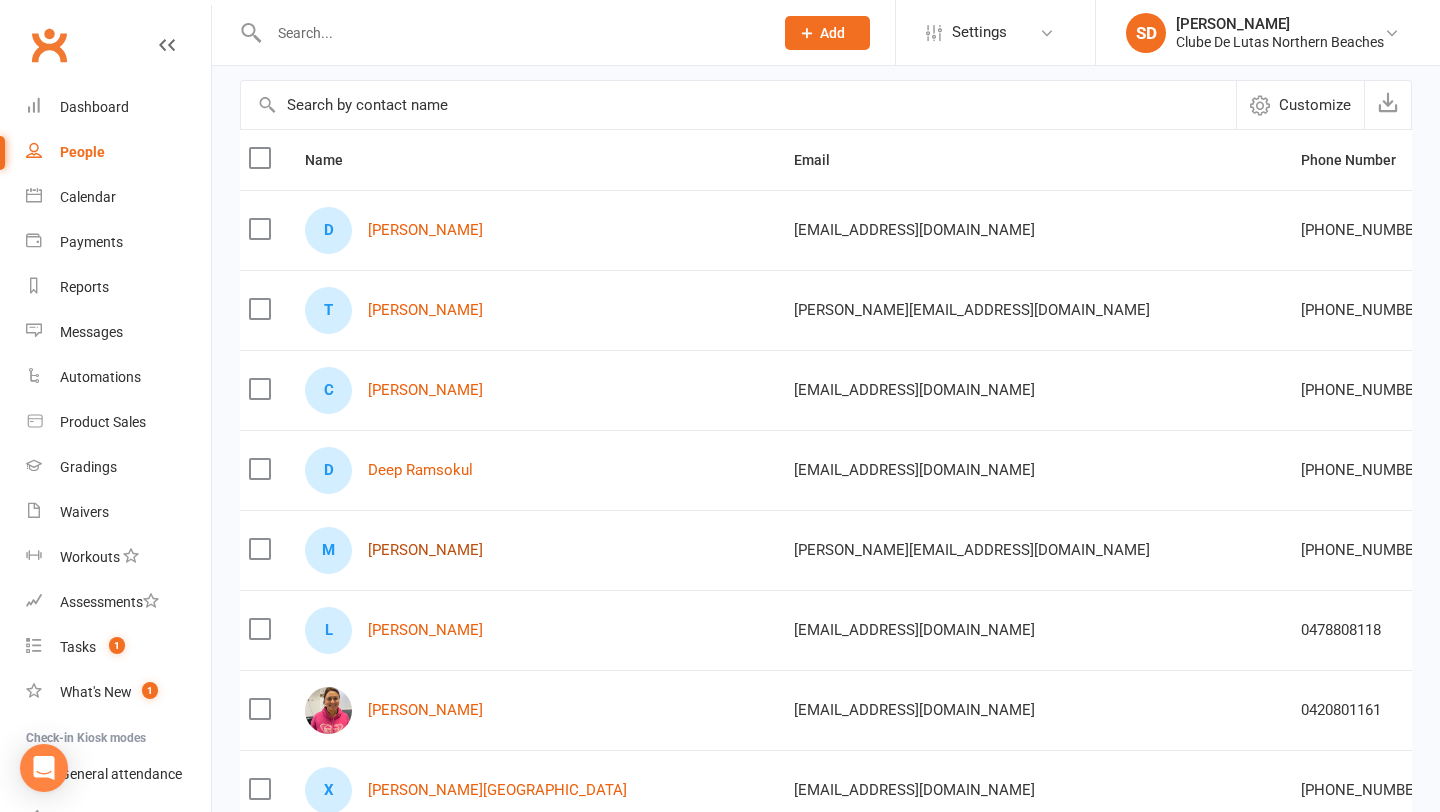 click on "Maurice Kennedy" at bounding box center (425, 550) 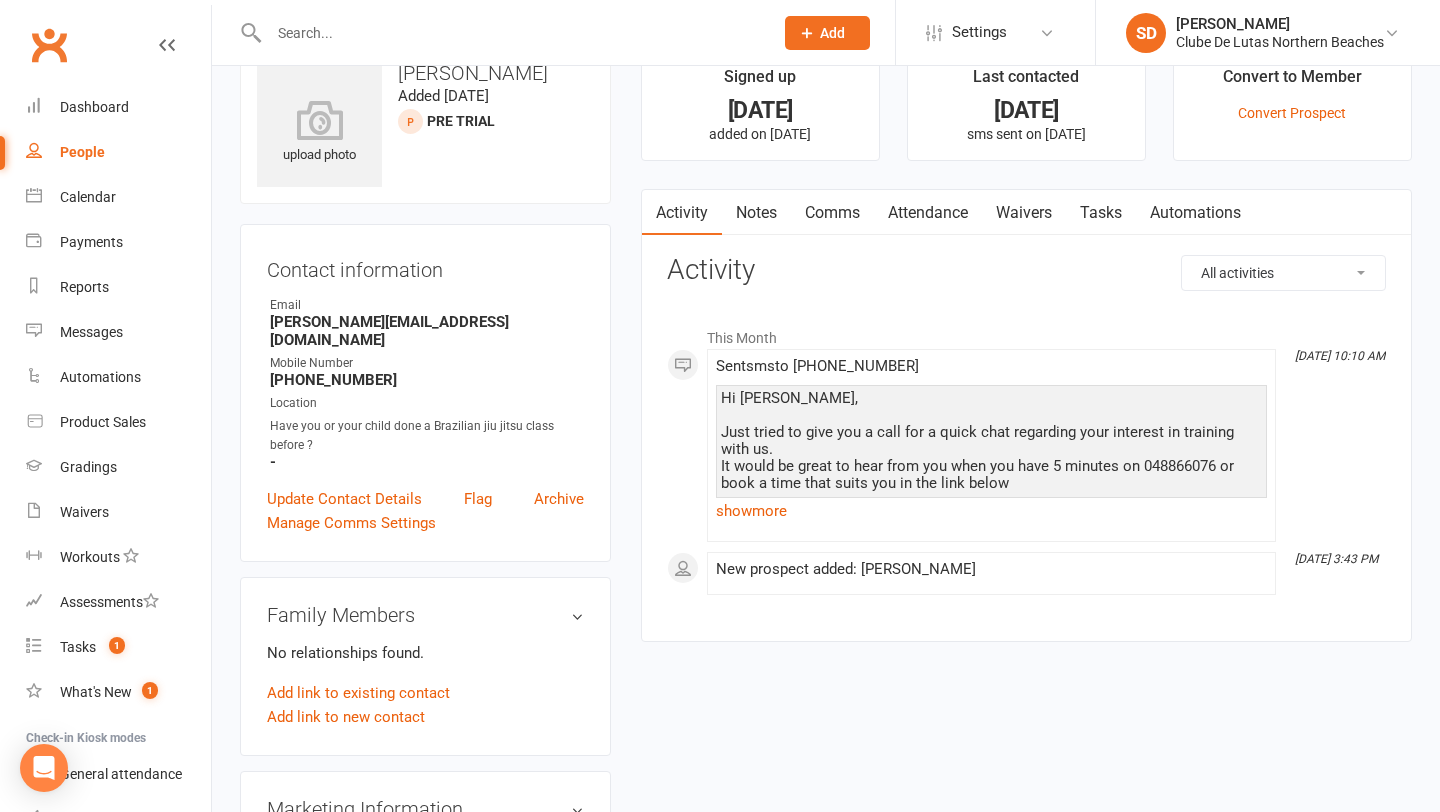 scroll, scrollTop: 50, scrollLeft: 0, axis: vertical 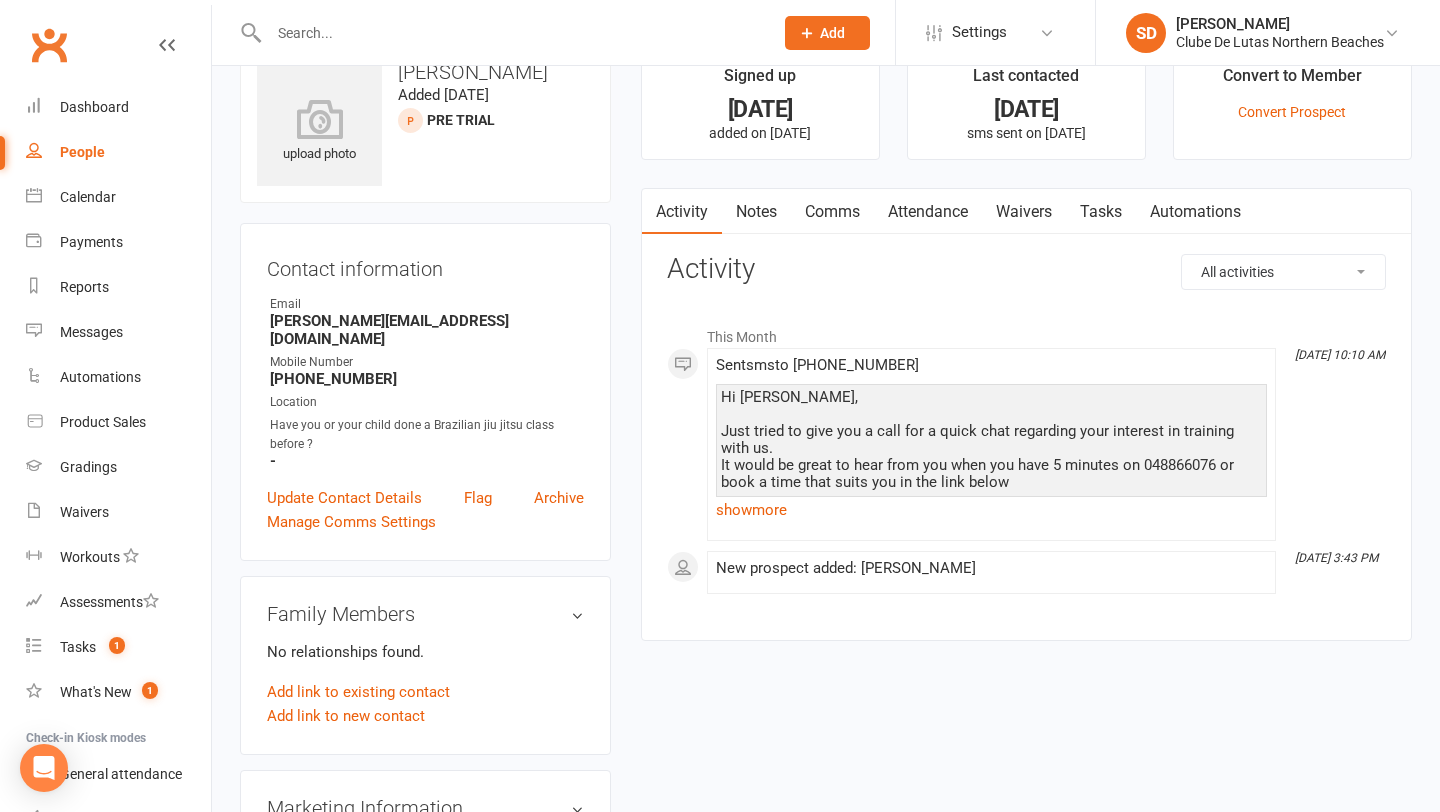 click on "Notes" at bounding box center [756, 212] 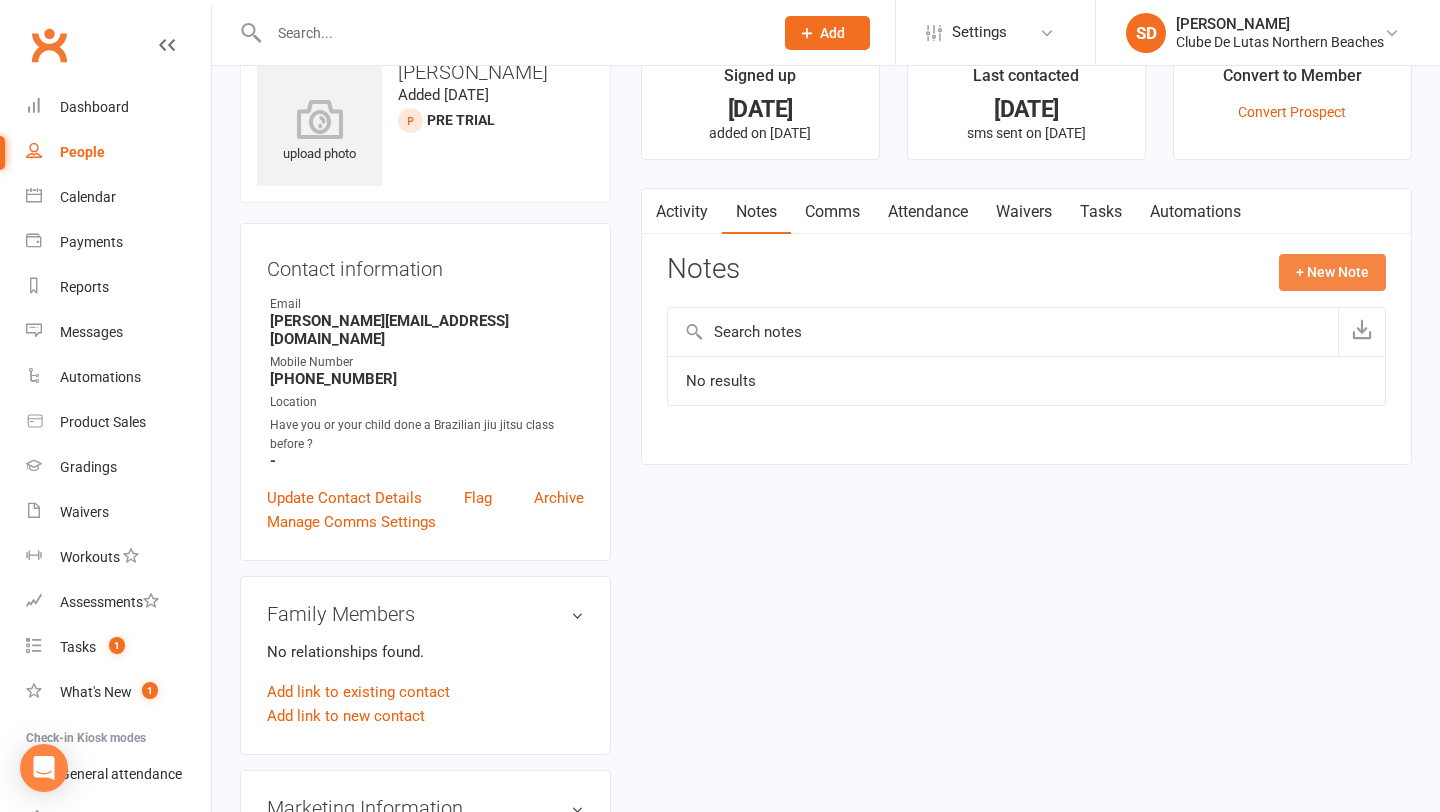 click on "+ New Note" at bounding box center [1332, 272] 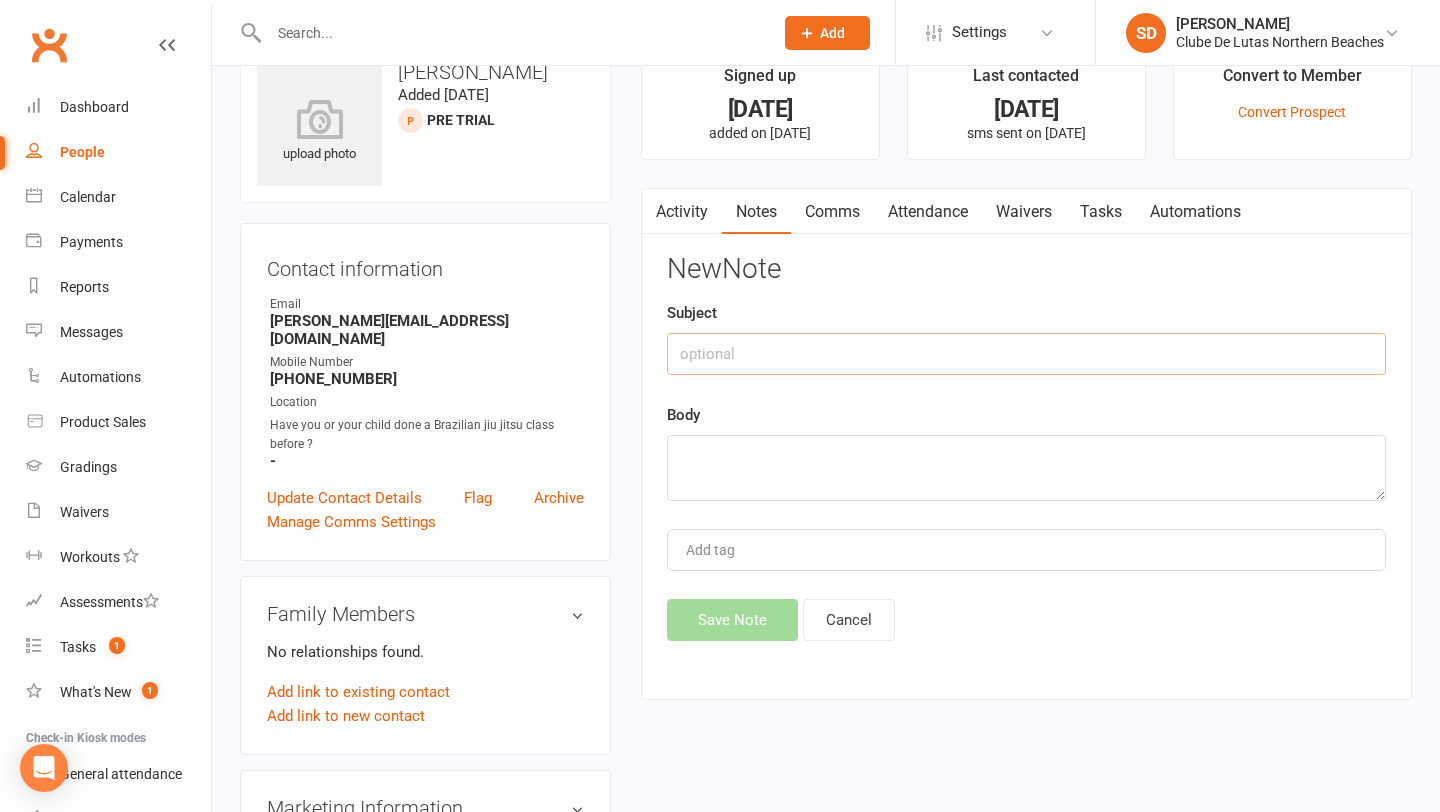 click at bounding box center [1026, 354] 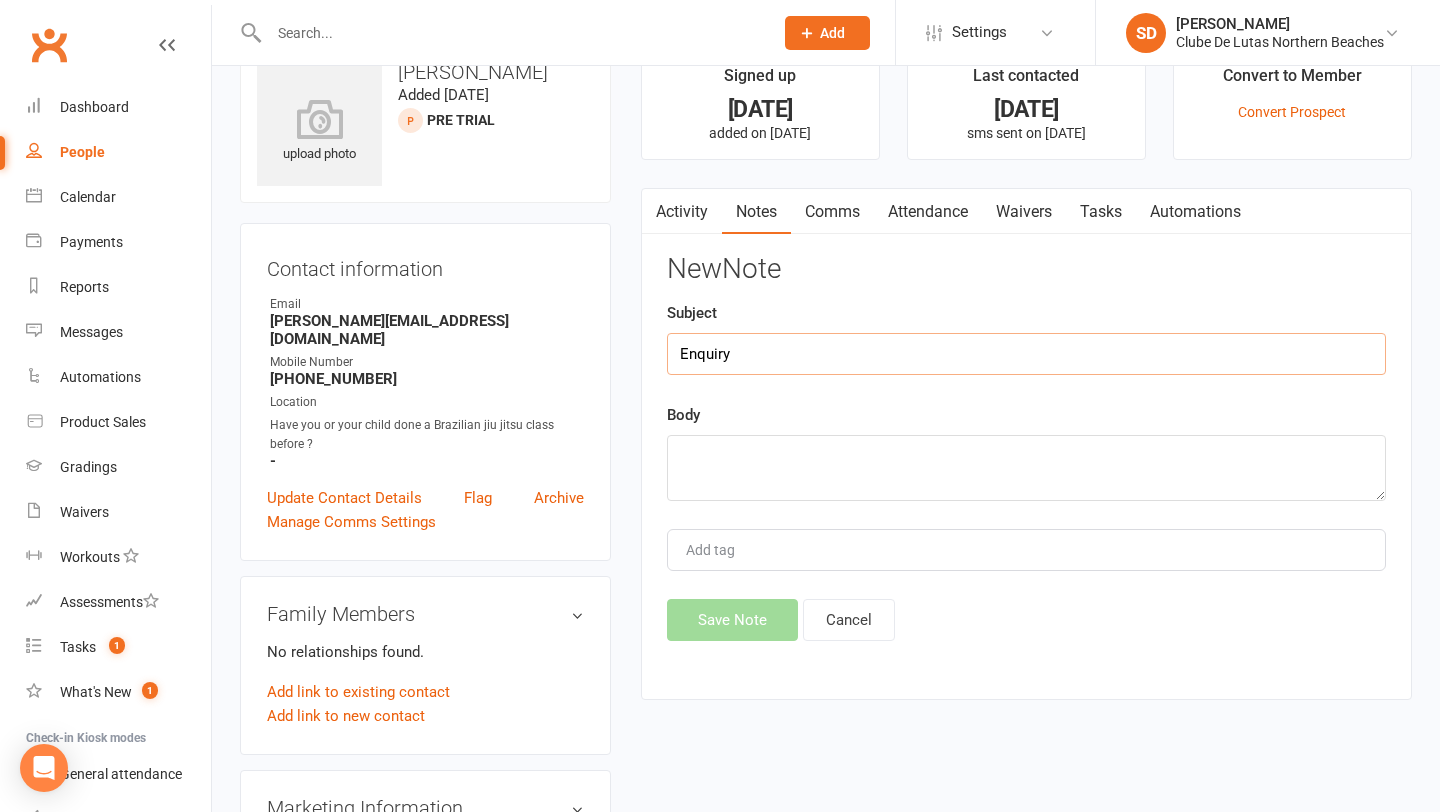 type on "Enquiry" 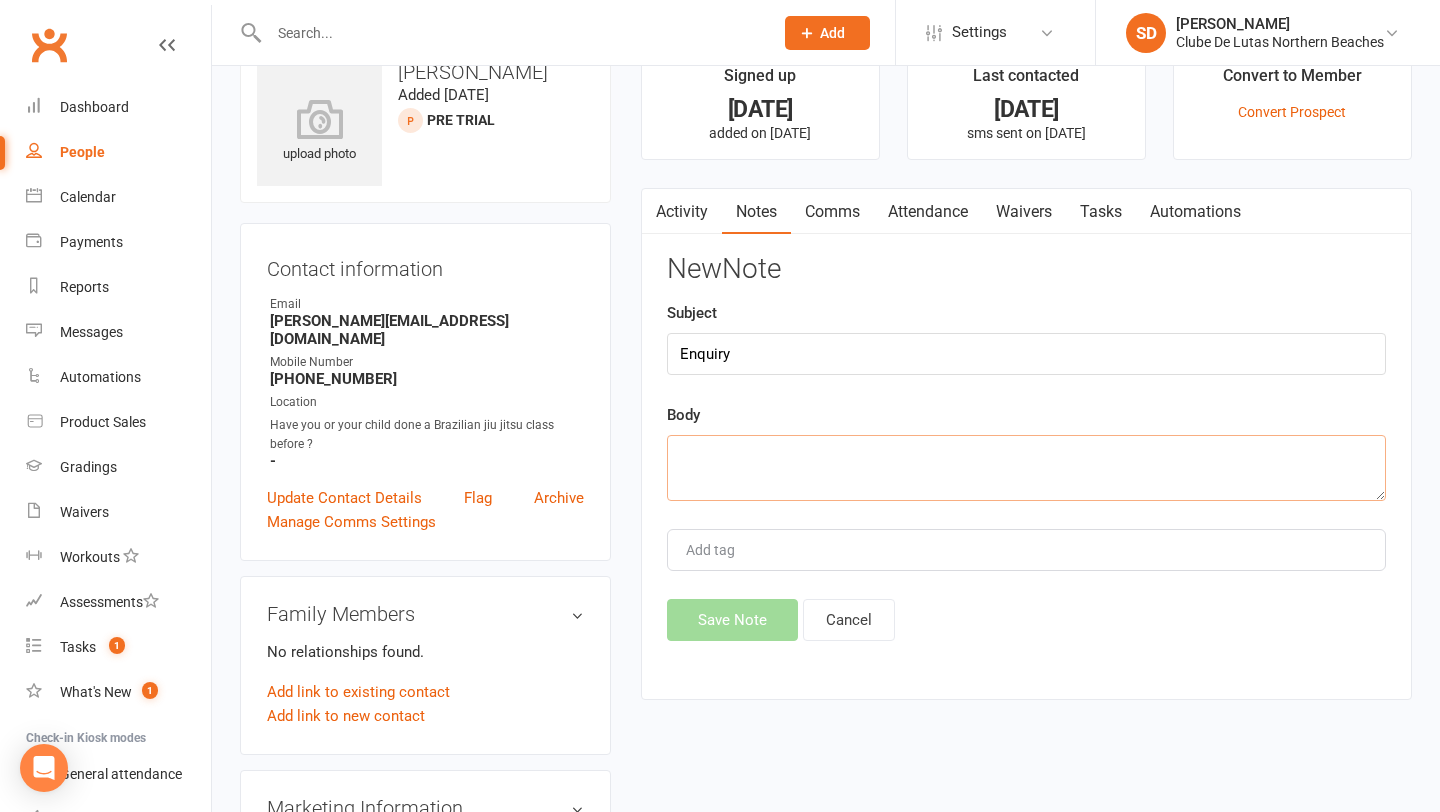 click at bounding box center [1026, 468] 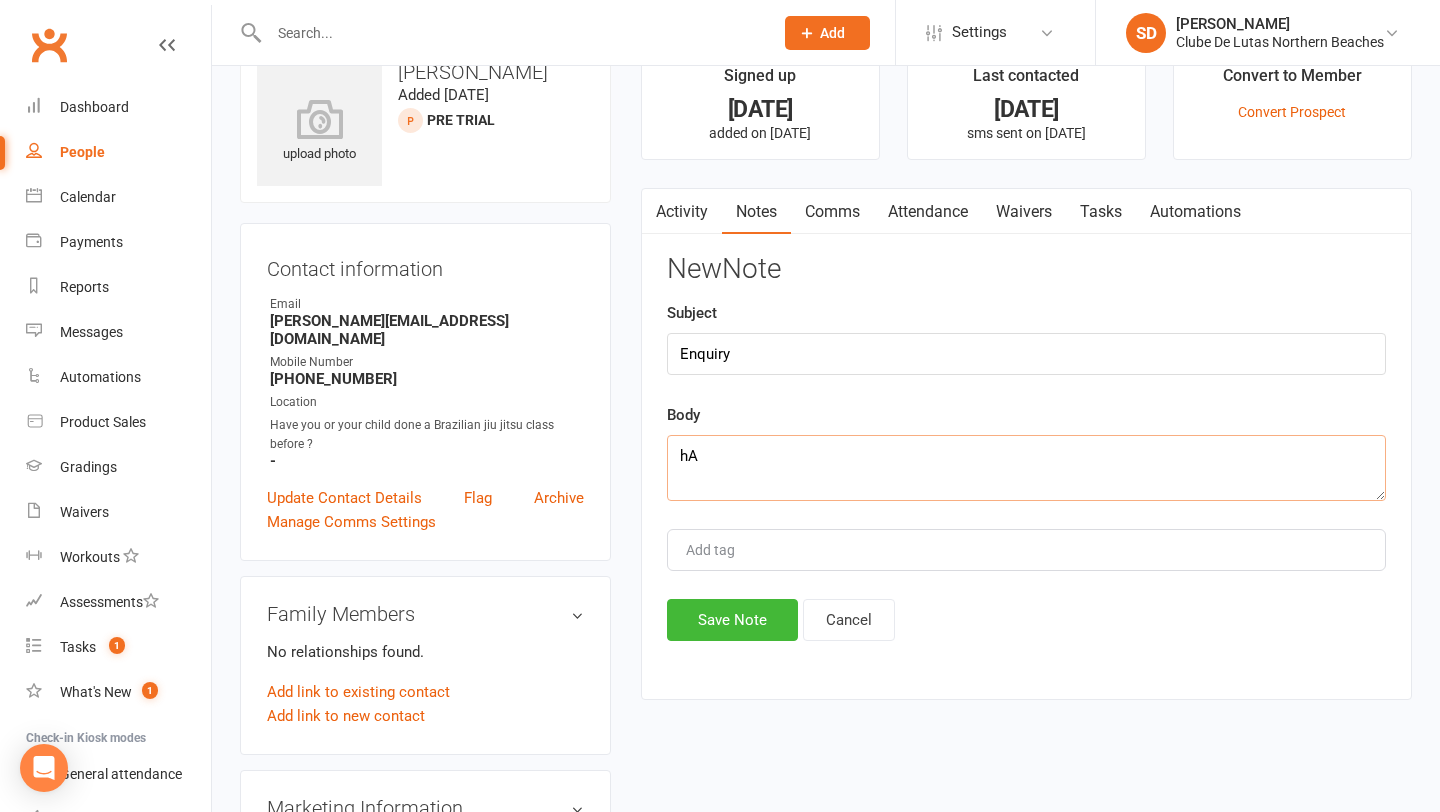 type on "h" 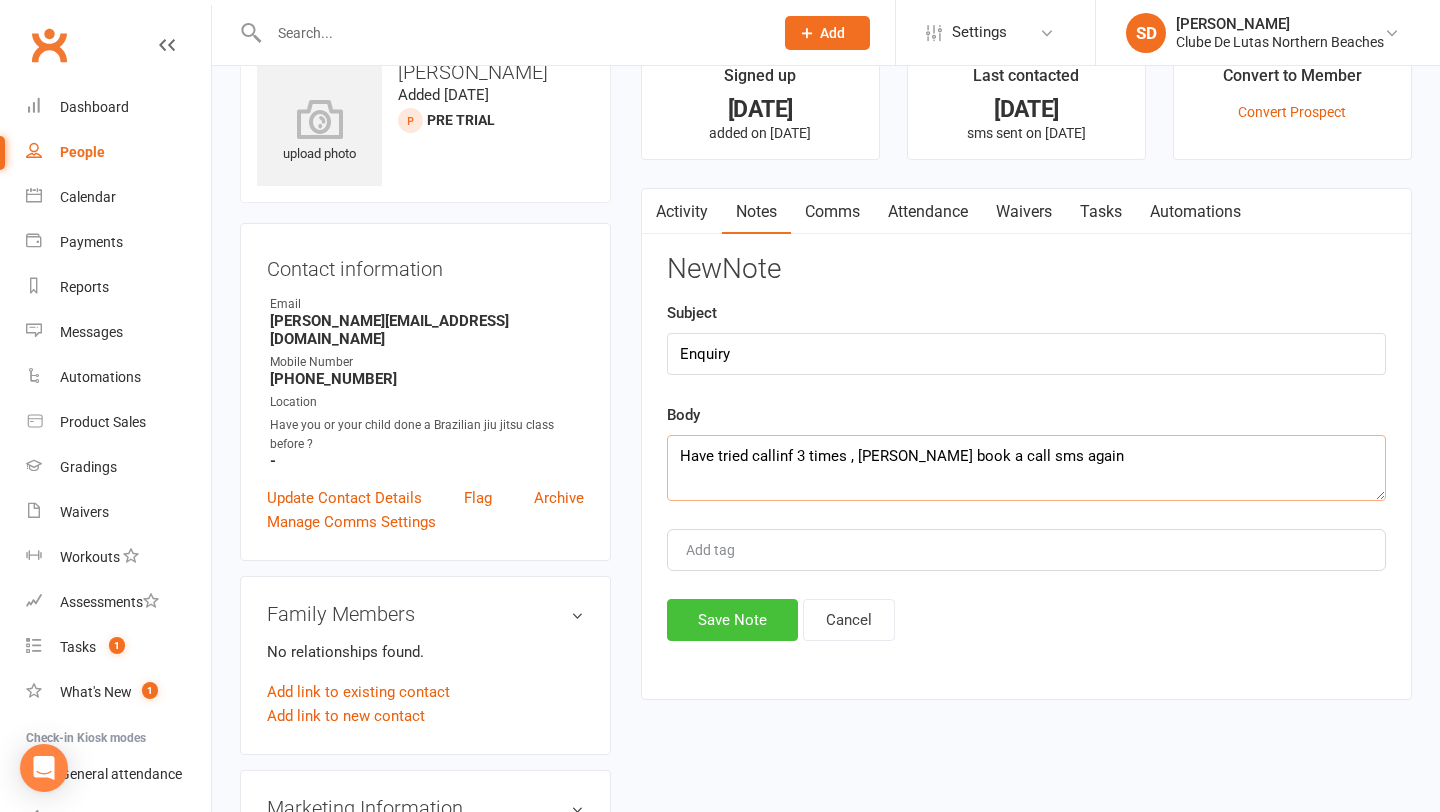 type on "Have tried callinf 3 times , will senf book a call sms again" 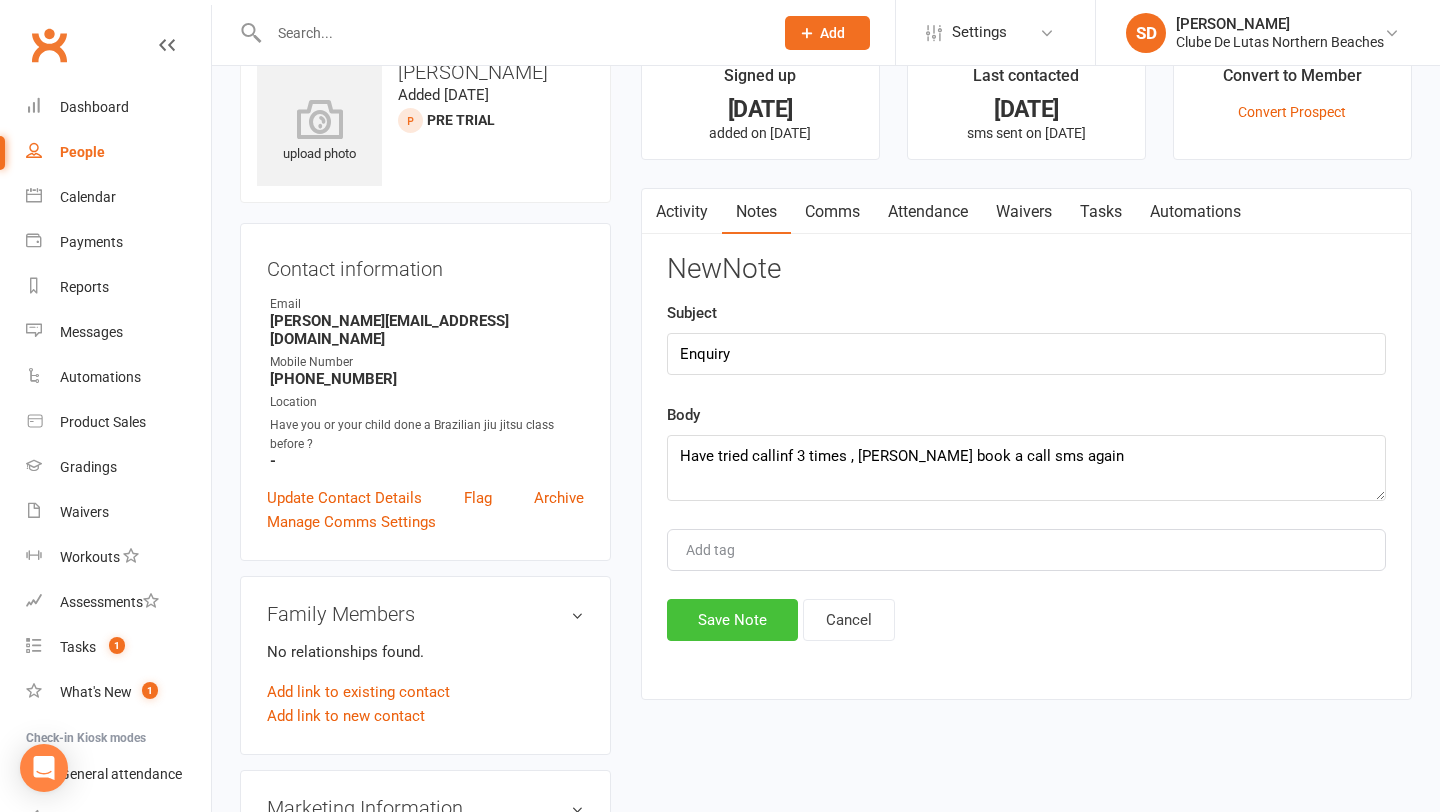 click on "Save Note" at bounding box center [732, 620] 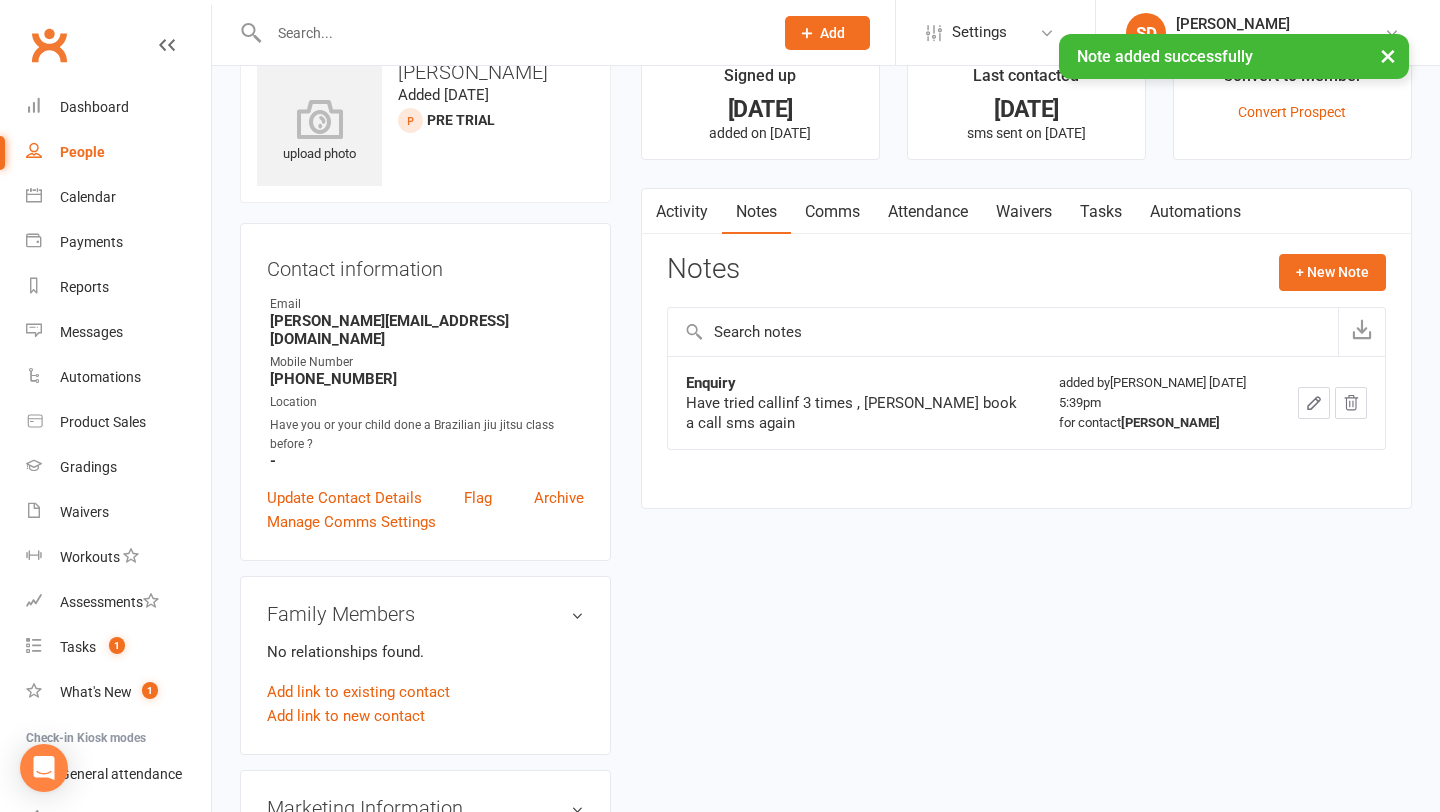 click on "Comms" at bounding box center (832, 212) 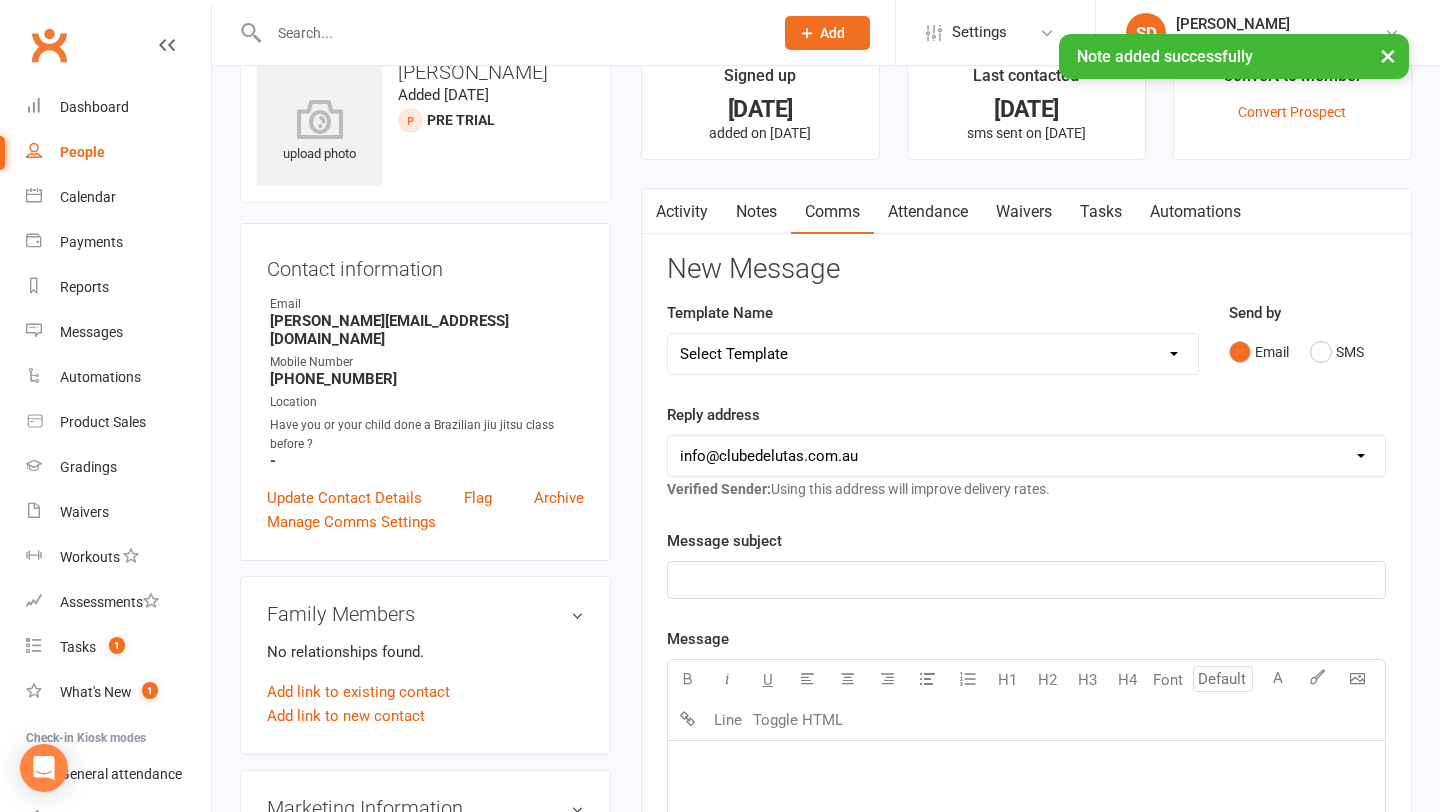 click on "Select Template [Email] Bank holiday open mat [Email] Coach leaving [Email] Womens  day thank you  for sponsors and collabs [Email] Afterschool reach out [Email] Class Confirmation- email [Email] End of Trial Email [Email] Follow up prospect offer [Email] Follow up trial offer [Email] In Trial Email [SMS] In Trial Follow Up - Updated [Email] Last foundation memberships nb 2025 [Email] Last of foundation memberships option 2 [Email] May Promo [SMS] Missed call - PROSPECT [SMS] Missed trial class [Email] Missed trial class (1) [Email] Nurture  Adult Prospects 1/5 [Email] Nurture  Adult Prospects 2/5 [Email] Nurture  Adult Prospects 3/5 [Email] Nurture  Adult Prospects 4/5 [Email] Nurture  Adult Prospects 5/5 [Email] Pop Up Shop Follow Up [Email] Prospect and cancelation reach out [Email] Questions Pre INTRO Class [Email] Questions Pre trial Adults [Email] Questions Pre trial - Kids [Email] Rouse Hill Membership 2024 [Email] School reach out NB [Email] Still interested? EMAIL [SMS] Still interested? SMS (1)" at bounding box center [933, 354] 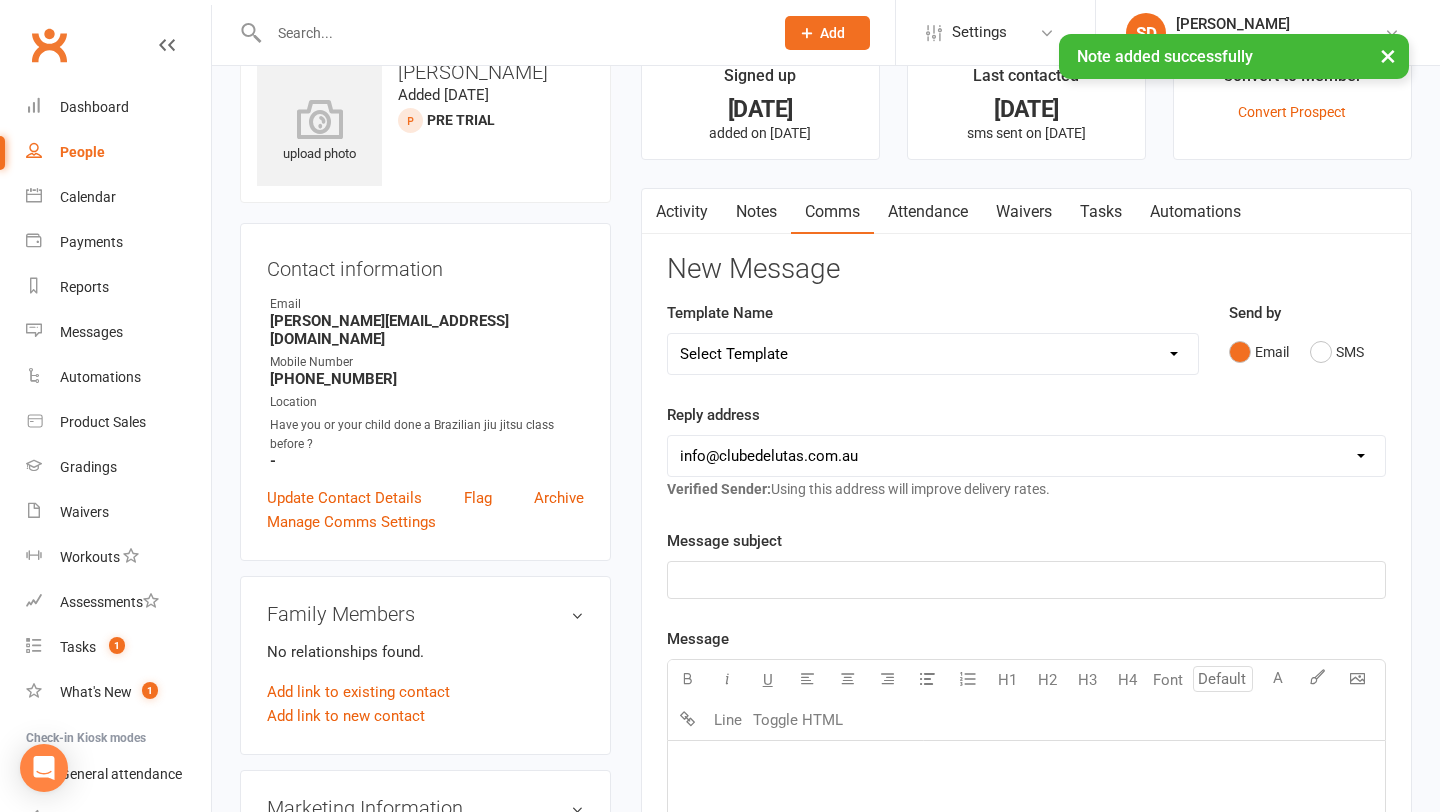 select on "13" 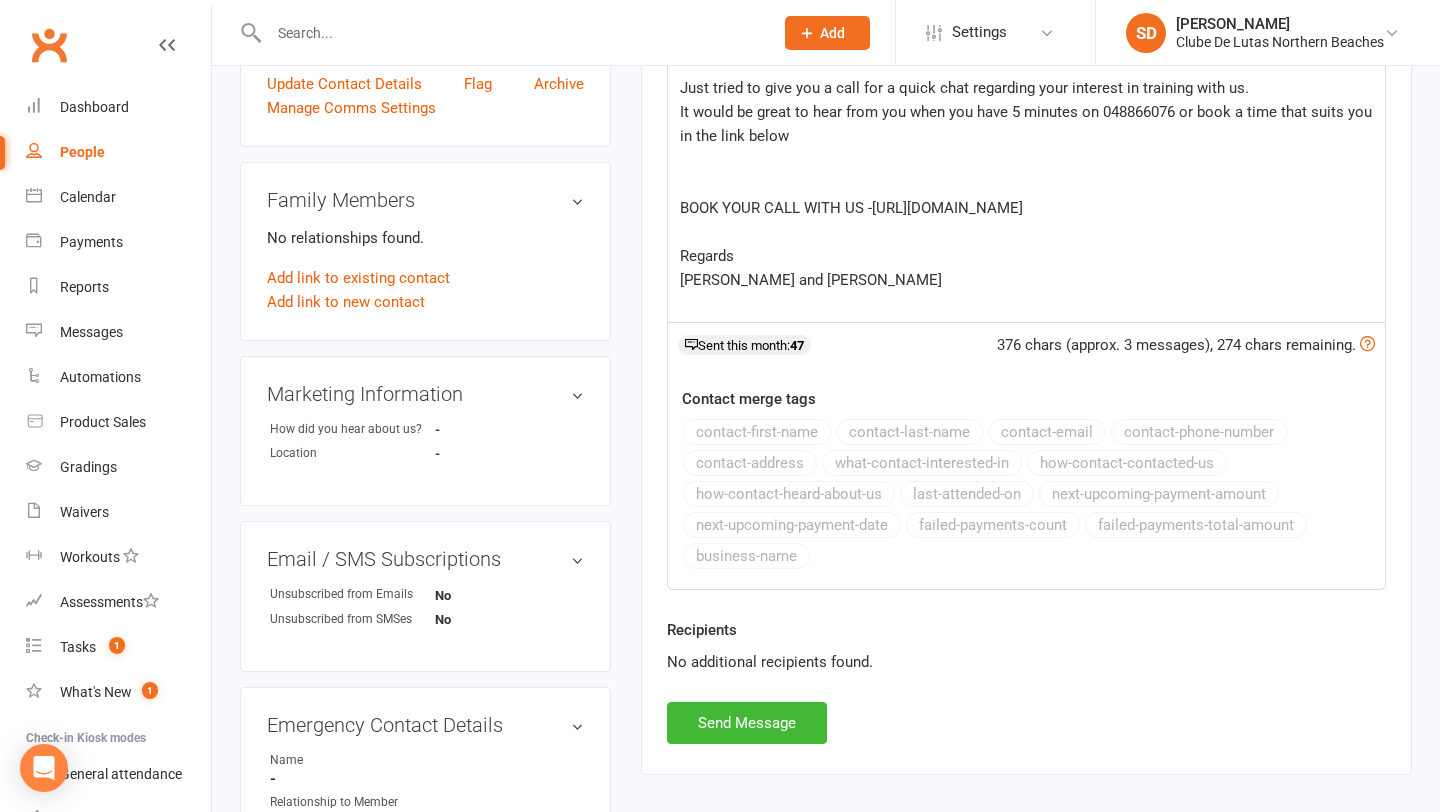 scroll, scrollTop: 491, scrollLeft: 0, axis: vertical 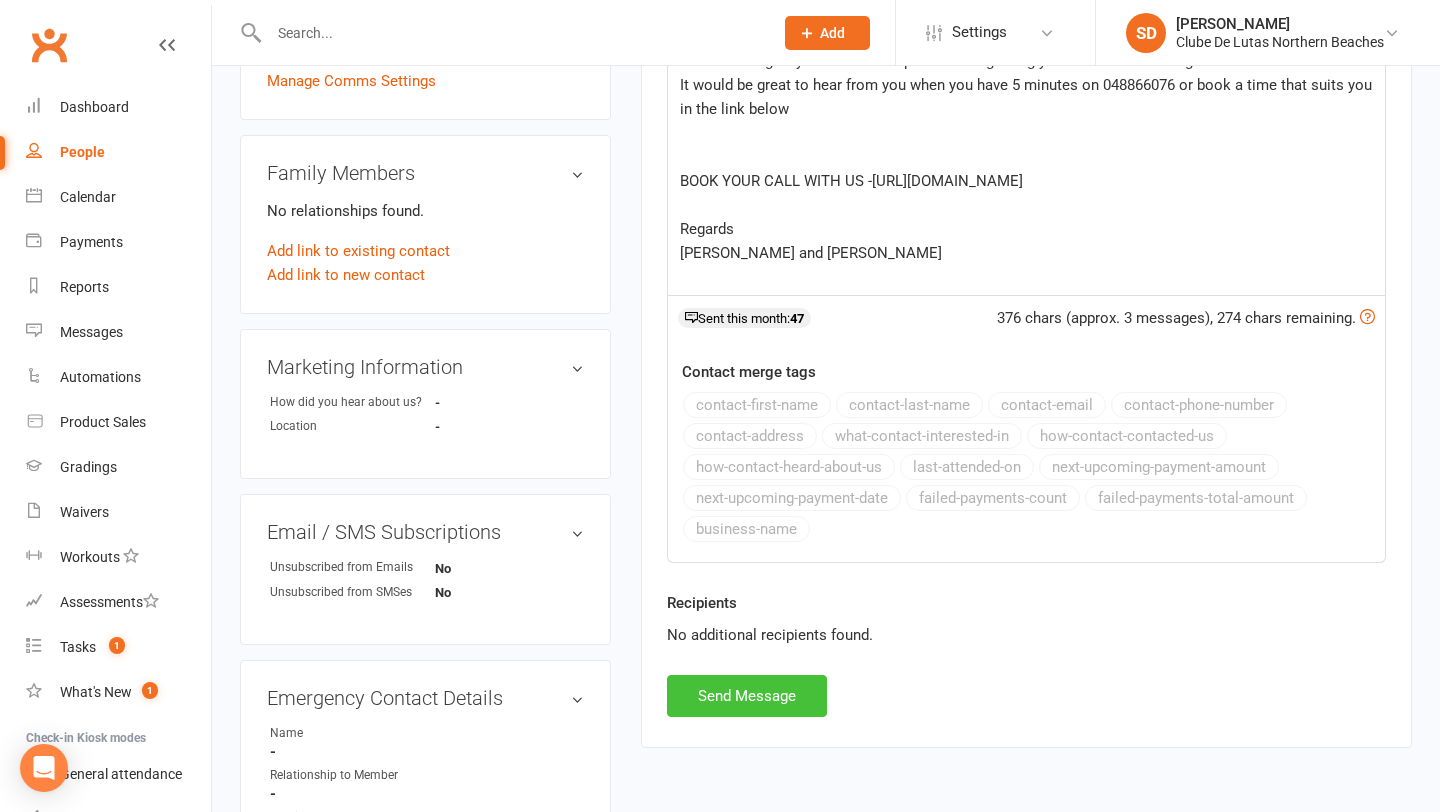 click on "Send Message" at bounding box center [747, 696] 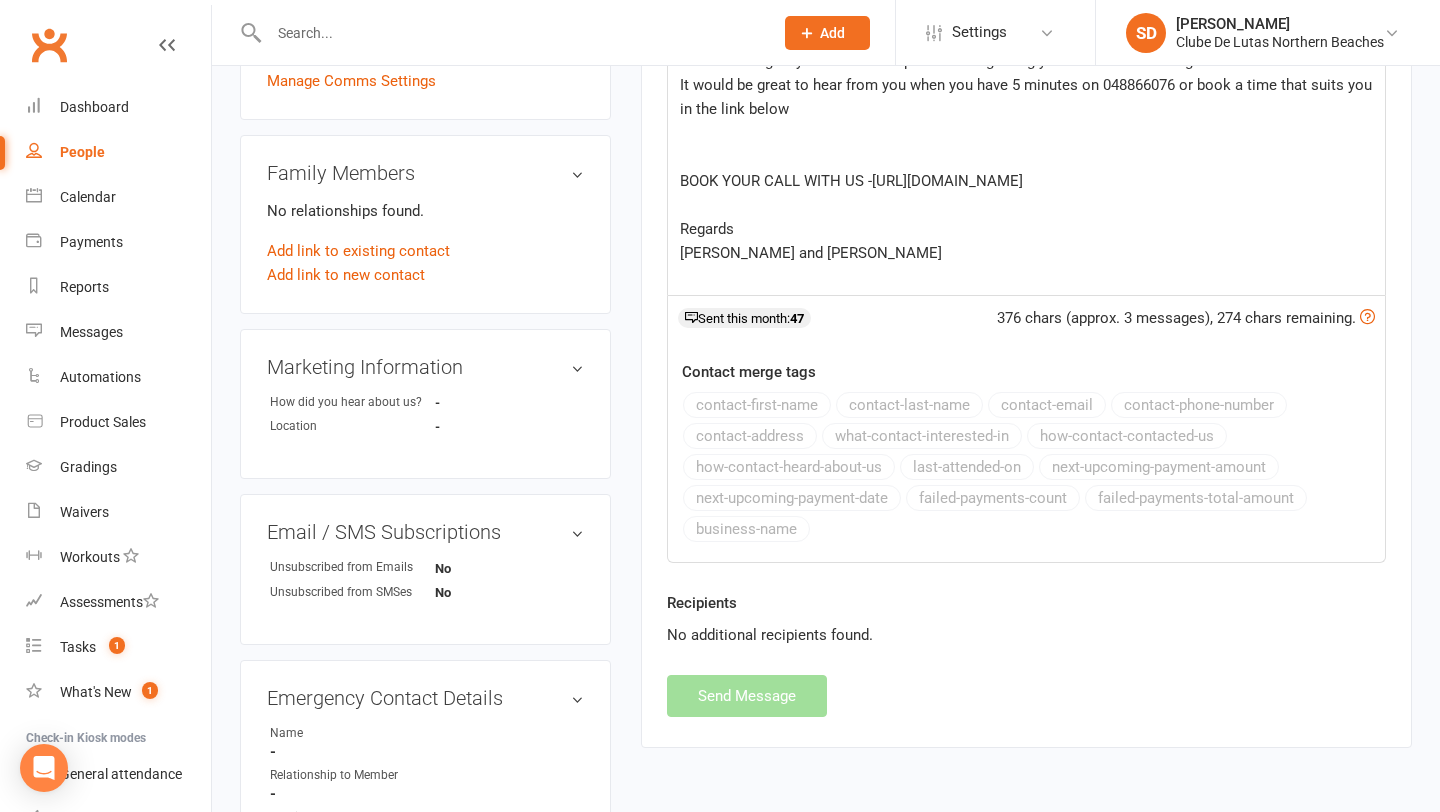 select 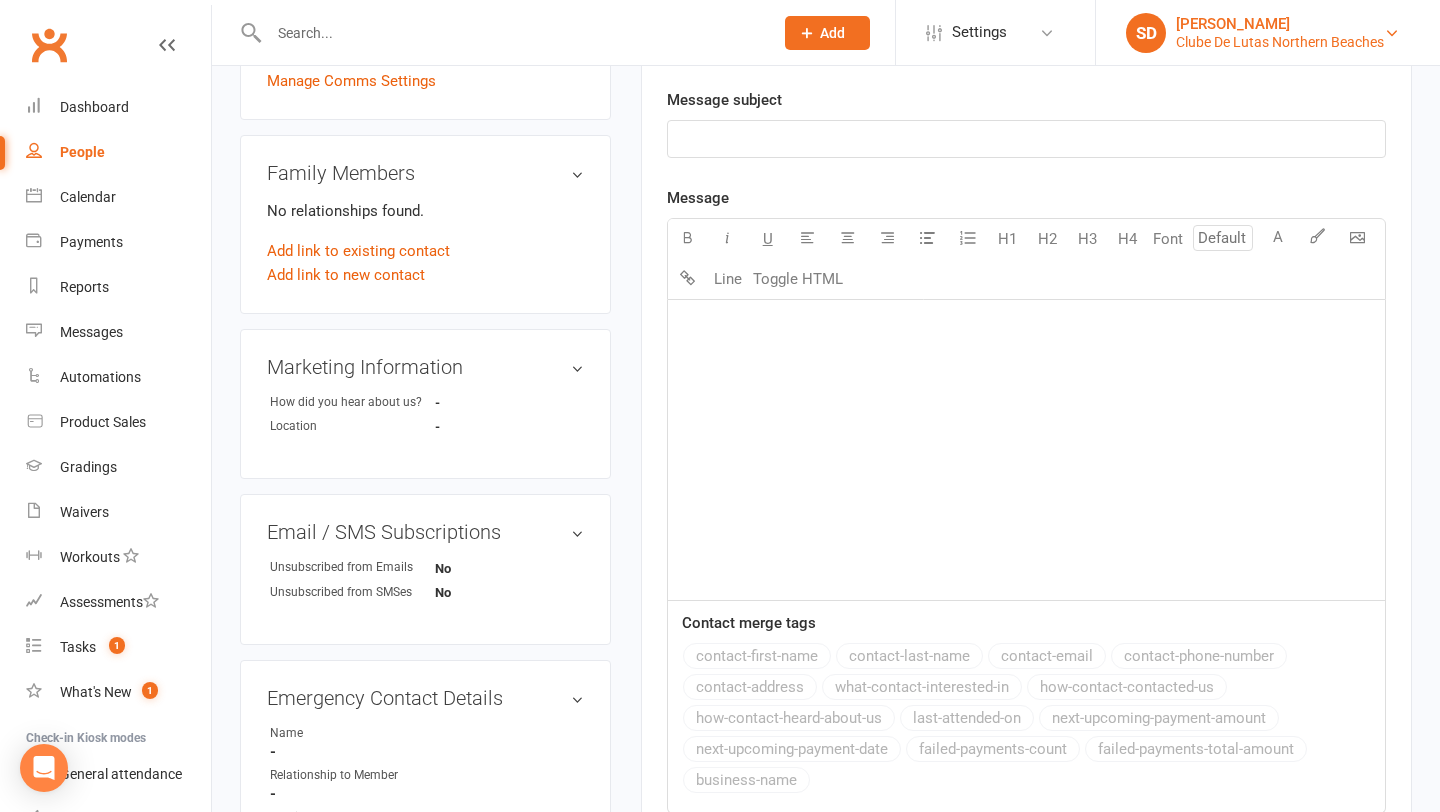 click on "[PERSON_NAME]" at bounding box center (1280, 24) 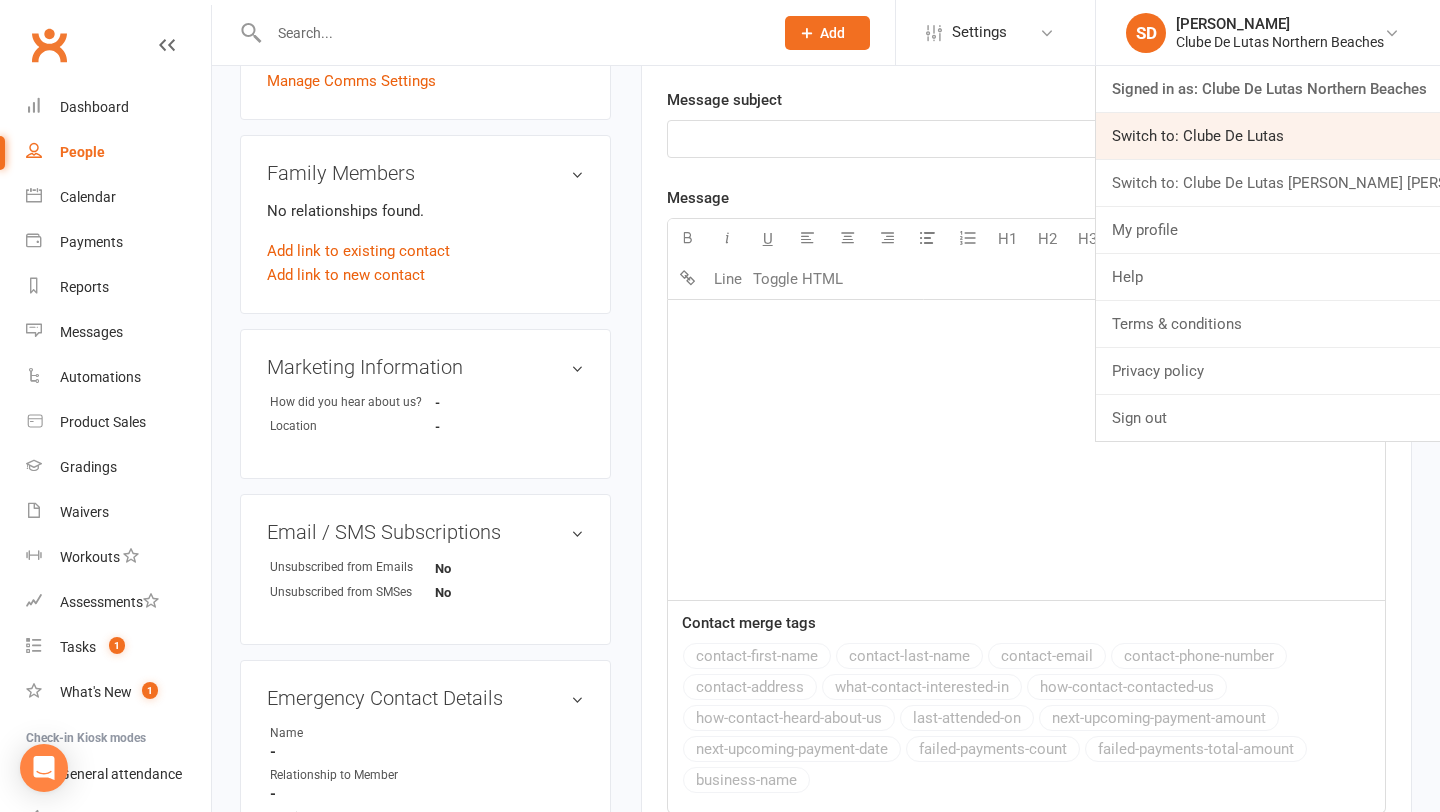 click on "Switch to: Clube De Lutas" at bounding box center [1268, 136] 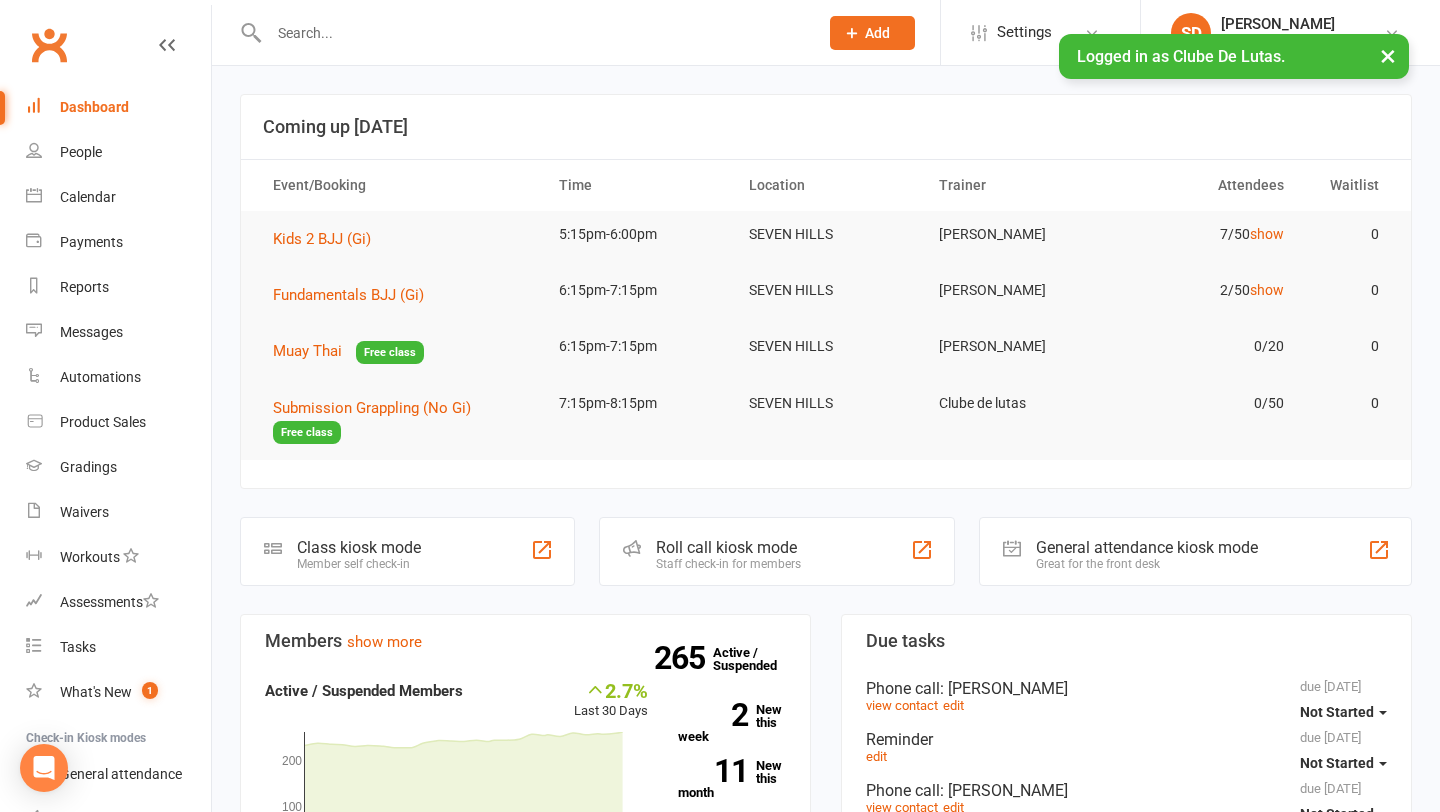 scroll, scrollTop: 0, scrollLeft: 0, axis: both 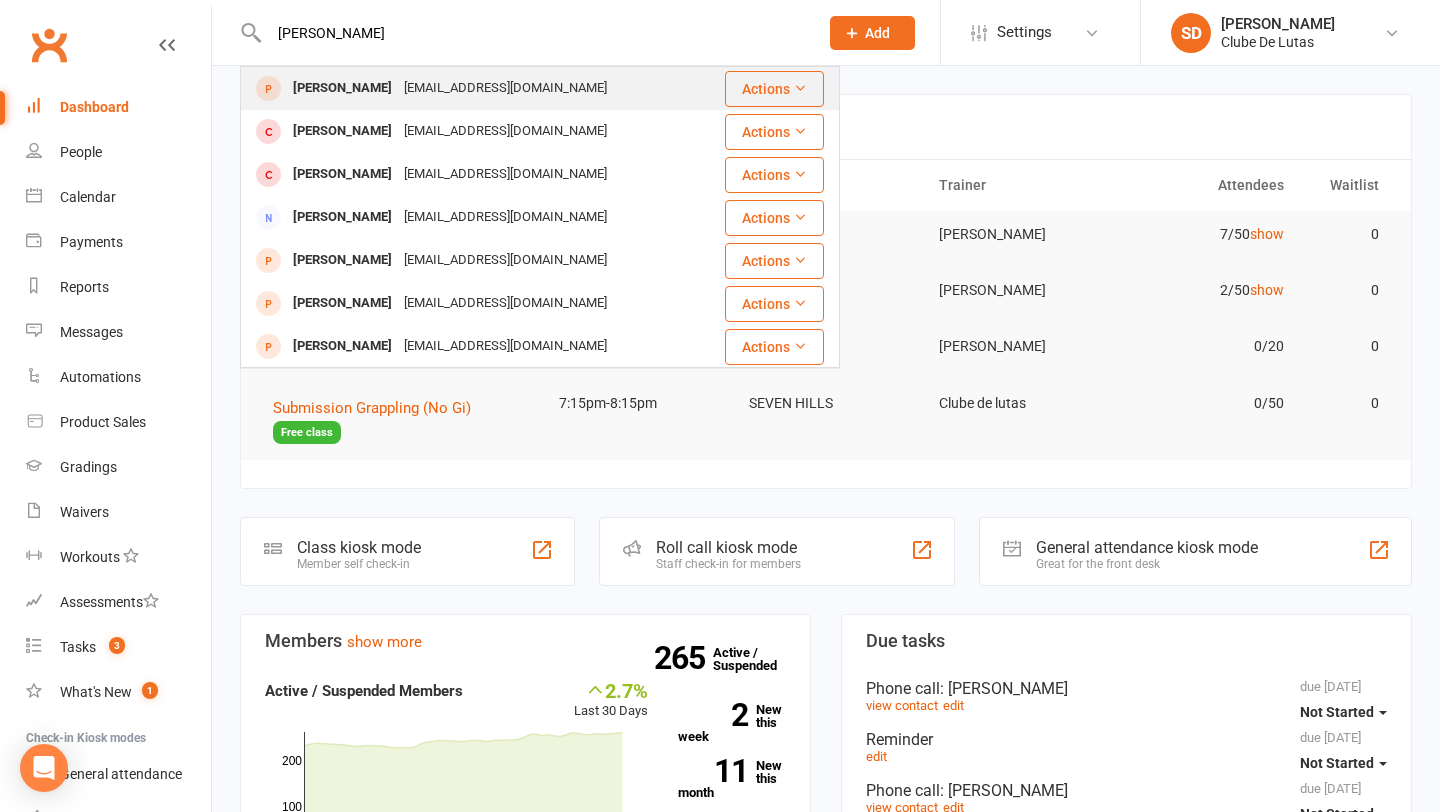 type on "[PERSON_NAME]" 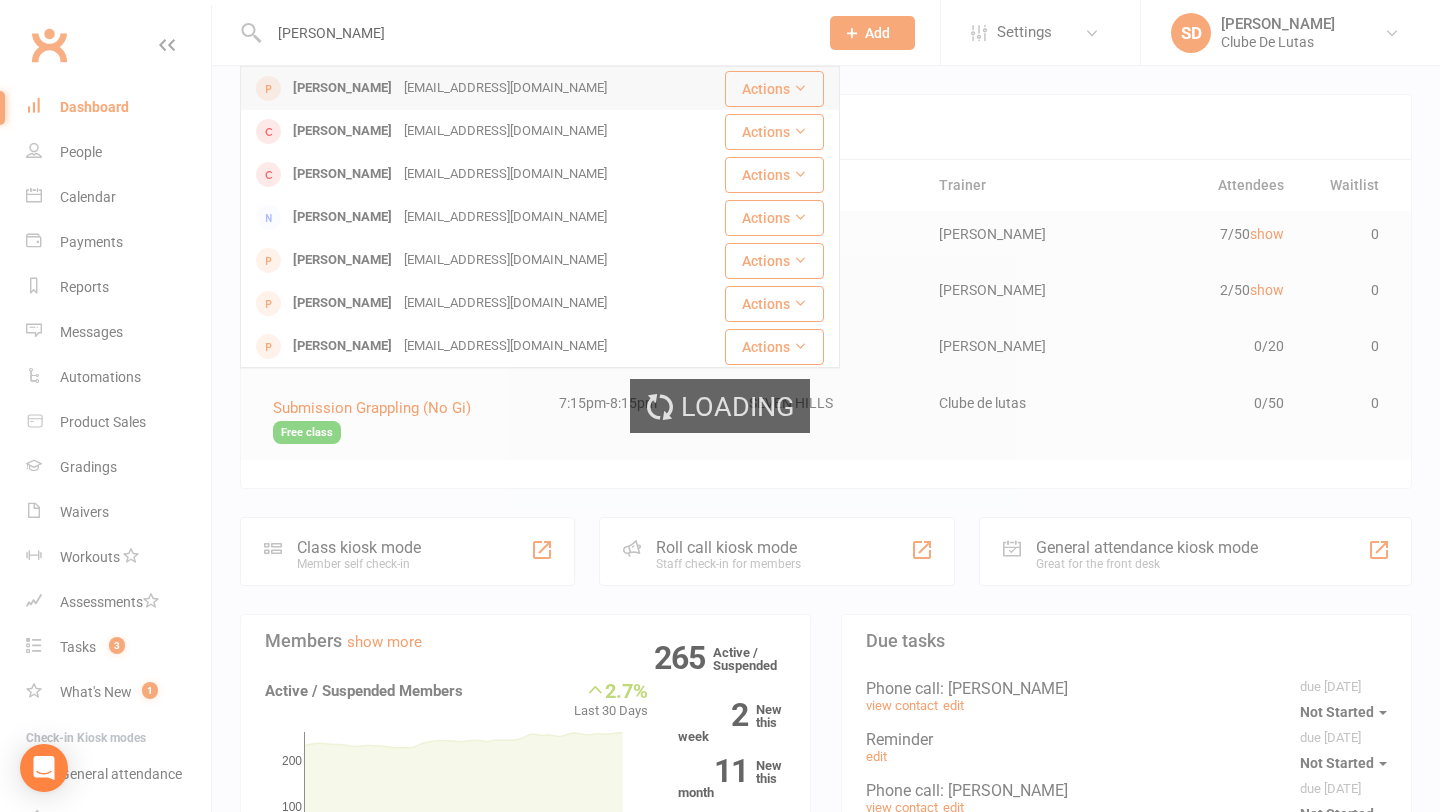 type 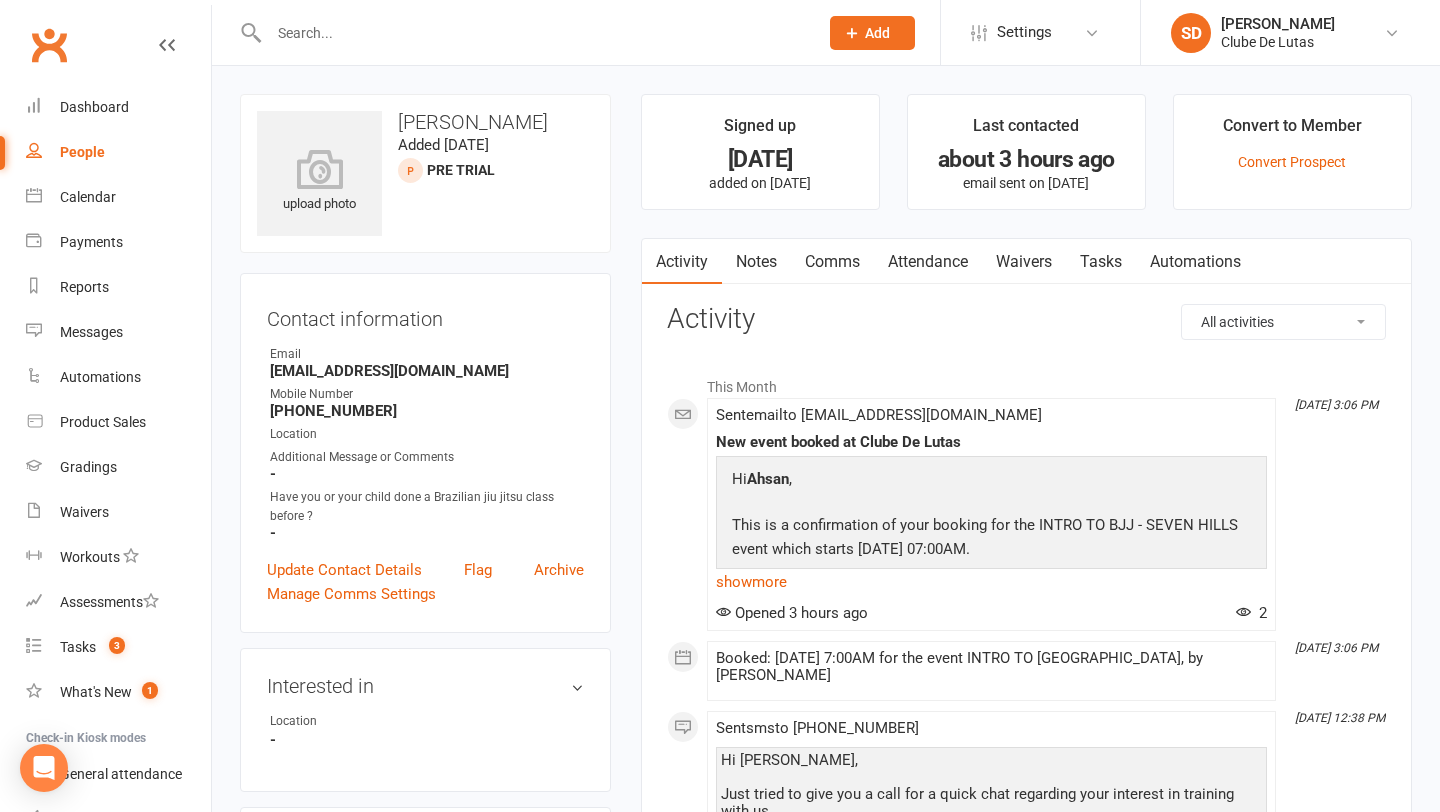 click on "Notes" at bounding box center (756, 262) 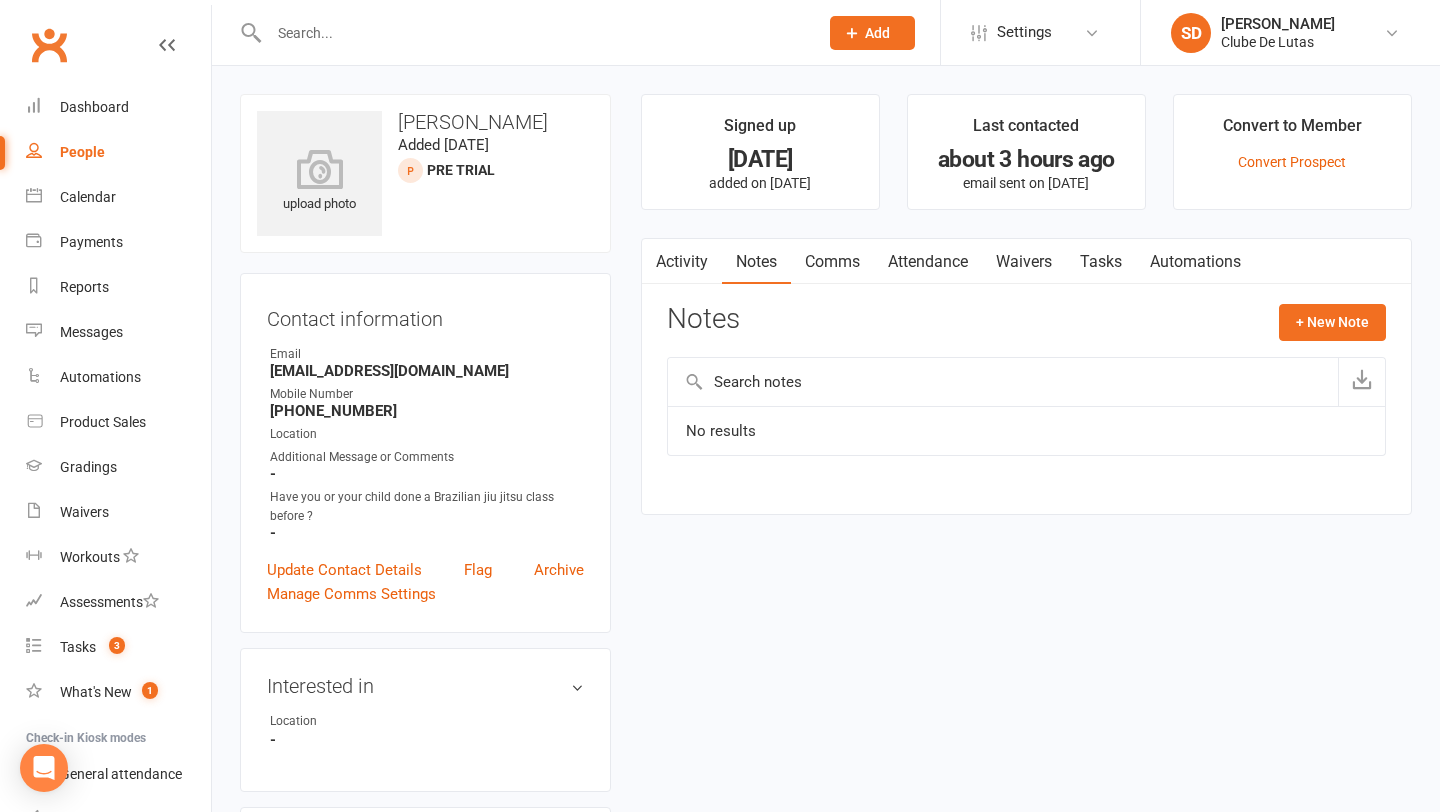 click on "Activity" at bounding box center (682, 262) 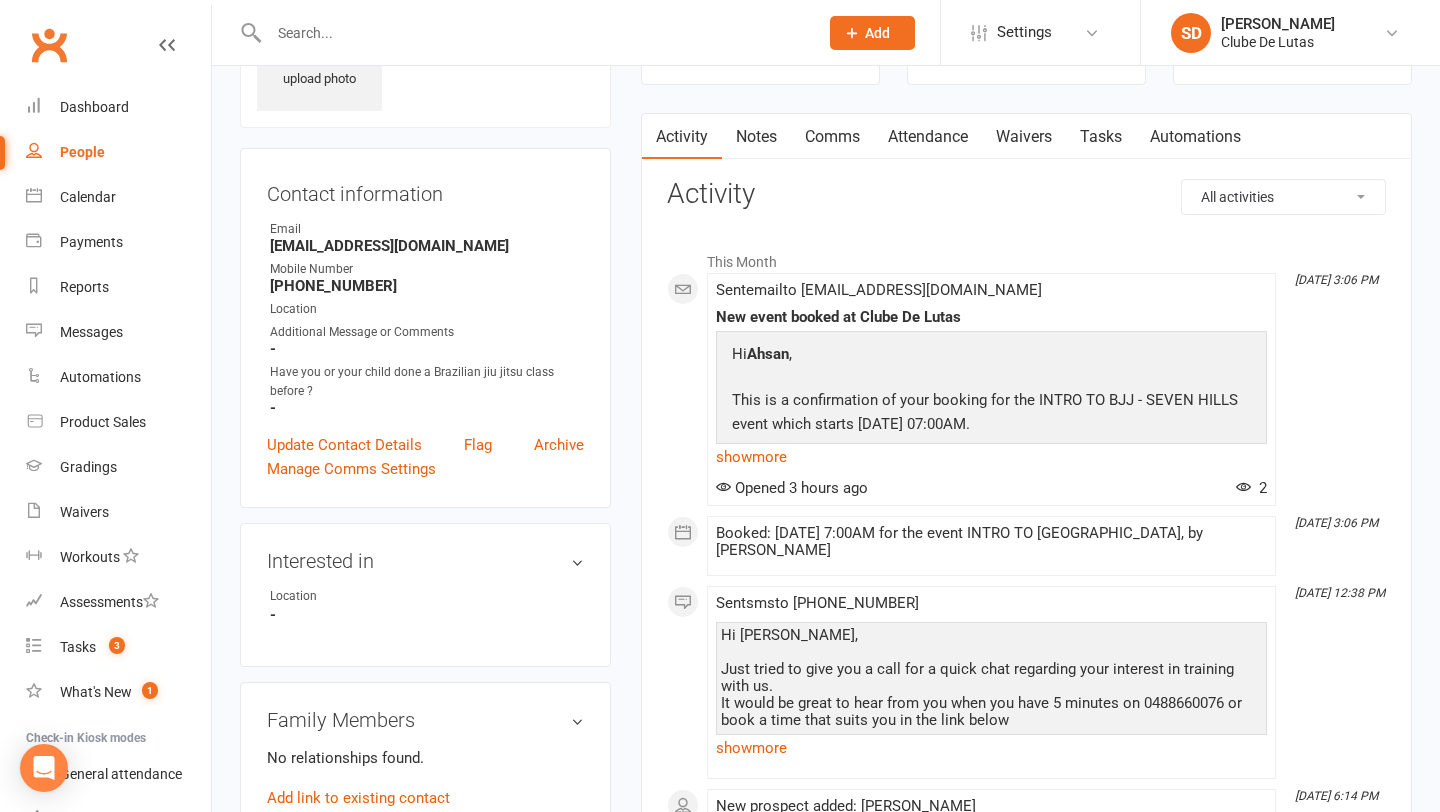 scroll, scrollTop: 0, scrollLeft: 0, axis: both 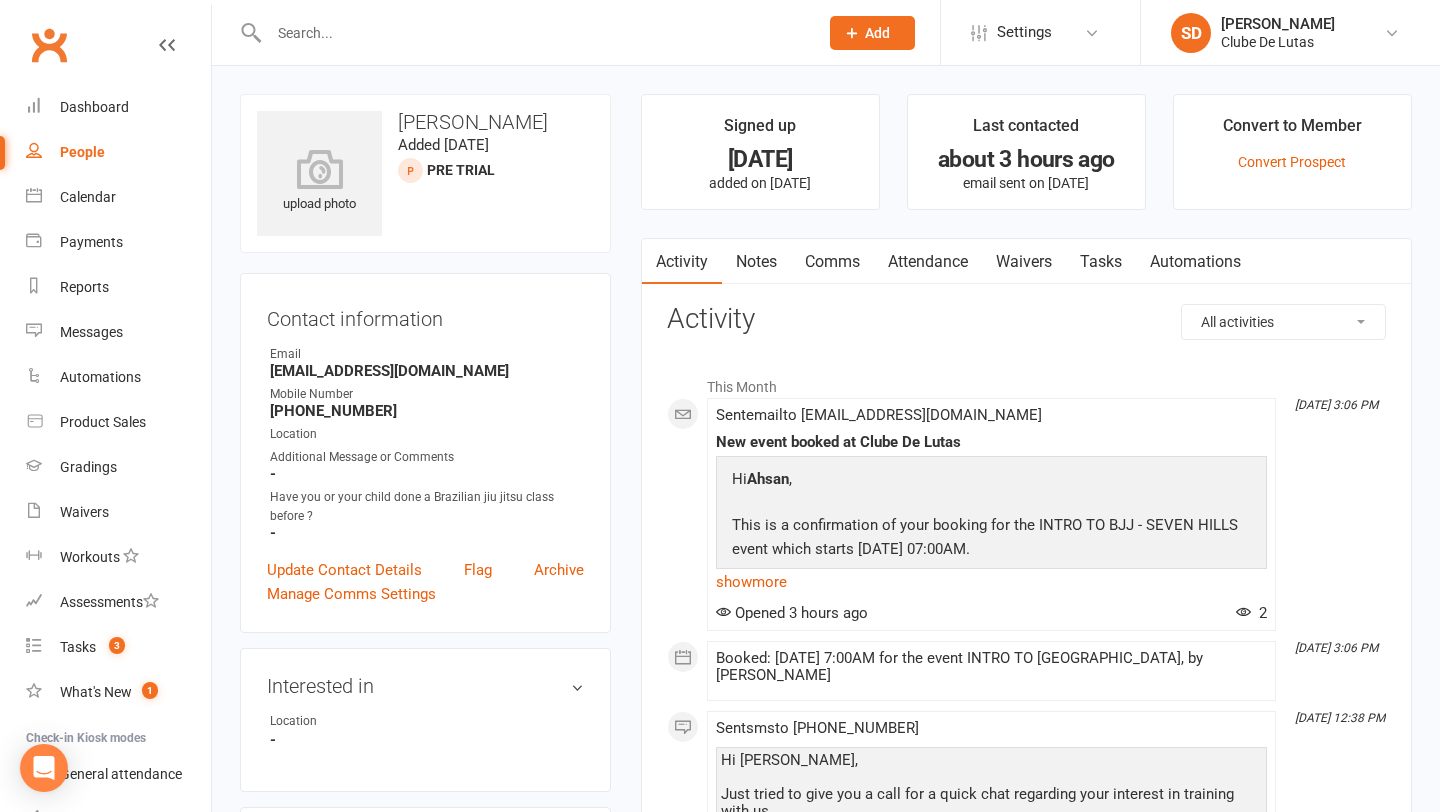 click on "Notes" at bounding box center [756, 262] 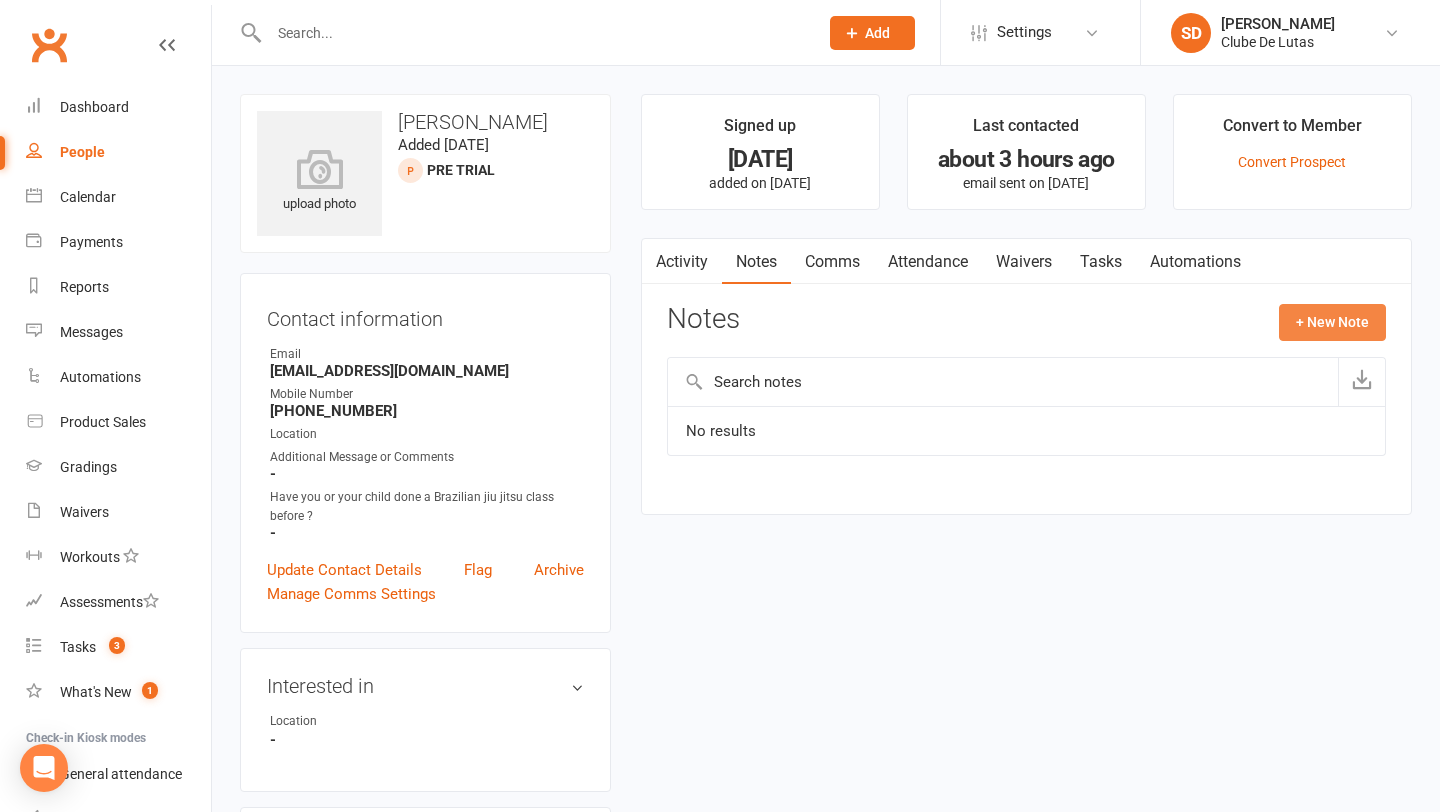 click on "+ New Note" at bounding box center [1332, 322] 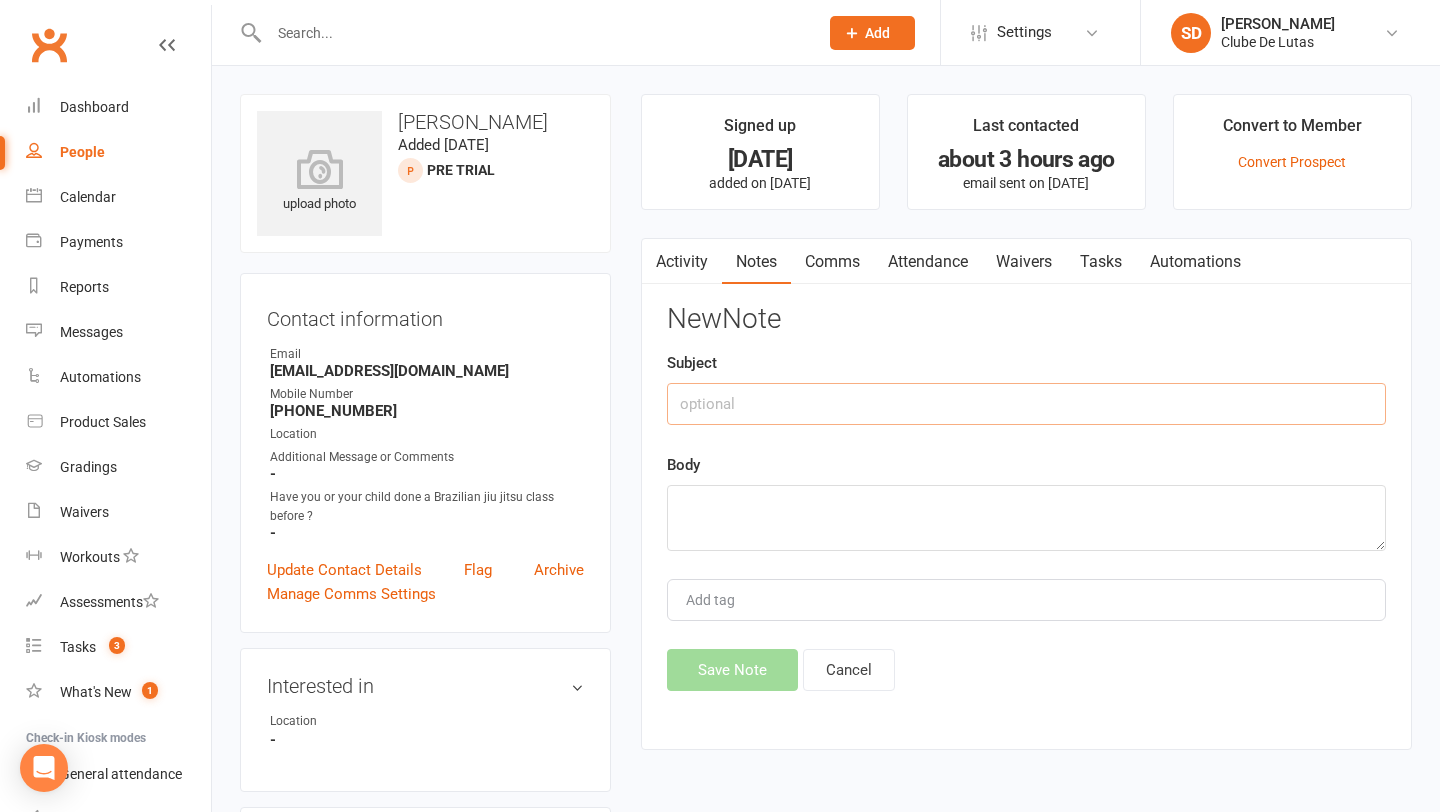 click at bounding box center [1026, 404] 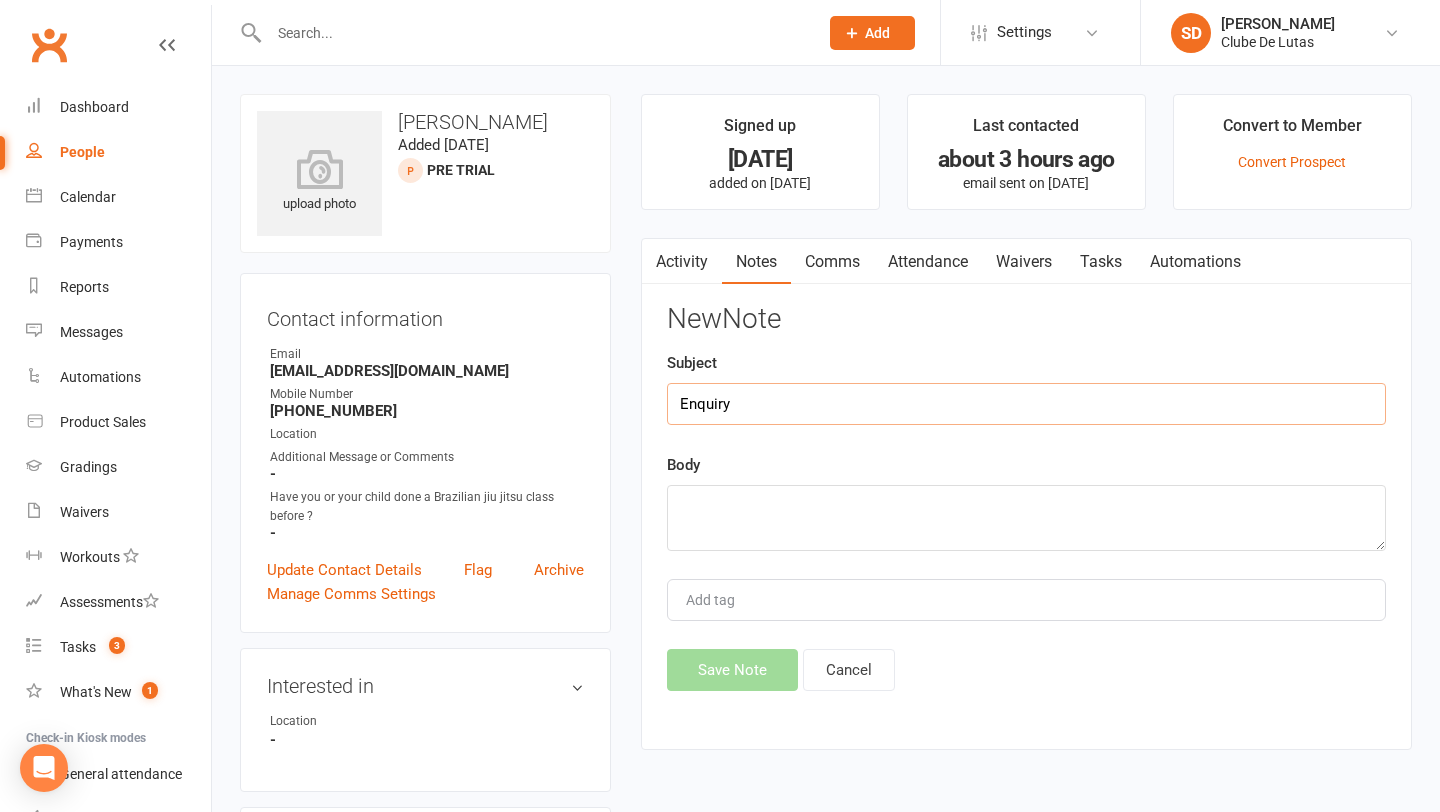 type on "Enquiry" 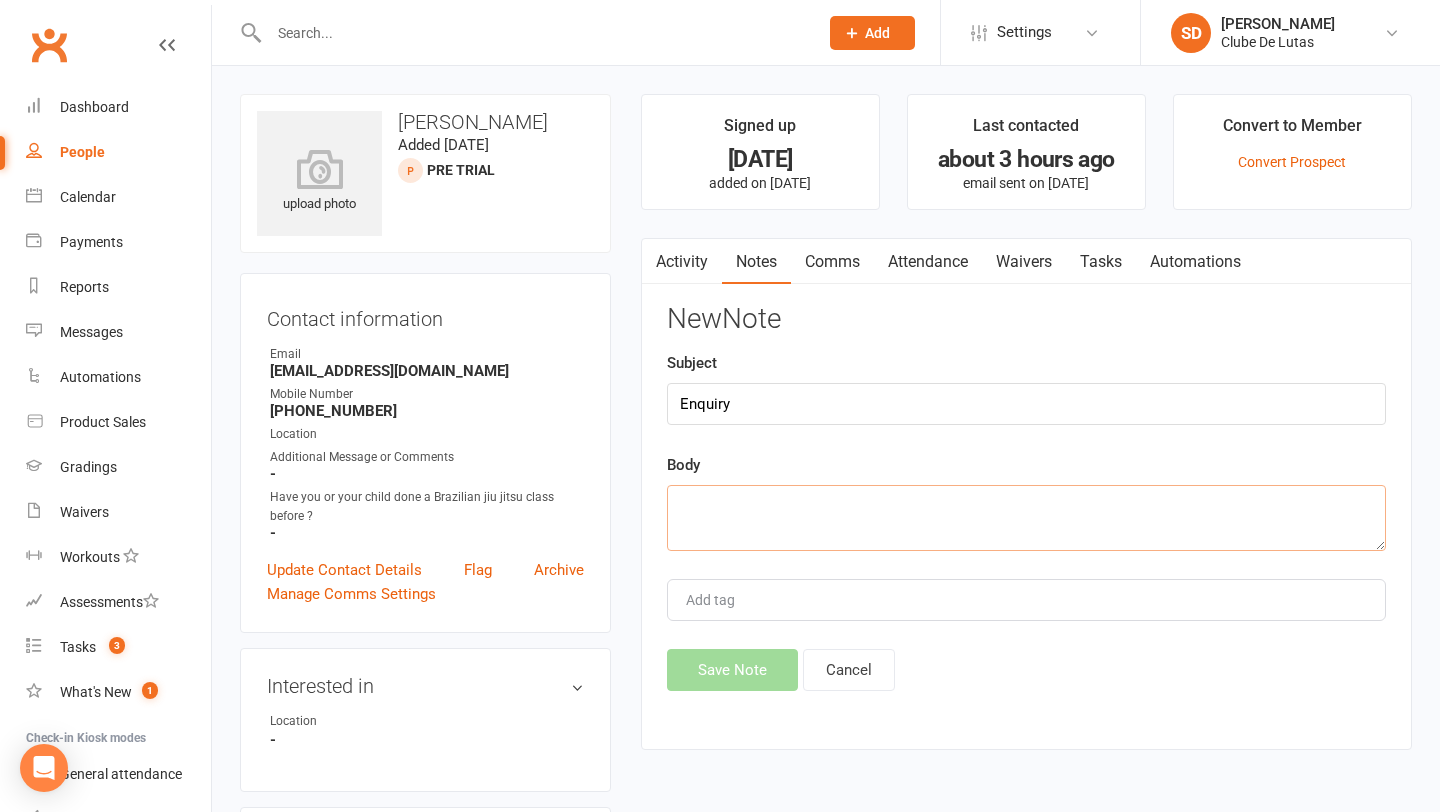 click at bounding box center [1026, 518] 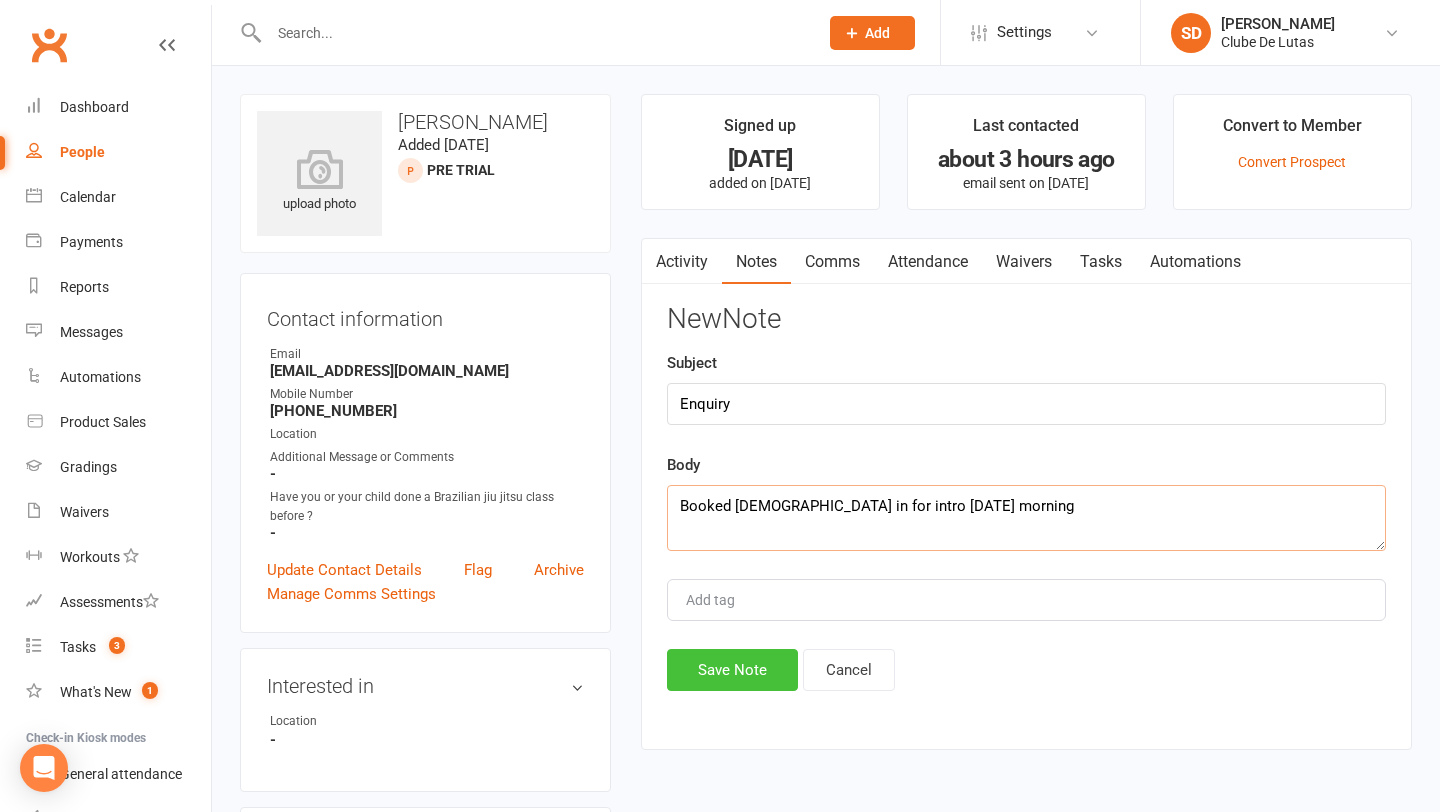type on "Booked Ashan in for intro Thursday morning" 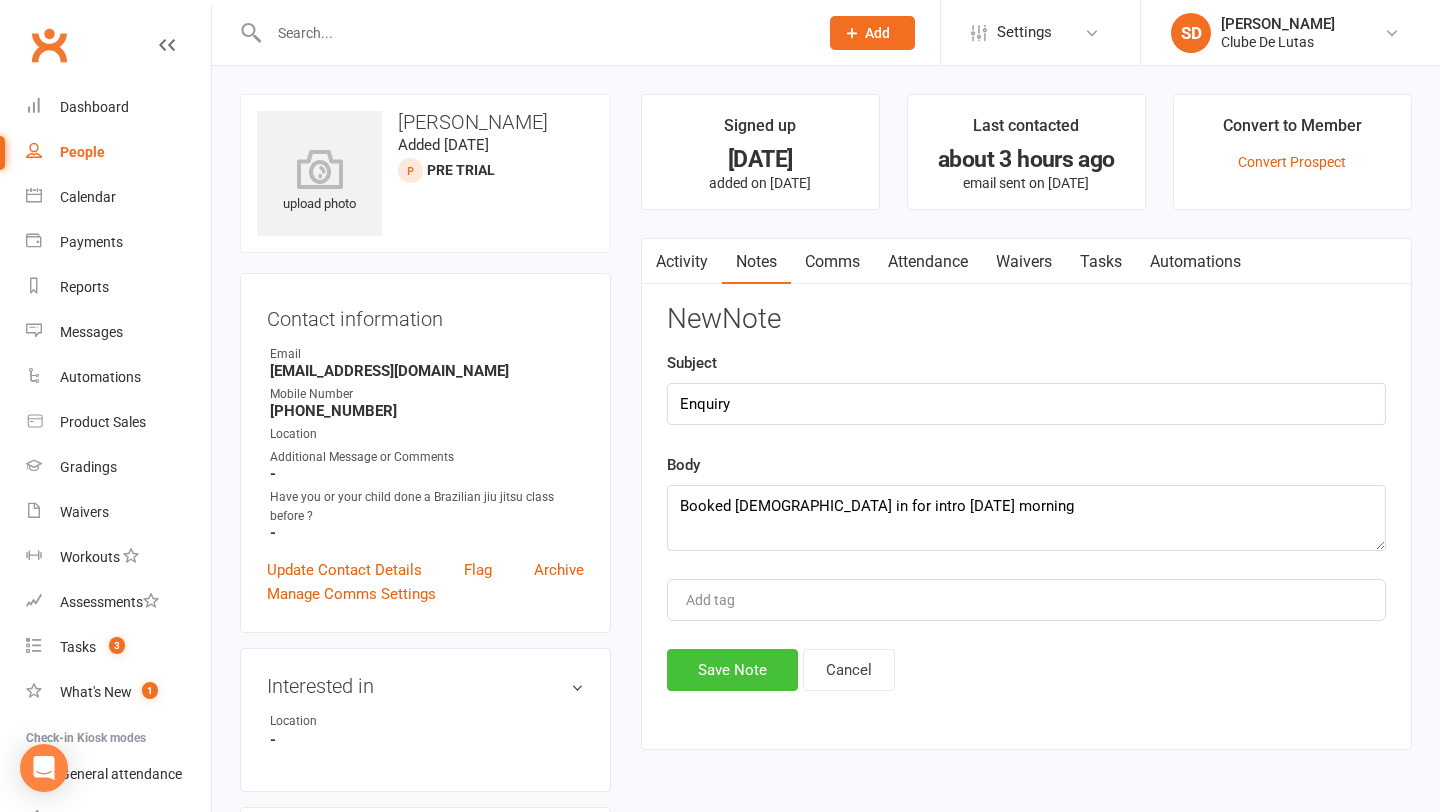 click on "Save Note" at bounding box center (732, 670) 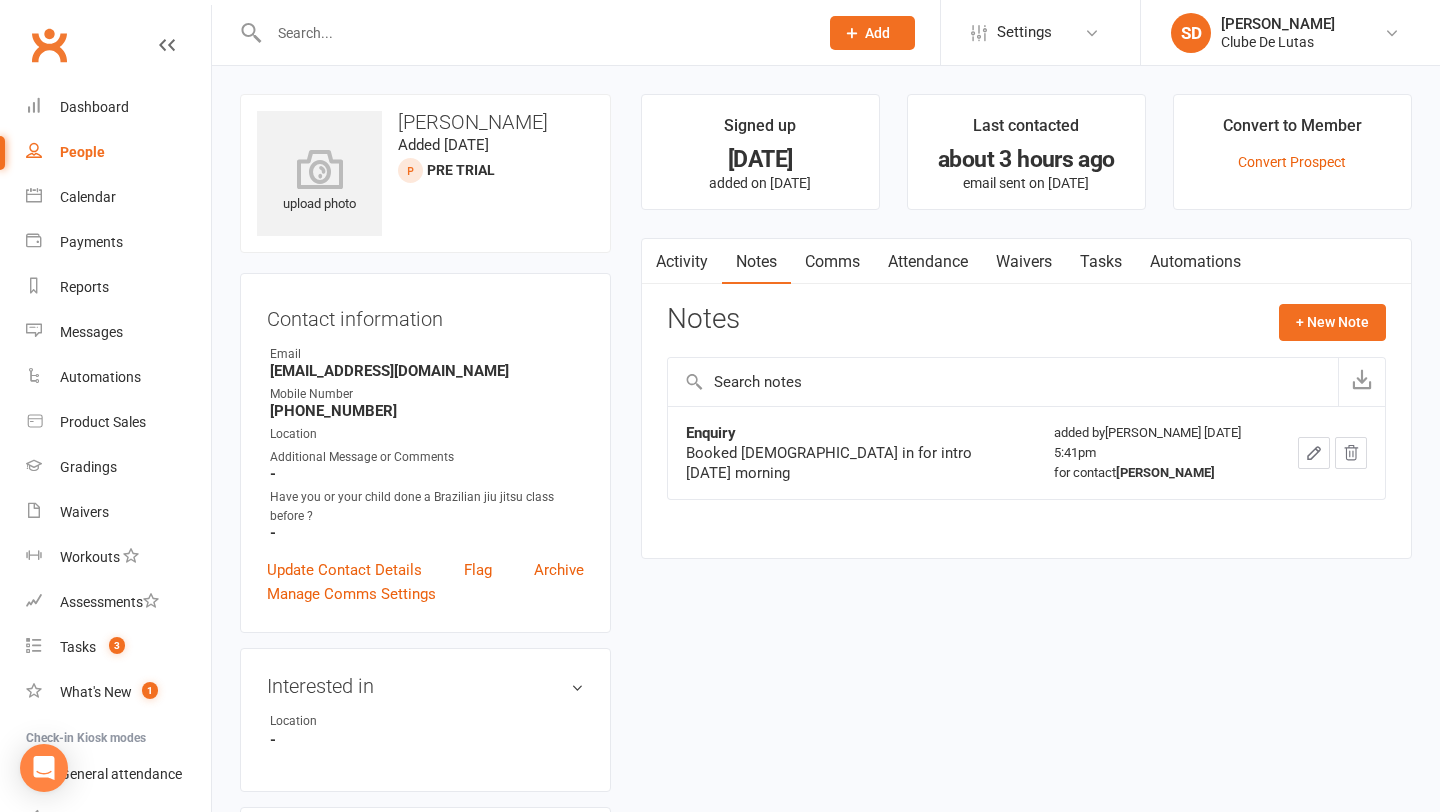 click on "Activity" at bounding box center [682, 262] 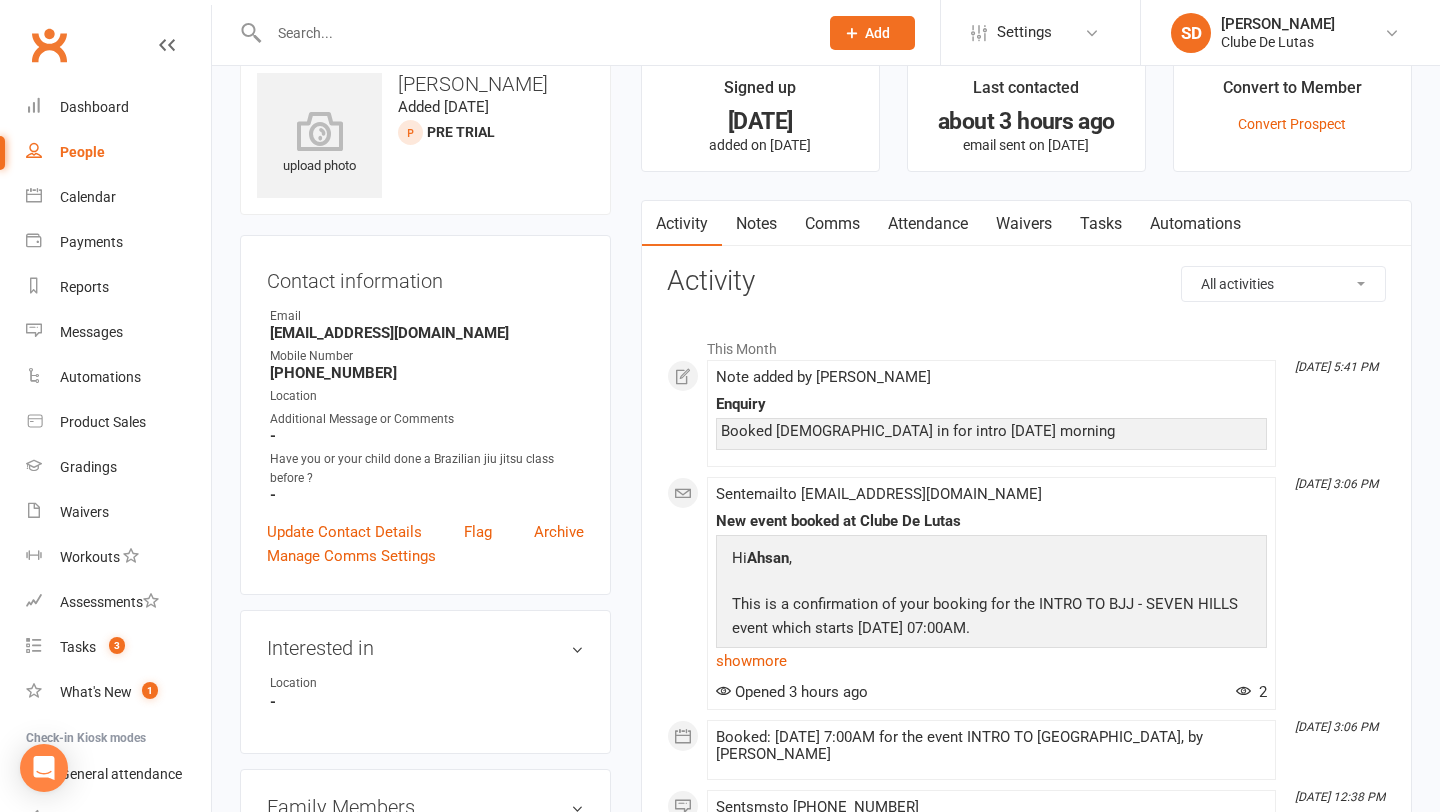 scroll, scrollTop: 0, scrollLeft: 0, axis: both 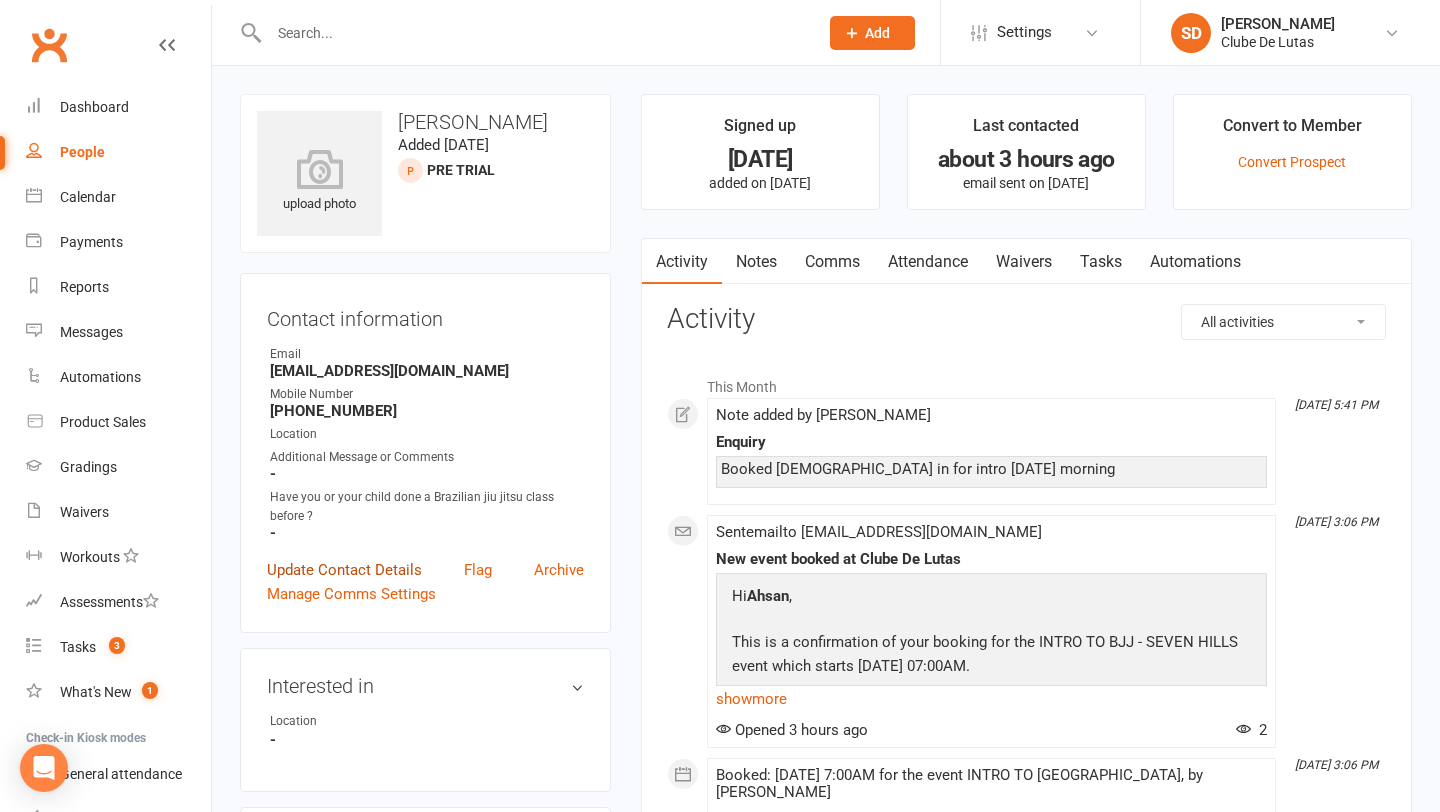click on "Update Contact Details" at bounding box center [344, 570] 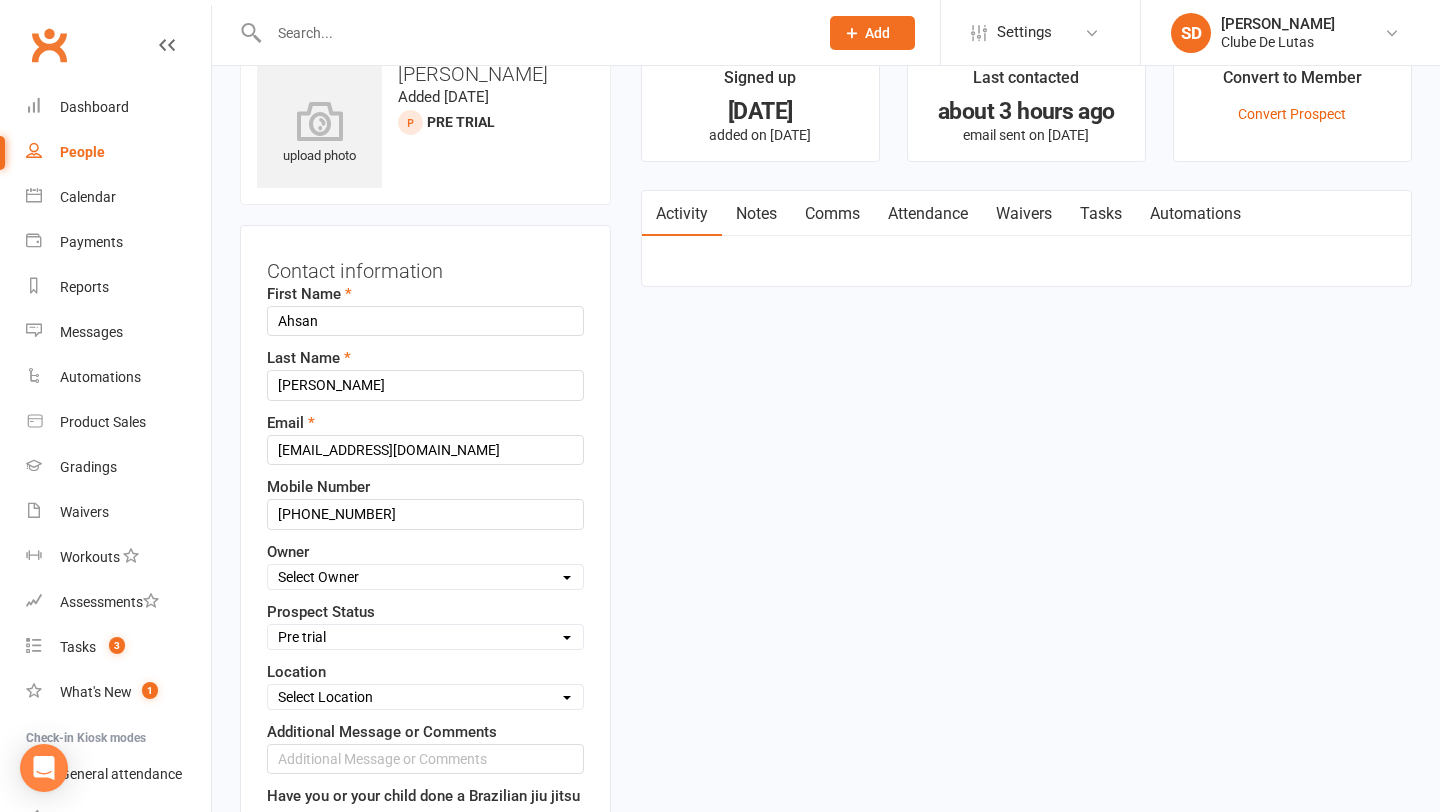 scroll, scrollTop: 94, scrollLeft: 0, axis: vertical 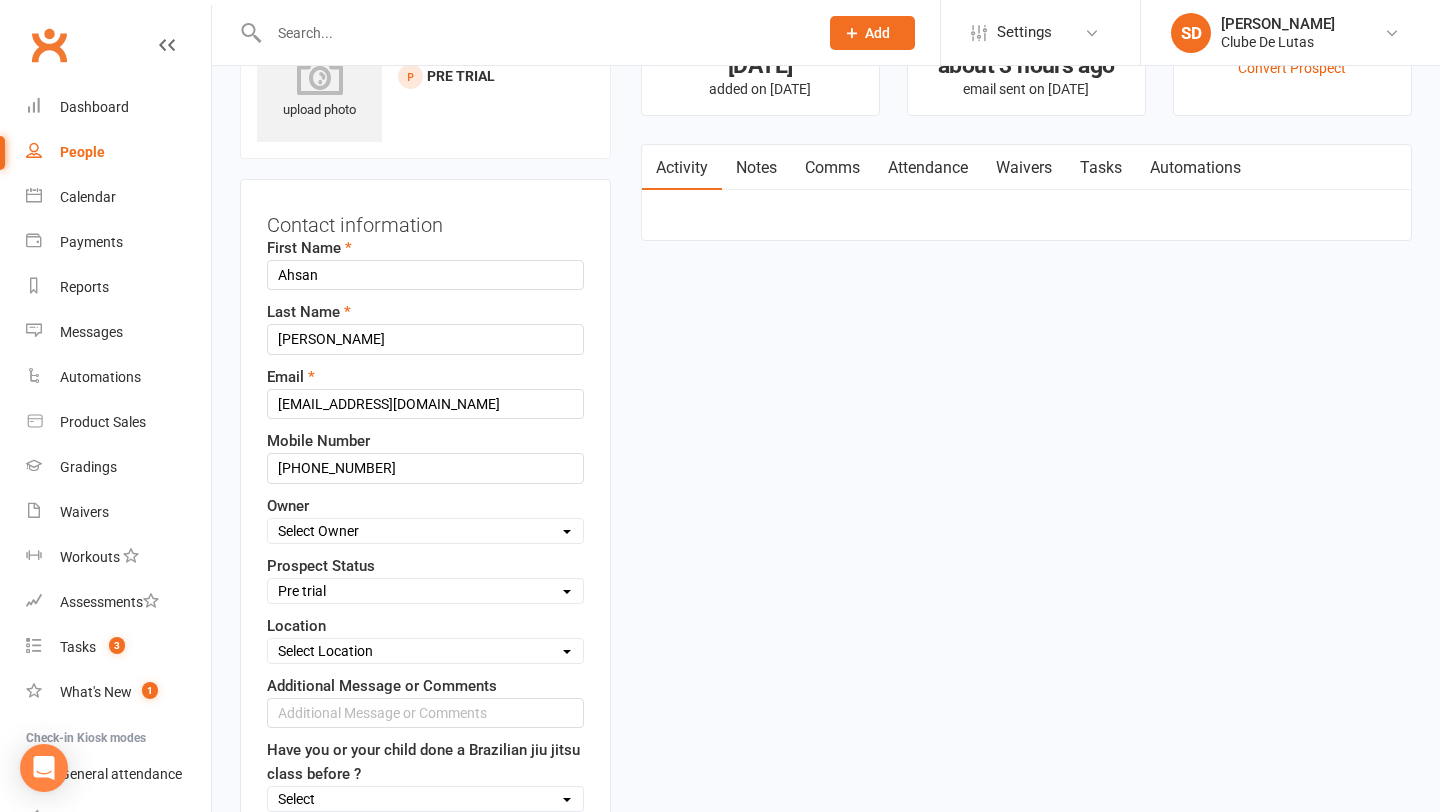 click on "Select Pre trial Pre trial - ADULTS Pre trial - INTRO Pre trial - KIDS IN TRIAL Follow-up Call Prospect Follow-up Call Trial Kids and Youth Program Jiu Jitsu Intro Class Jiu Jitsu Program Women's Jiu Jitsu / Self defence School Holiday Program Workshops and Seminars Local schools Casual Prospect NDIS Providers Schools - Toongabie Schools - Kings Langley Schools - Model Farm Schools - Winston heights and Crestwood Local Schools Rouse hill Rouse hill Foundation Open day  After school care  Kaizen newsletter Pop up shop Member of another location Womens Only Enquiry Kids Muay Thai Enquiry Follow Up Missed Trial" at bounding box center [425, 591] 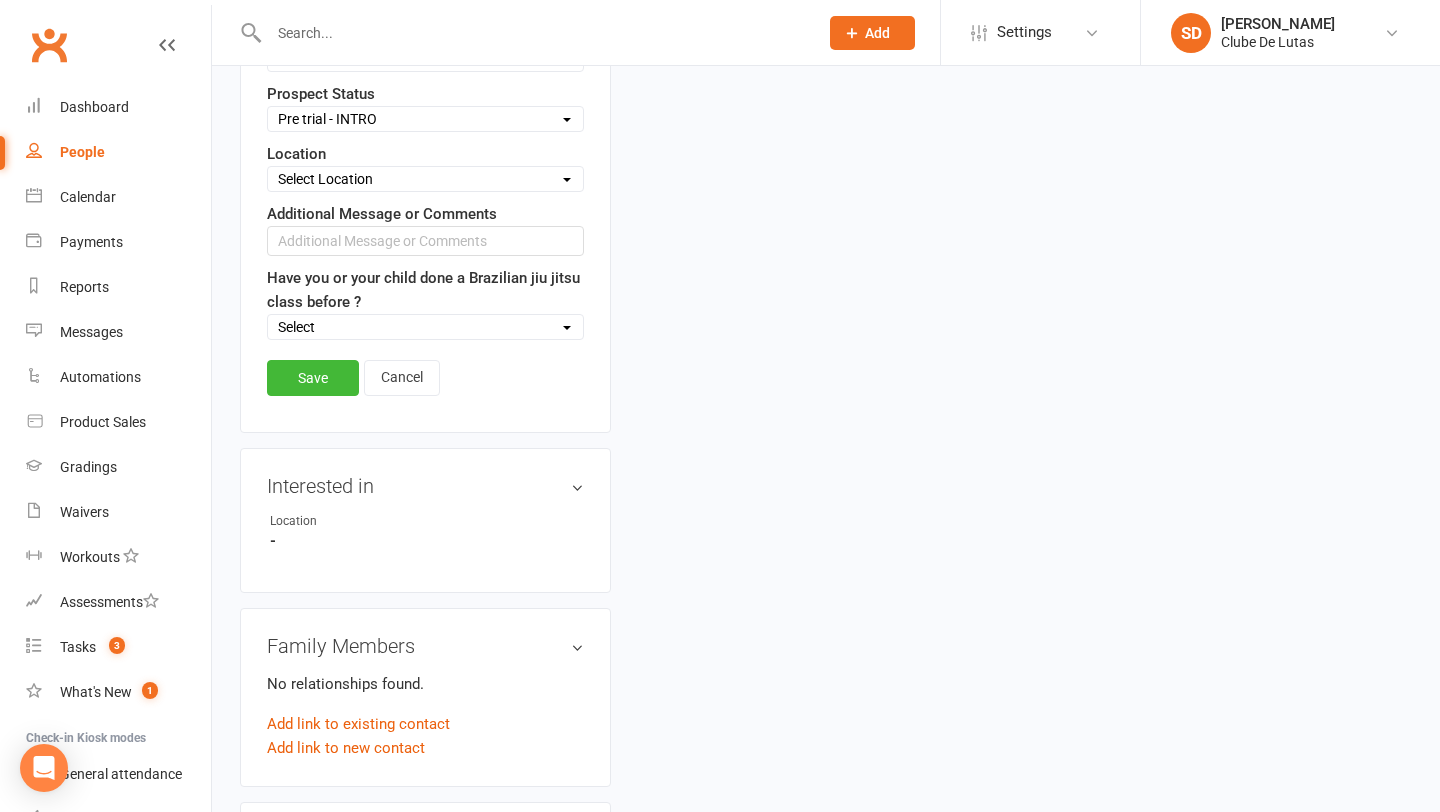 scroll, scrollTop: 575, scrollLeft: 0, axis: vertical 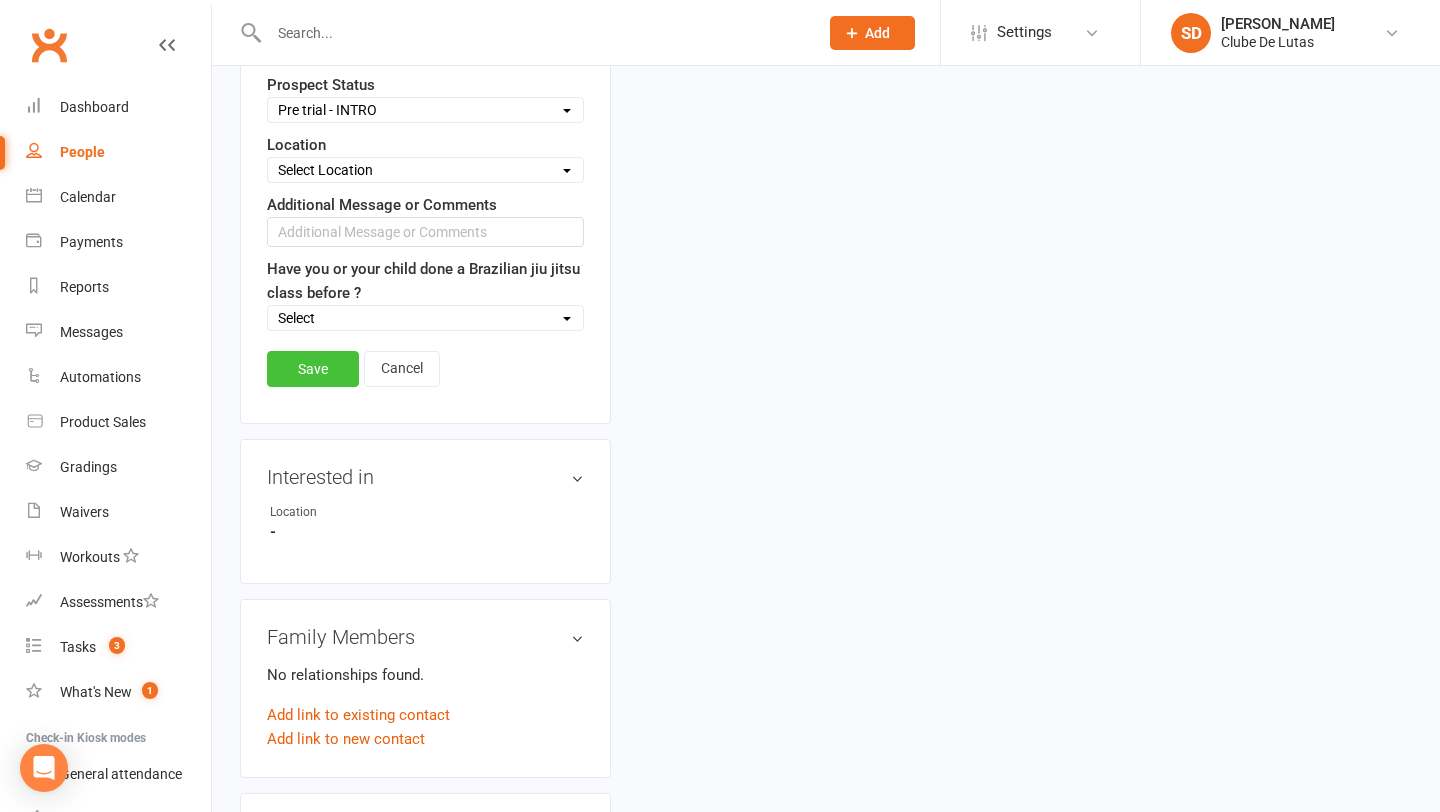 click on "Save" at bounding box center (313, 369) 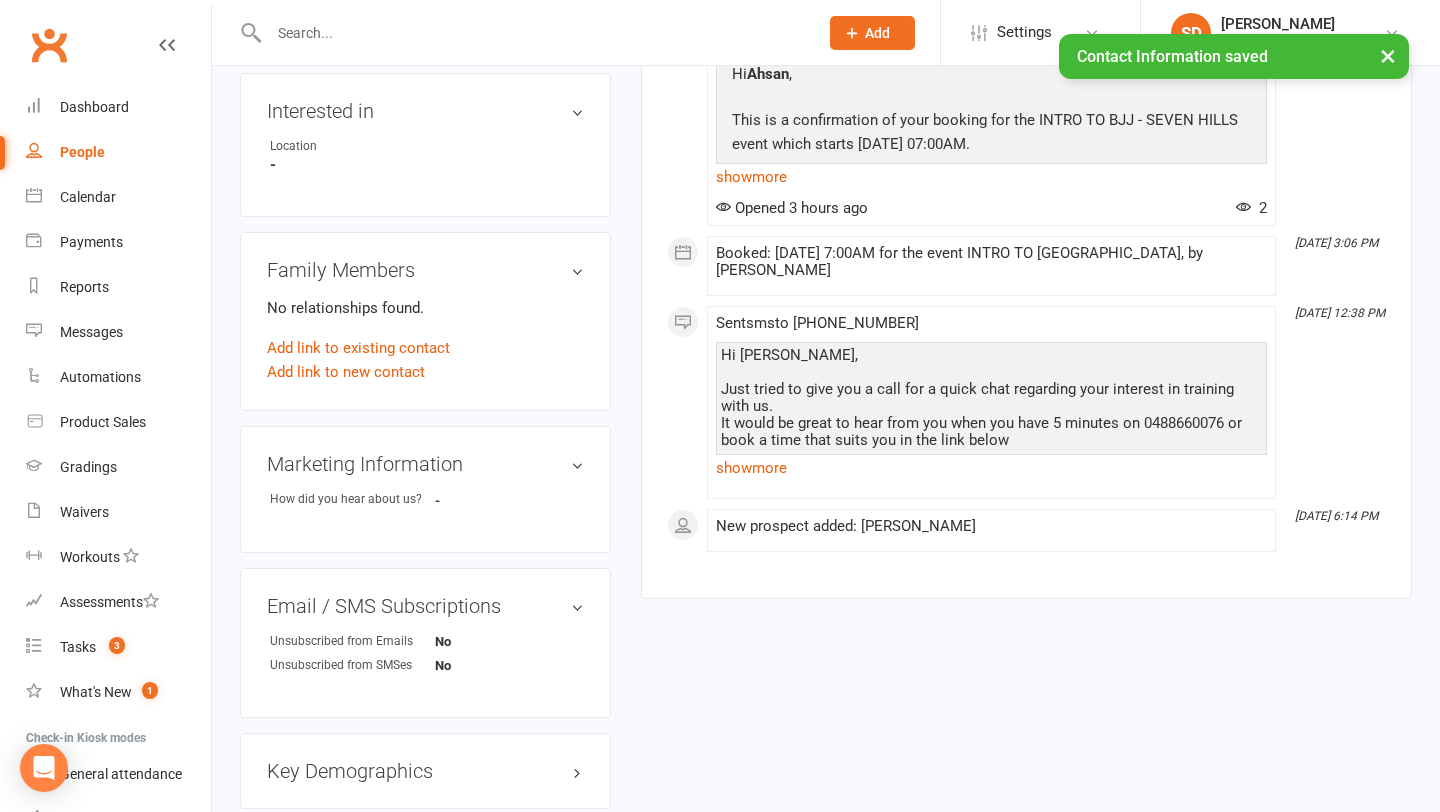 click on "People" at bounding box center (118, 152) 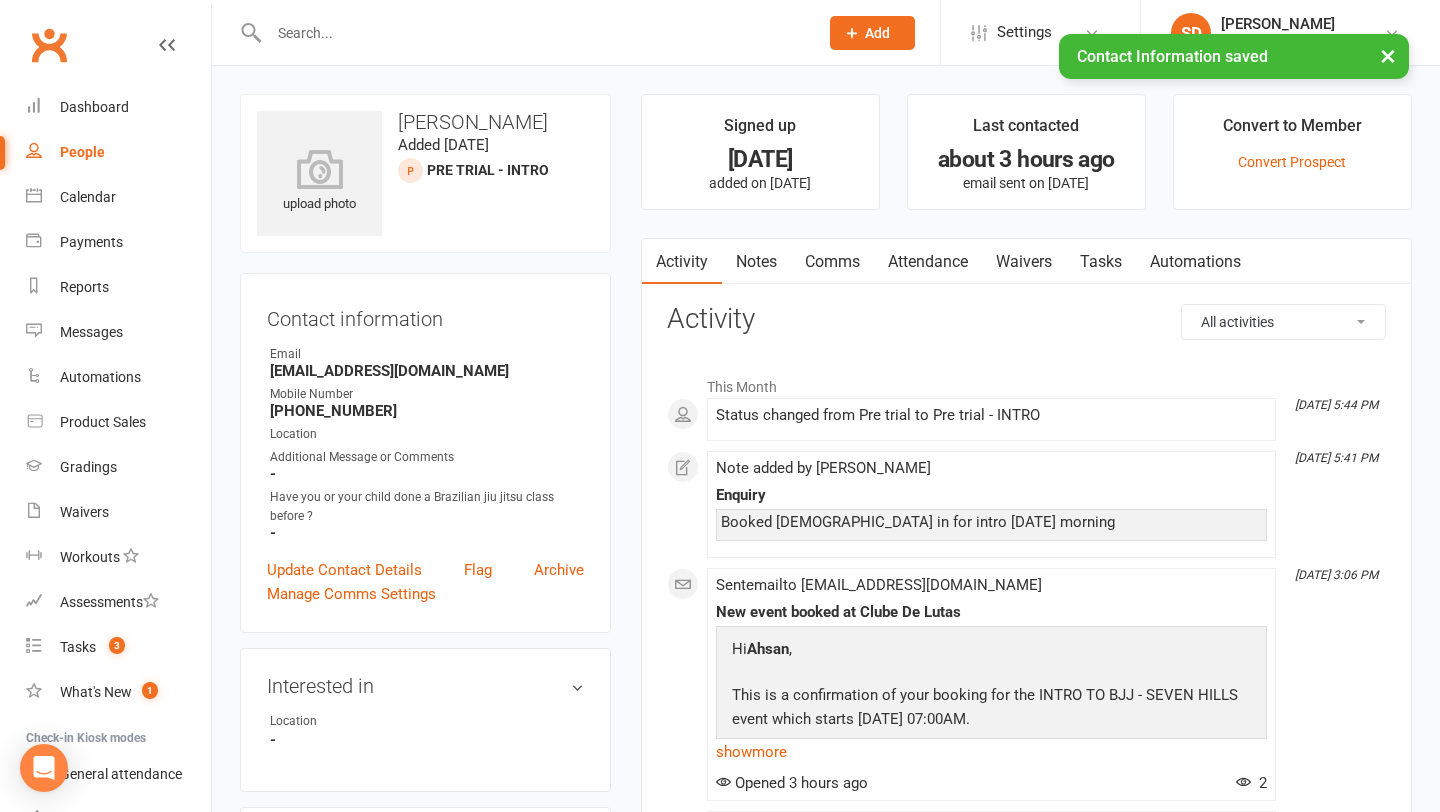 select on "100" 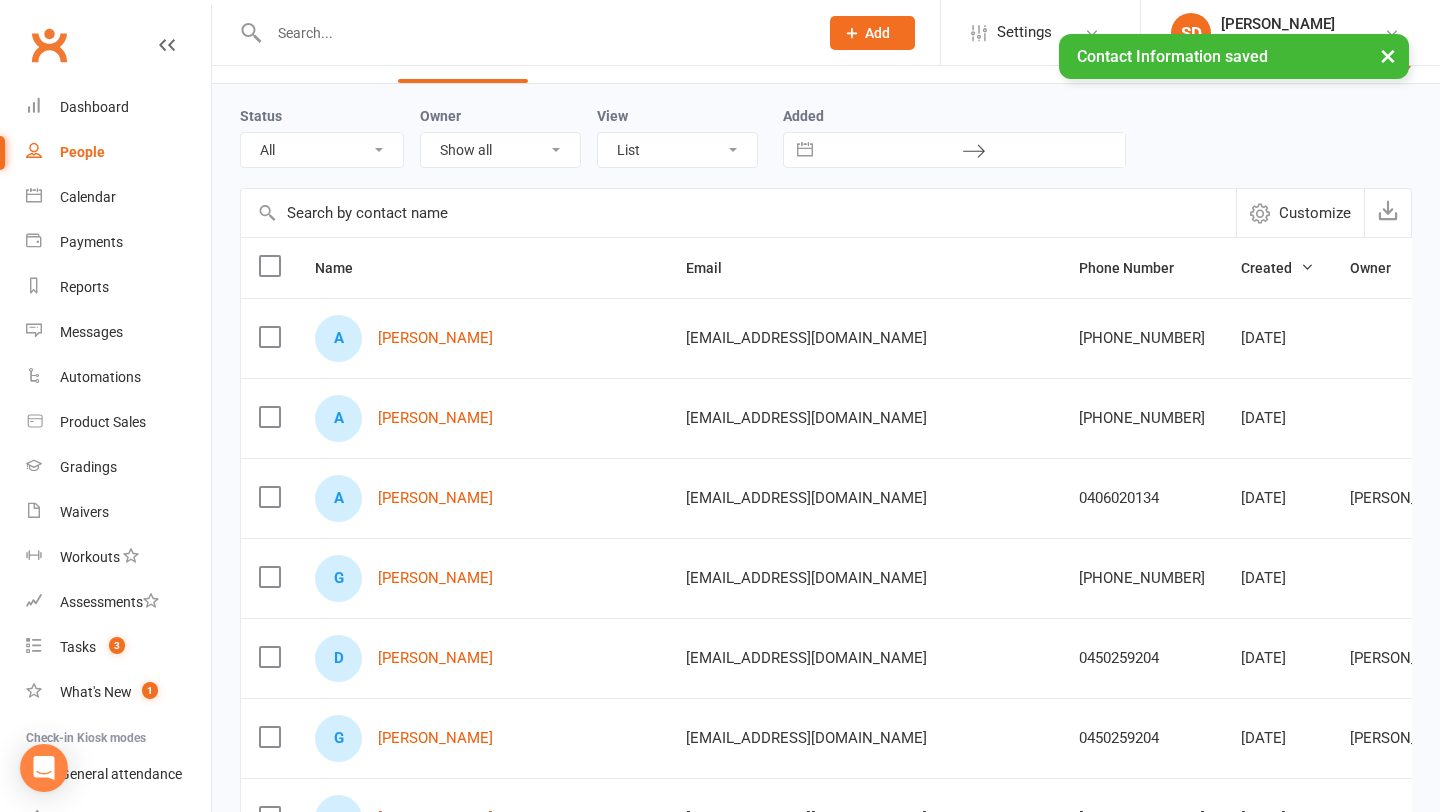 scroll, scrollTop: 60, scrollLeft: 0, axis: vertical 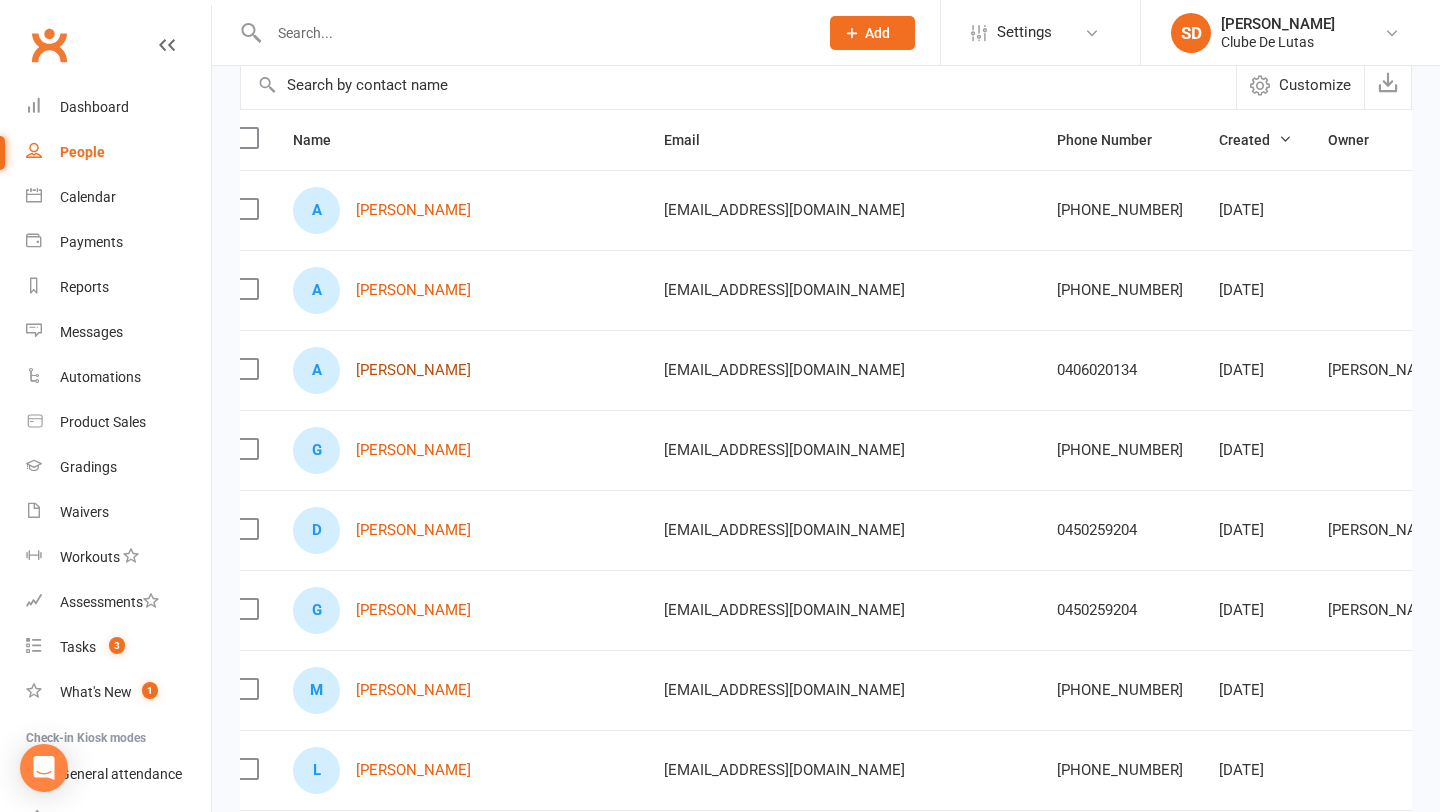 click on "[PERSON_NAME]" at bounding box center [413, 370] 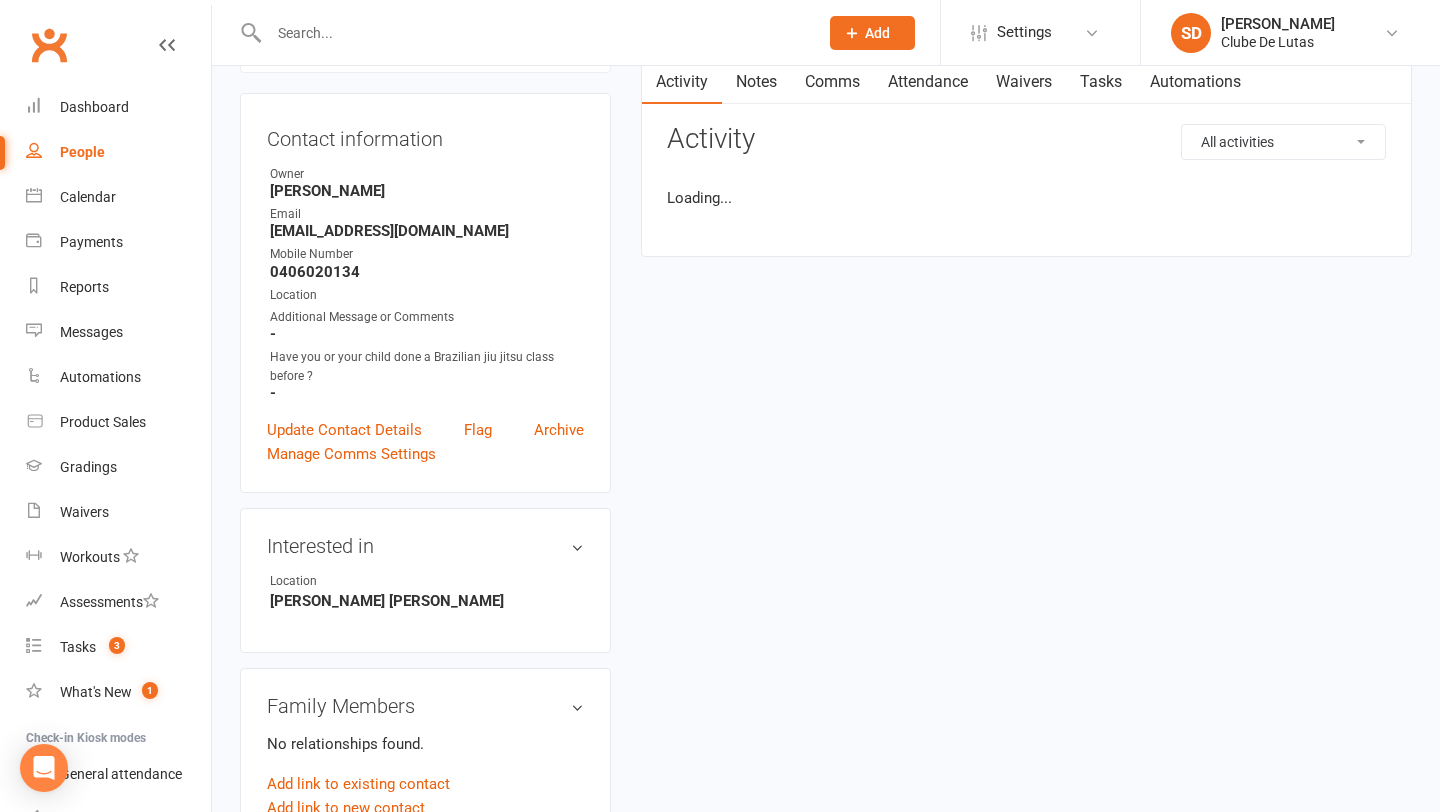 scroll, scrollTop: 0, scrollLeft: 0, axis: both 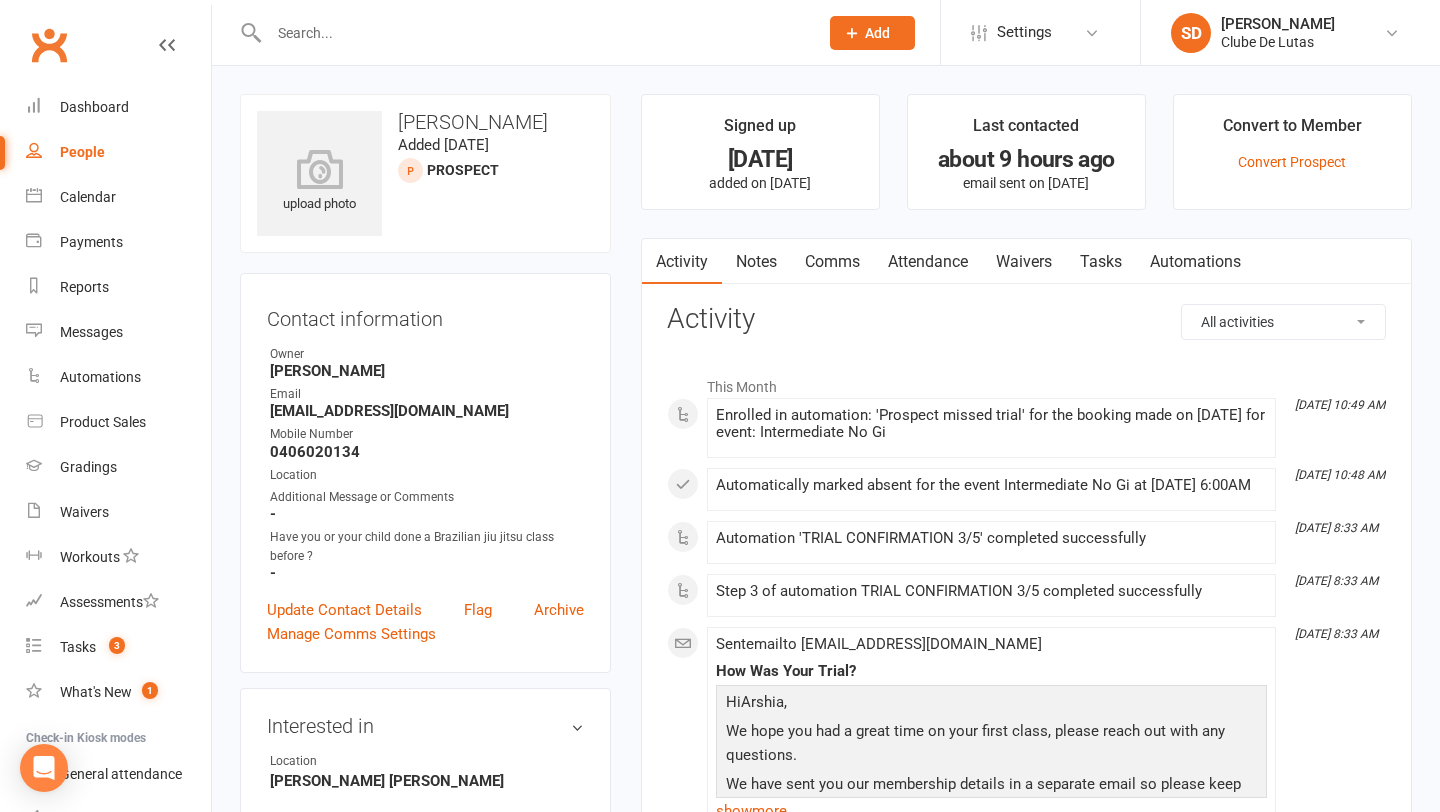 click on "Attendance" at bounding box center (928, 262) 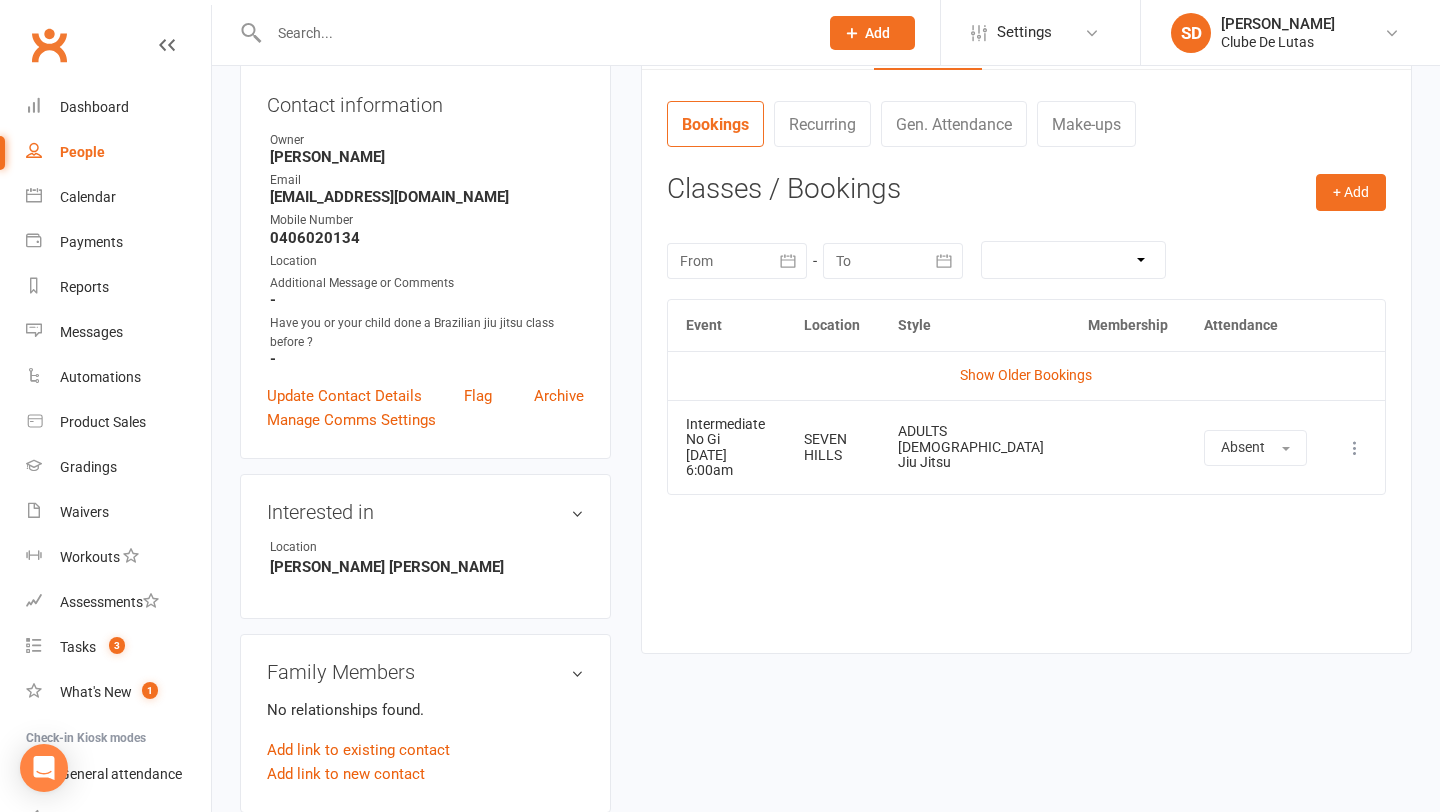 scroll, scrollTop: 0, scrollLeft: 0, axis: both 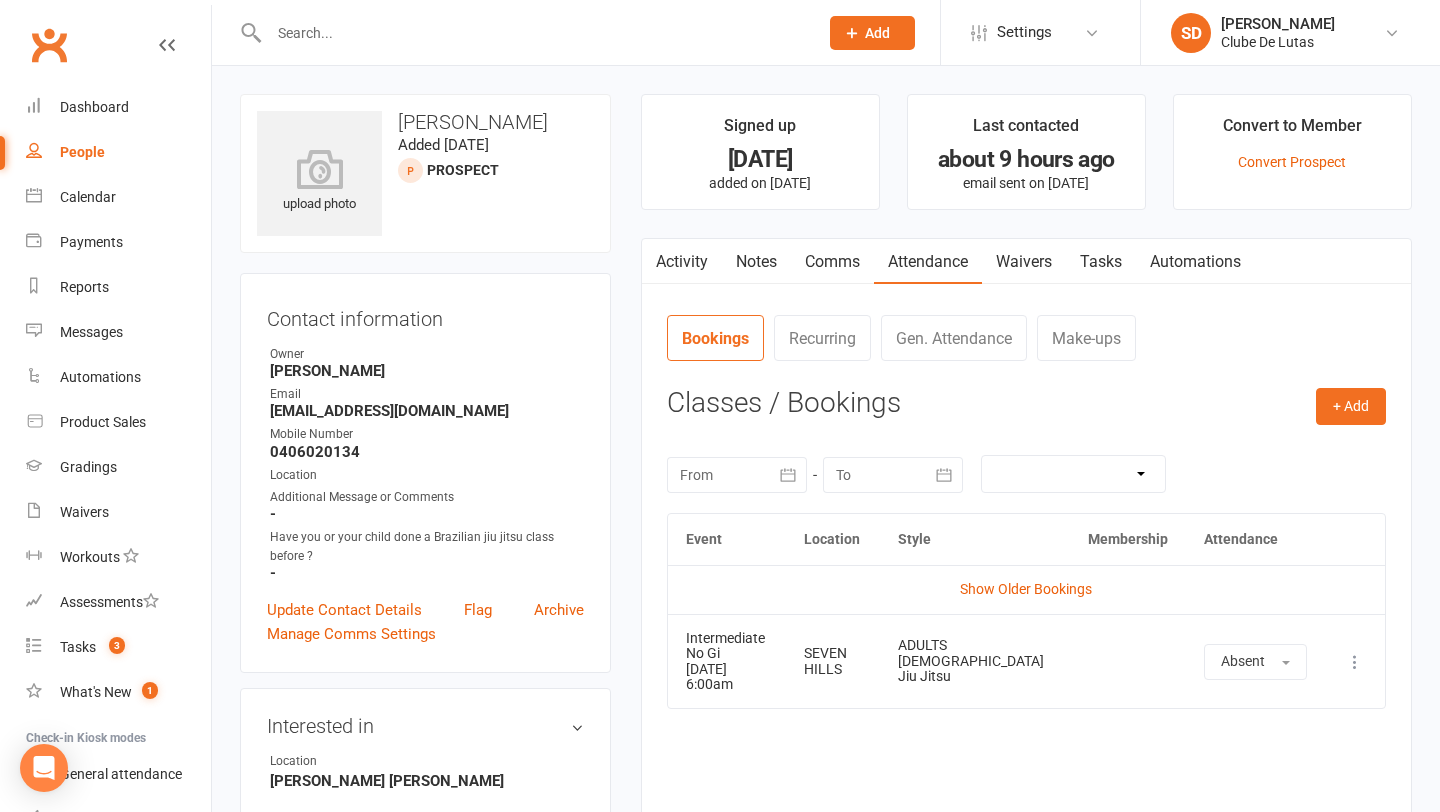 click on "Waivers" at bounding box center [1024, 262] 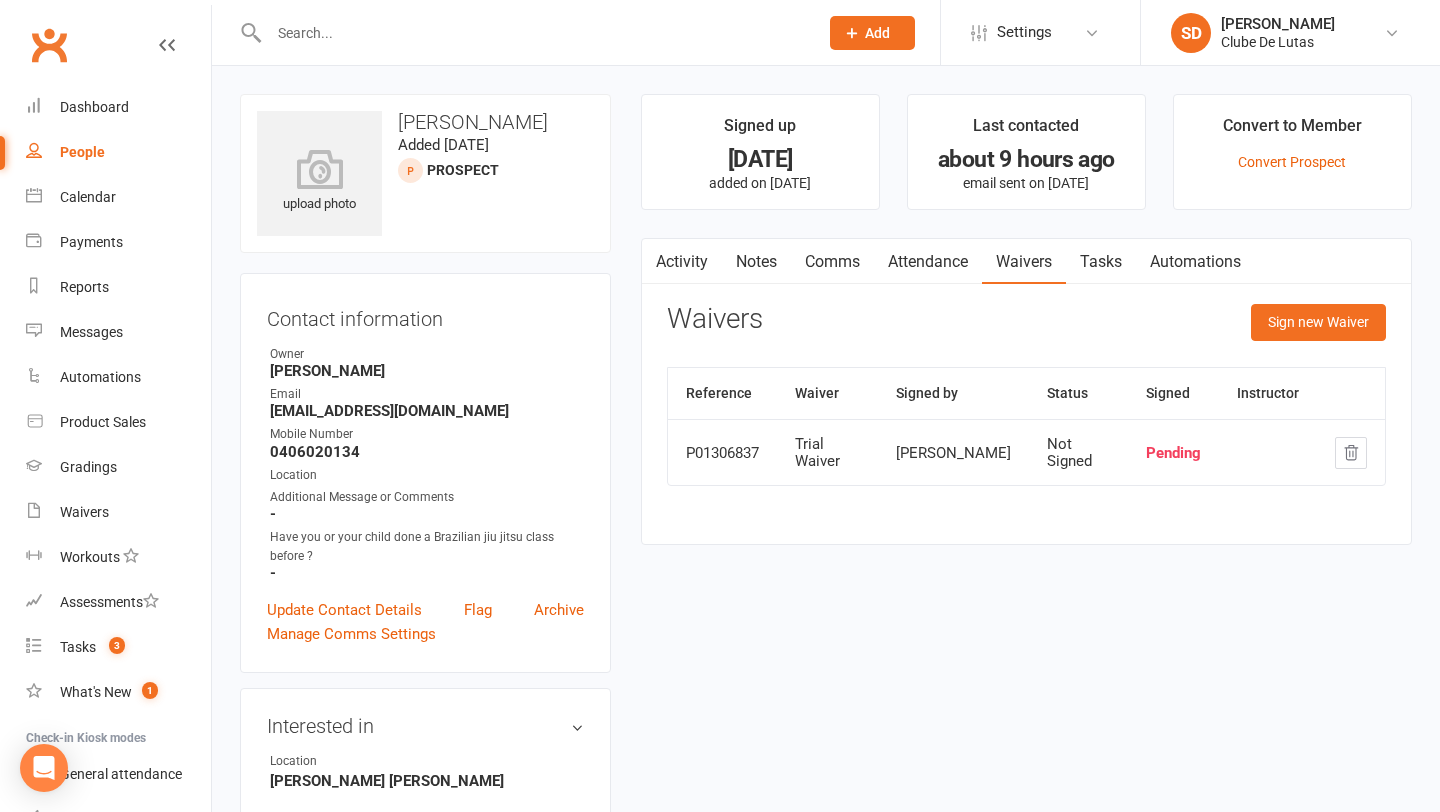 click at bounding box center (522, 32) 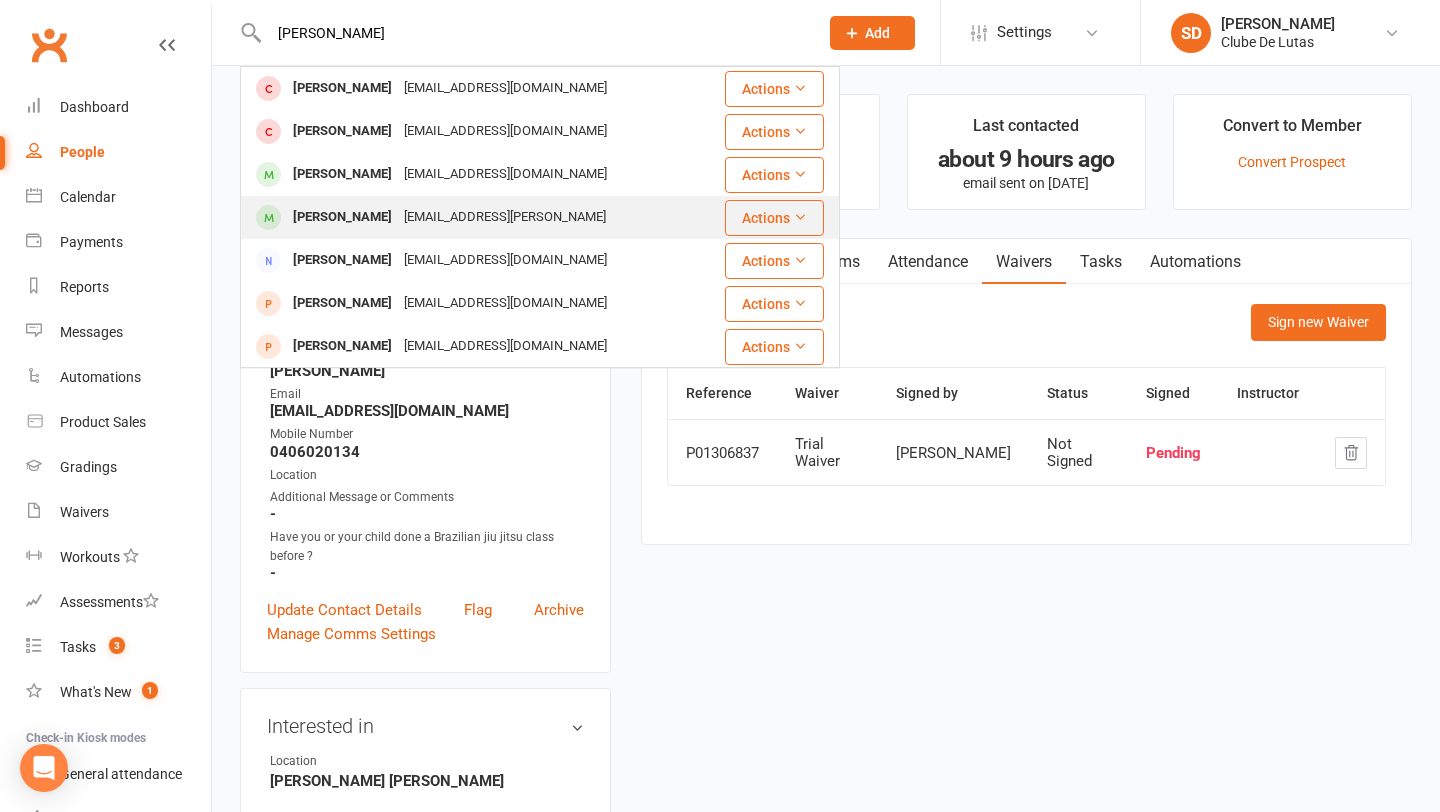 type on "riley" 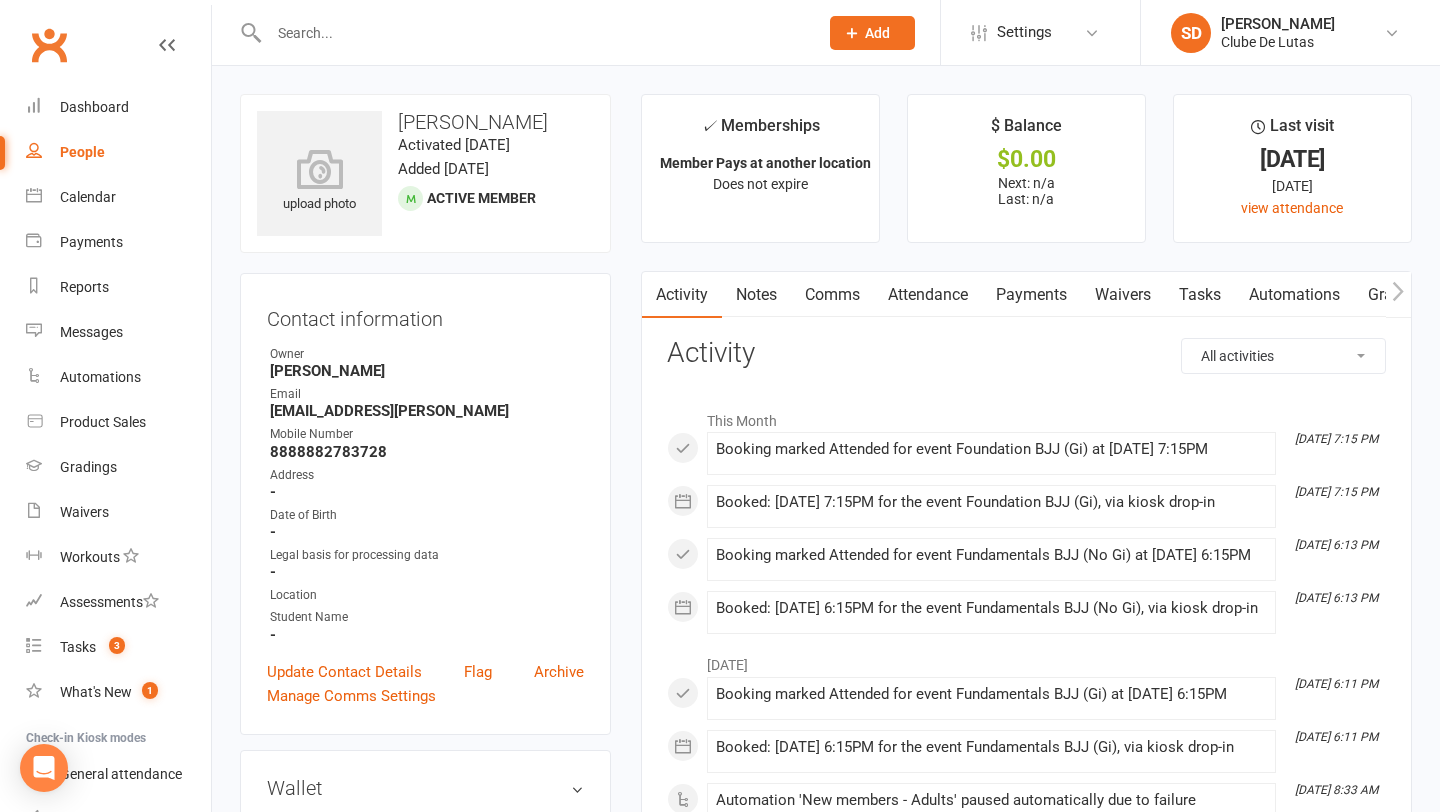 click on "Payments" at bounding box center [1031, 295] 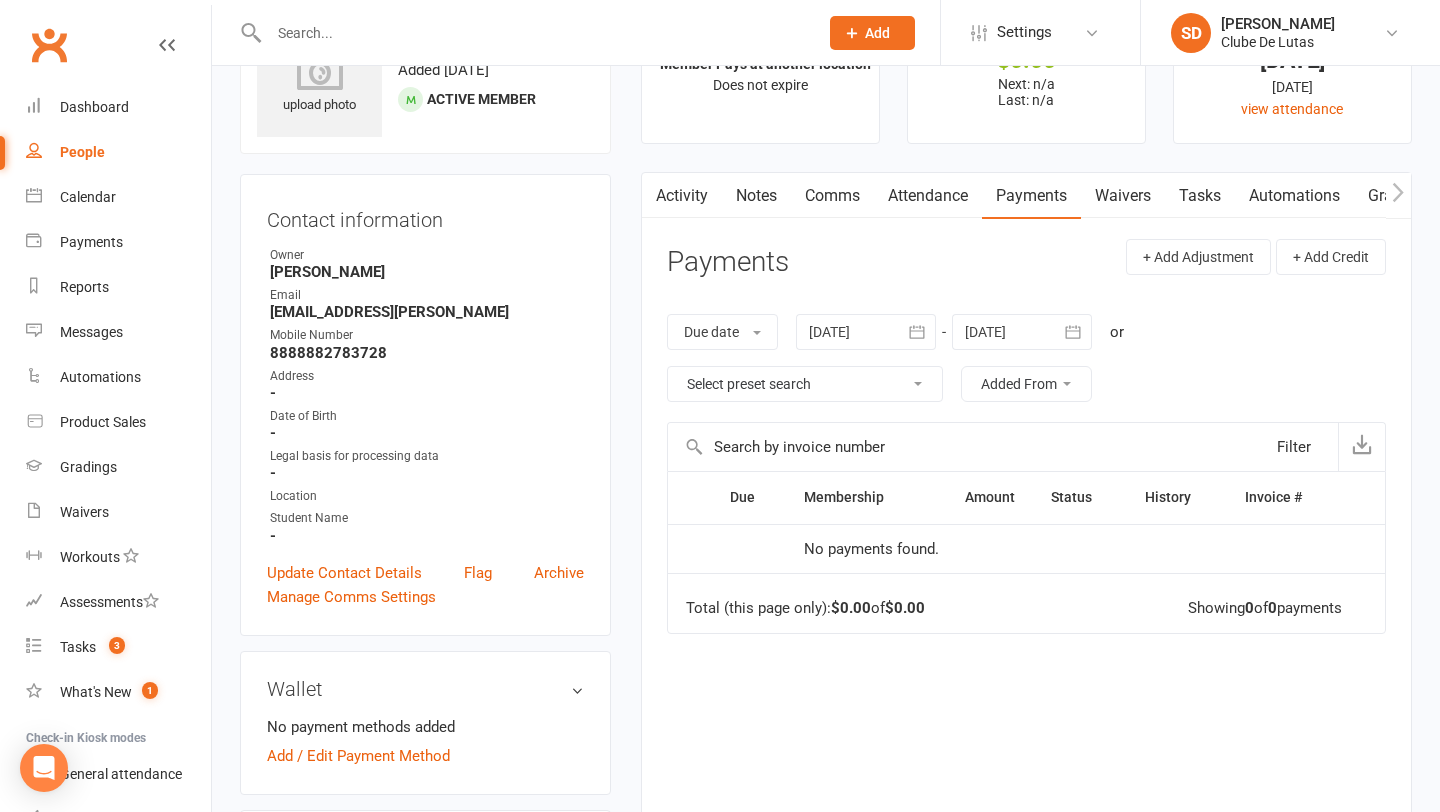 scroll, scrollTop: 81, scrollLeft: 0, axis: vertical 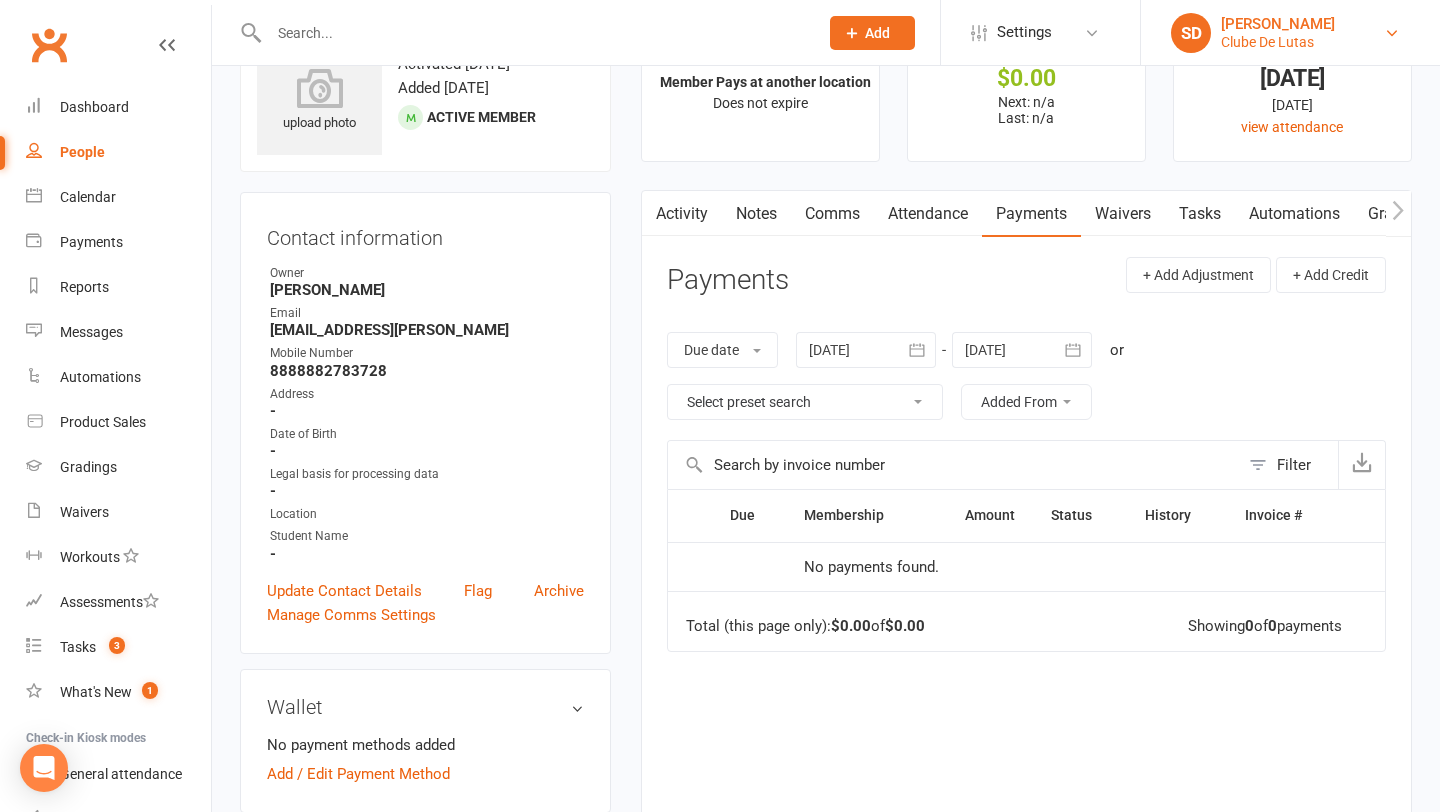 click on "SD [PERSON_NAME] Clube [PERSON_NAME]" at bounding box center [1290, 33] 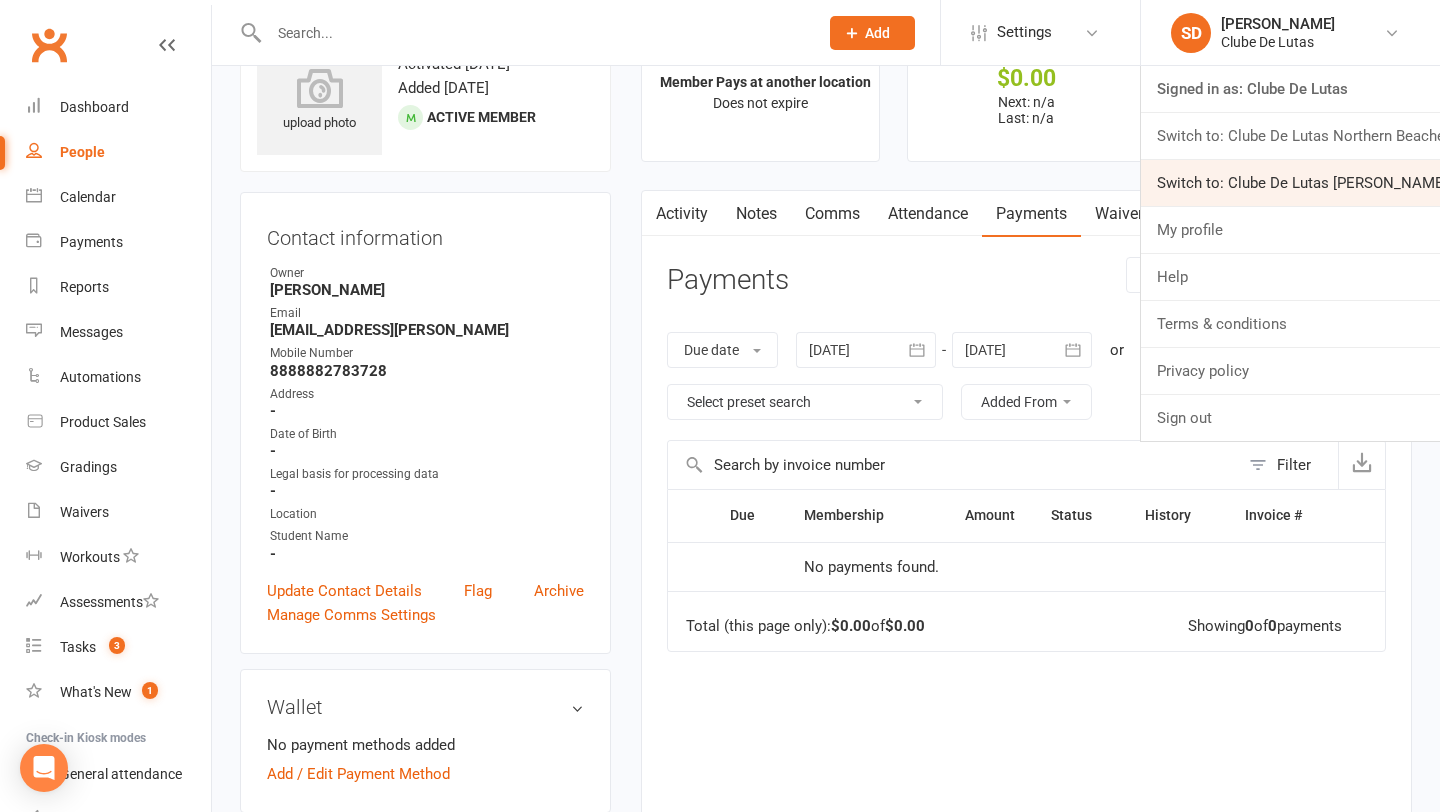 click on "Switch to: Clube De Lutas [PERSON_NAME] [PERSON_NAME]" at bounding box center (1290, 183) 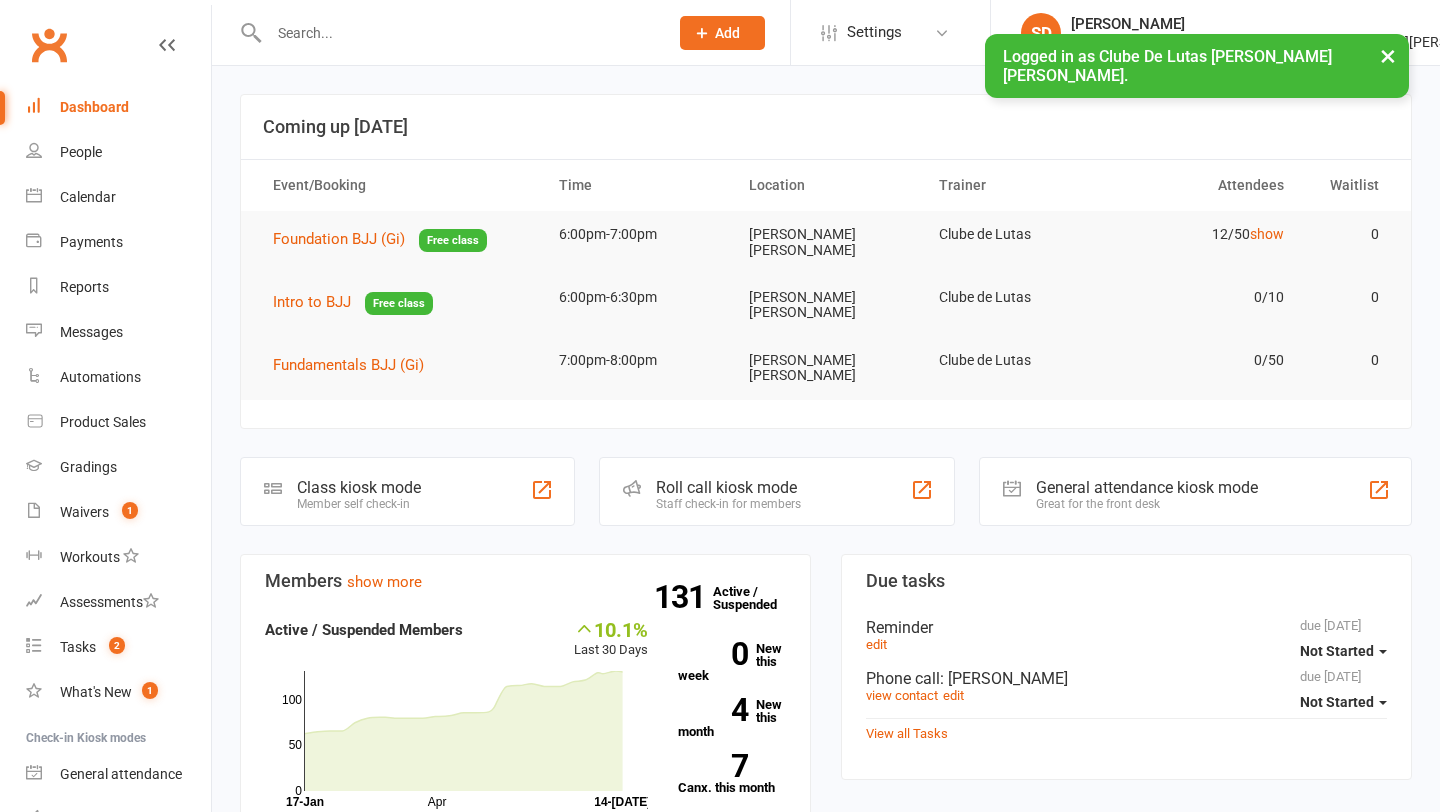 scroll, scrollTop: 0, scrollLeft: 0, axis: both 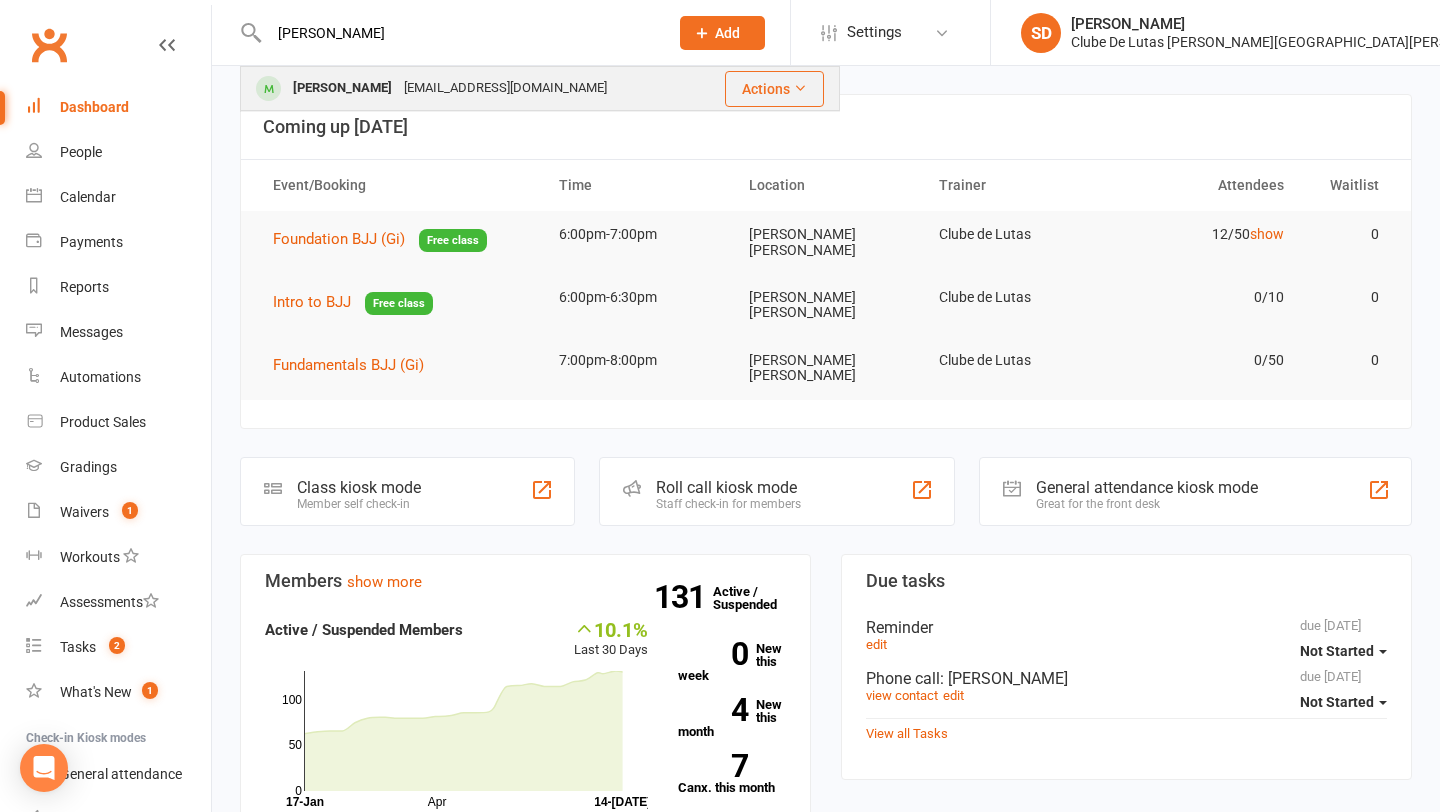 type on "[PERSON_NAME]" 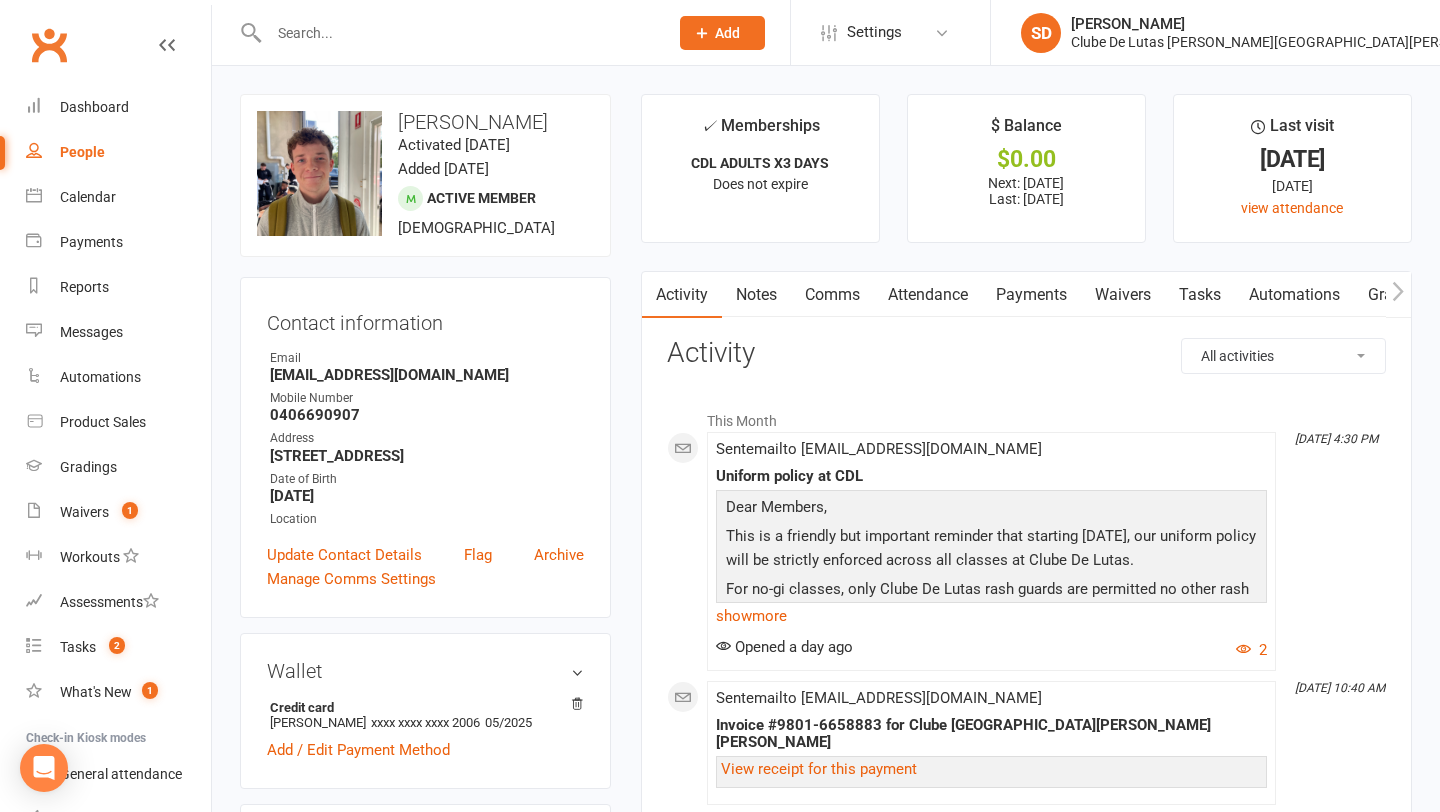 click on "Payments" at bounding box center (1031, 295) 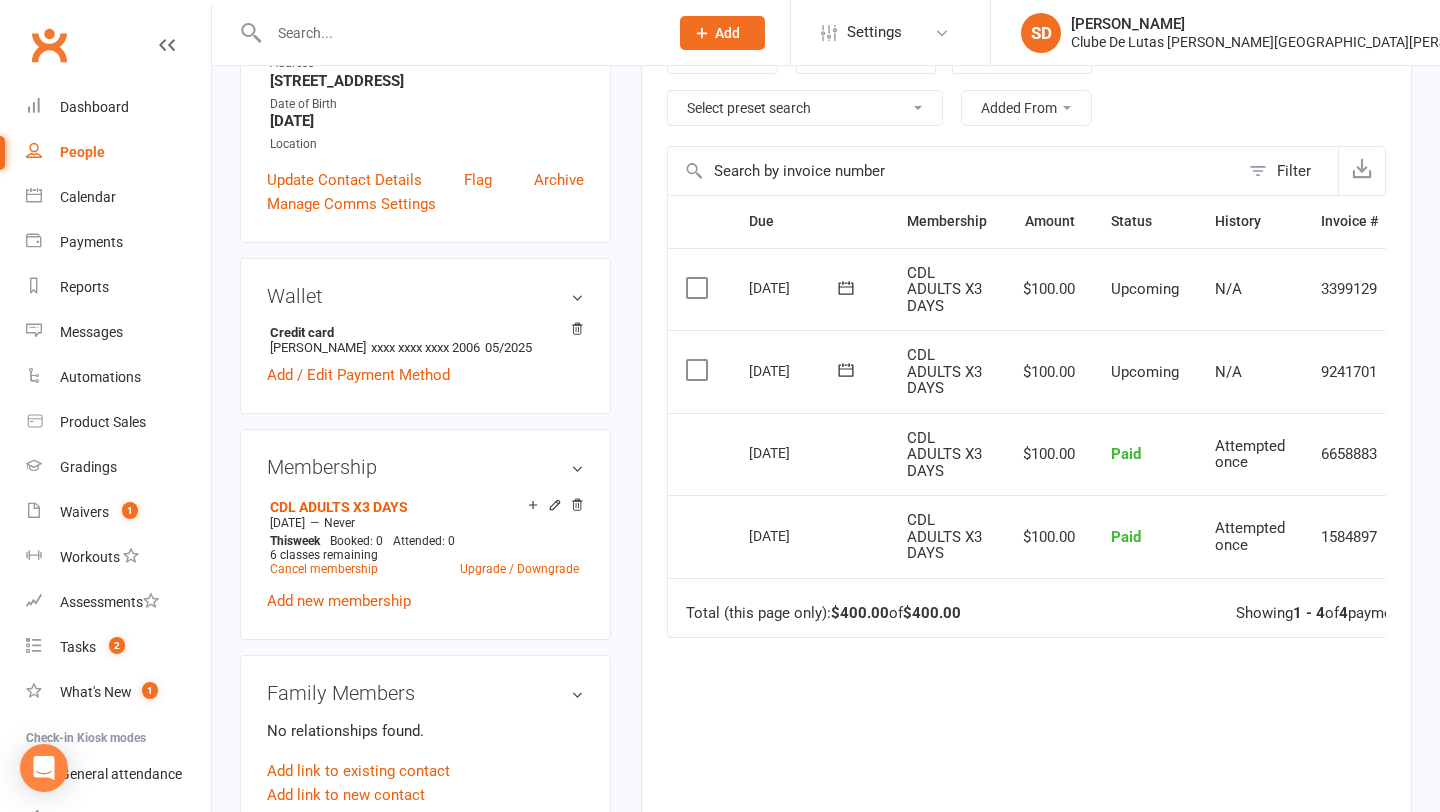 scroll, scrollTop: 382, scrollLeft: 0, axis: vertical 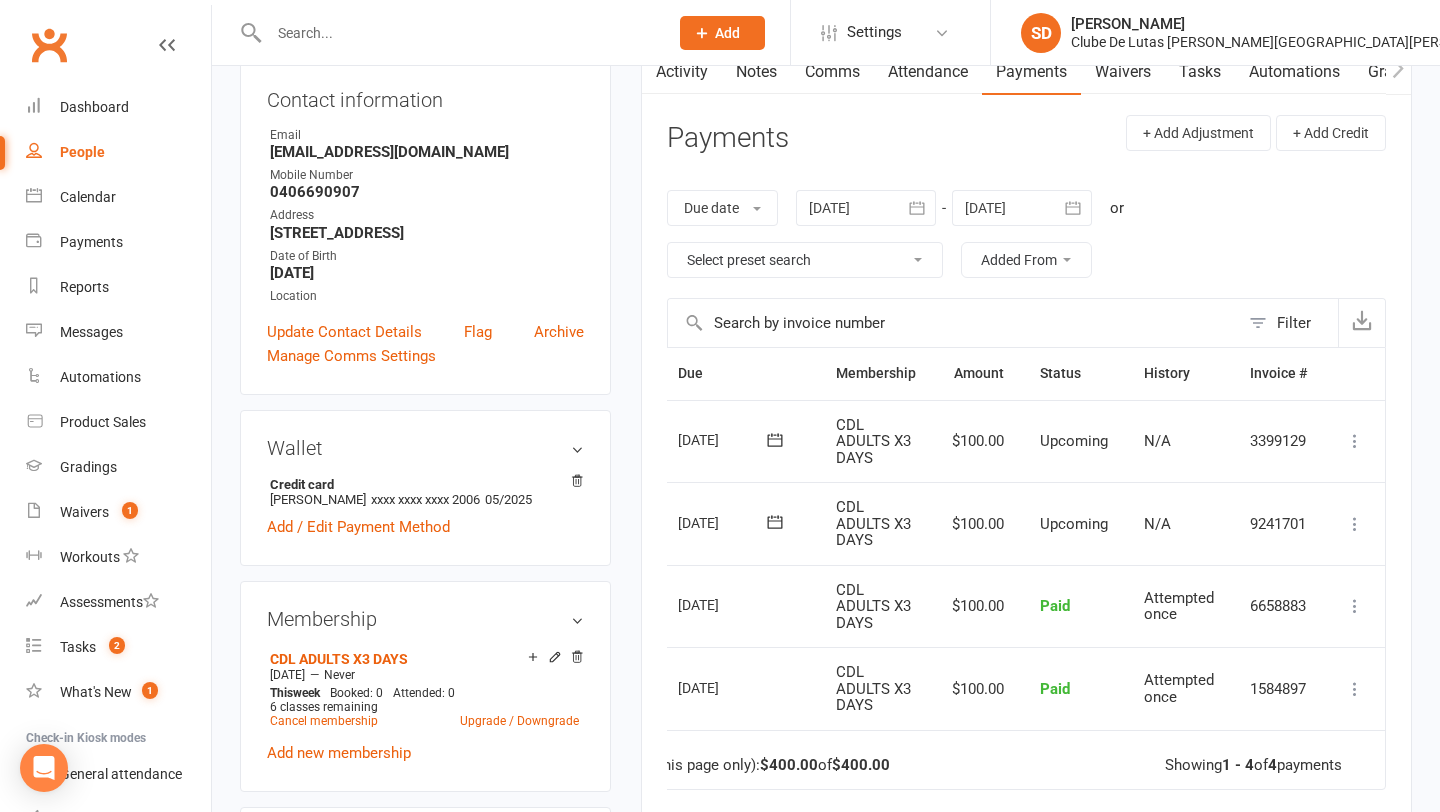 click at bounding box center (1355, 524) 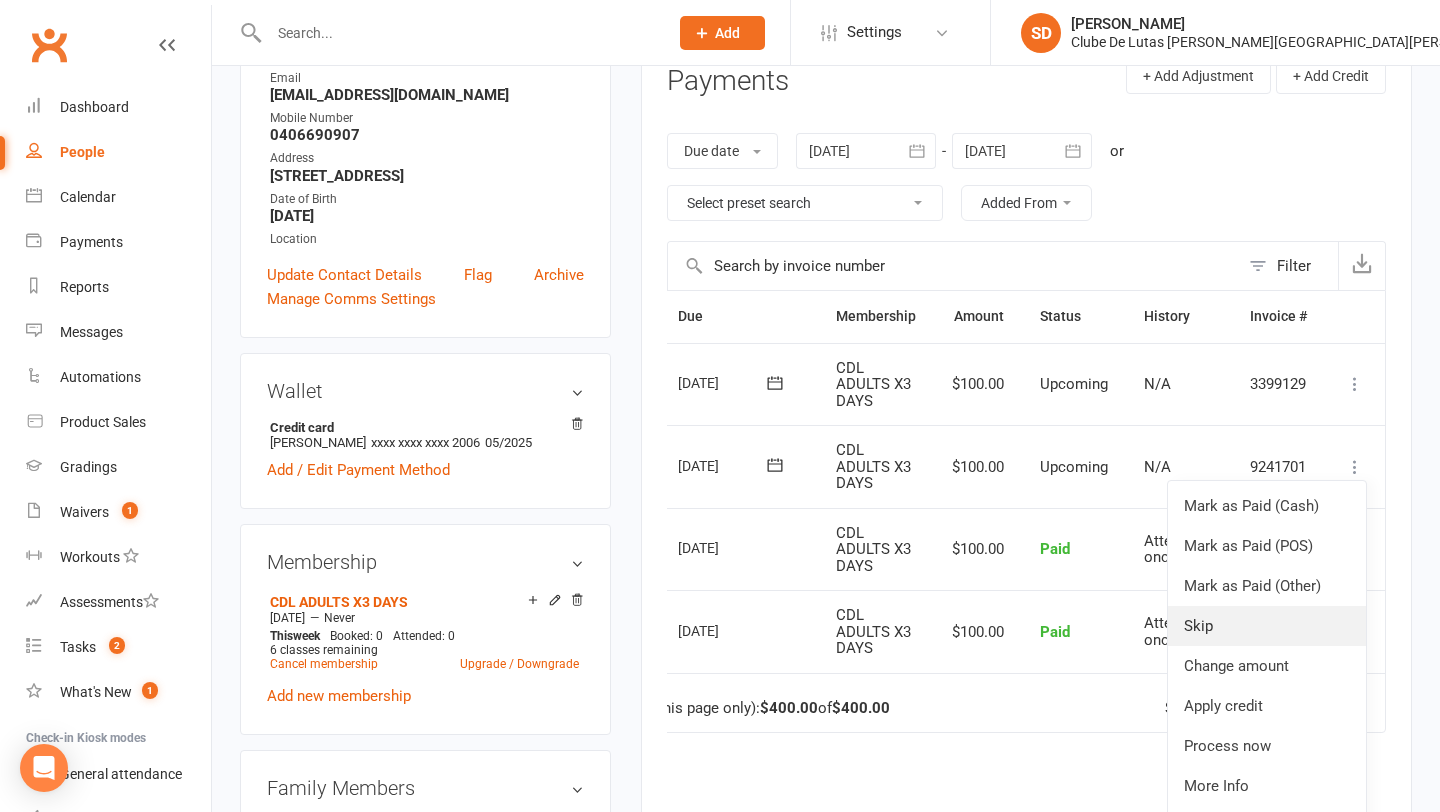 scroll, scrollTop: 248, scrollLeft: 0, axis: vertical 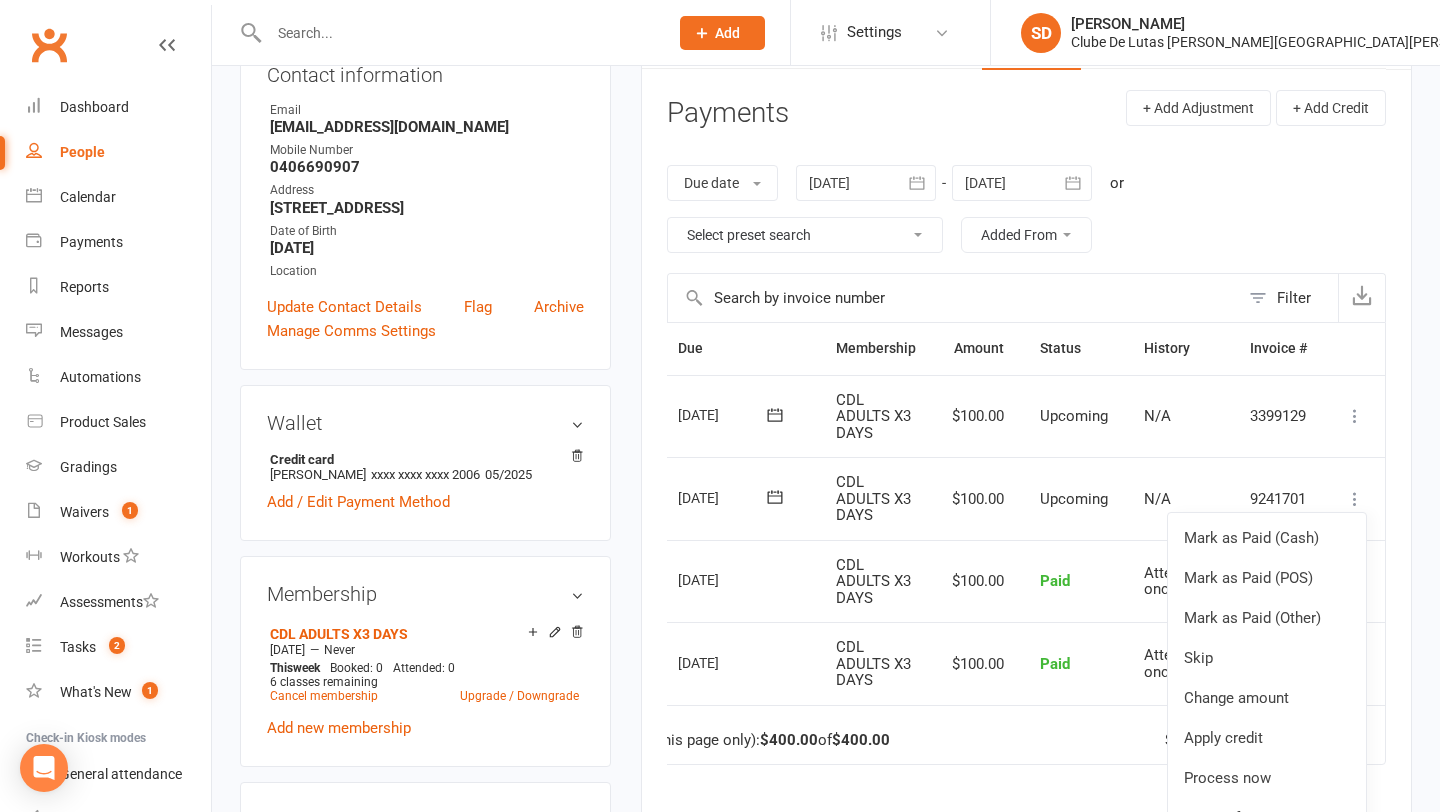 click on "Activity Notes Comms Attendance Payments Waivers Tasks Automations Gradings / Promotions Credit balance
Payments + Add Adjustment + Add Credit Due date  Due date Date paid Date failed Date settled 13 Jun 2025
June 2025
Sun Mon Tue Wed Thu Fri Sat
23
01
02
03
04
05
06
07
24
08
09
10
11
12
13
14
25
15
16
17
18
19
20
21
26
22
23
24
25
26
27
28
27" at bounding box center (1026, 538) 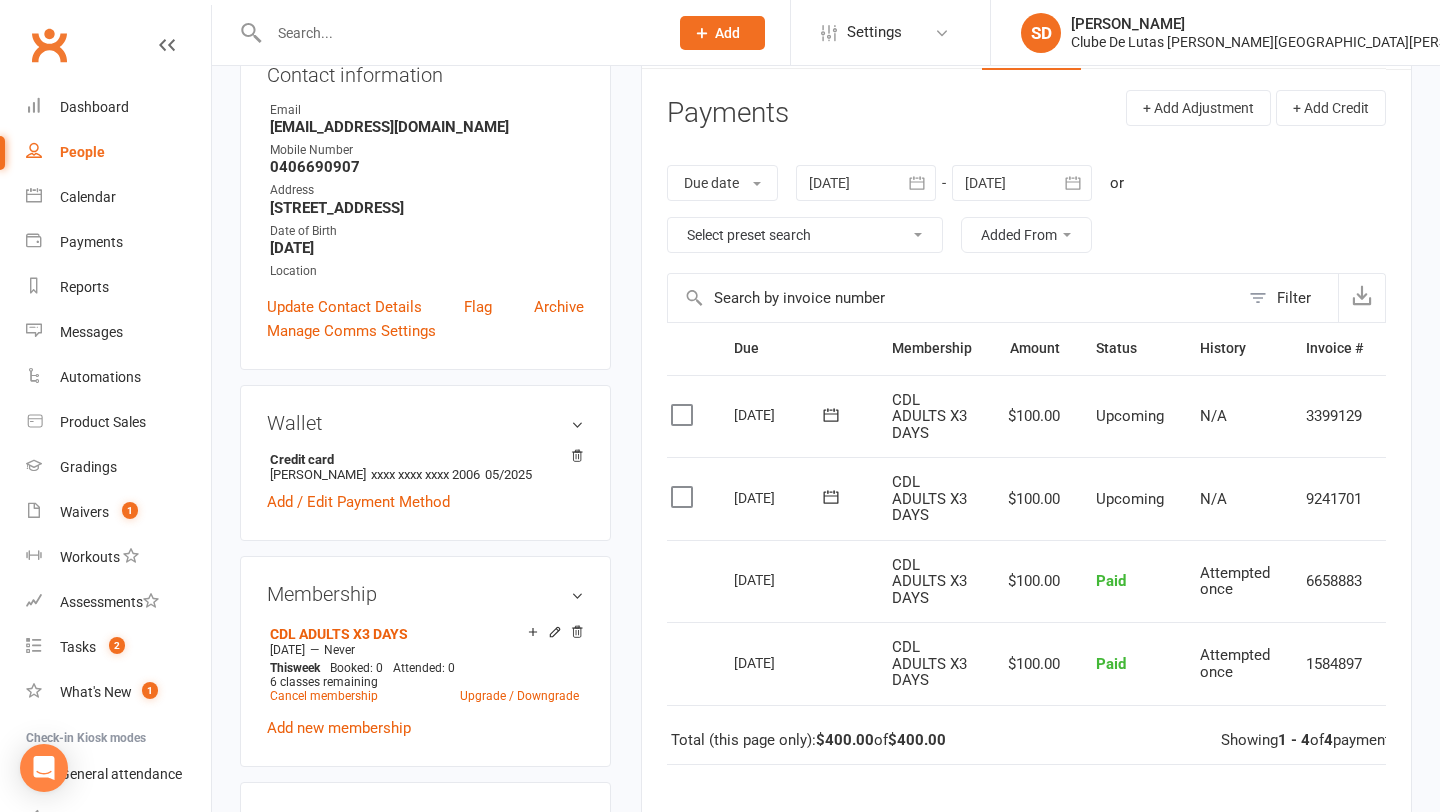 scroll, scrollTop: 0, scrollLeft: 74, axis: horizontal 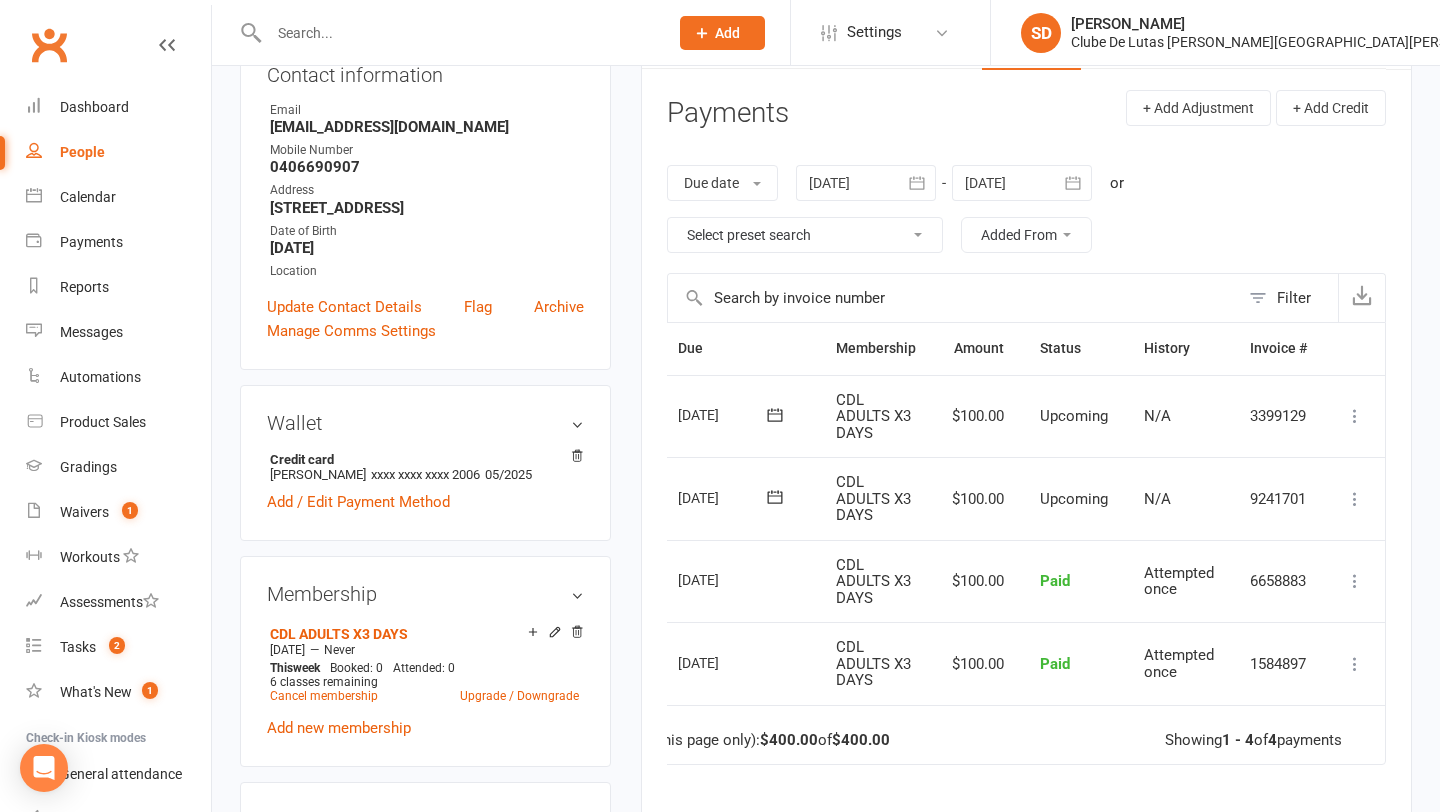 click at bounding box center (1355, 581) 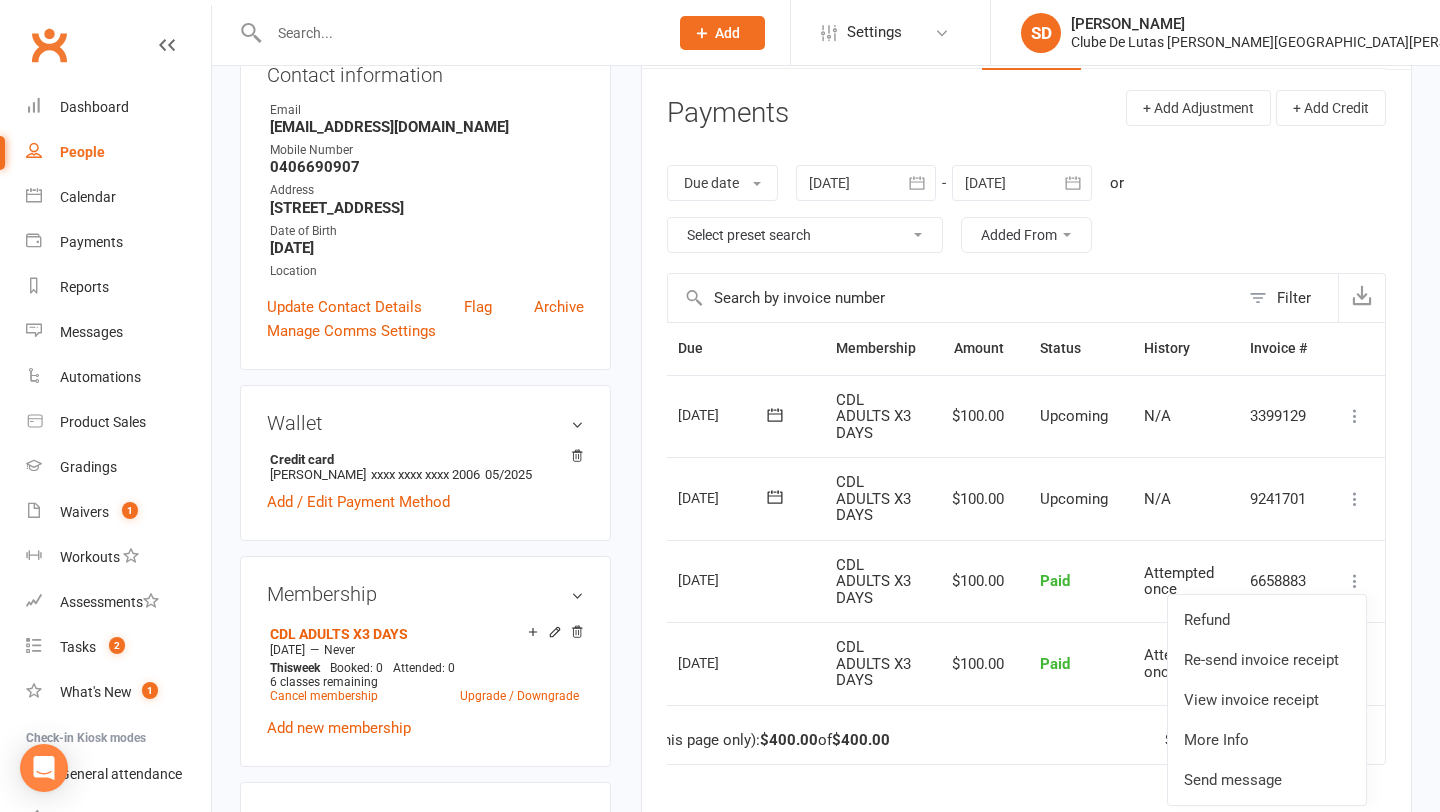 click on "6658883" at bounding box center [1278, 581] 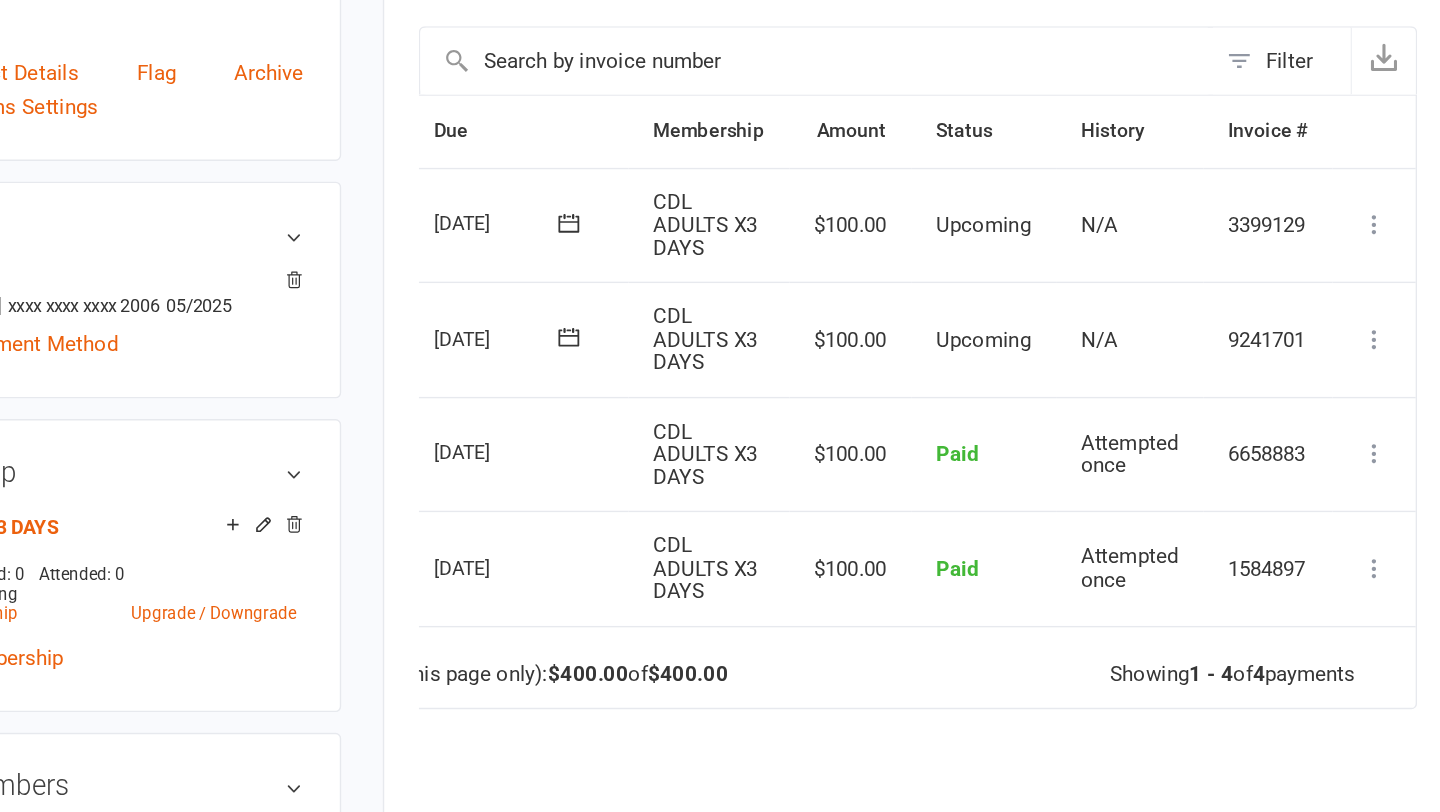 scroll, scrollTop: 275, scrollLeft: 0, axis: vertical 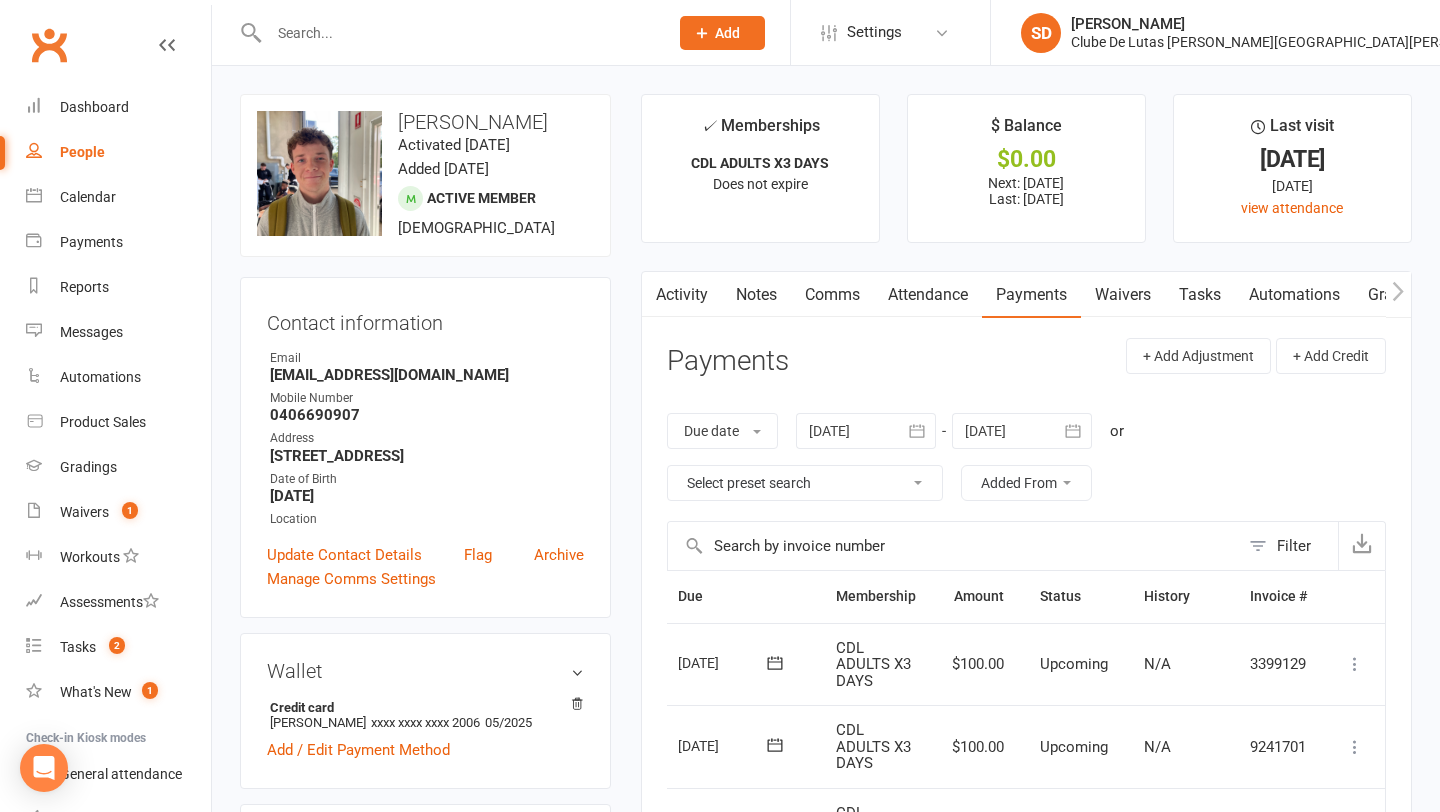click at bounding box center [458, 33] 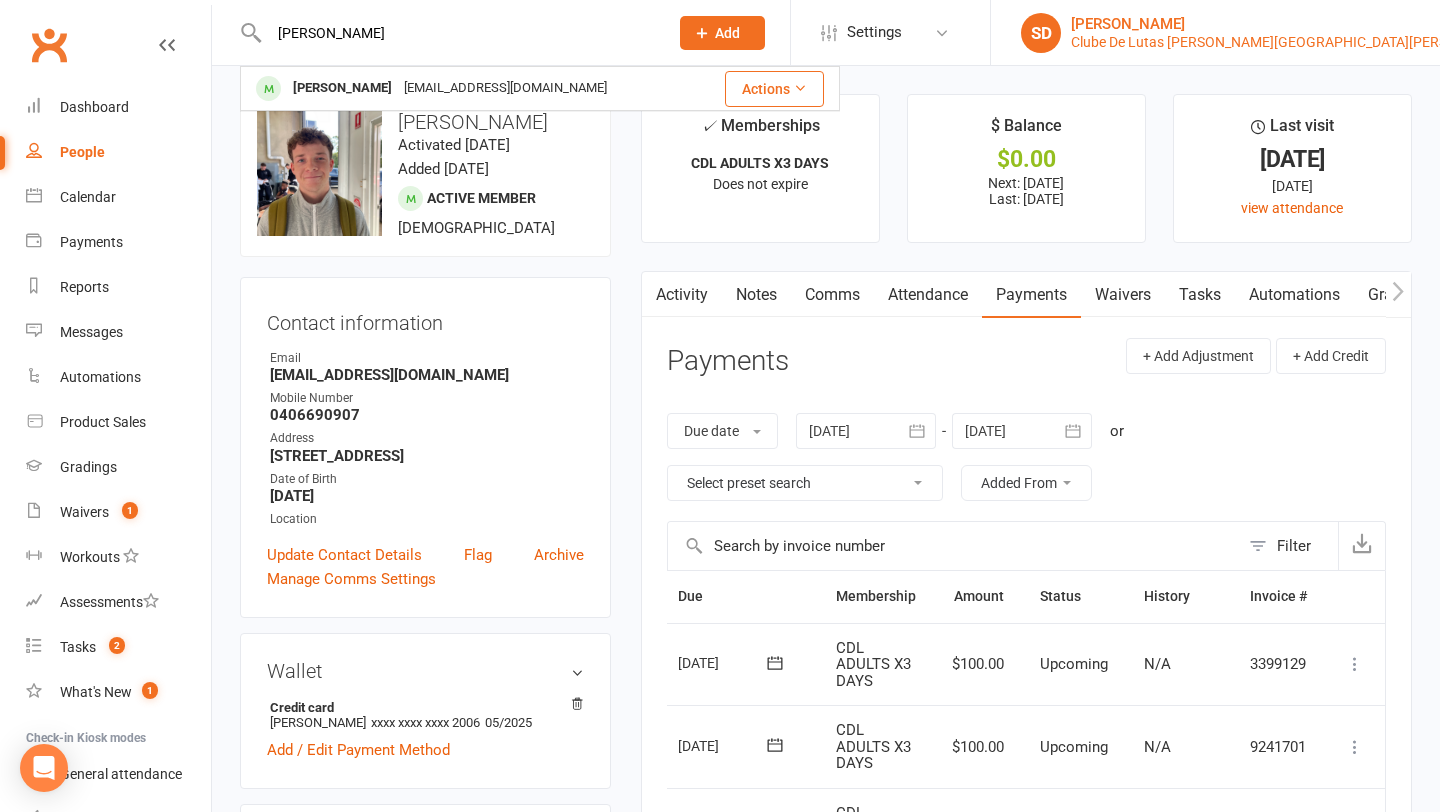 type on "Riley" 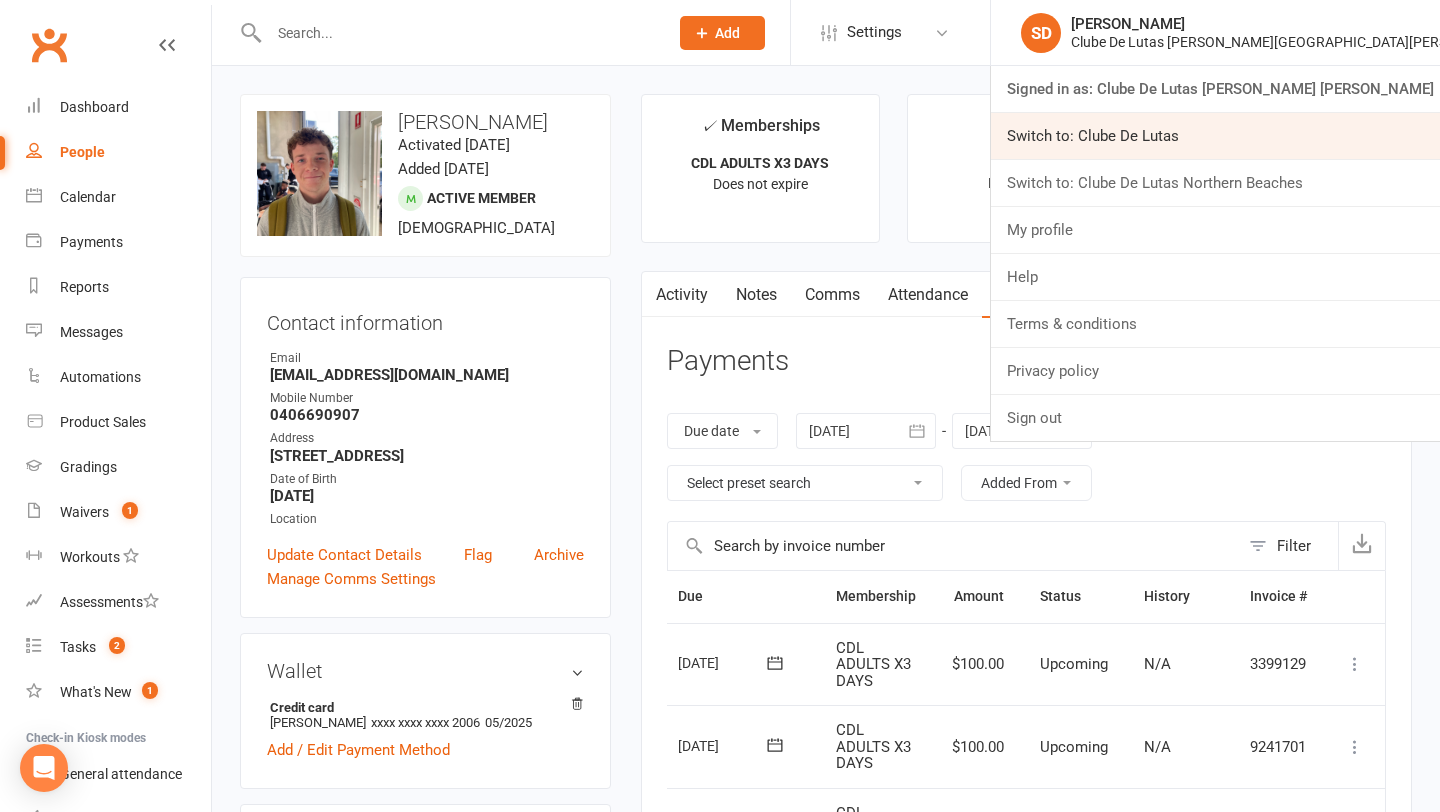 click on "Switch to: Clube De Lutas" at bounding box center [1215, 136] 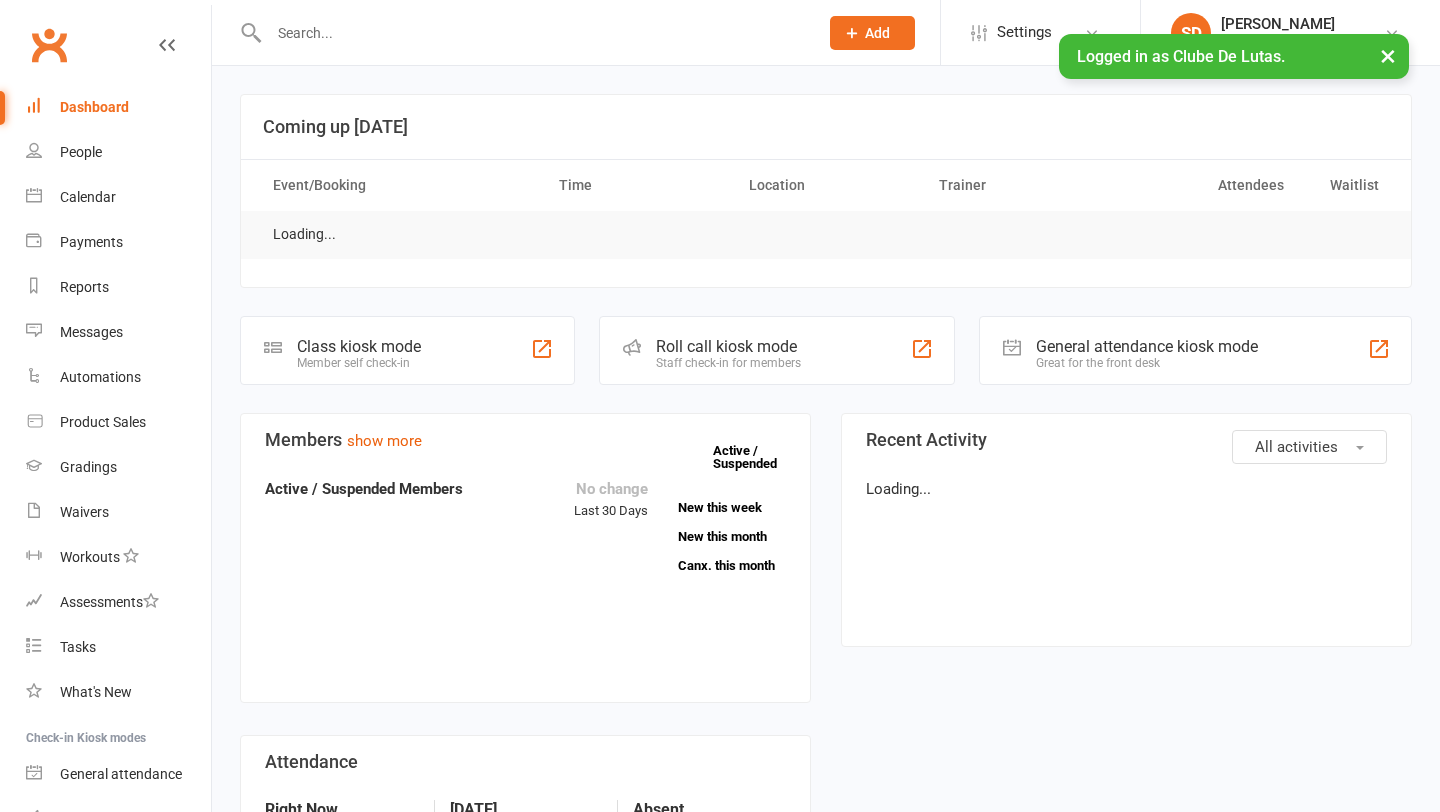 scroll, scrollTop: 0, scrollLeft: 0, axis: both 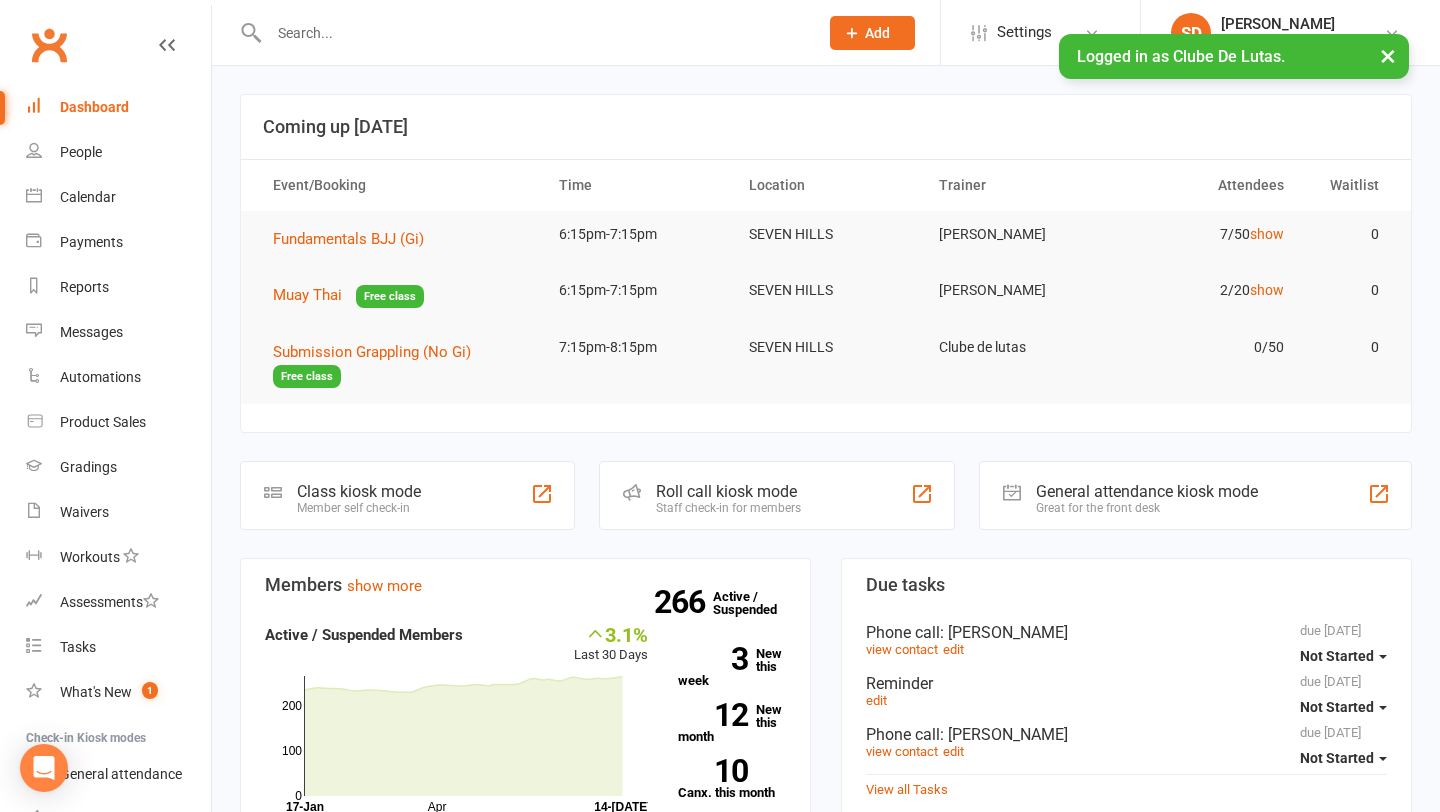click at bounding box center [533, 33] 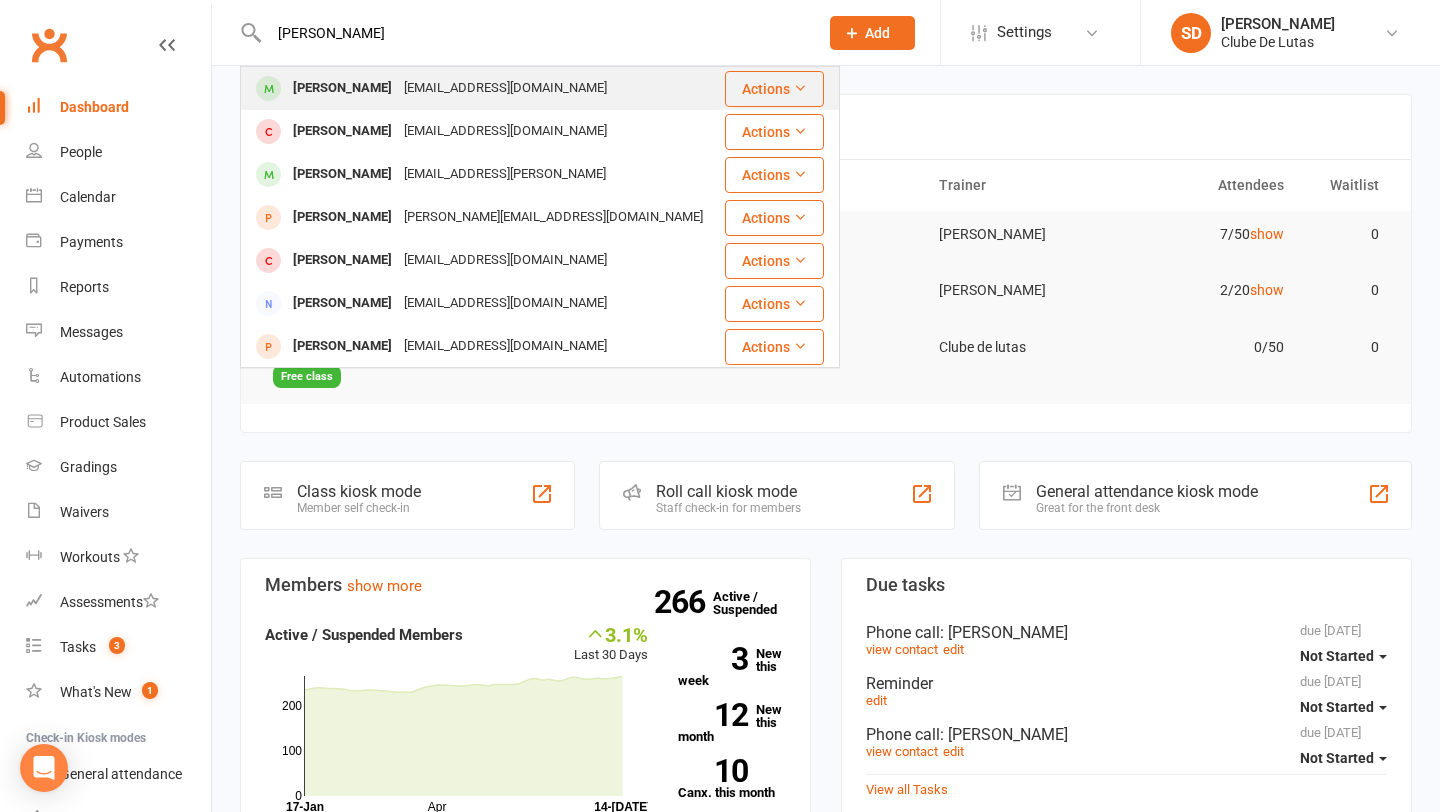 type on "[PERSON_NAME]" 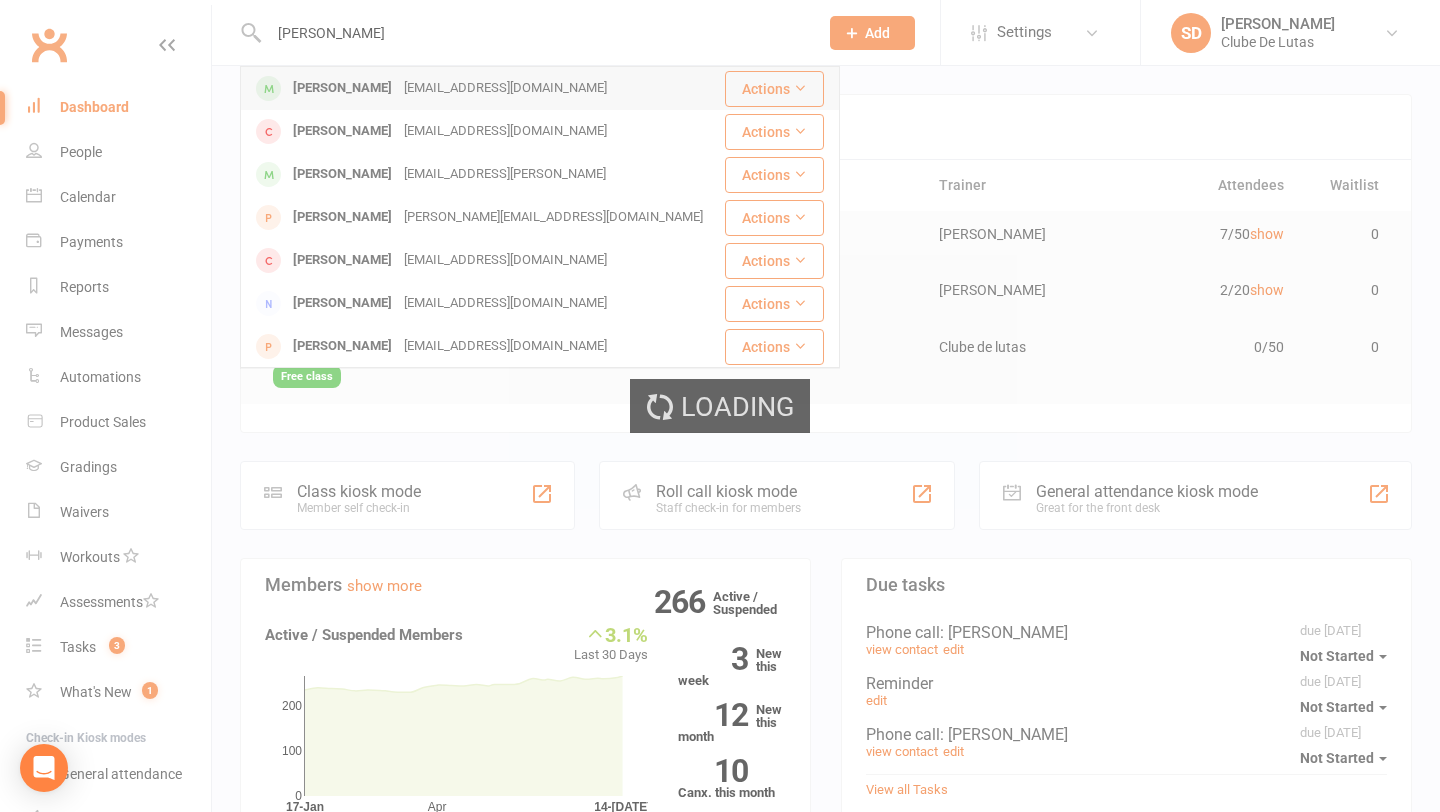 type 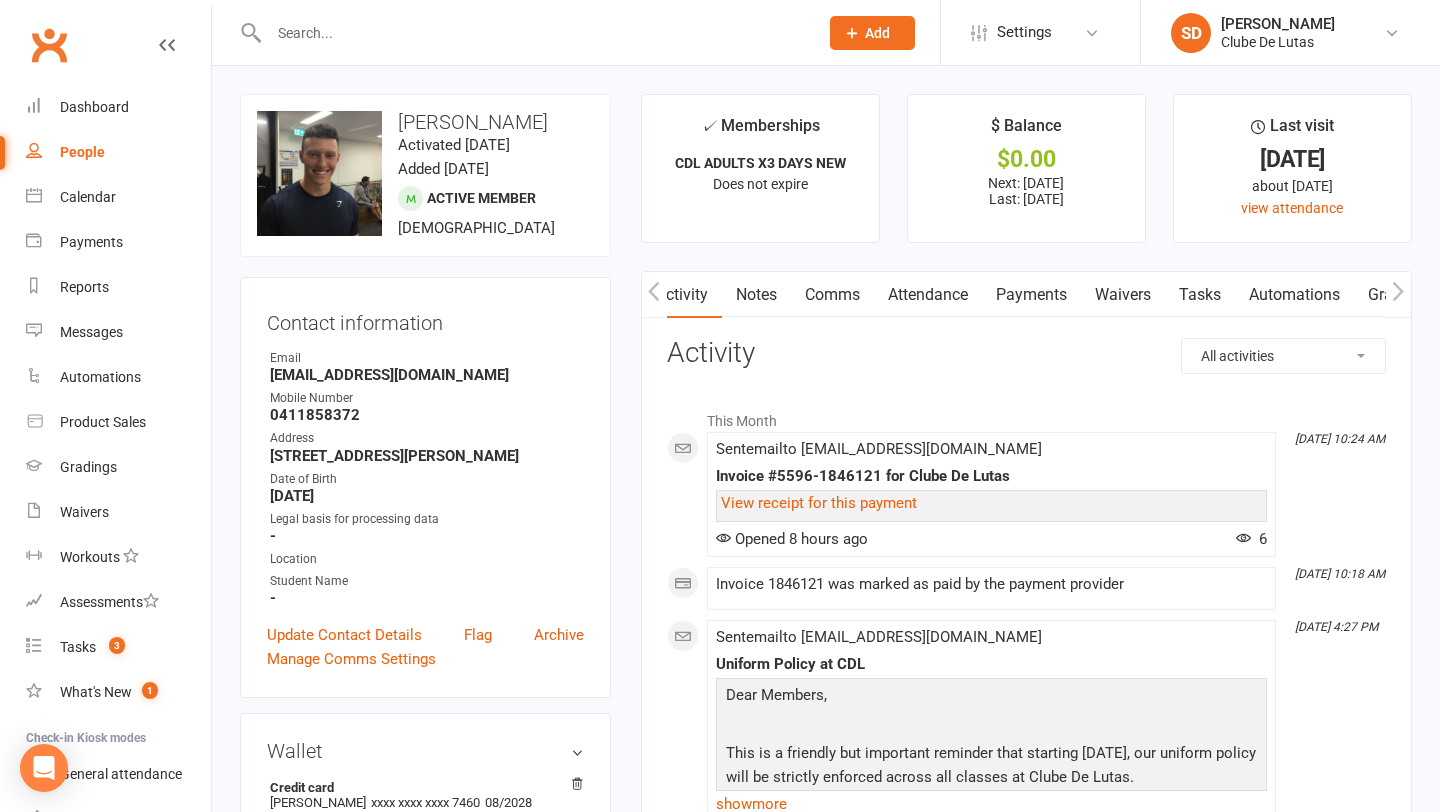 click on "Payments" at bounding box center [1031, 295] 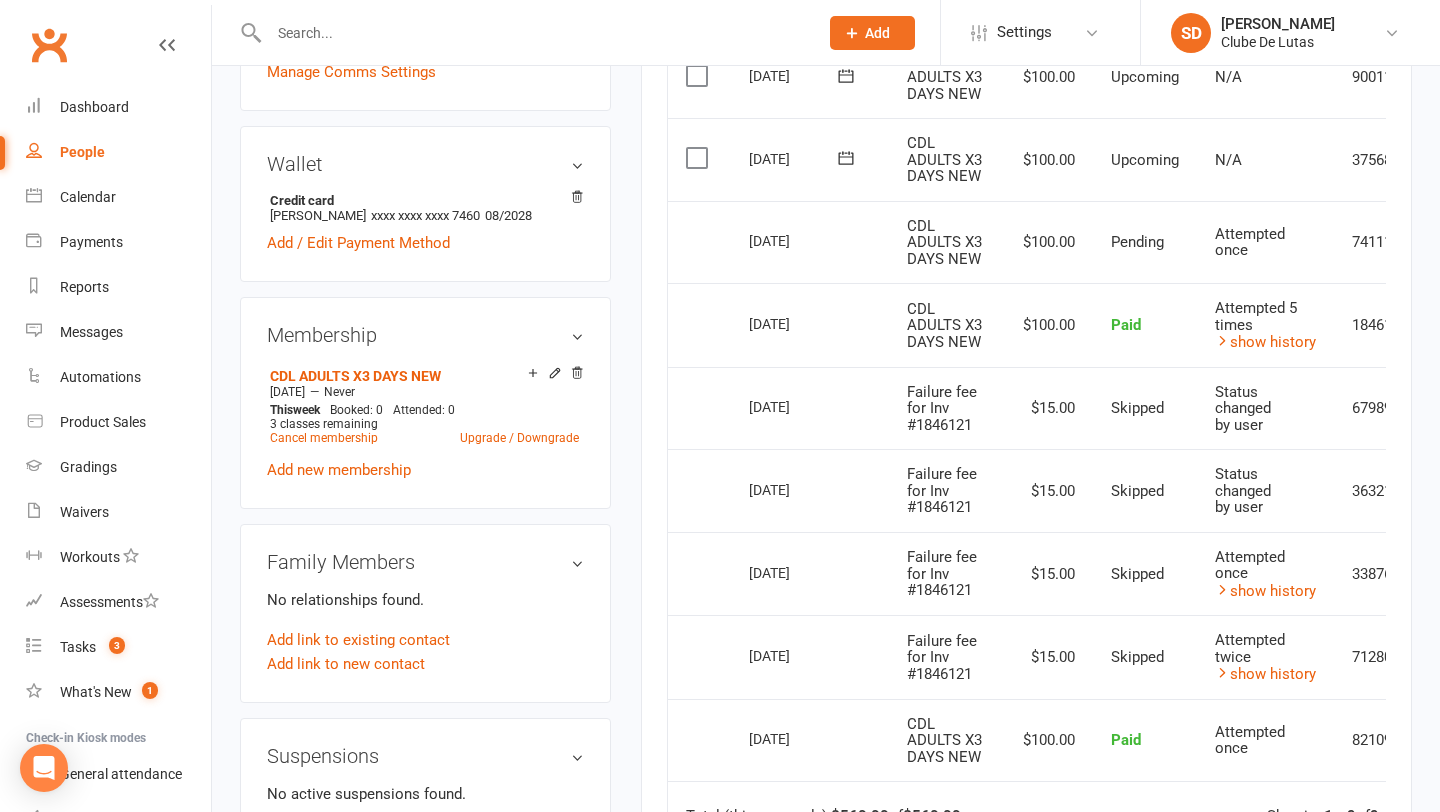 scroll, scrollTop: 598, scrollLeft: 0, axis: vertical 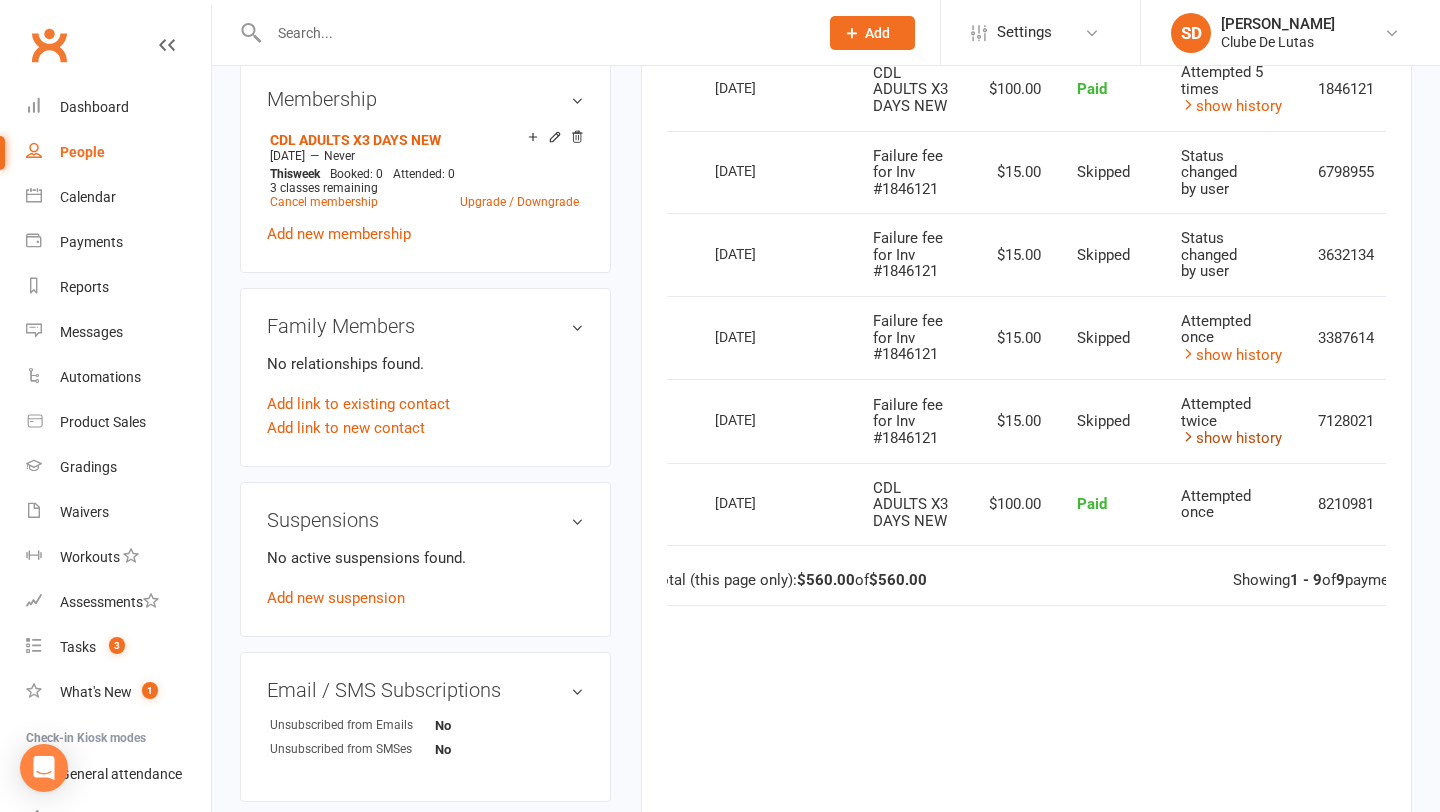 click on "show history" at bounding box center (1231, 438) 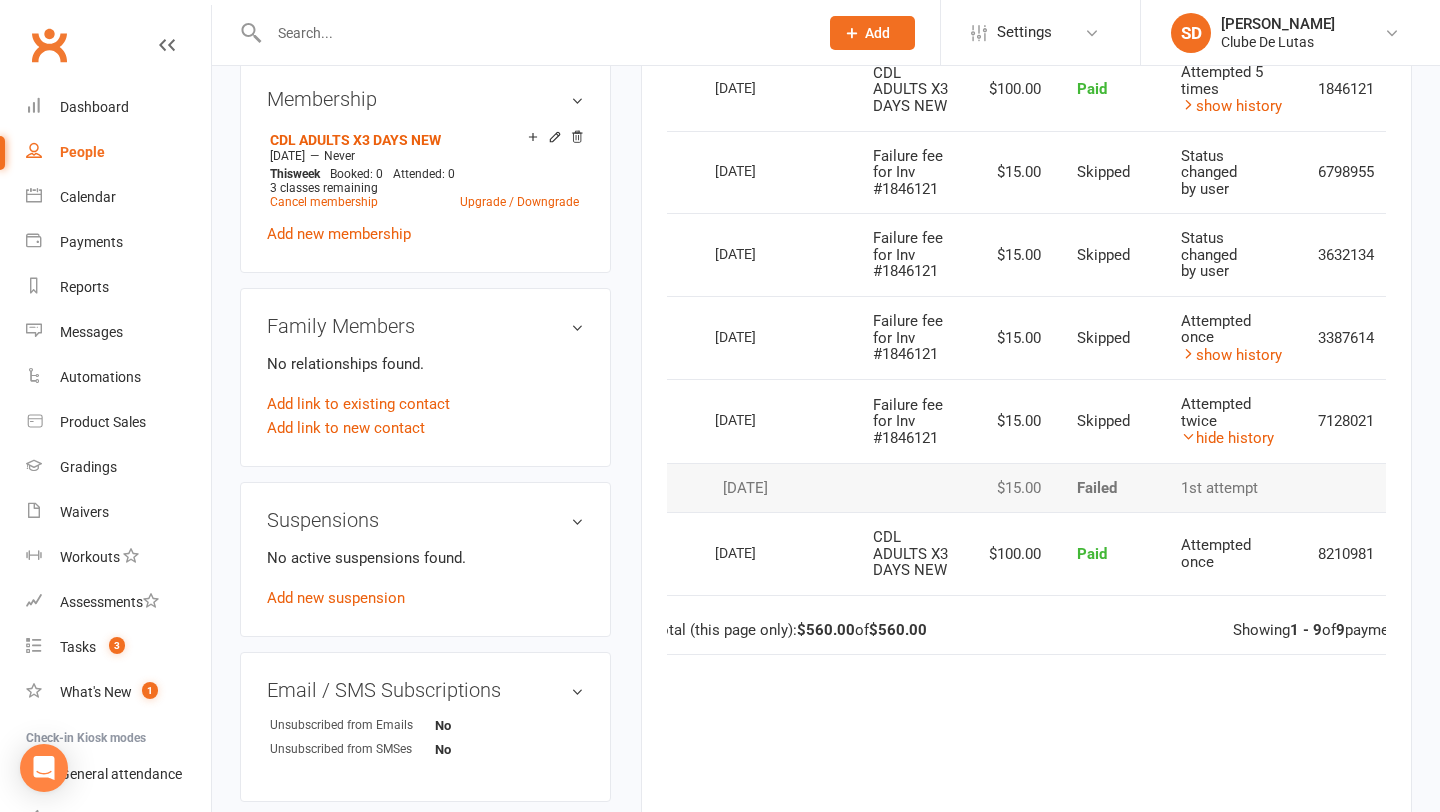 click on "$15.00" at bounding box center (1015, 421) 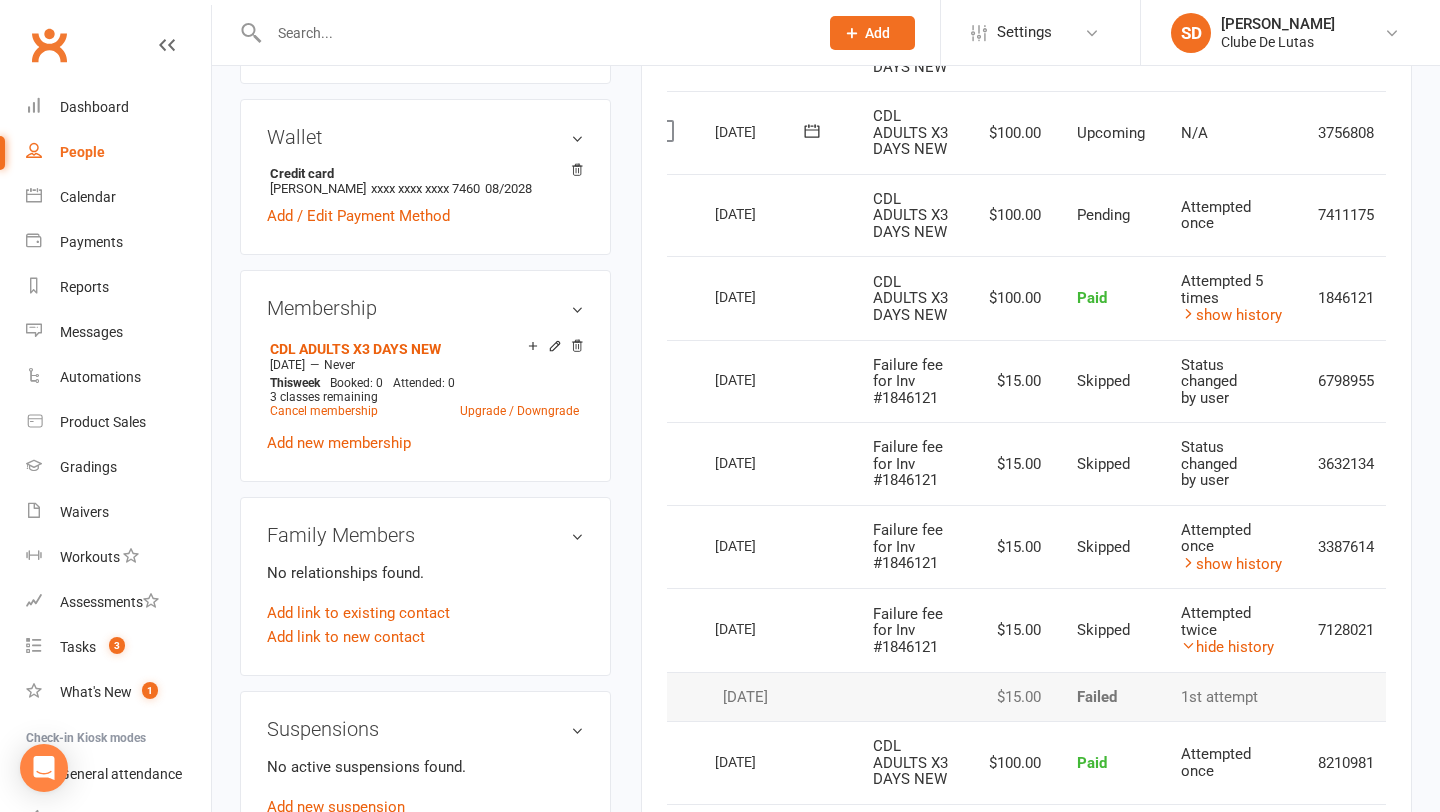 scroll, scrollTop: 613, scrollLeft: 0, axis: vertical 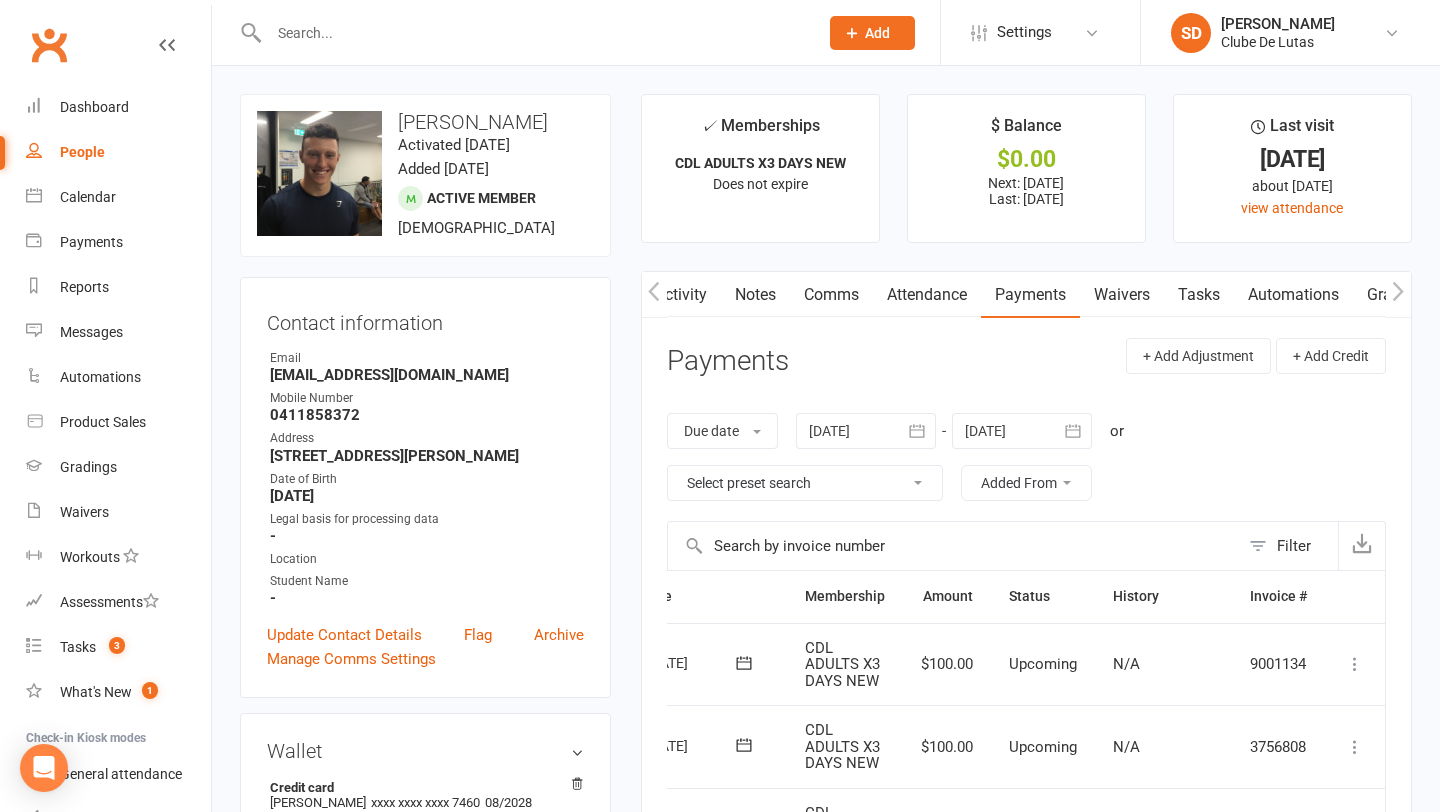click on "Attendance" at bounding box center (927, 295) 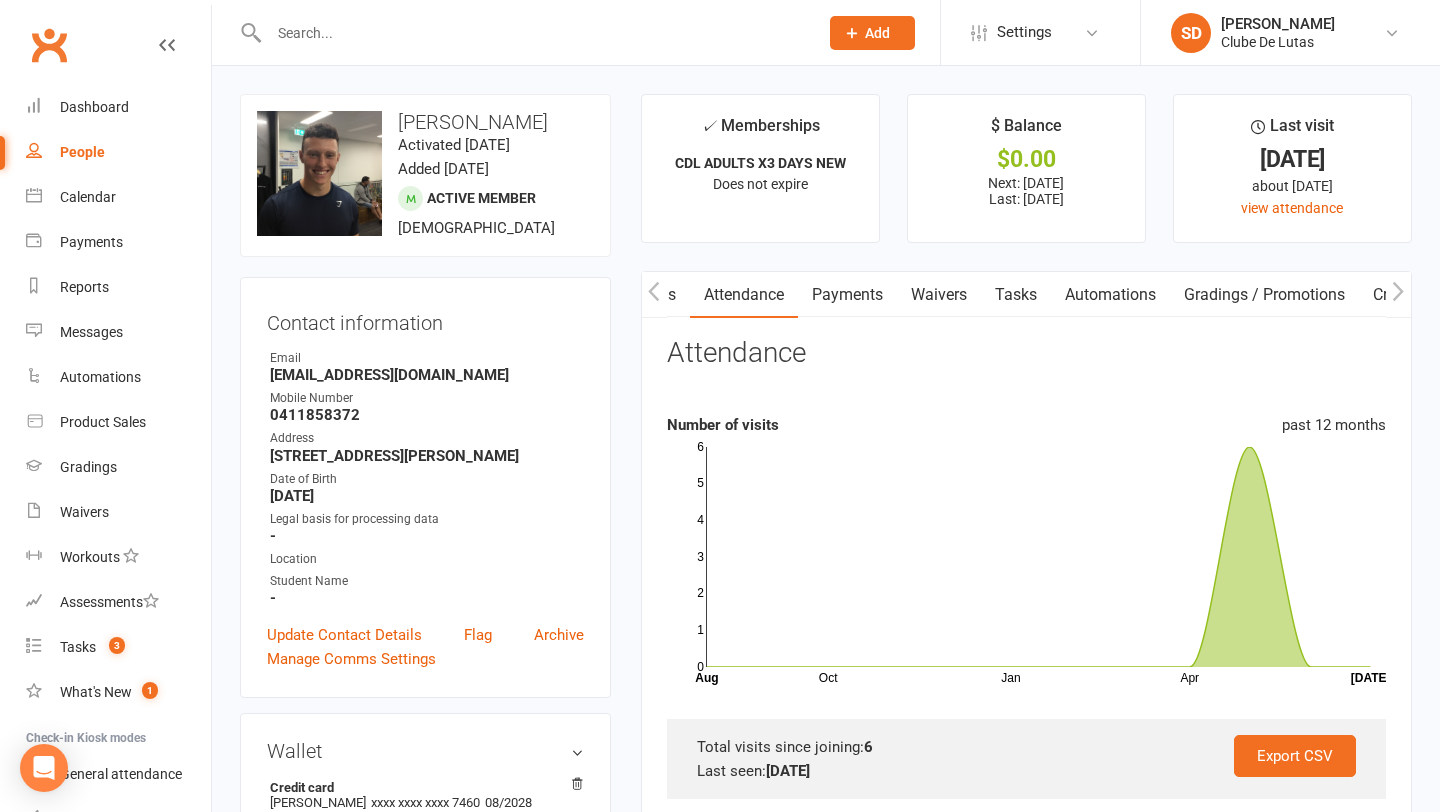 scroll, scrollTop: 0, scrollLeft: 0, axis: both 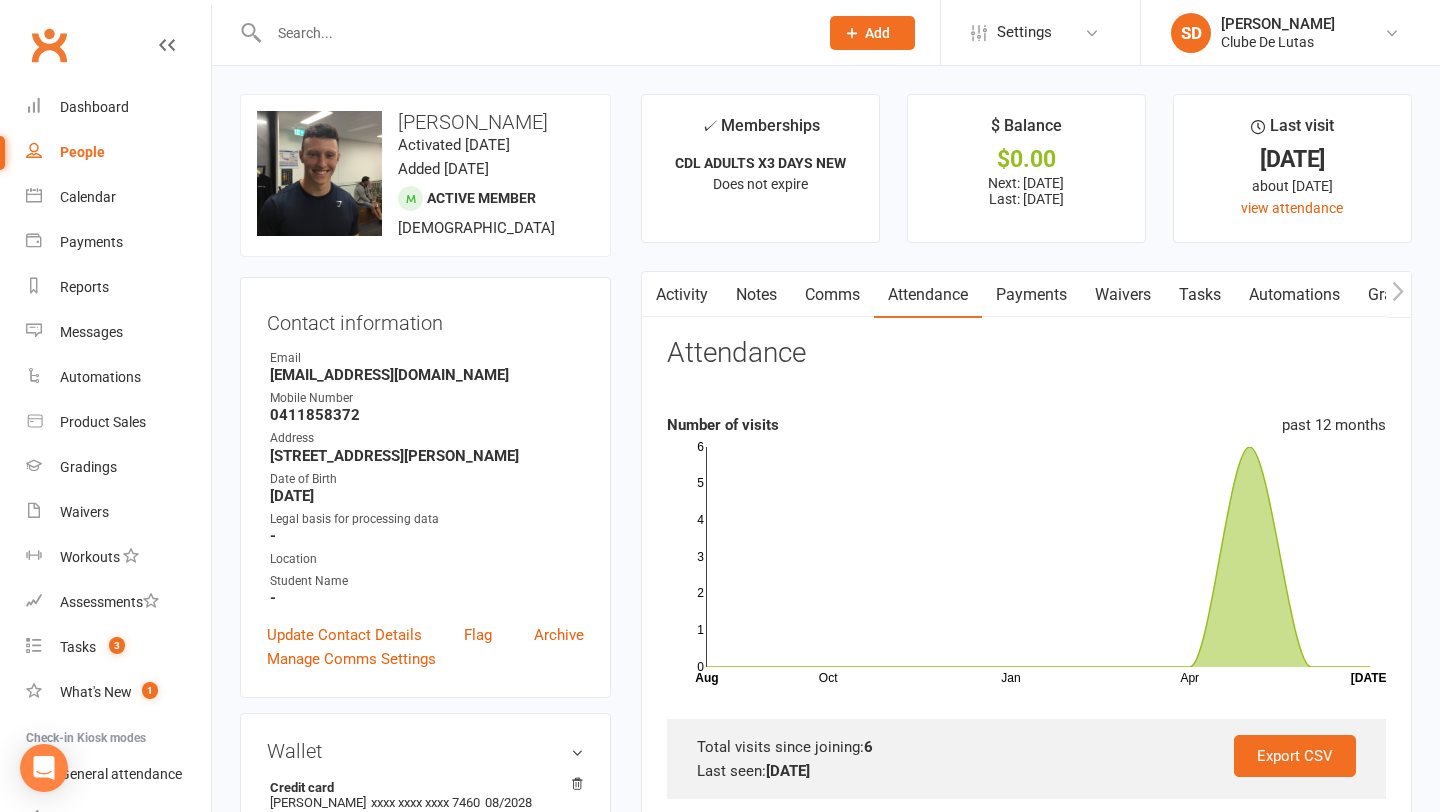 click on "Notes" at bounding box center [756, 295] 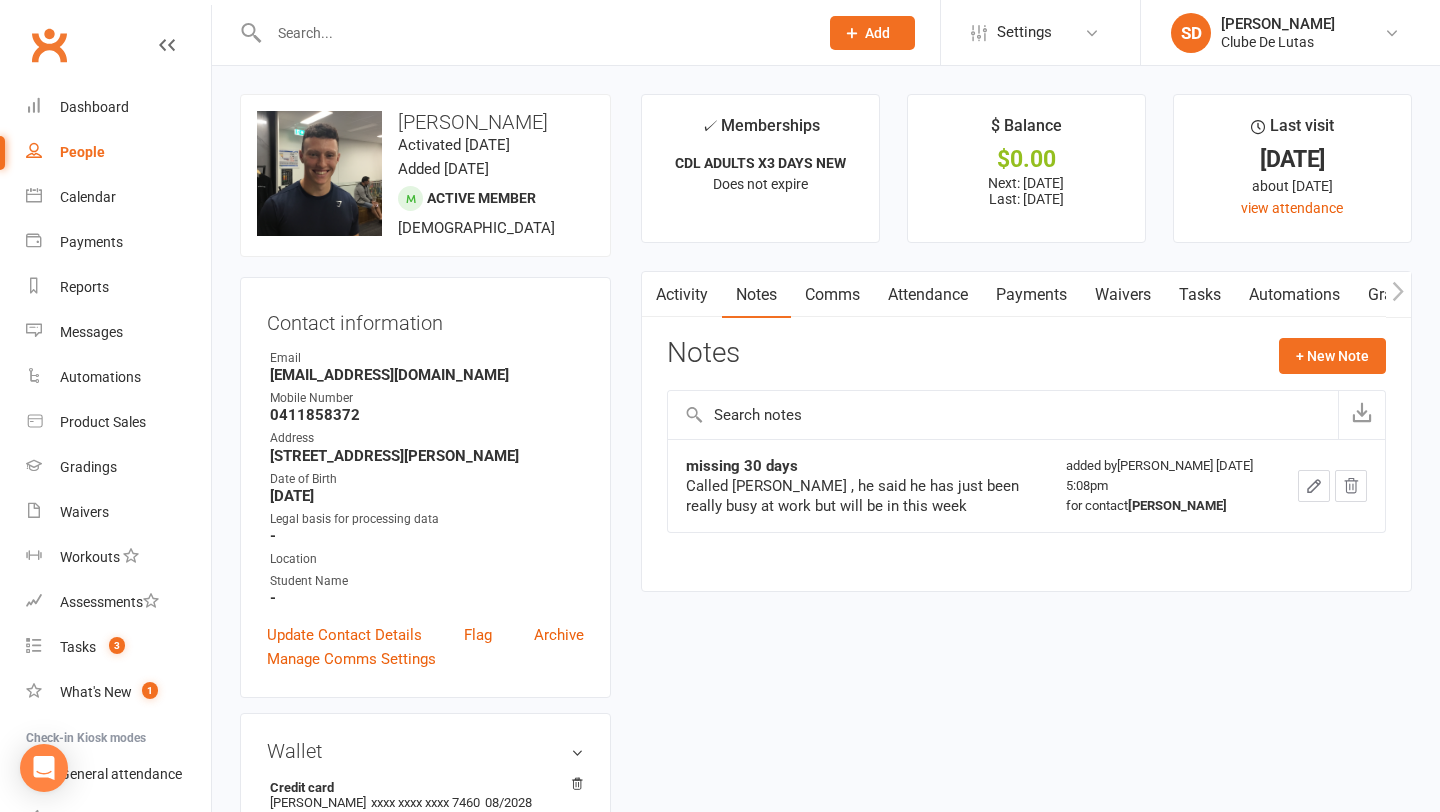 click on "Activity Notes Comms Attendance Payments Waivers Tasks Automations Gradings / Promotions Credit balance
Payments + Add Adjustment + Add Credit Due date  Due date Date paid Date failed Date settled 13 Jun 2025
June 2025
Sun Mon Tue Wed Thu Fri Sat
23
01
02
03
04
05
06
07
24
08
09
10
11
12
13
14
25
15
16
17
18
19
20
21
26
22
23
24
25
26
27
28
27" at bounding box center (1026, 431) 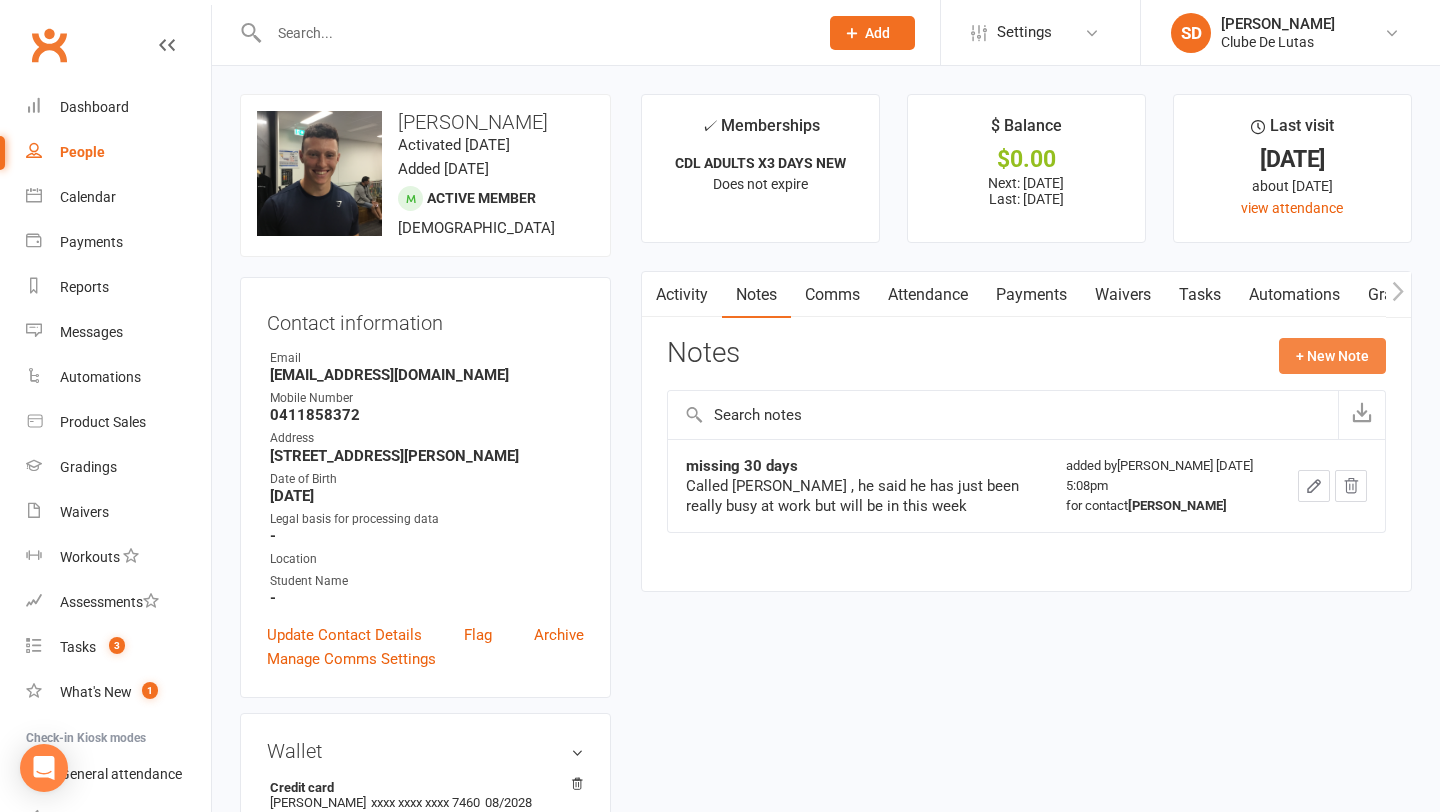 click on "+ New Note" 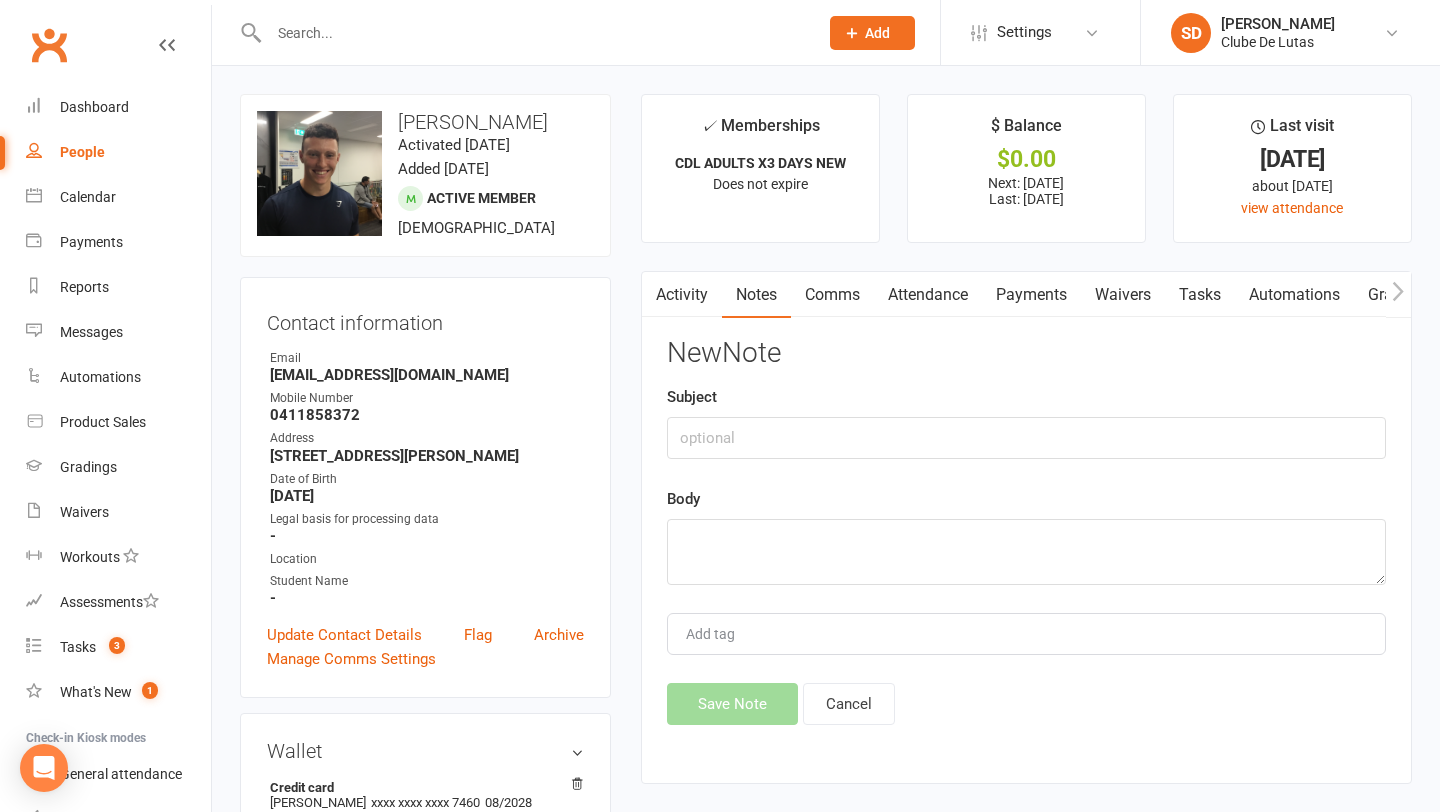 click on "Subject" 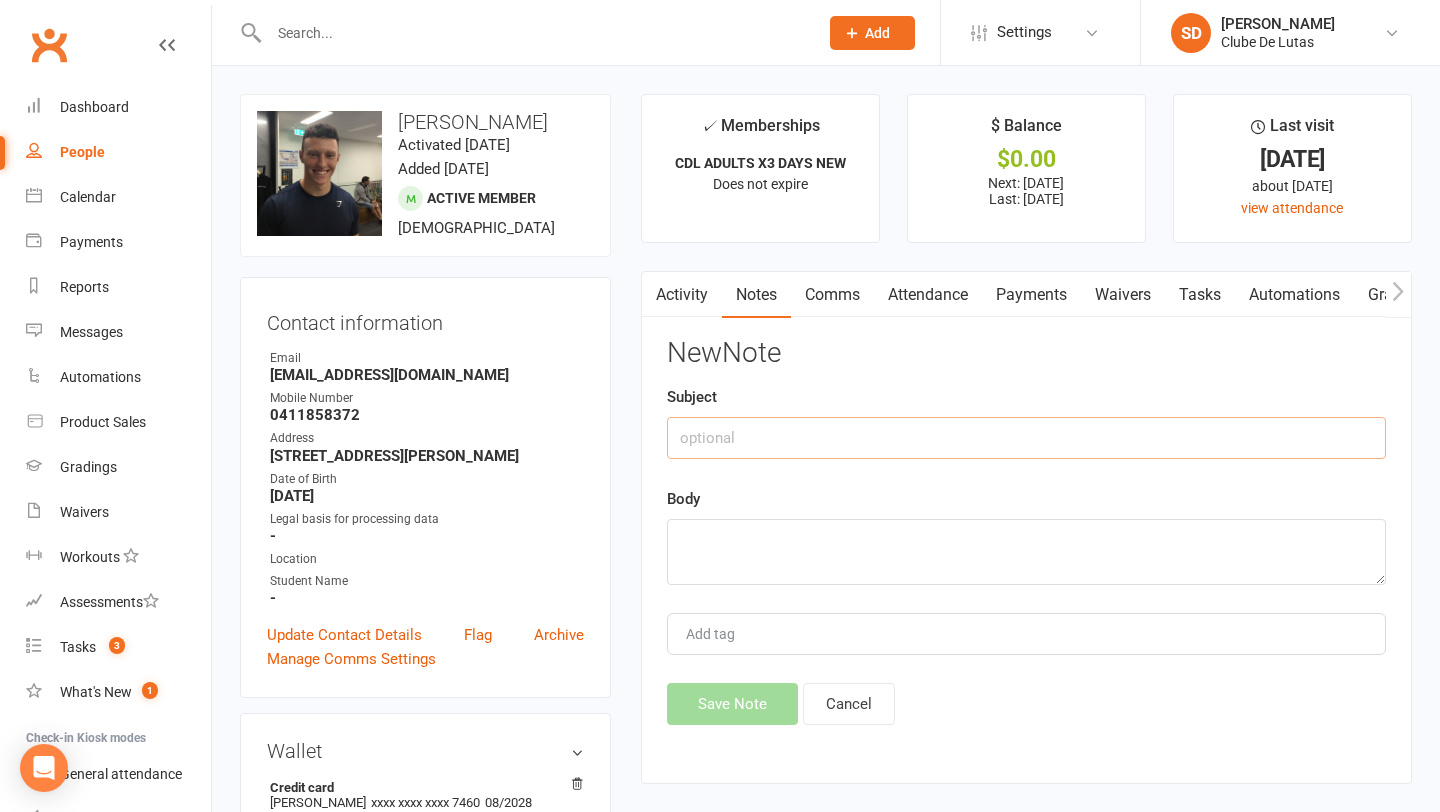 click 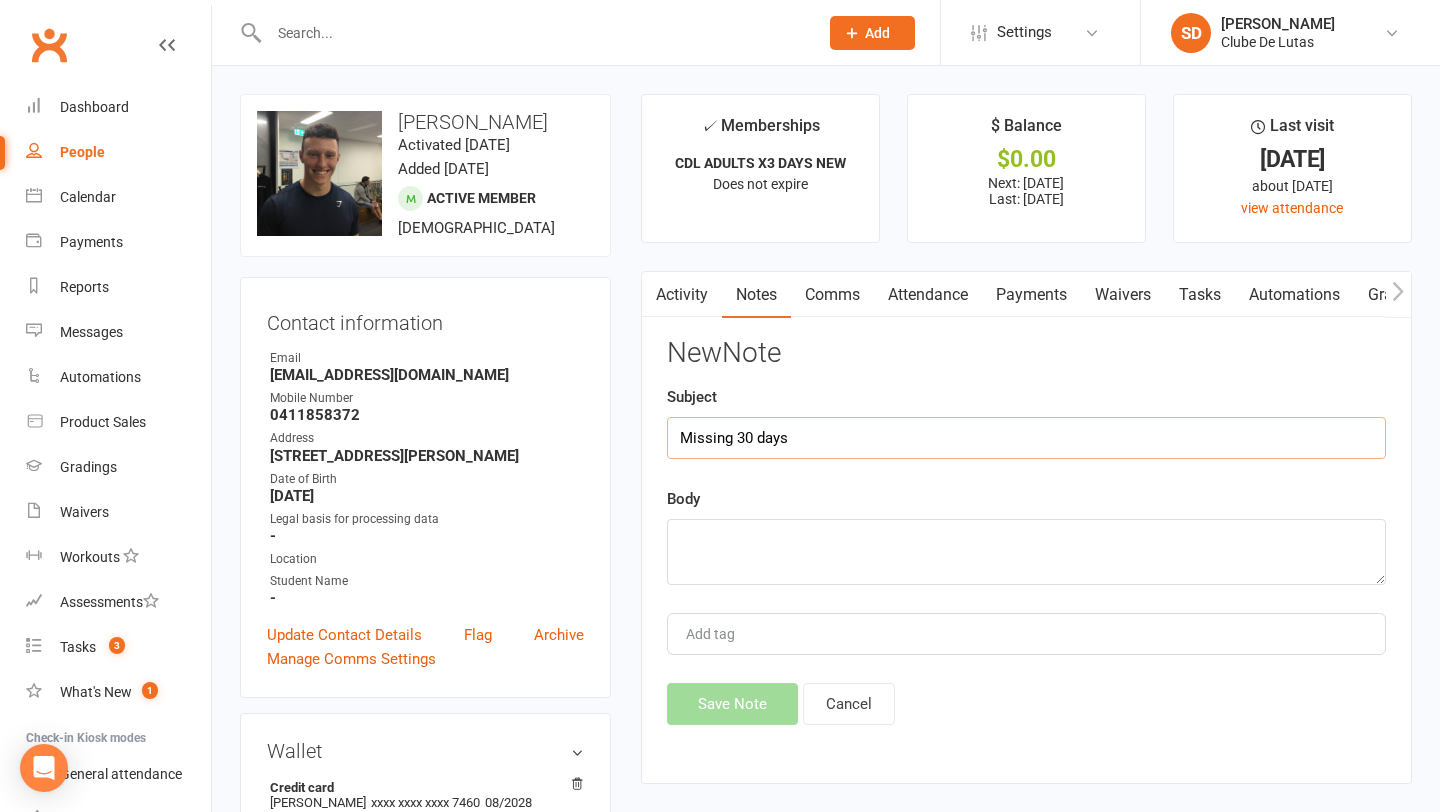 type on "Missing 30 days" 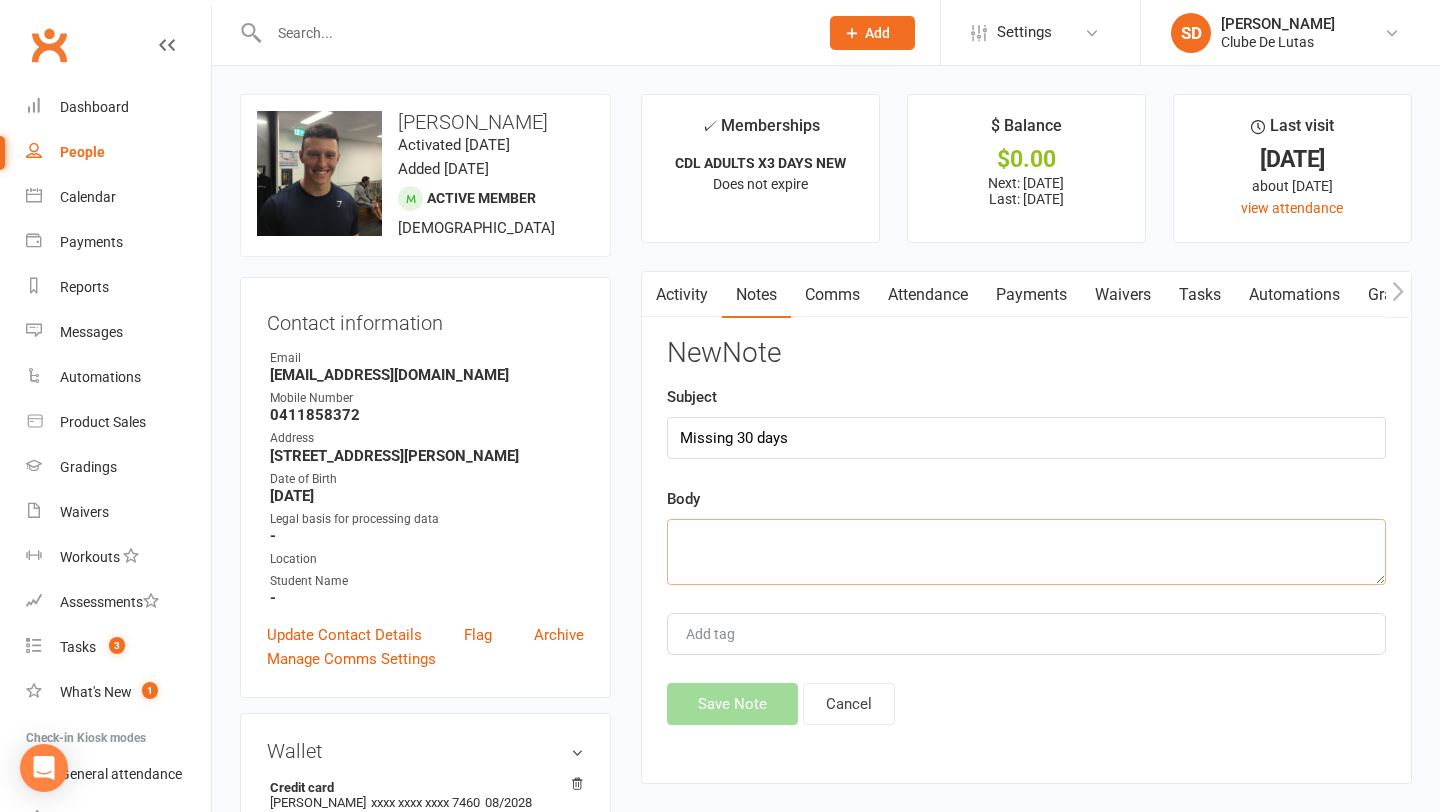click 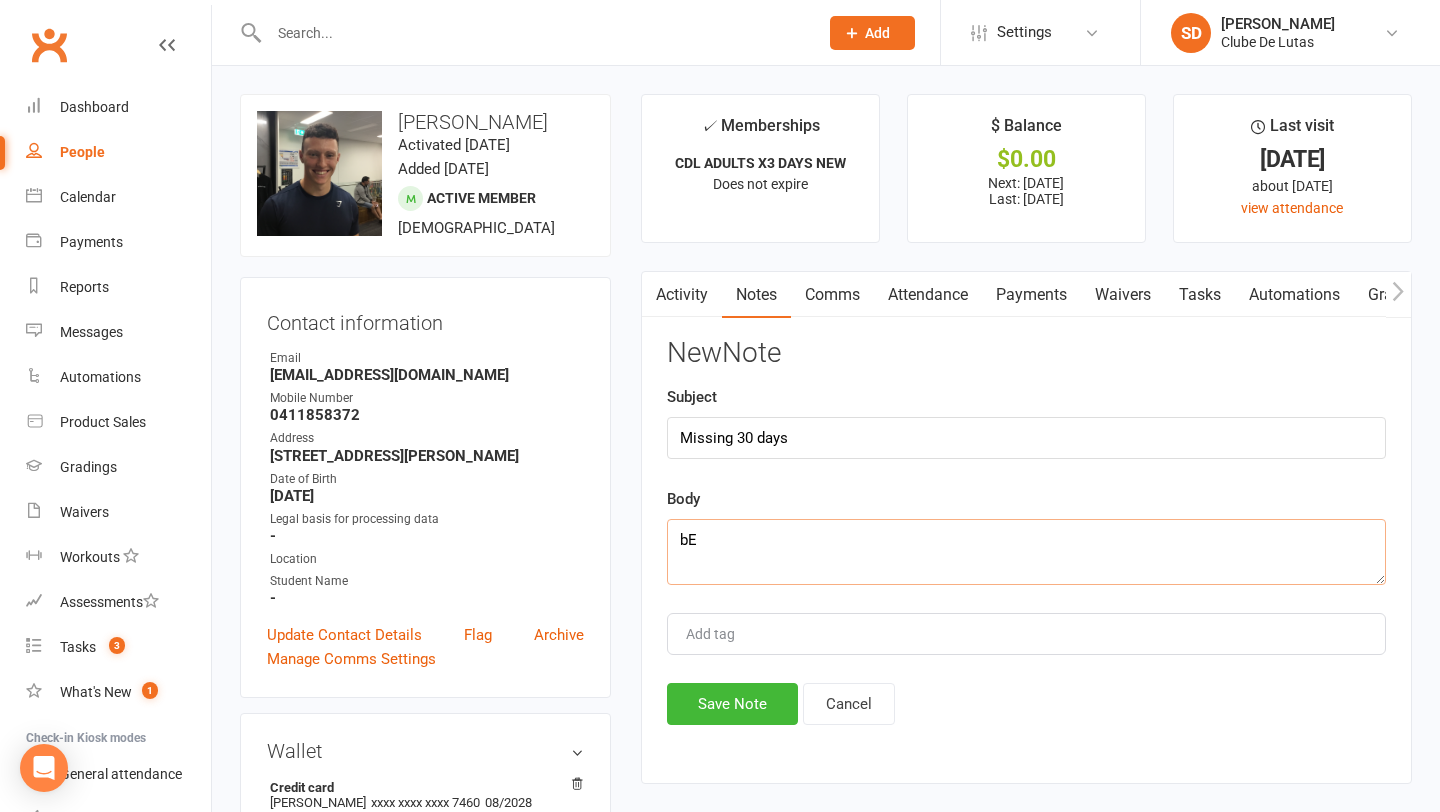 type on "b" 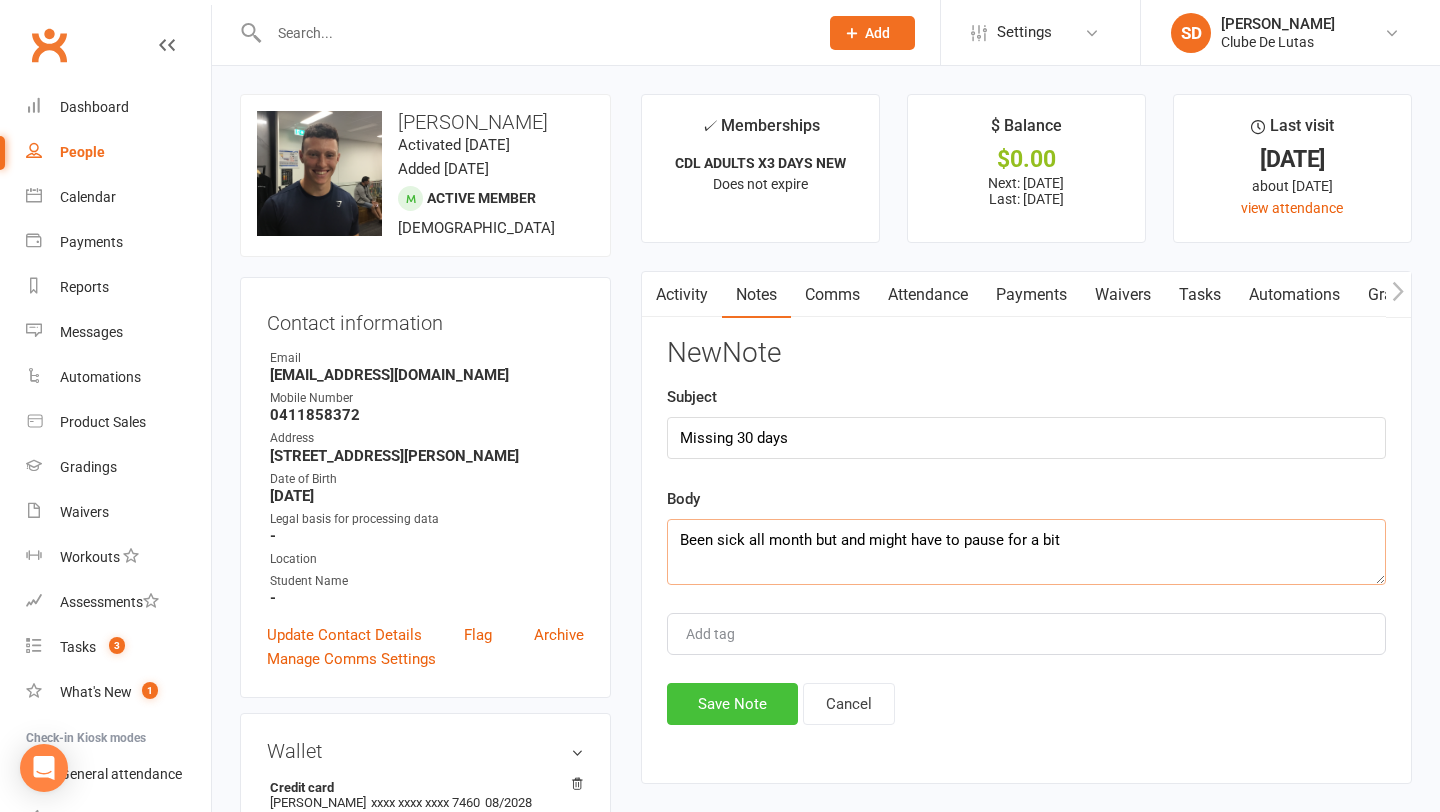 type on "Been sick all month but and might have to pause for a bit" 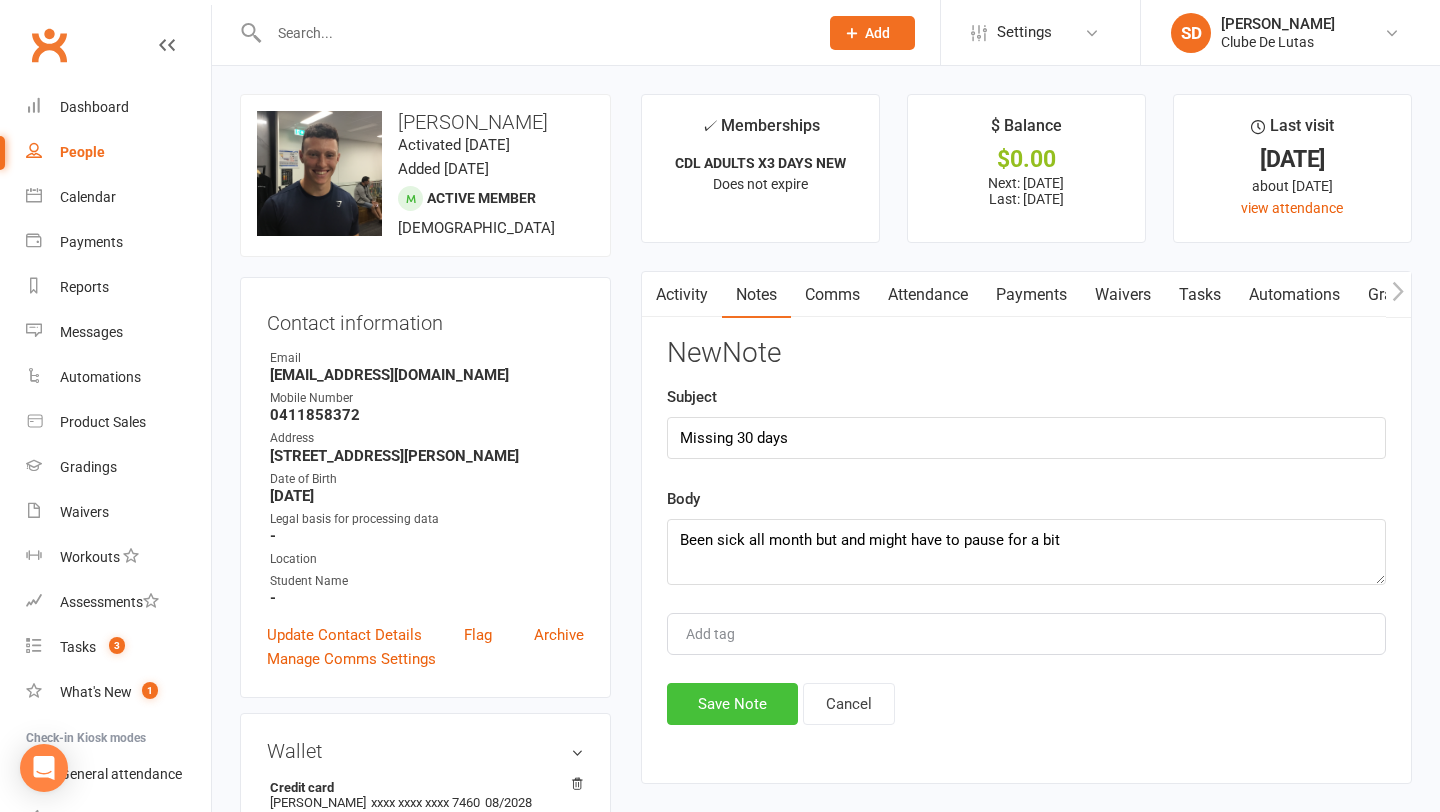 click on "Save Note" 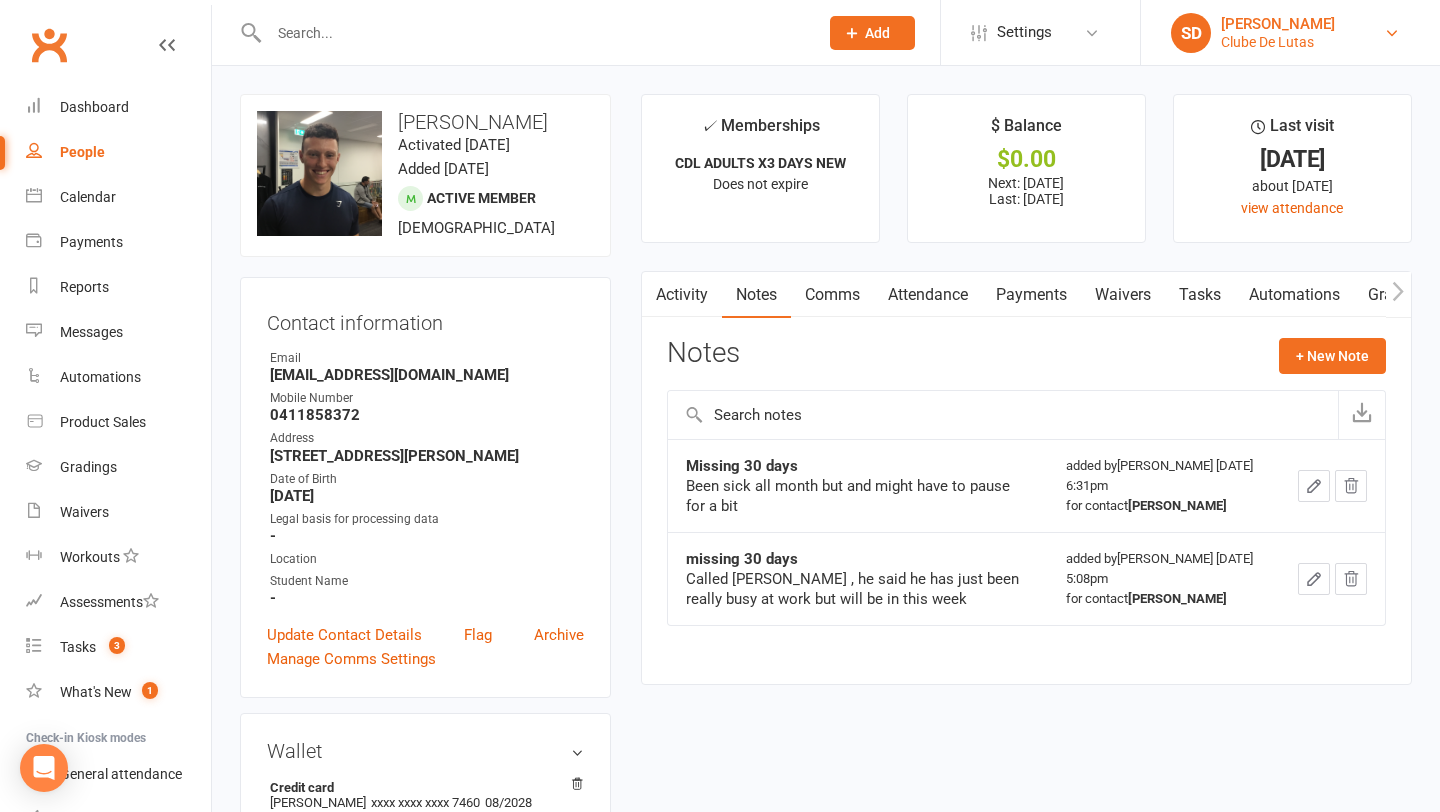 click on "SD Siobhan Duffy Clube De Lutas" at bounding box center [1290, 33] 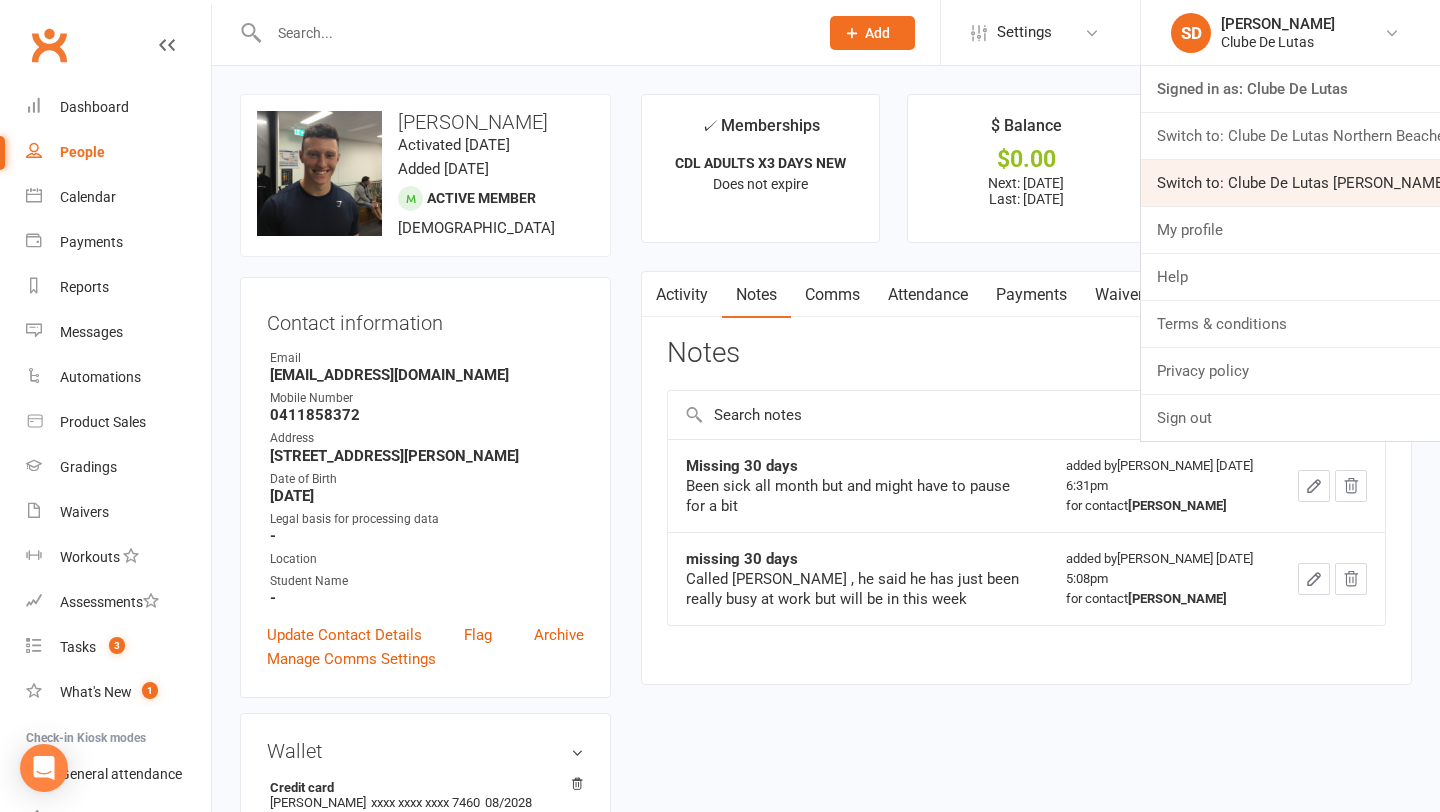 click on "Switch to: Clube De Lutas Rouse Hill" at bounding box center (1290, 183) 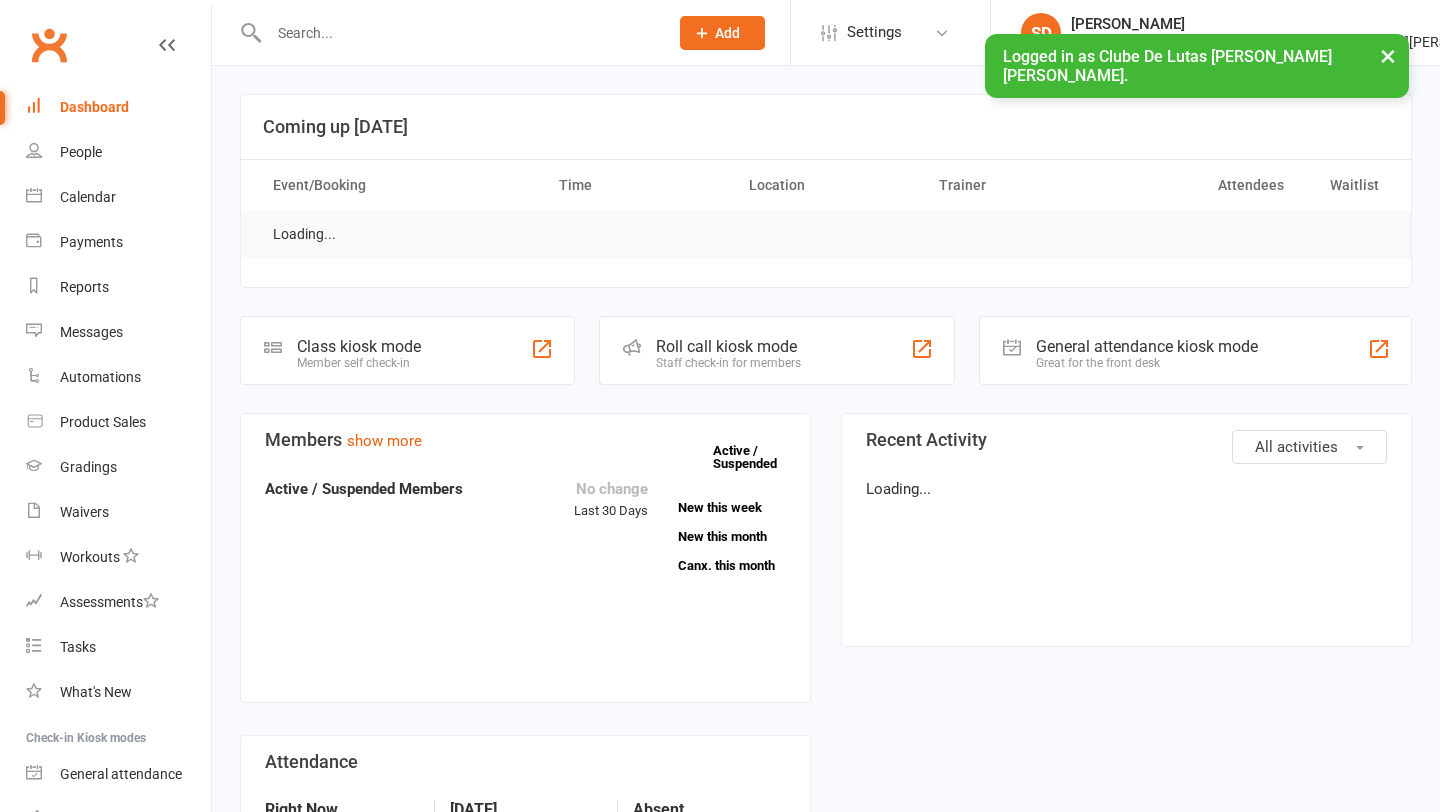scroll, scrollTop: 0, scrollLeft: 0, axis: both 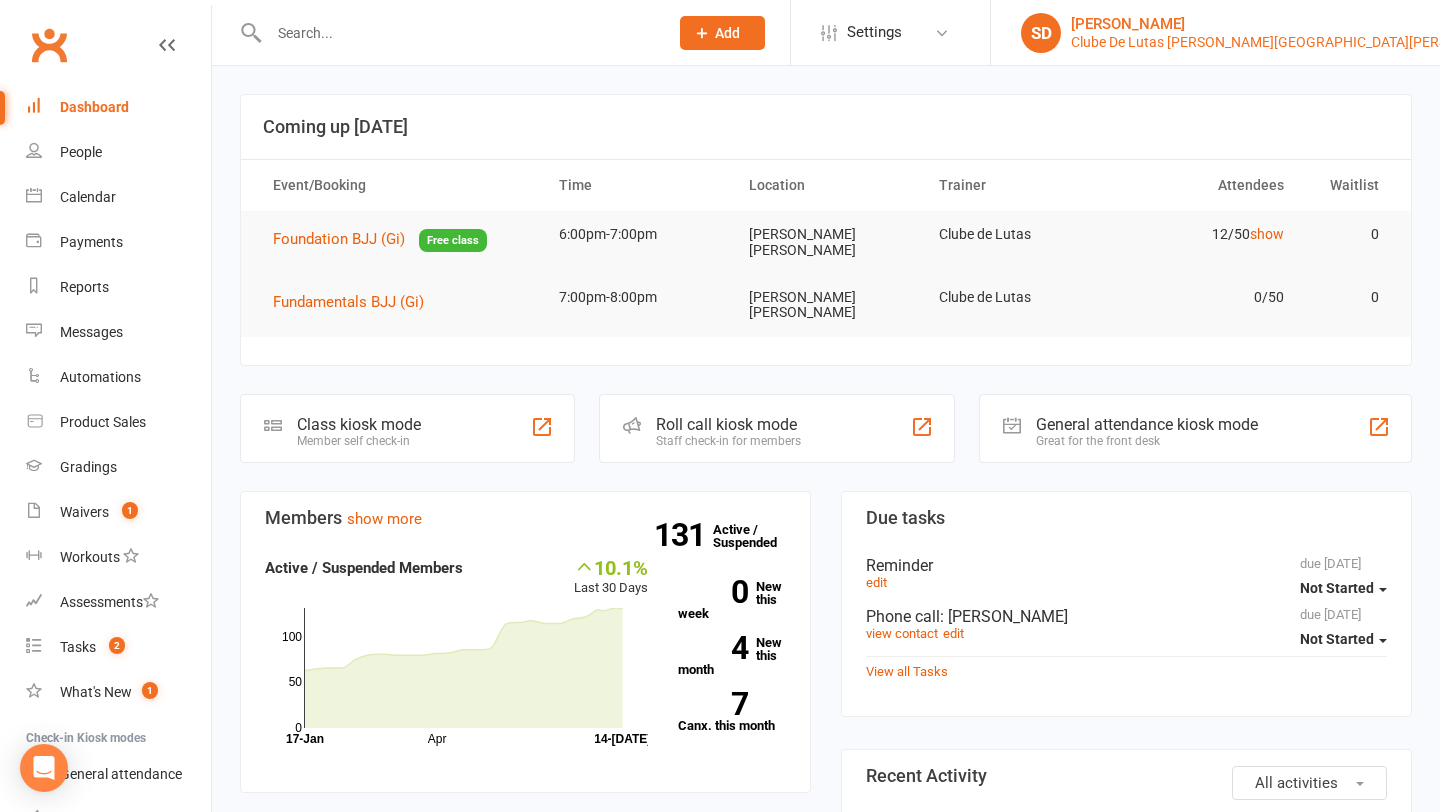 click on "Clube De Lutas [PERSON_NAME][GEOGRAPHIC_DATA][PERSON_NAME]" at bounding box center (1293, 42) 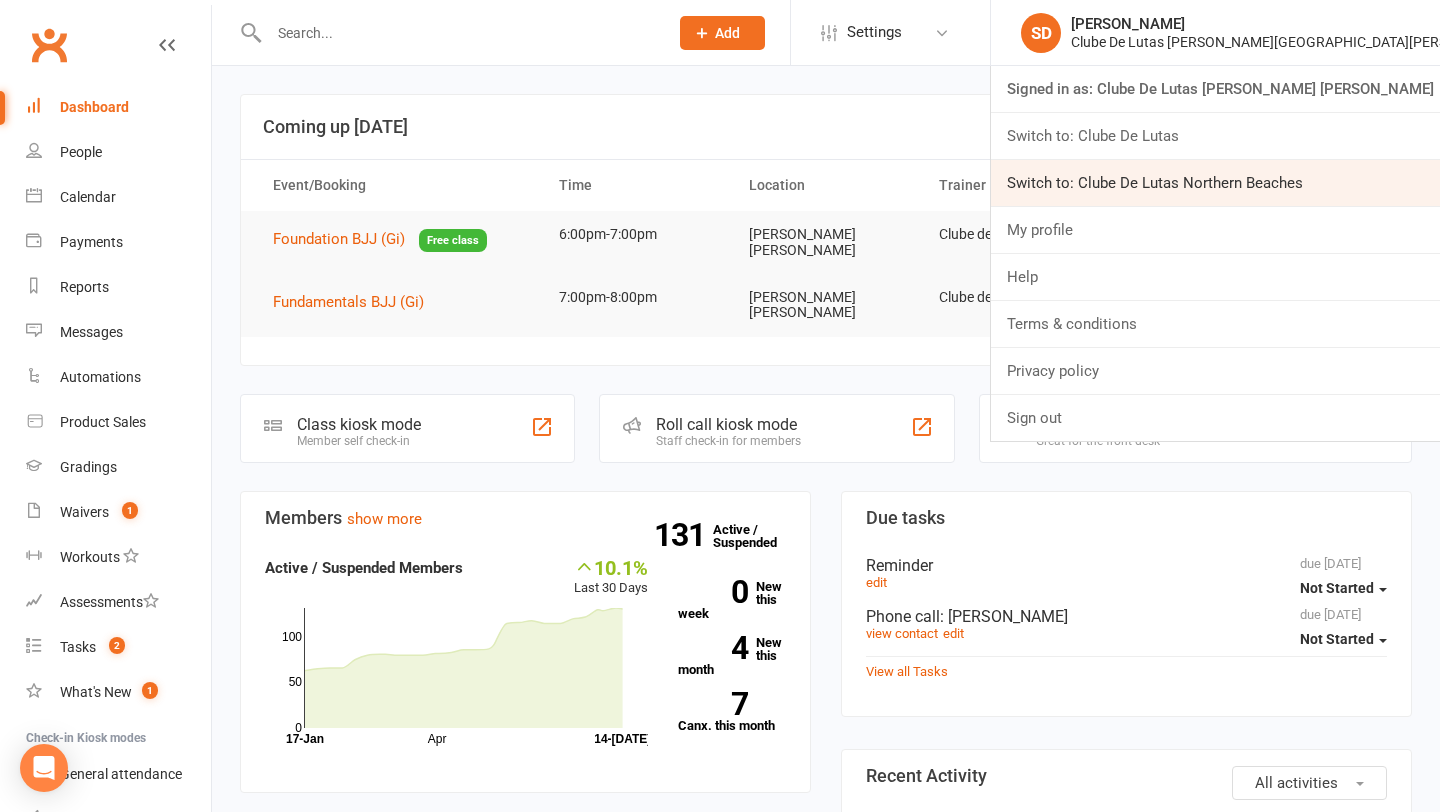 click on "Switch to: Clube De Lutas Northern Beaches" at bounding box center (1215, 183) 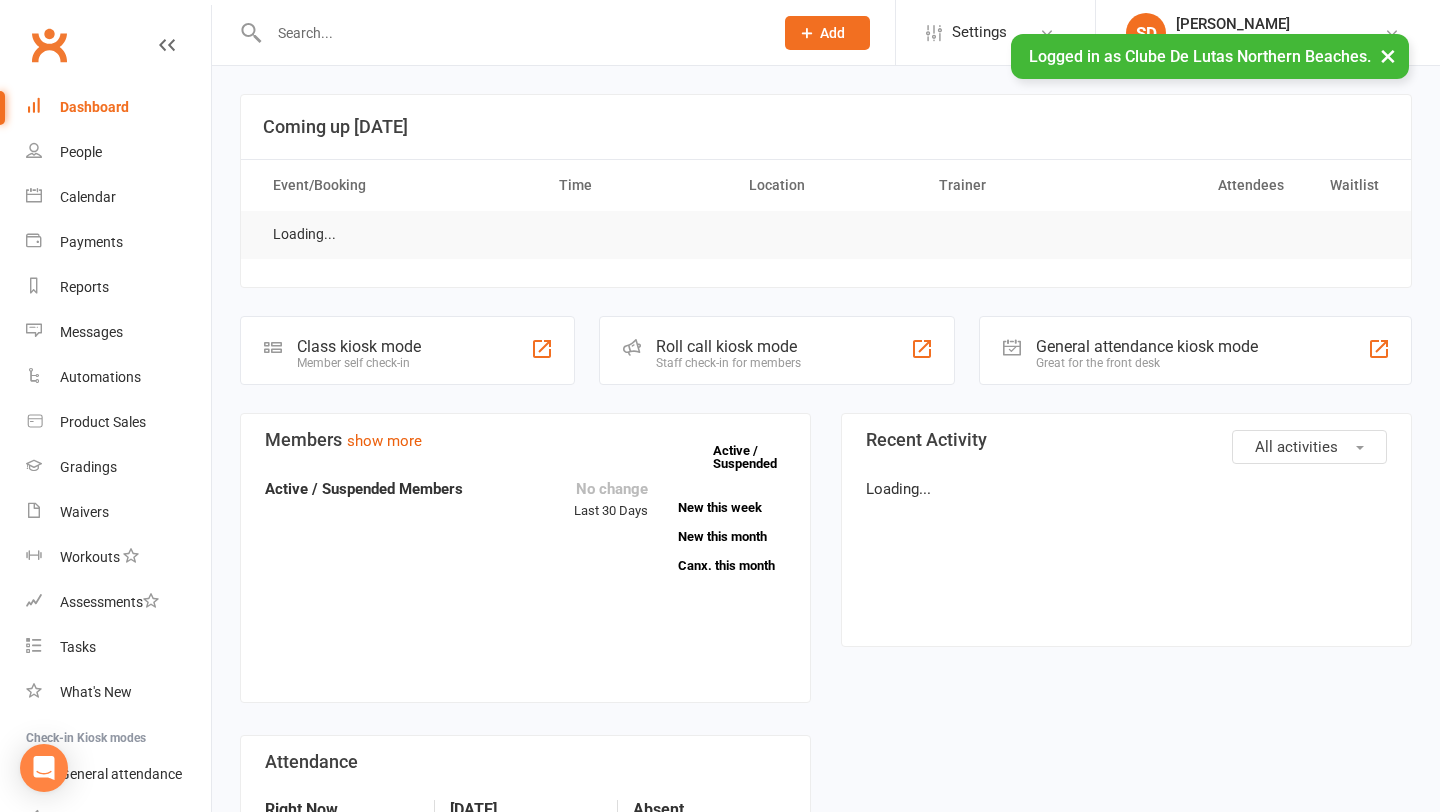 scroll, scrollTop: 0, scrollLeft: 0, axis: both 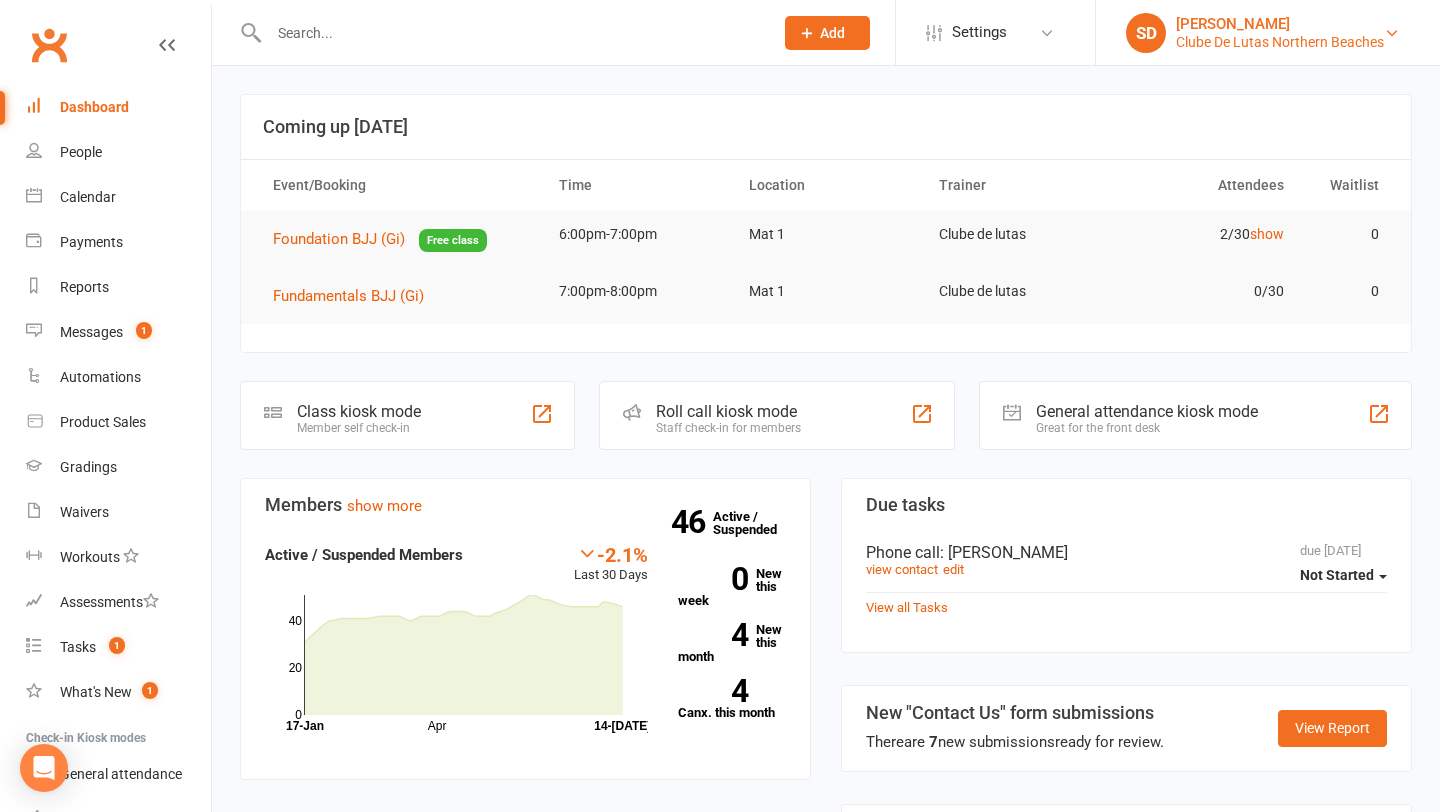 click on "Clube De Lutas Northern Beaches" at bounding box center (1280, 42) 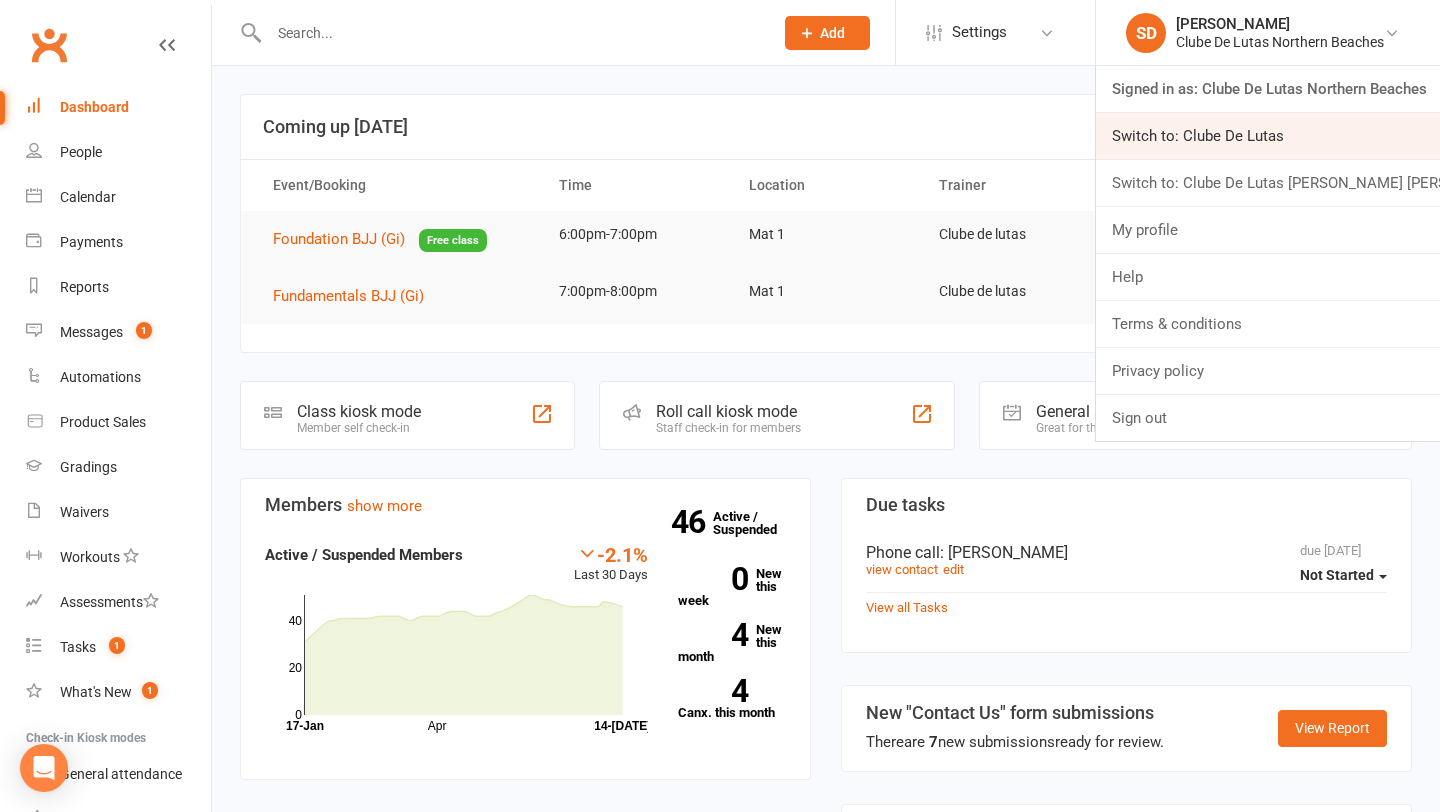click on "Switch to: Clube De Lutas" at bounding box center (1268, 136) 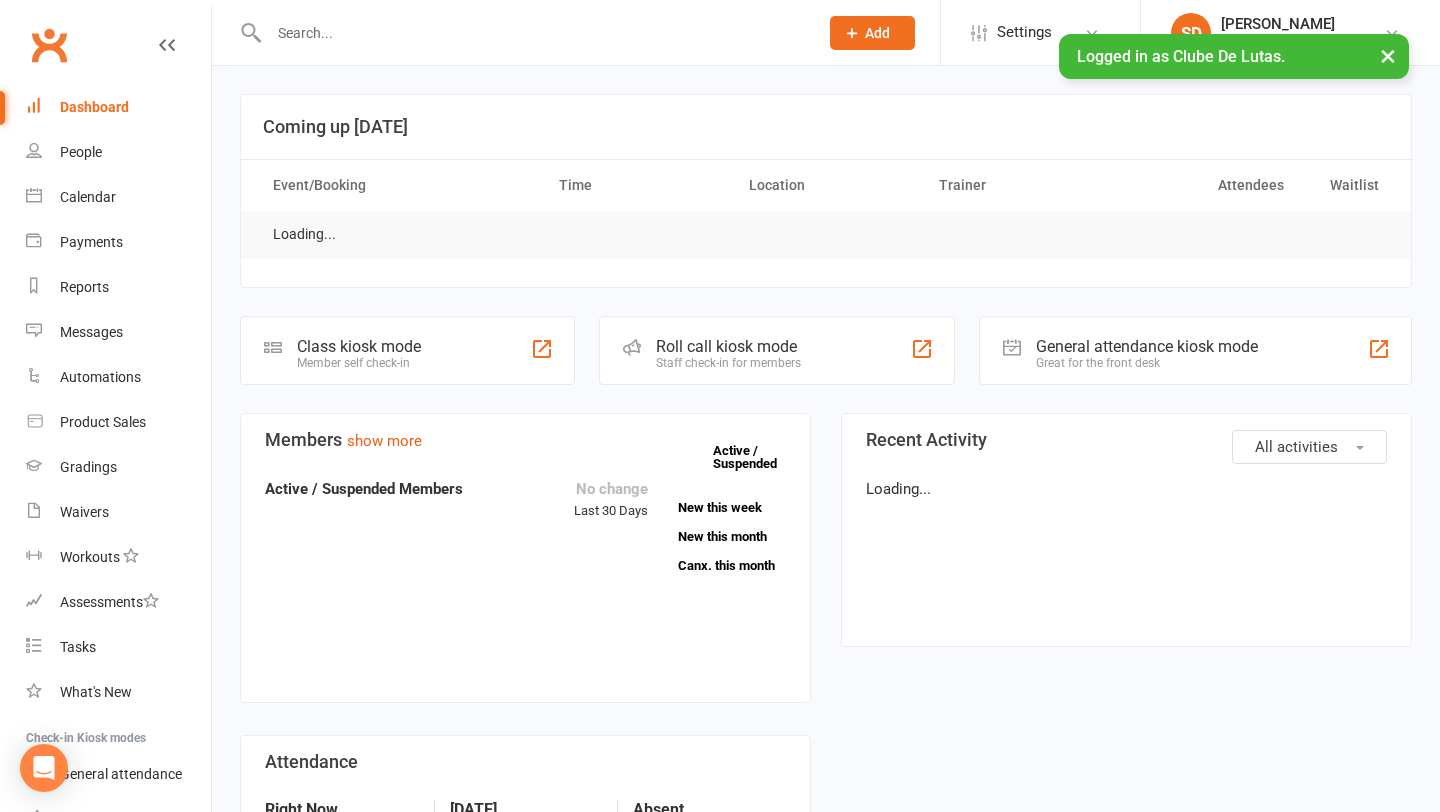 scroll, scrollTop: 0, scrollLeft: 0, axis: both 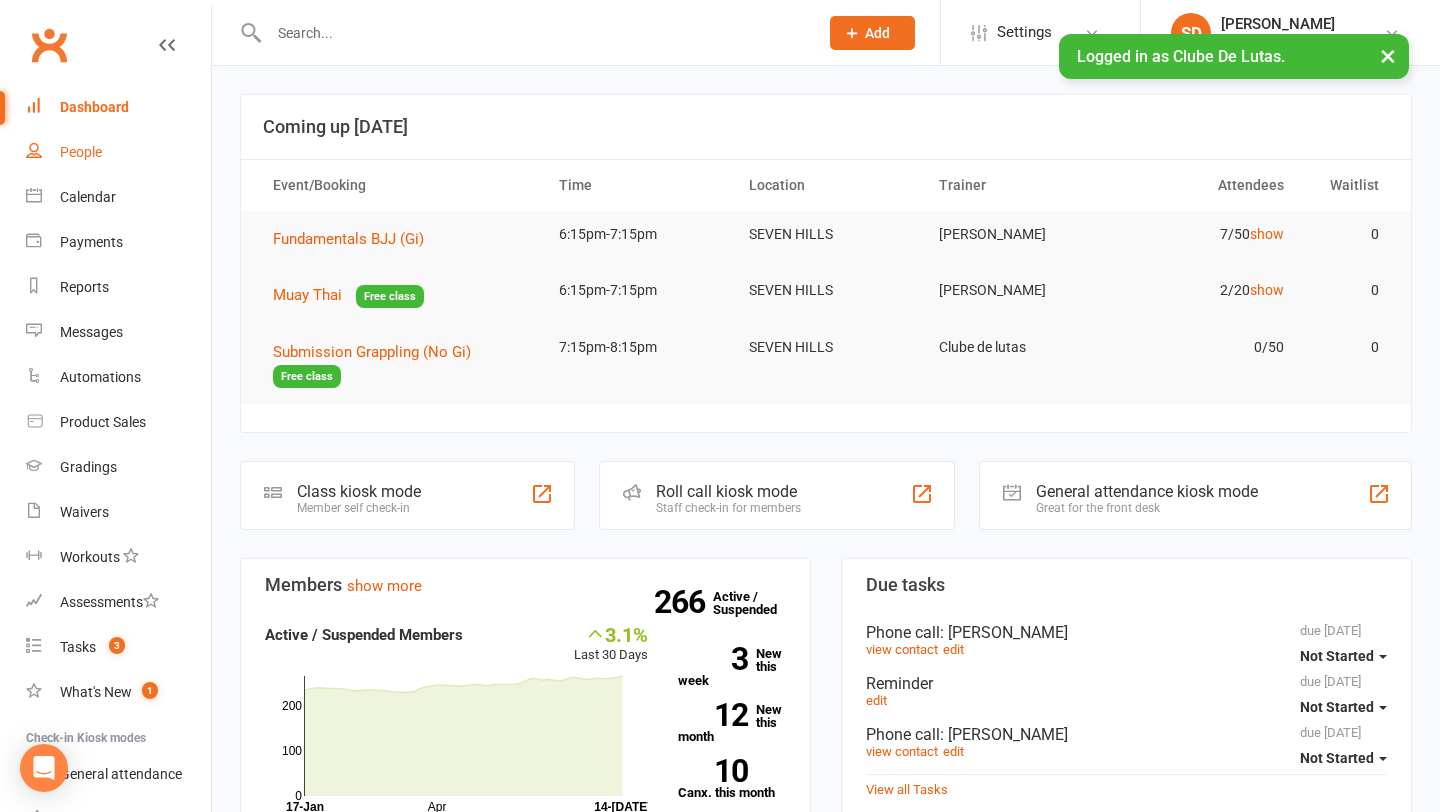 click on "People" at bounding box center [118, 152] 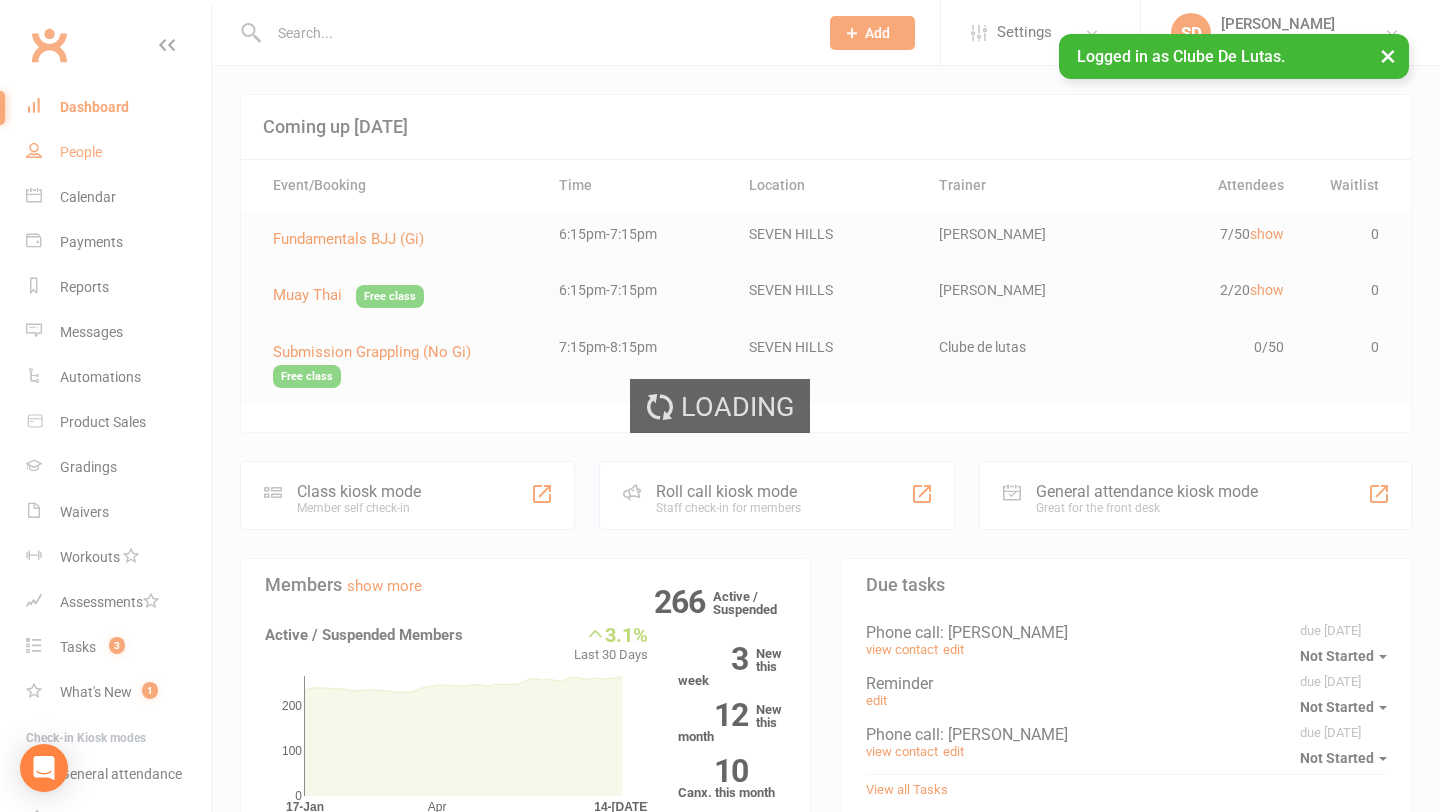 select on "100" 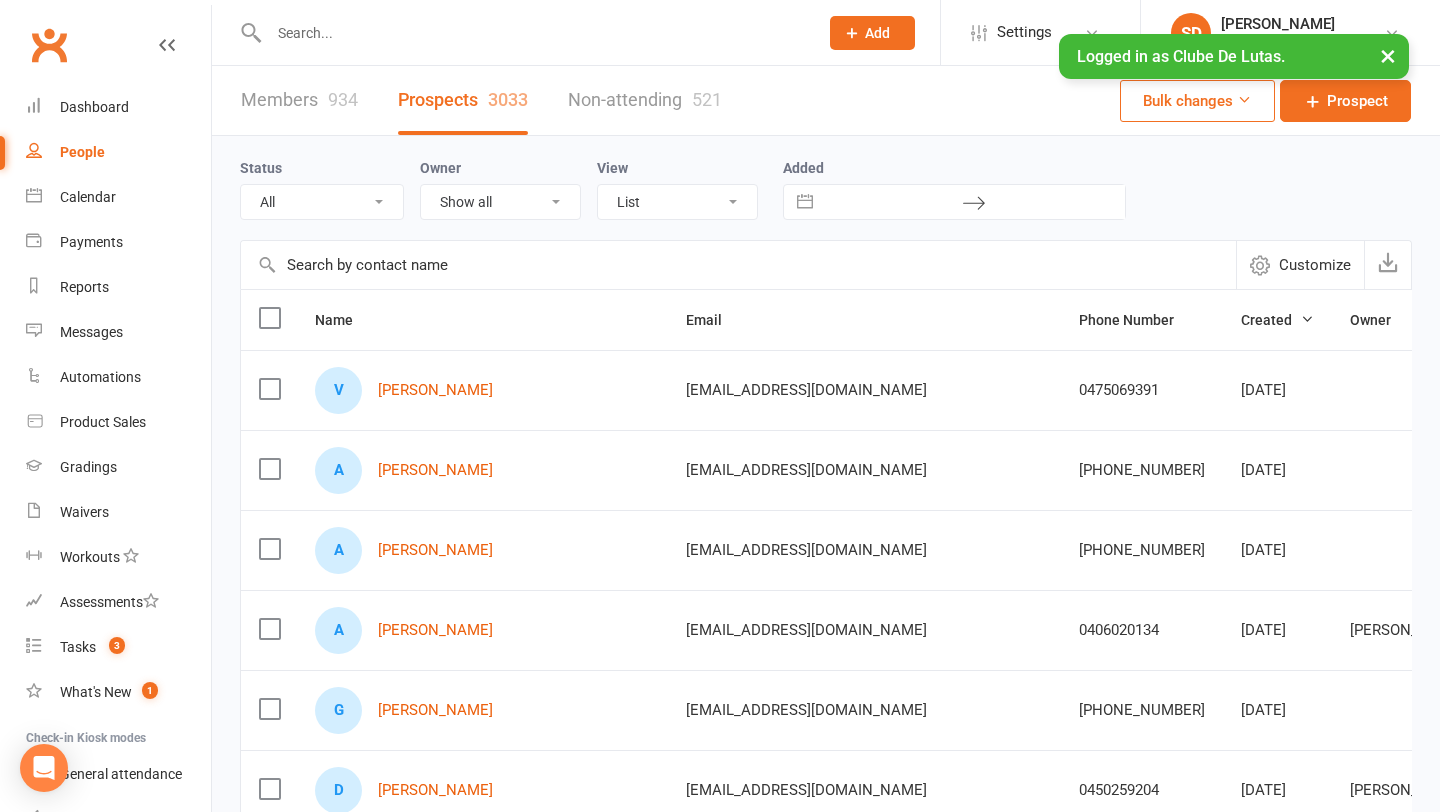 click on "×" at bounding box center [1388, 55] 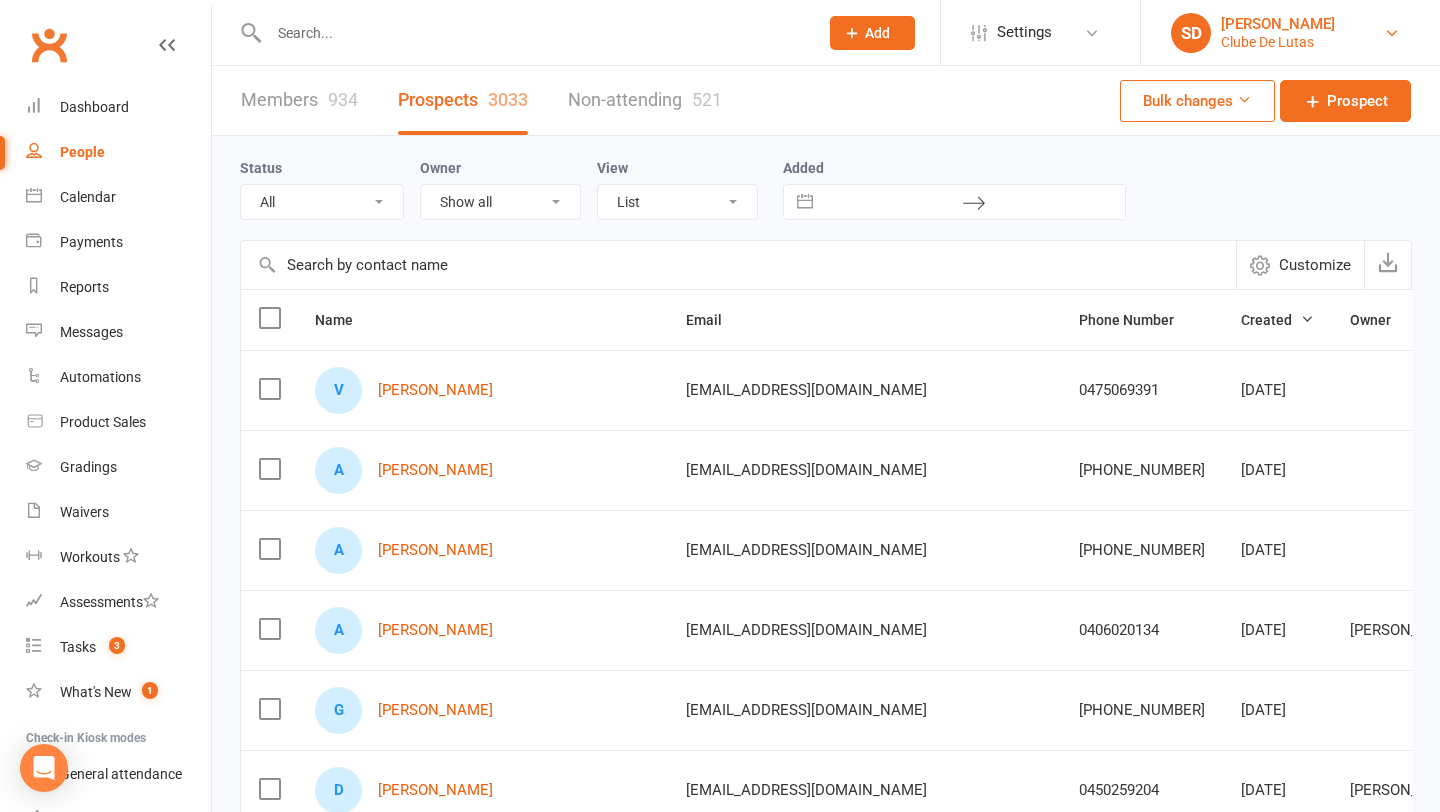 click on "SD [PERSON_NAME] Clube [PERSON_NAME]" at bounding box center (1290, 33) 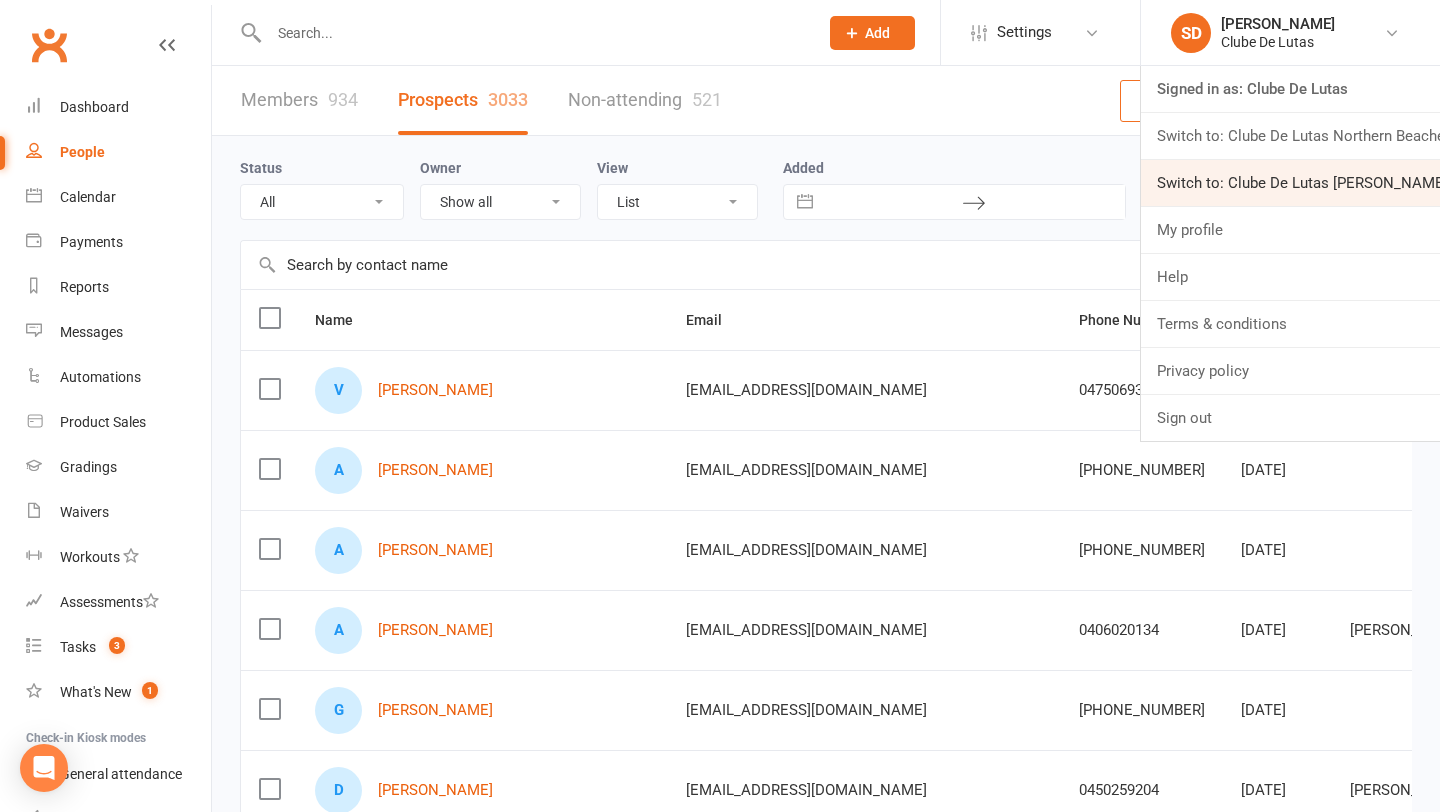 click on "Switch to: Clube De Lutas [PERSON_NAME] [PERSON_NAME]" at bounding box center (1290, 183) 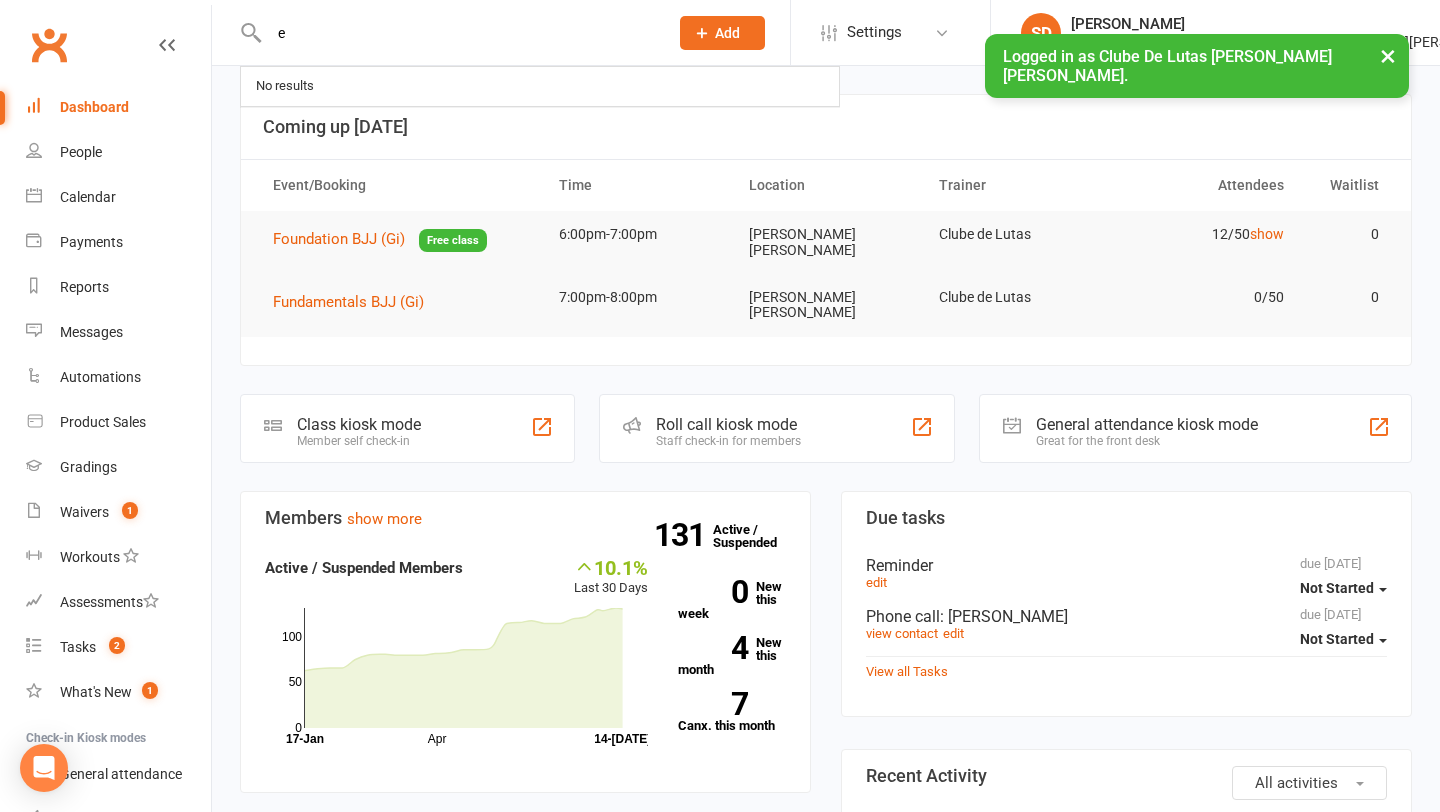 scroll, scrollTop: 0, scrollLeft: 0, axis: both 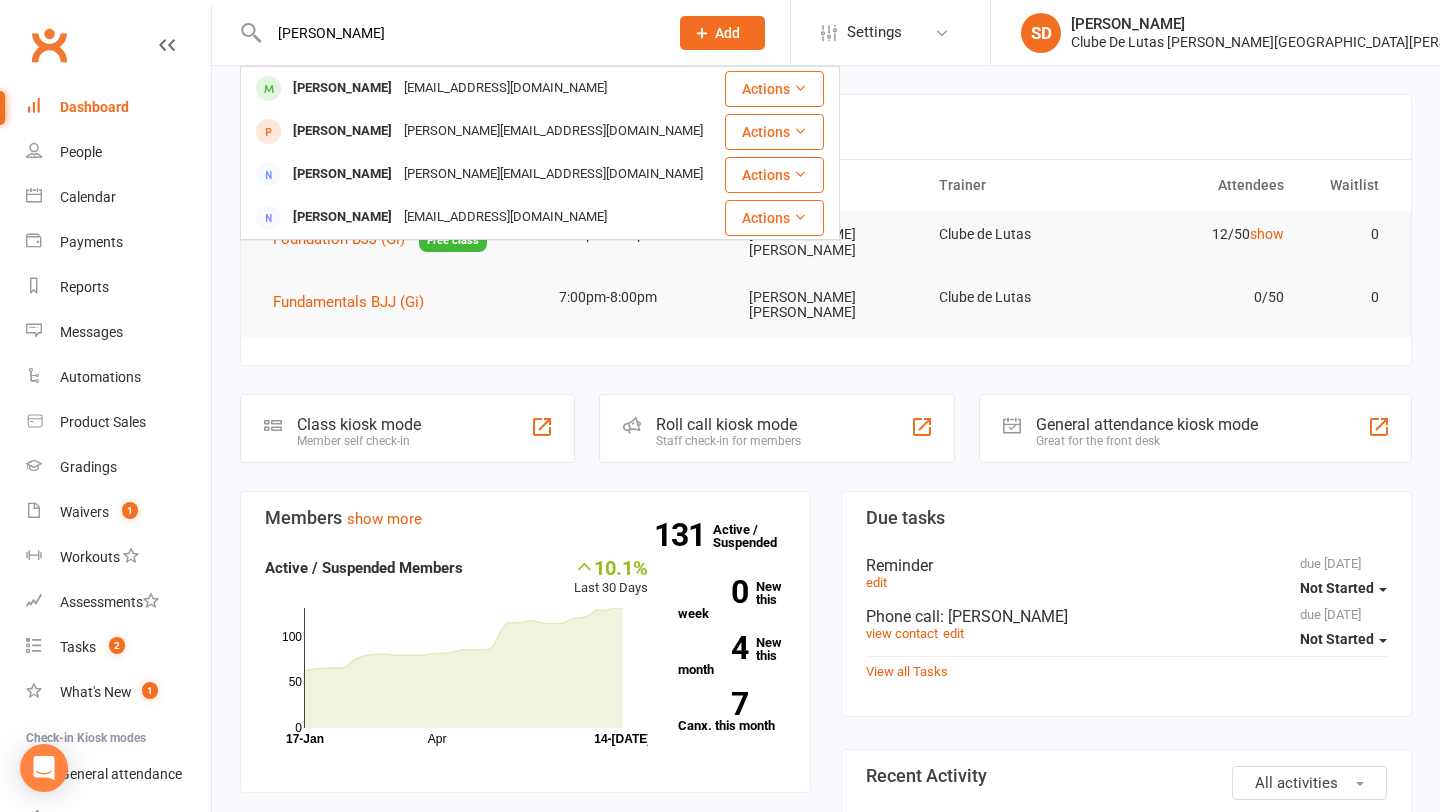 type on "[PERSON_NAME]" 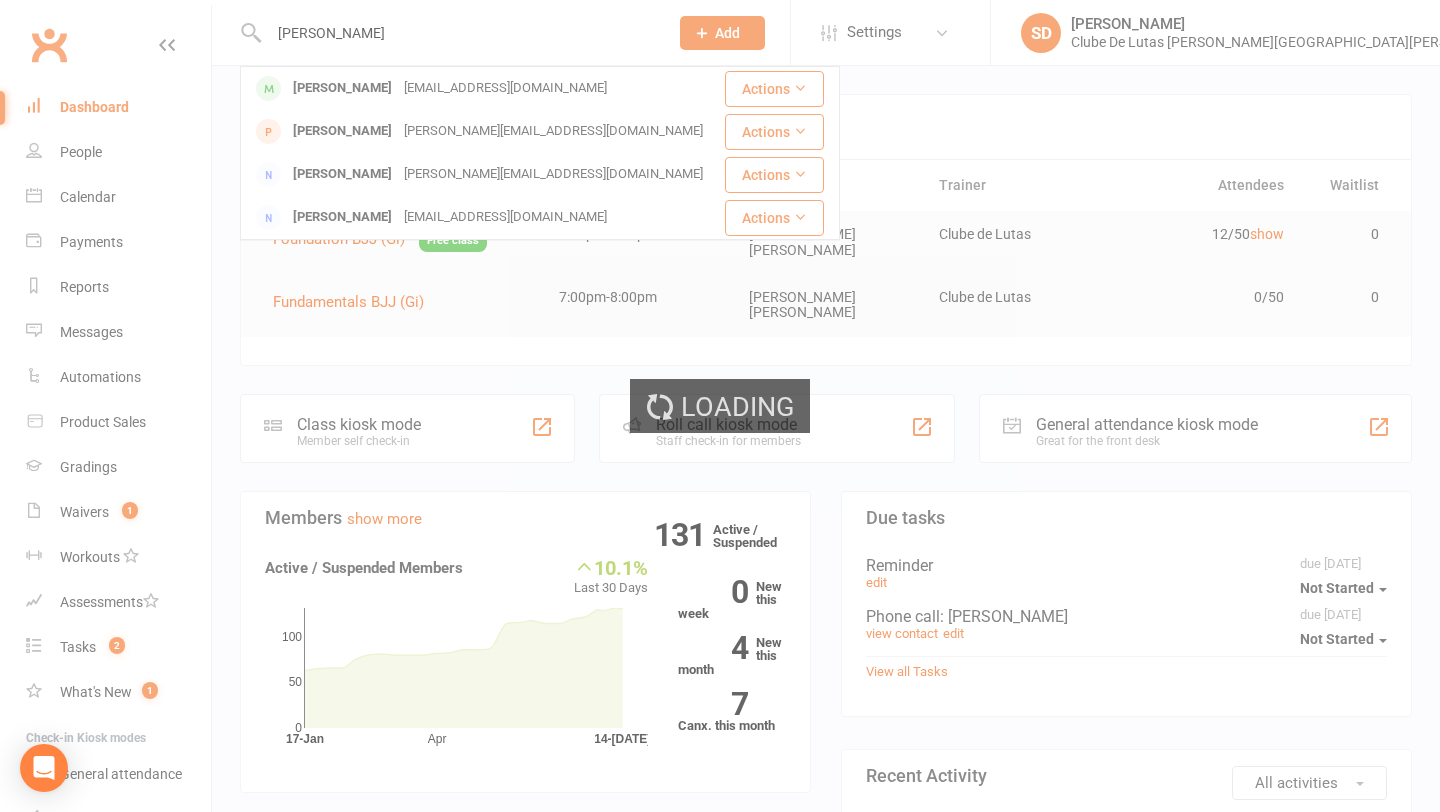 type 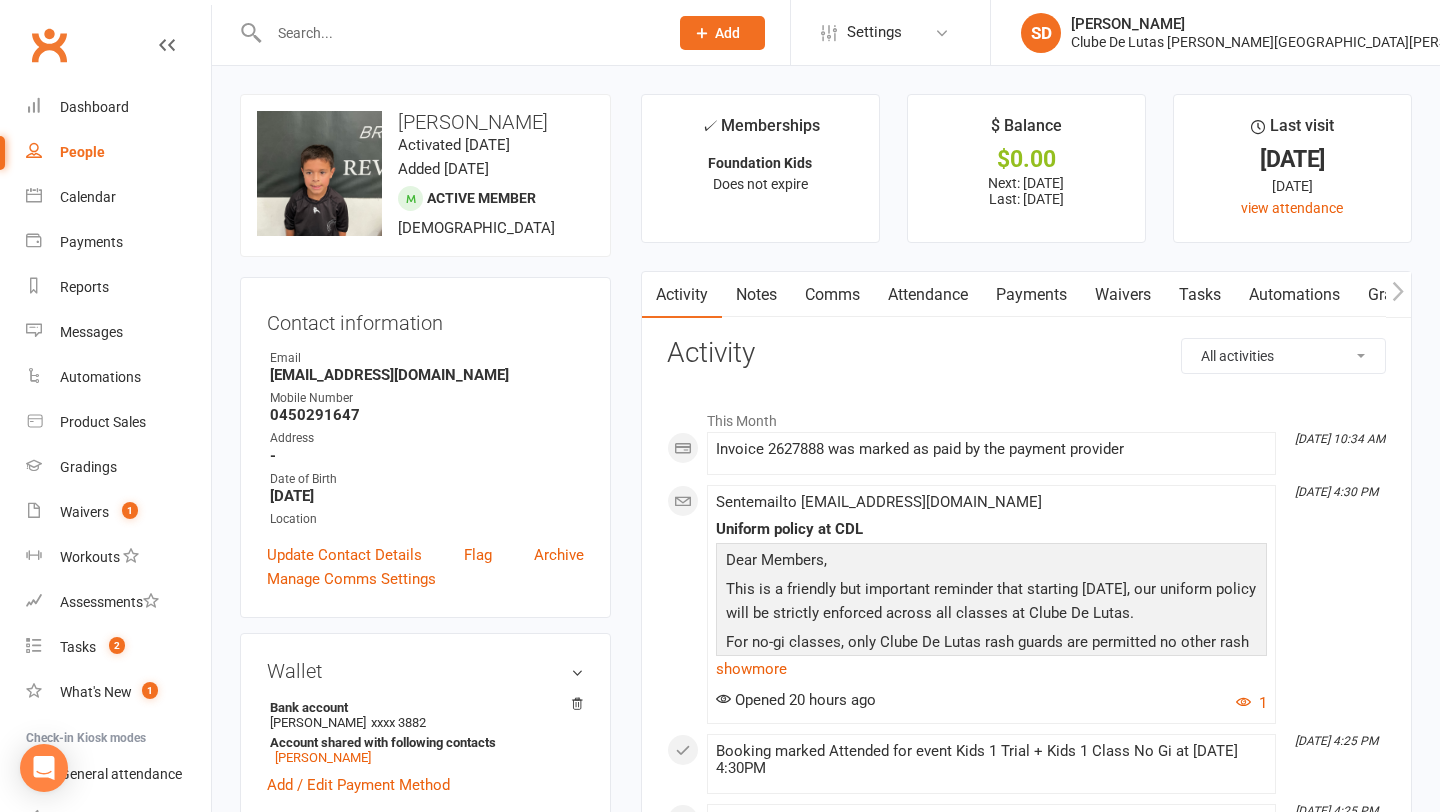 click on "Payments" at bounding box center [1031, 295] 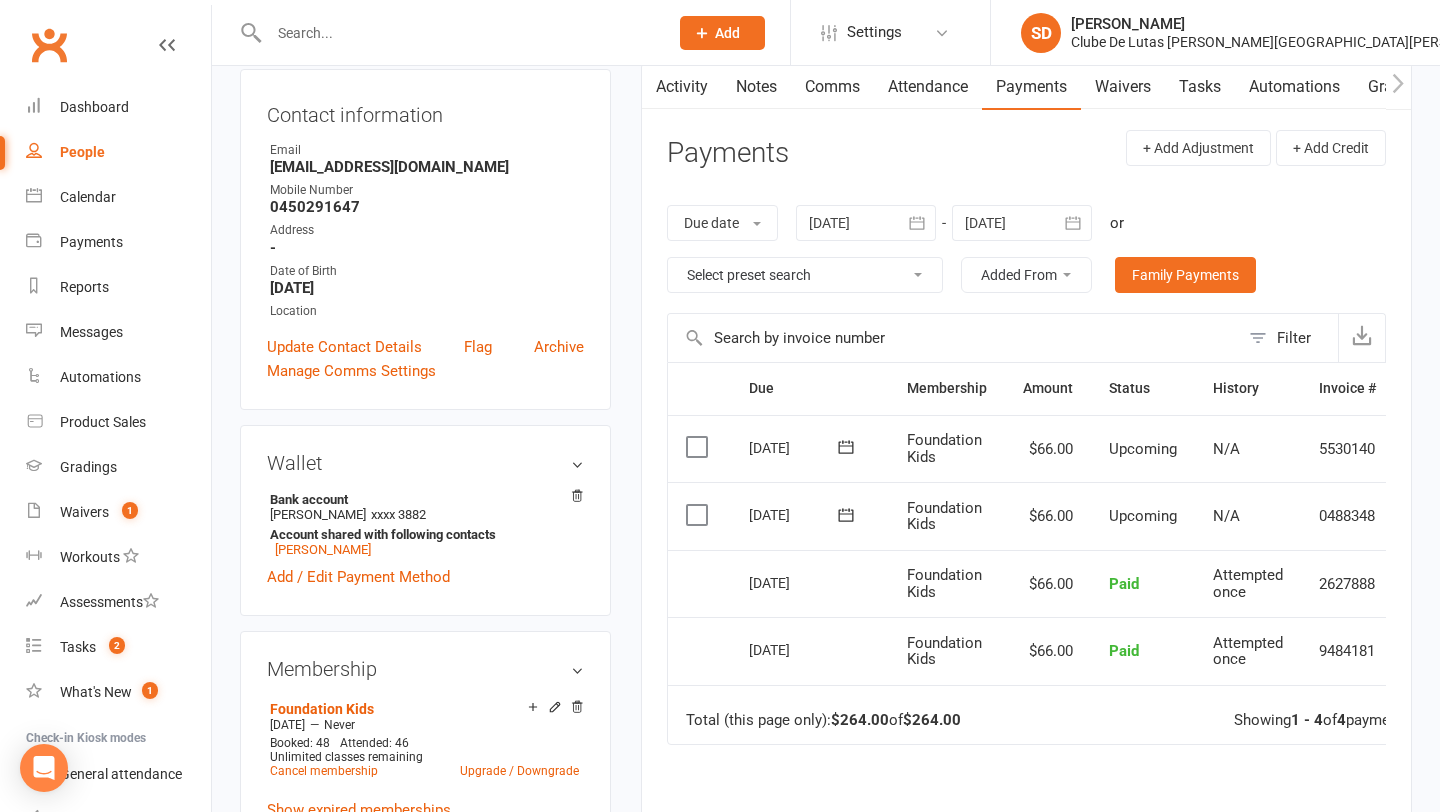 scroll, scrollTop: 211, scrollLeft: 0, axis: vertical 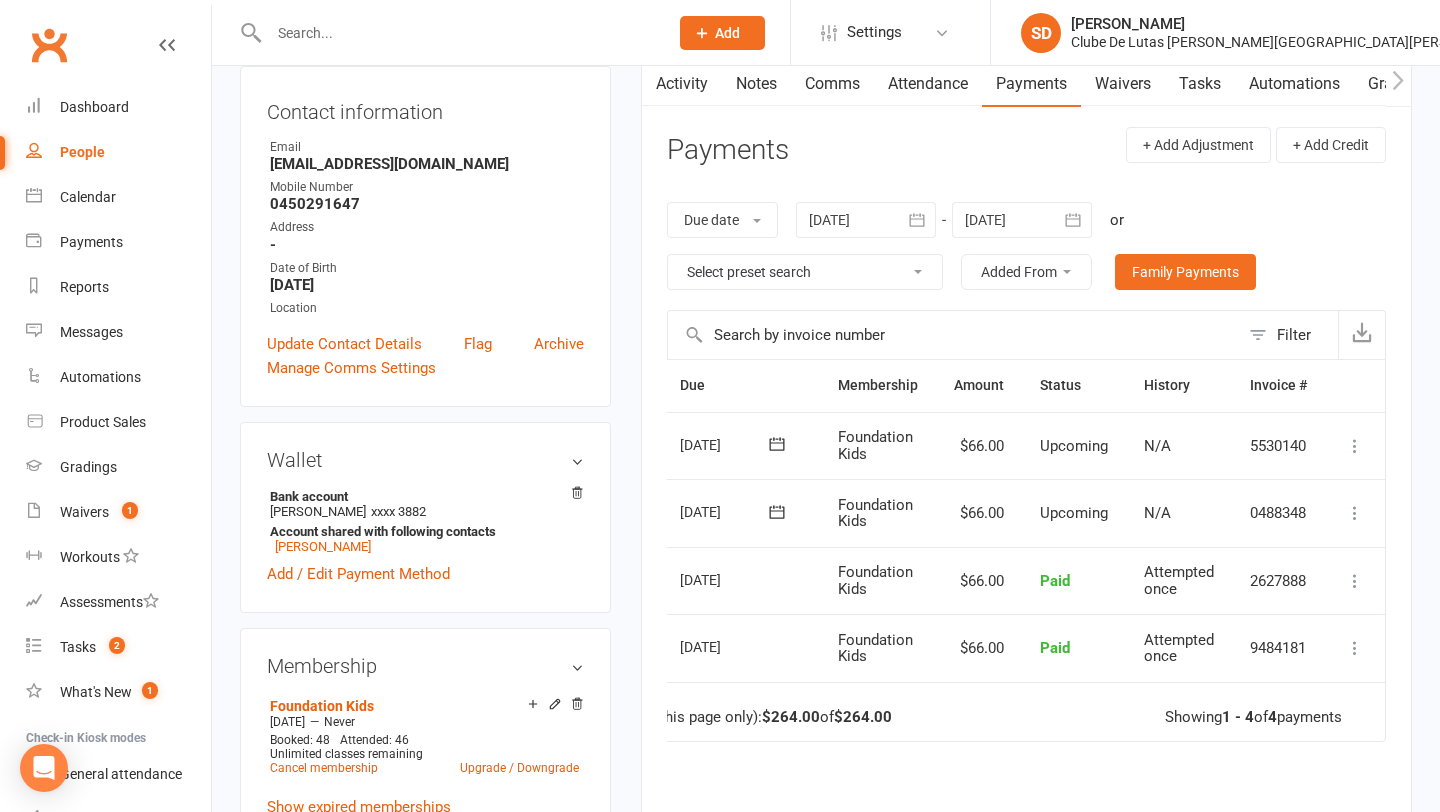click at bounding box center (1355, 513) 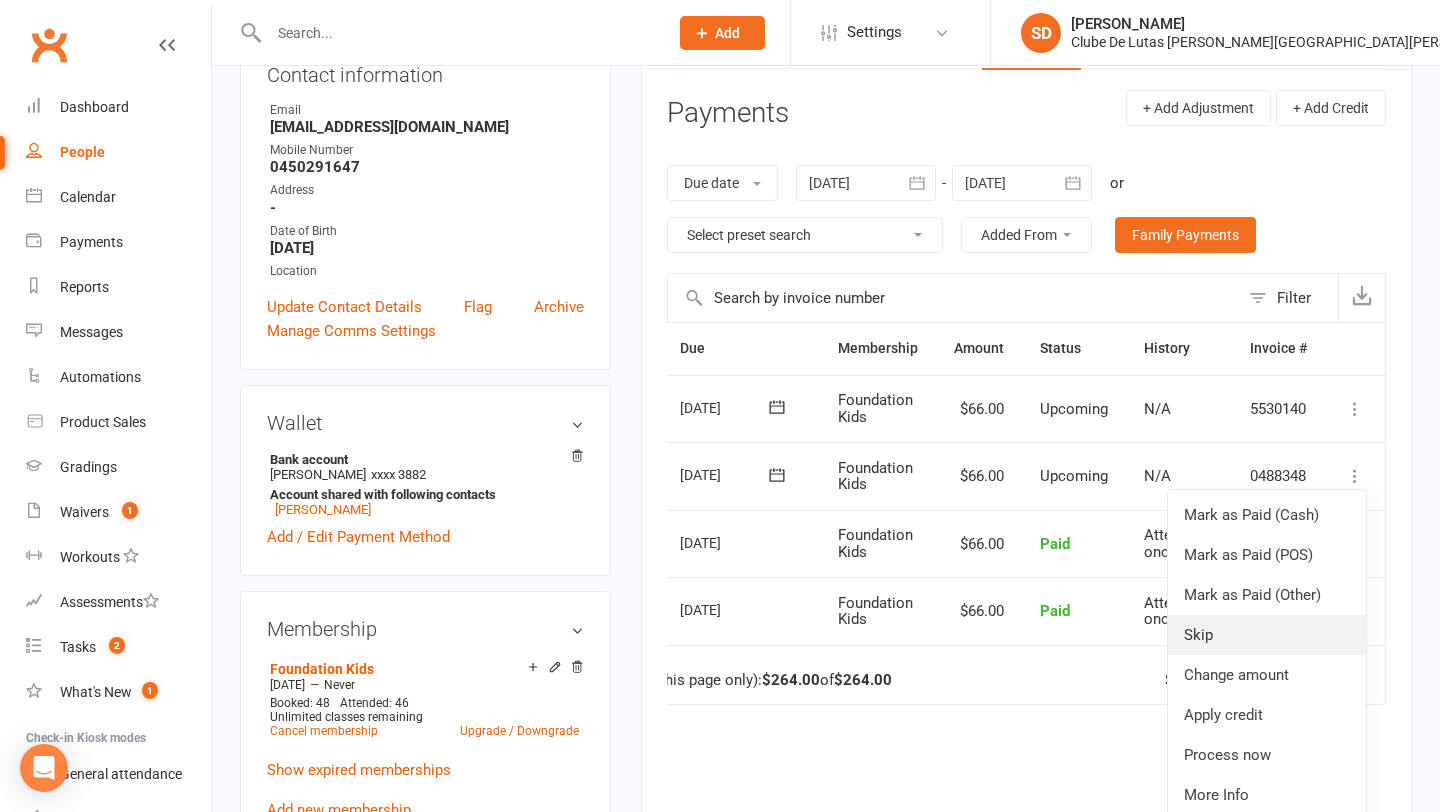 scroll, scrollTop: 255, scrollLeft: 0, axis: vertical 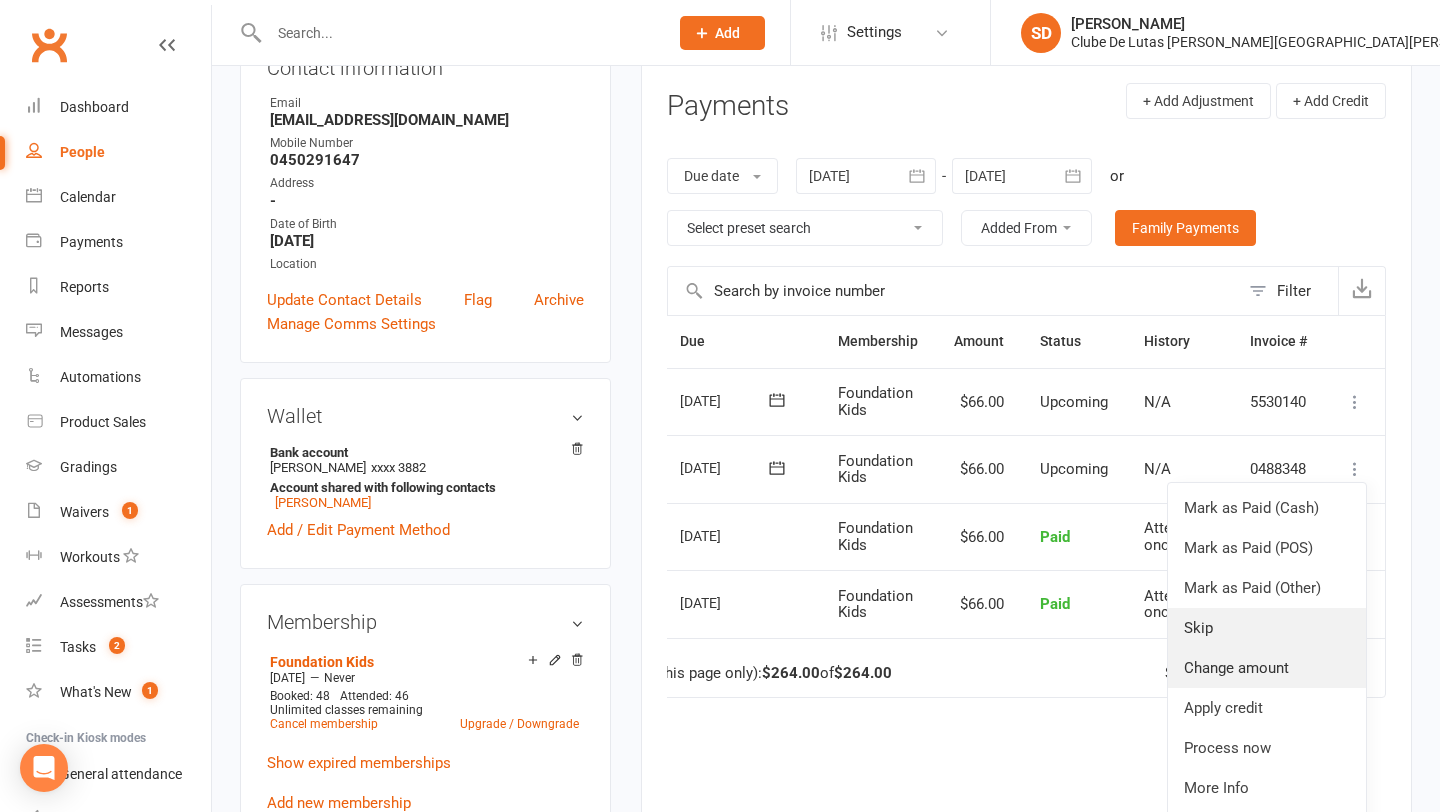 click on "Change amount" at bounding box center [1267, 668] 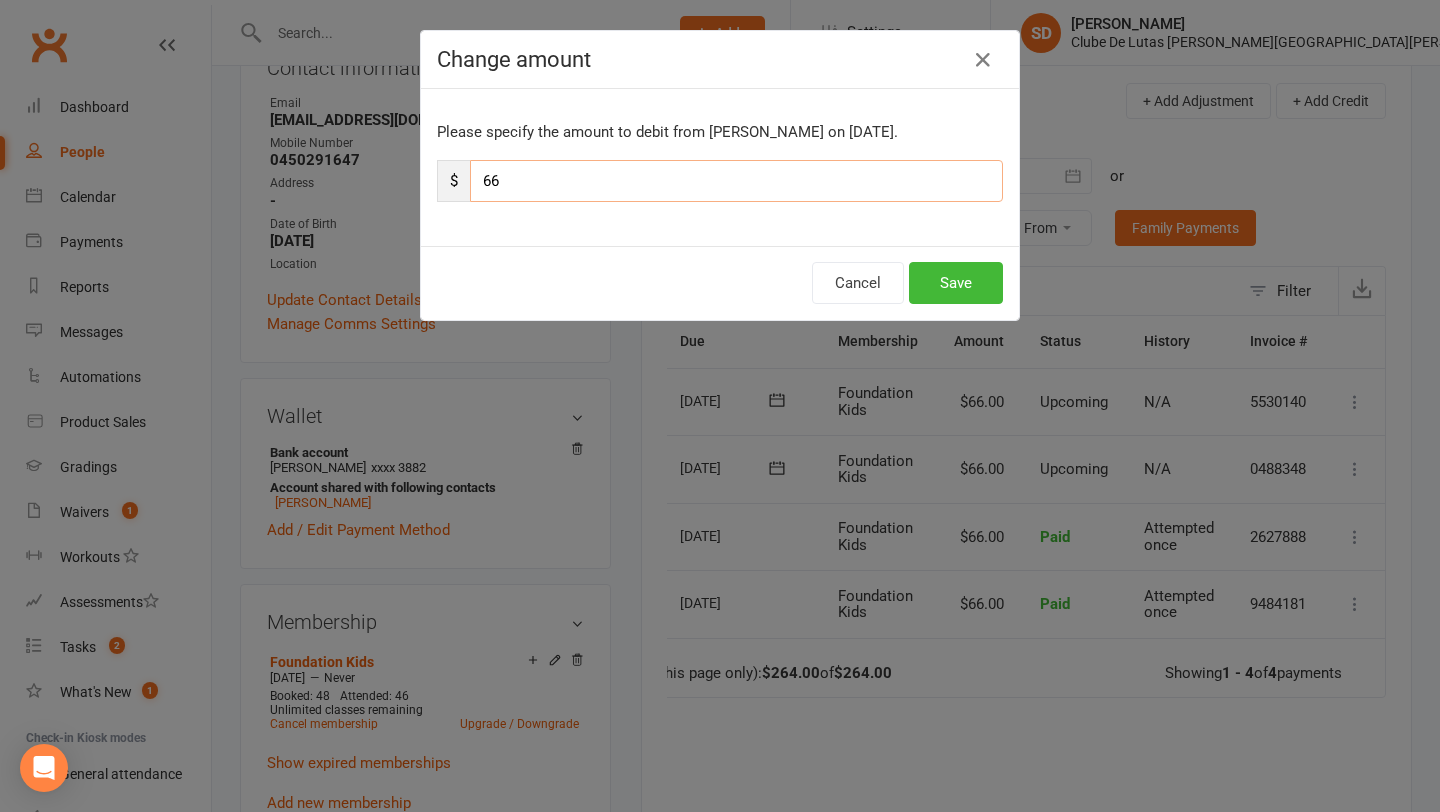 click on "66" at bounding box center [736, 181] 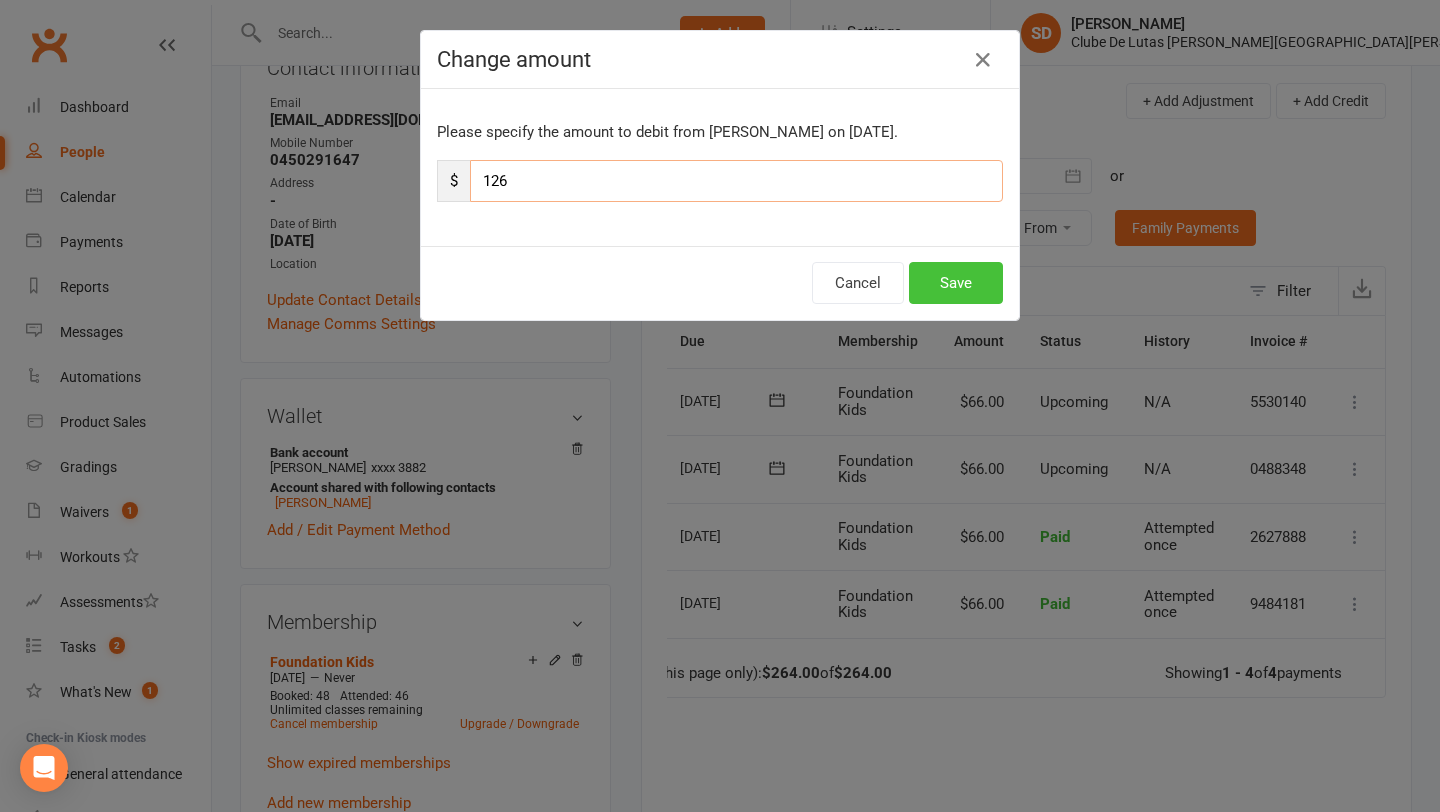 type on "126" 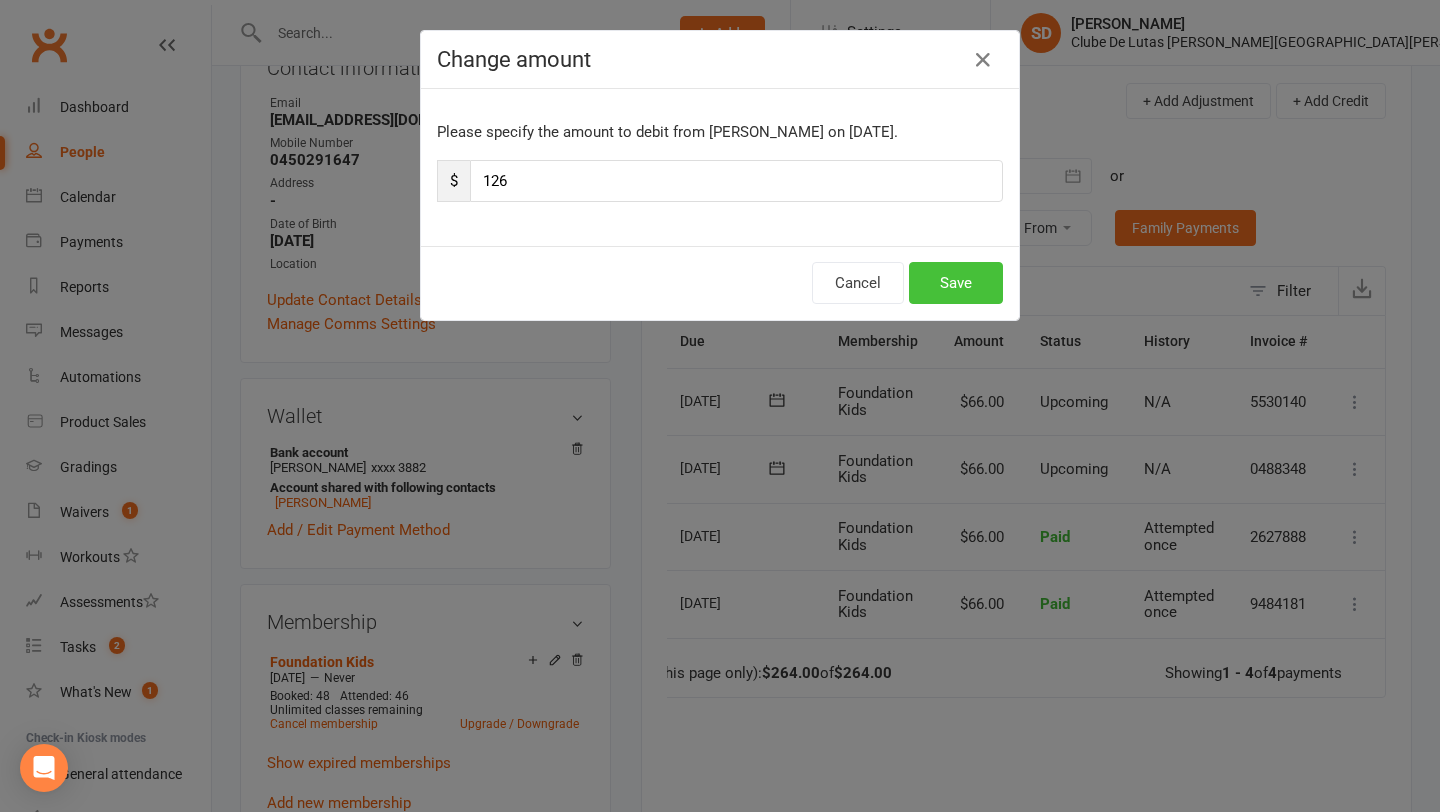 click on "Save" at bounding box center (956, 283) 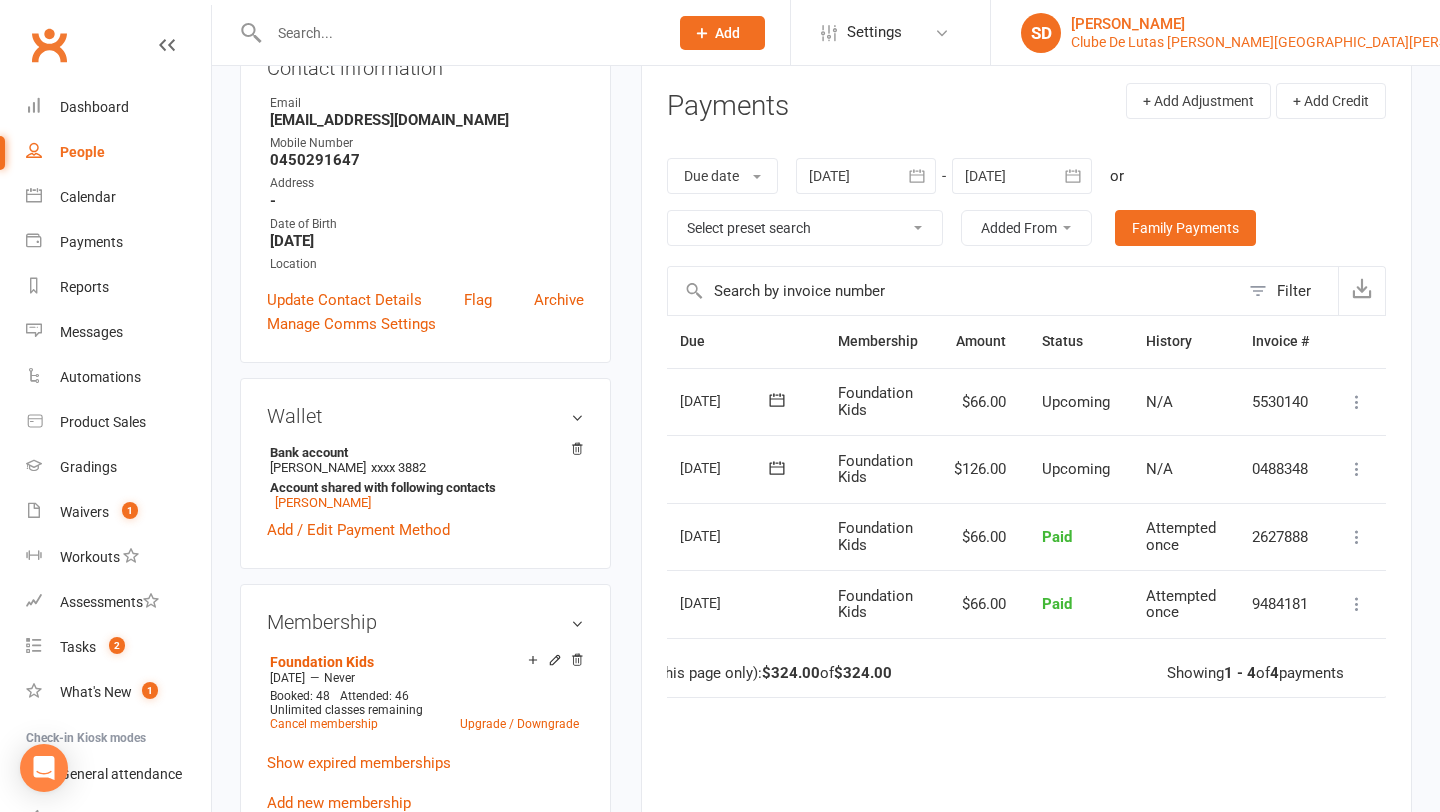 click on "Clube De Lutas [PERSON_NAME][GEOGRAPHIC_DATA][PERSON_NAME]" at bounding box center (1293, 42) 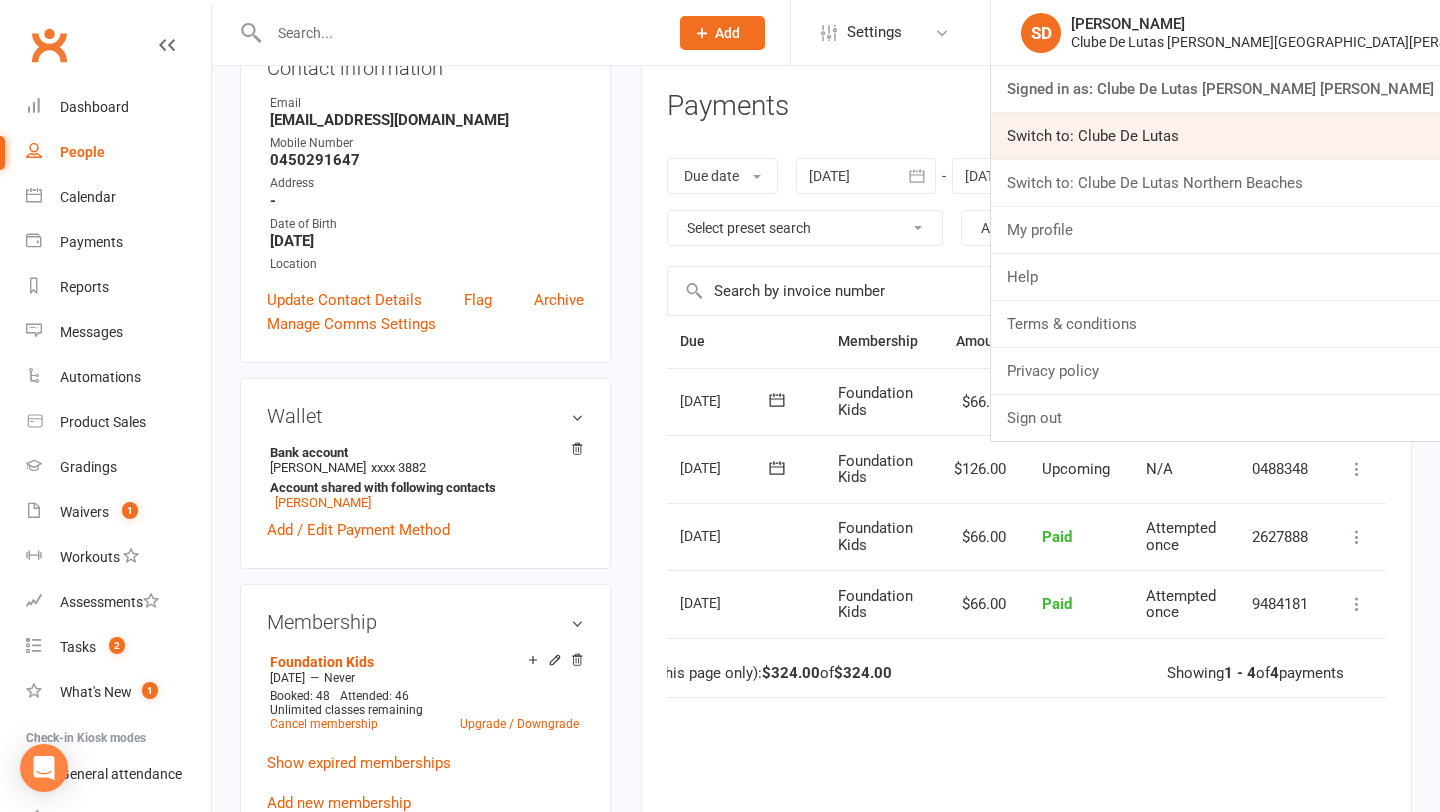 click on "Switch to: Clube De Lutas" at bounding box center (1215, 136) 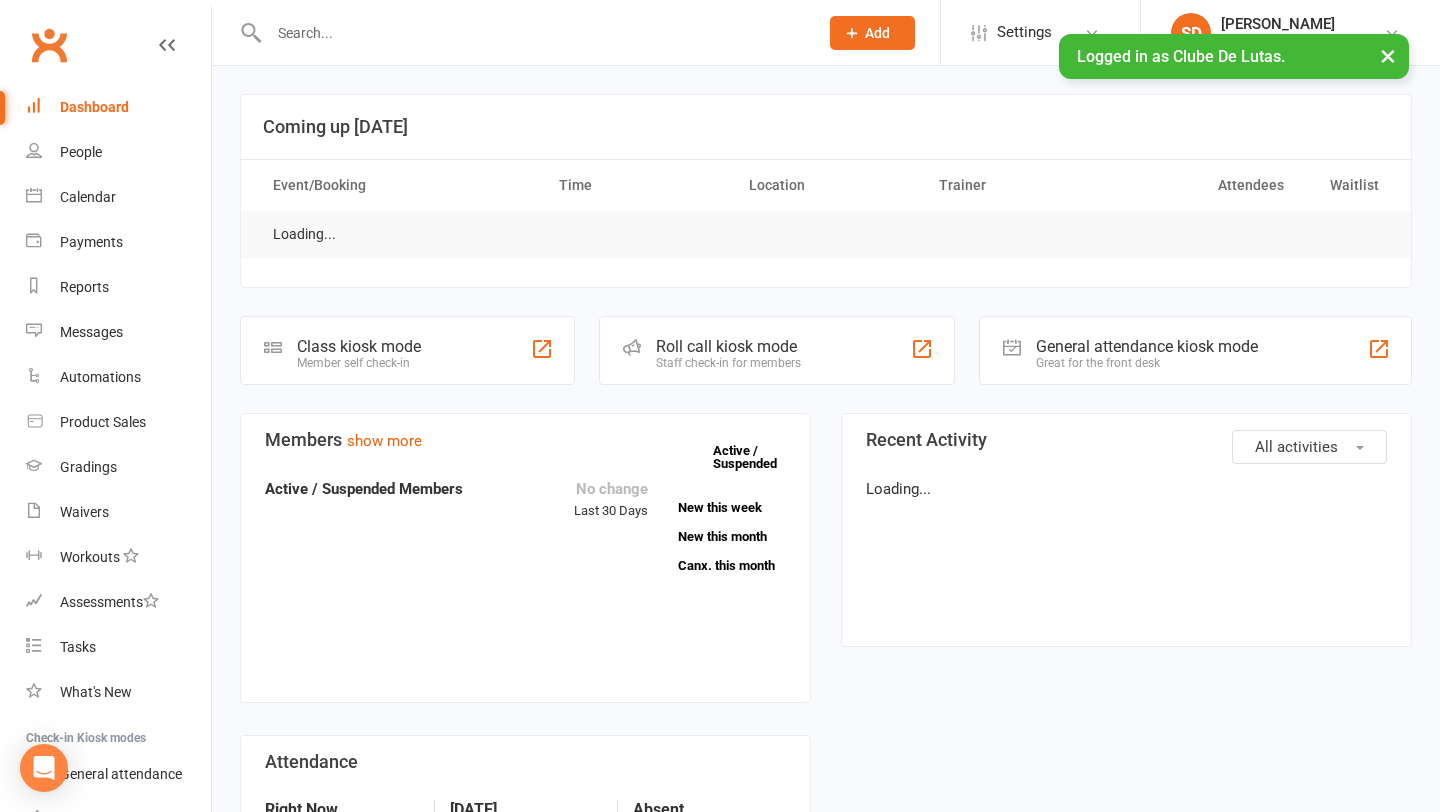 scroll, scrollTop: 0, scrollLeft: 0, axis: both 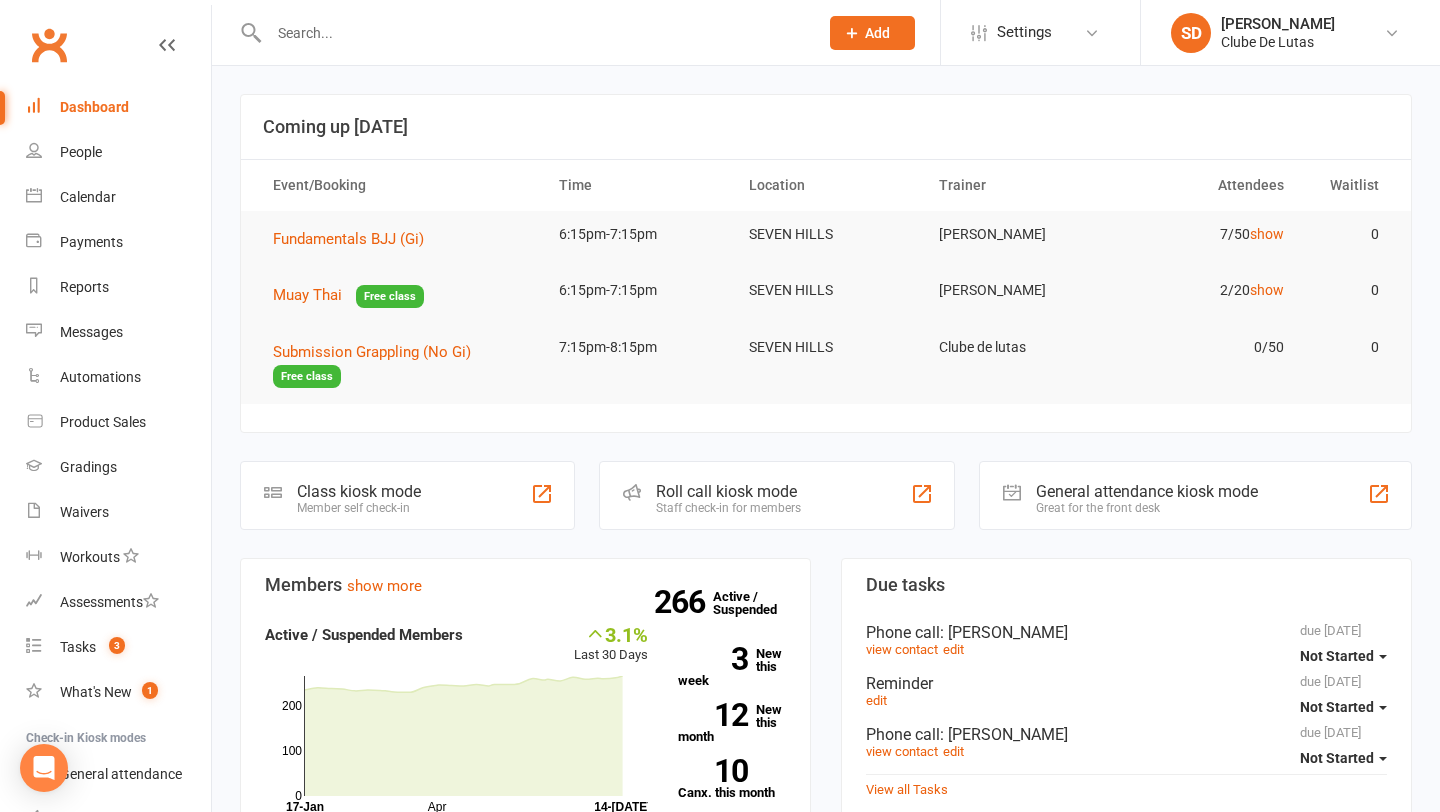 click on "Dashboard" at bounding box center (118, 107) 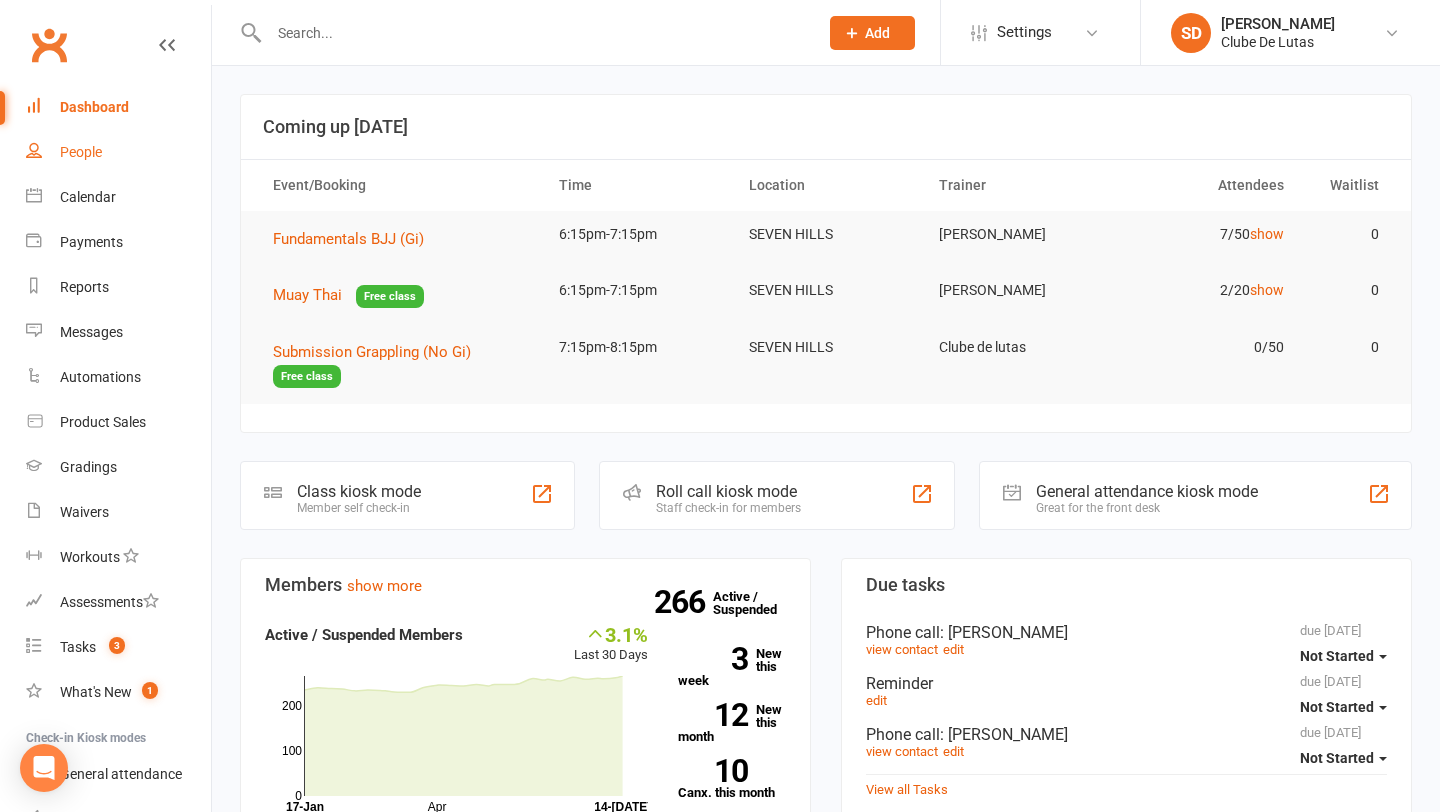 click on "People" at bounding box center [81, 152] 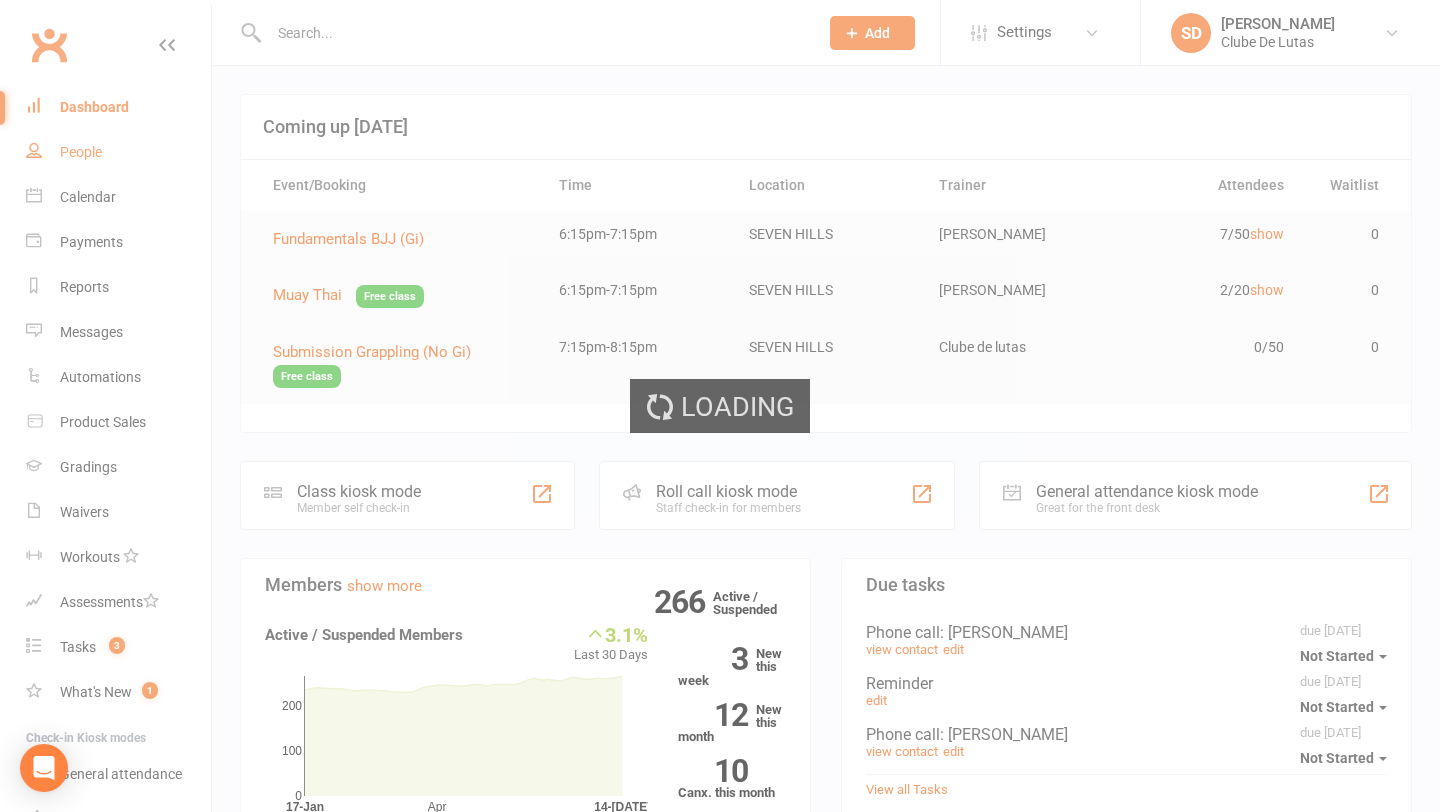 select on "100" 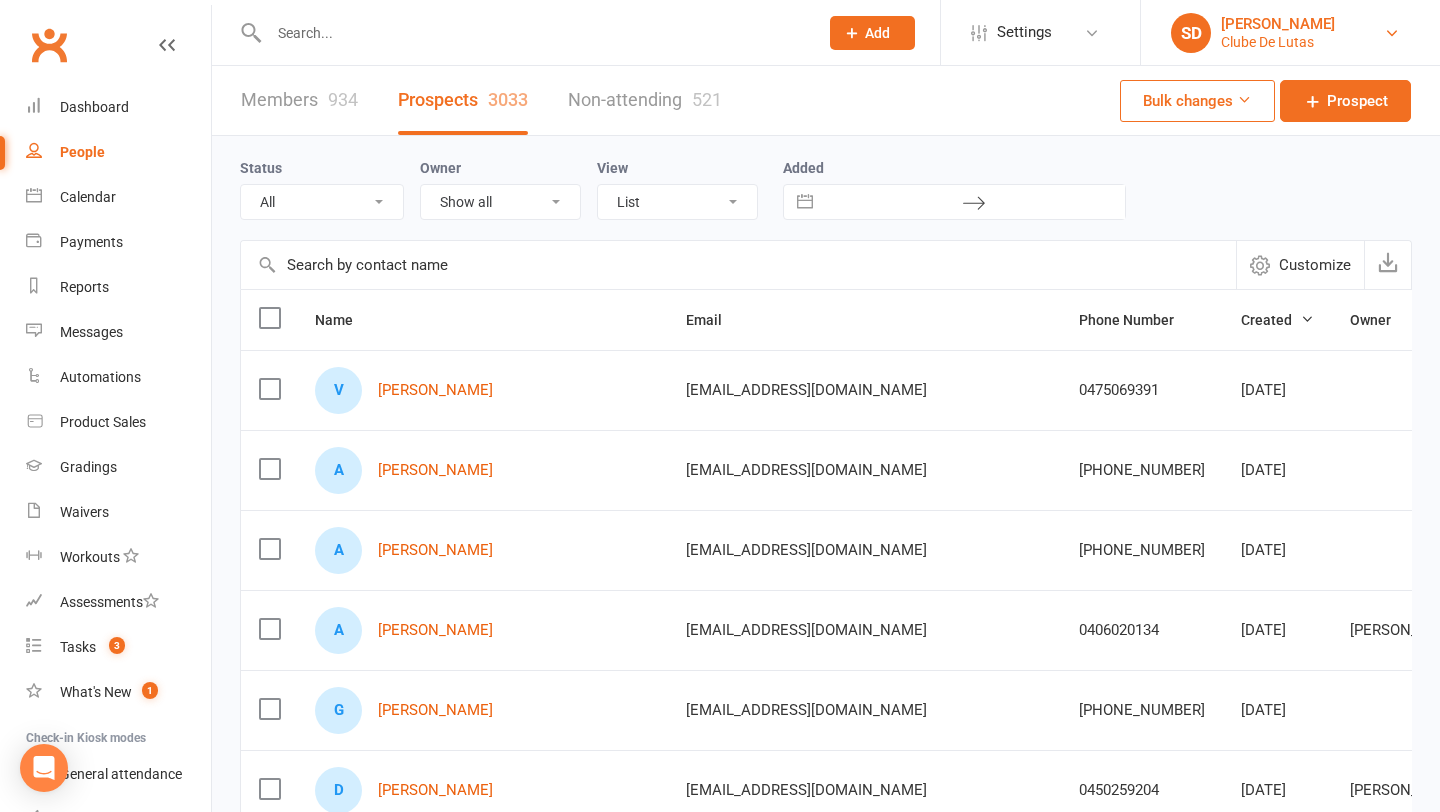 click on "SD Siobhan Duffy Clube De Lutas" at bounding box center (1290, 33) 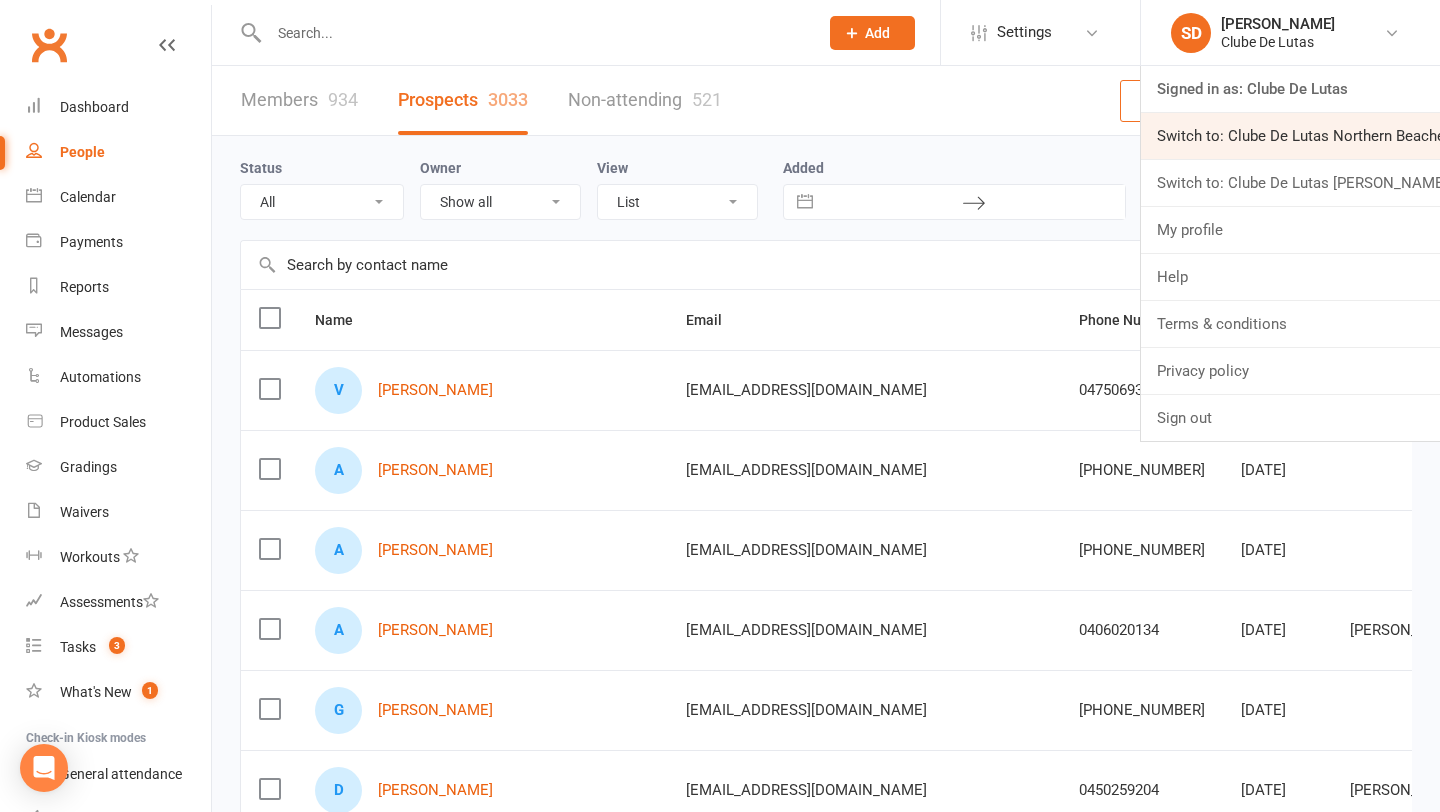 click on "Switch to: Clube De Lutas Northern Beaches" at bounding box center (1290, 136) 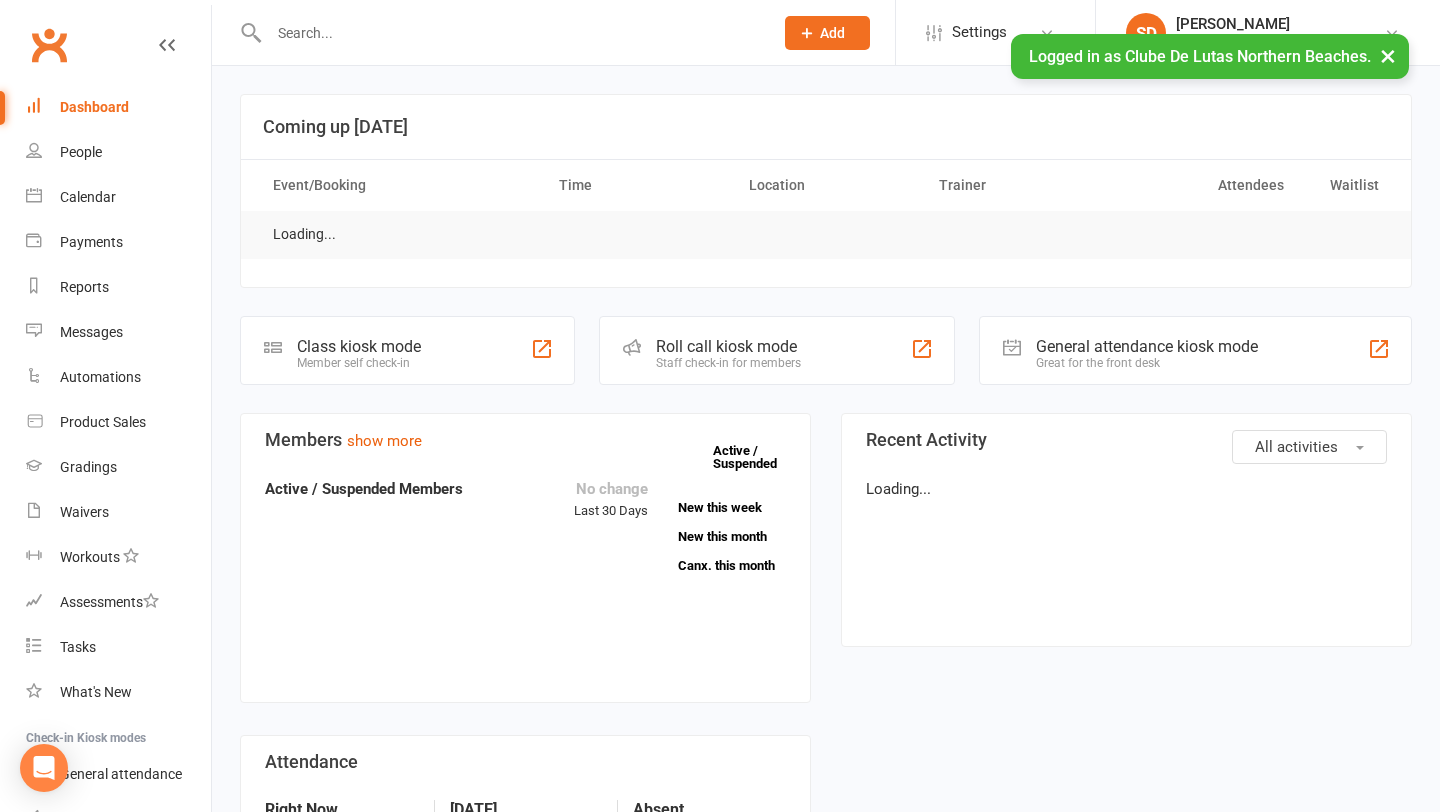 scroll, scrollTop: 0, scrollLeft: 0, axis: both 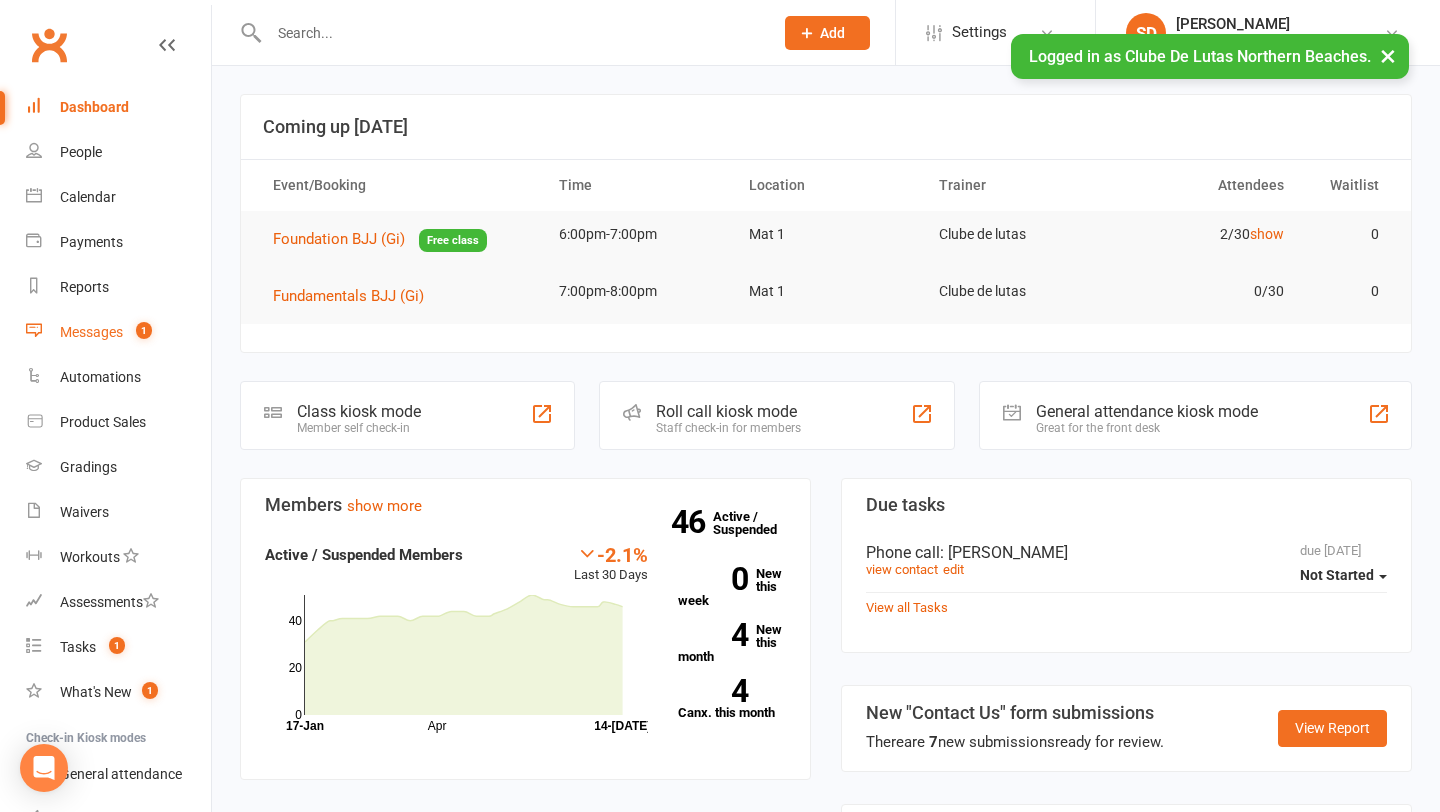 click on "Messages" at bounding box center (91, 332) 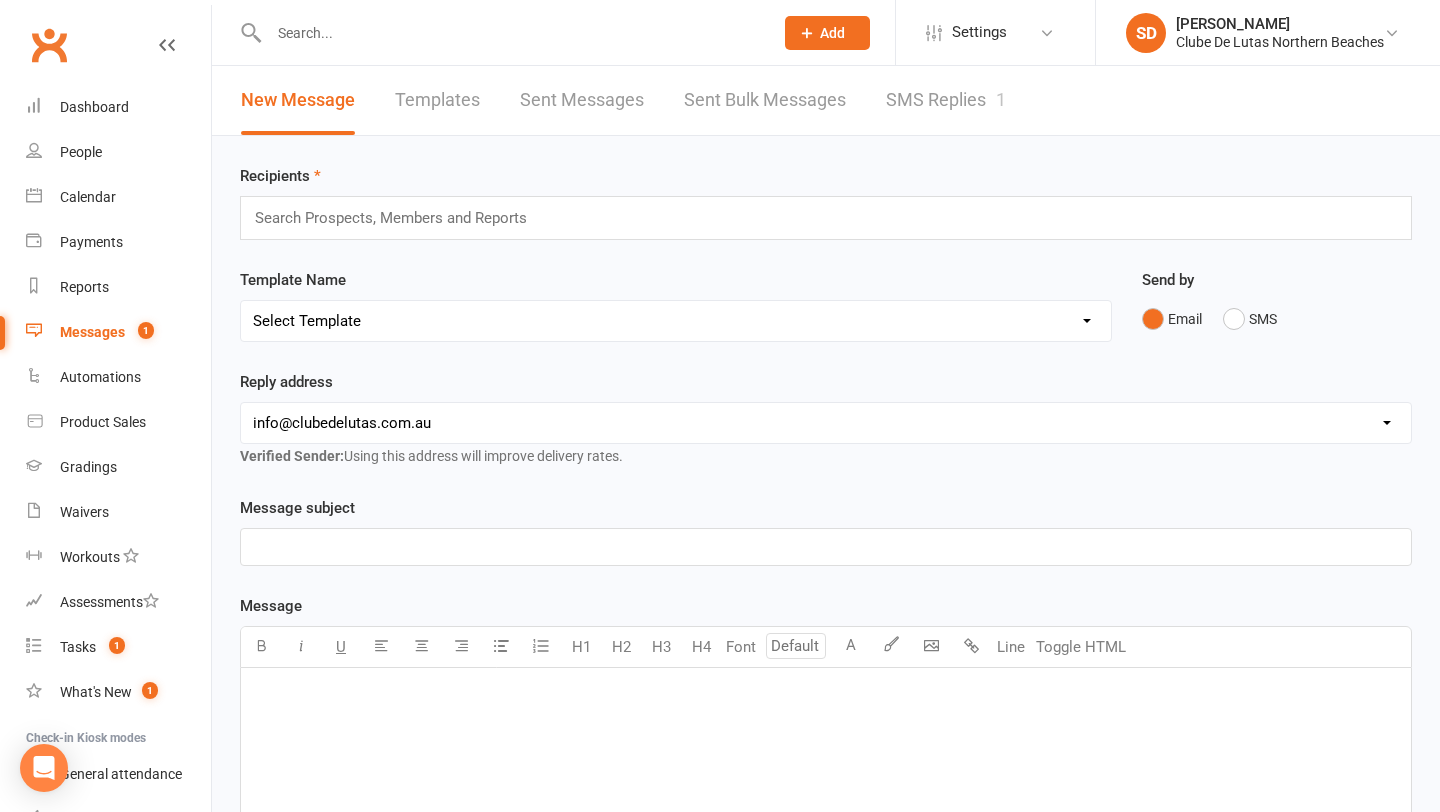 click on "SMS Replies  1" at bounding box center [946, 100] 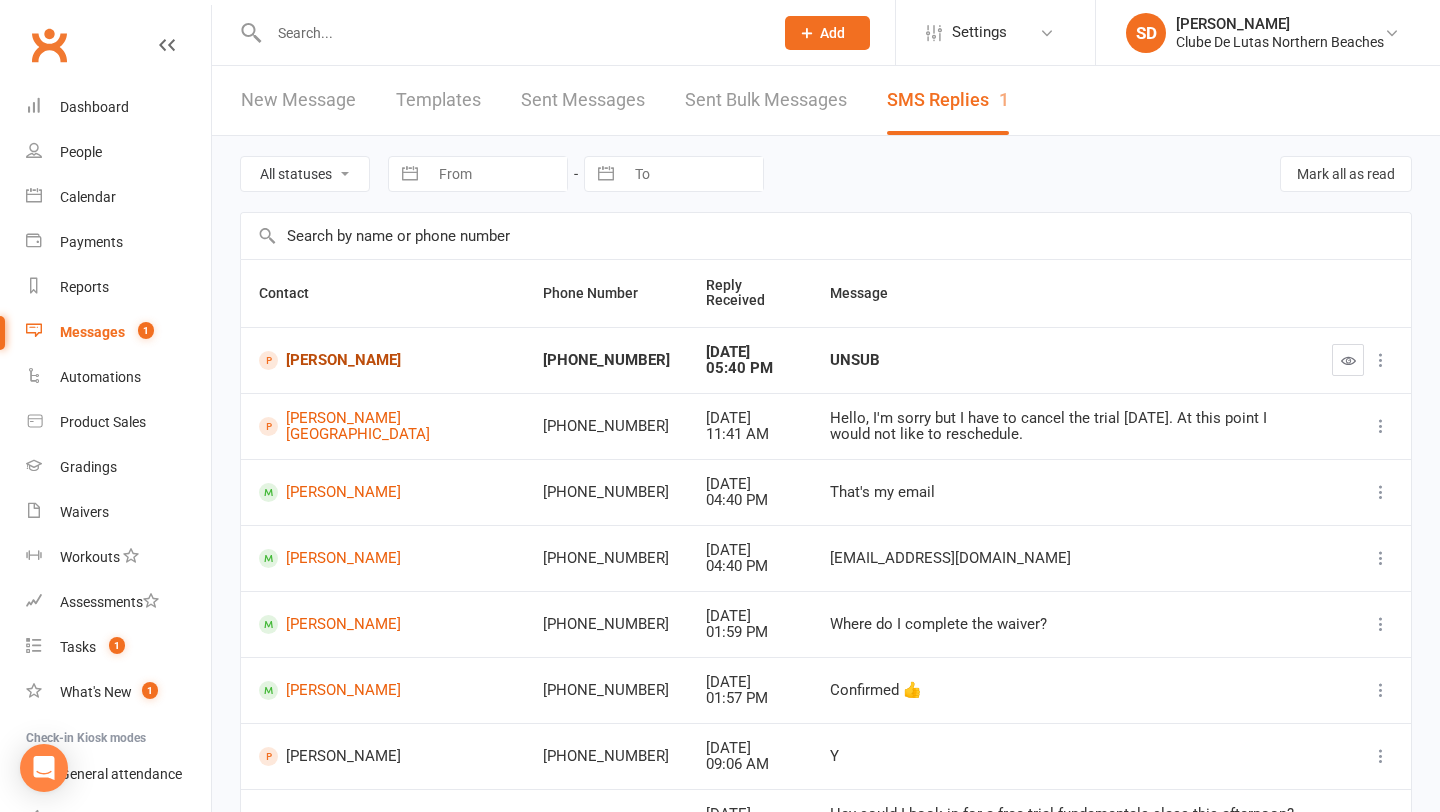 click on "[PERSON_NAME]" at bounding box center (383, 360) 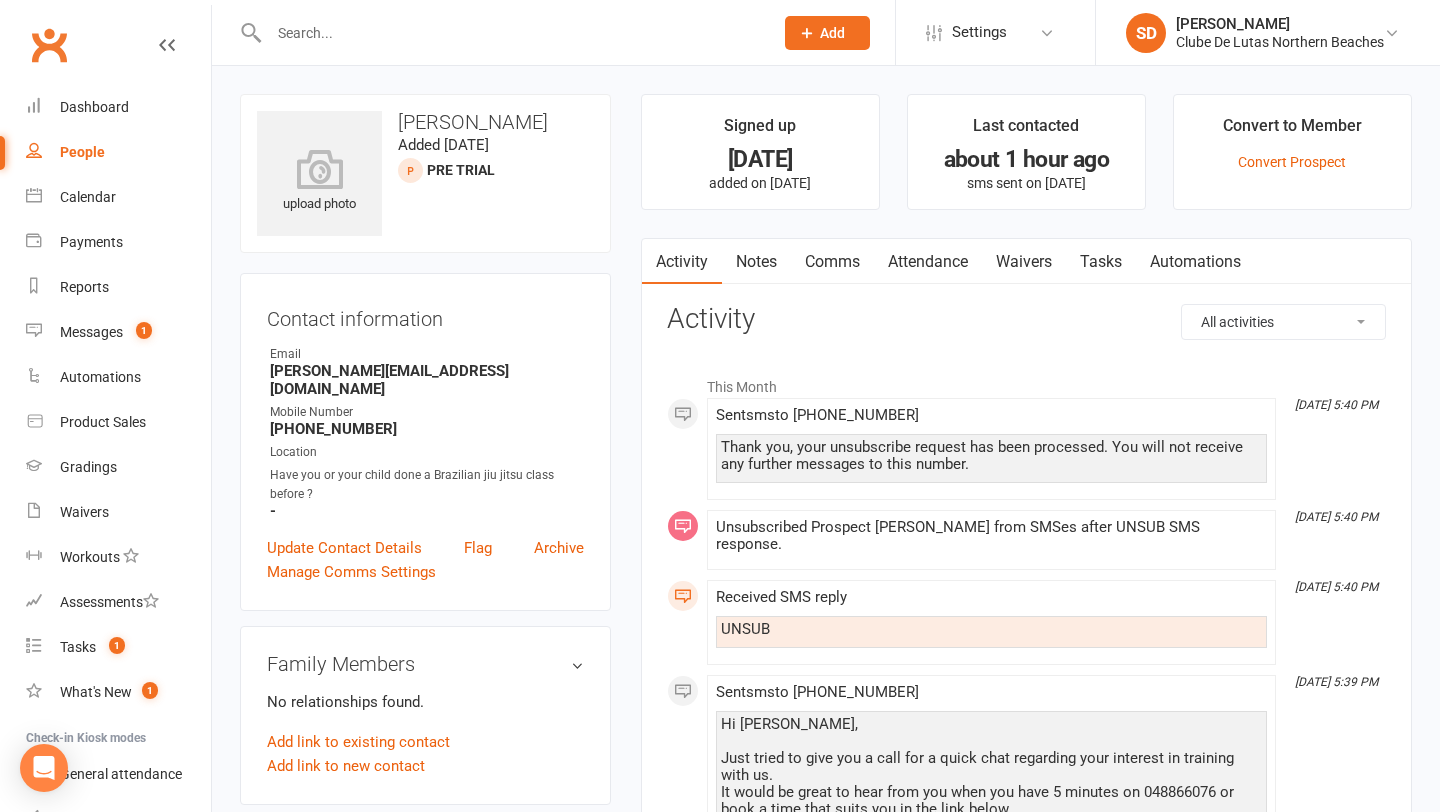 click on "Contact information Owner   Email  maurice@ksquaredsportstyle.com.au
Mobile Number  +61414717819
Location
Have you or your child done a Brazilian jiu jitsu class before ?  -
Update Contact Details Flag Archive Manage Comms Settings" at bounding box center [425, 442] 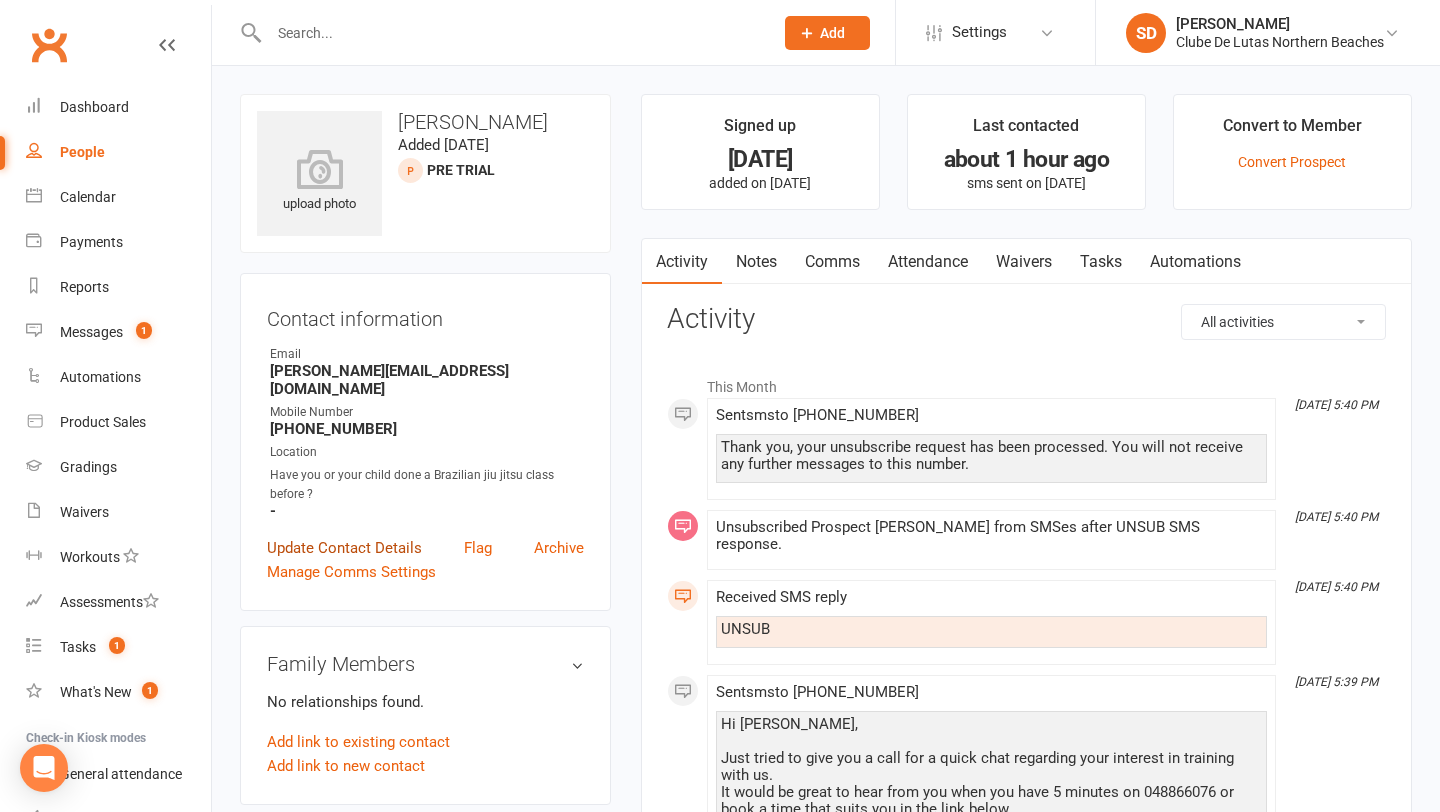 click on "Update Contact Details" at bounding box center (344, 548) 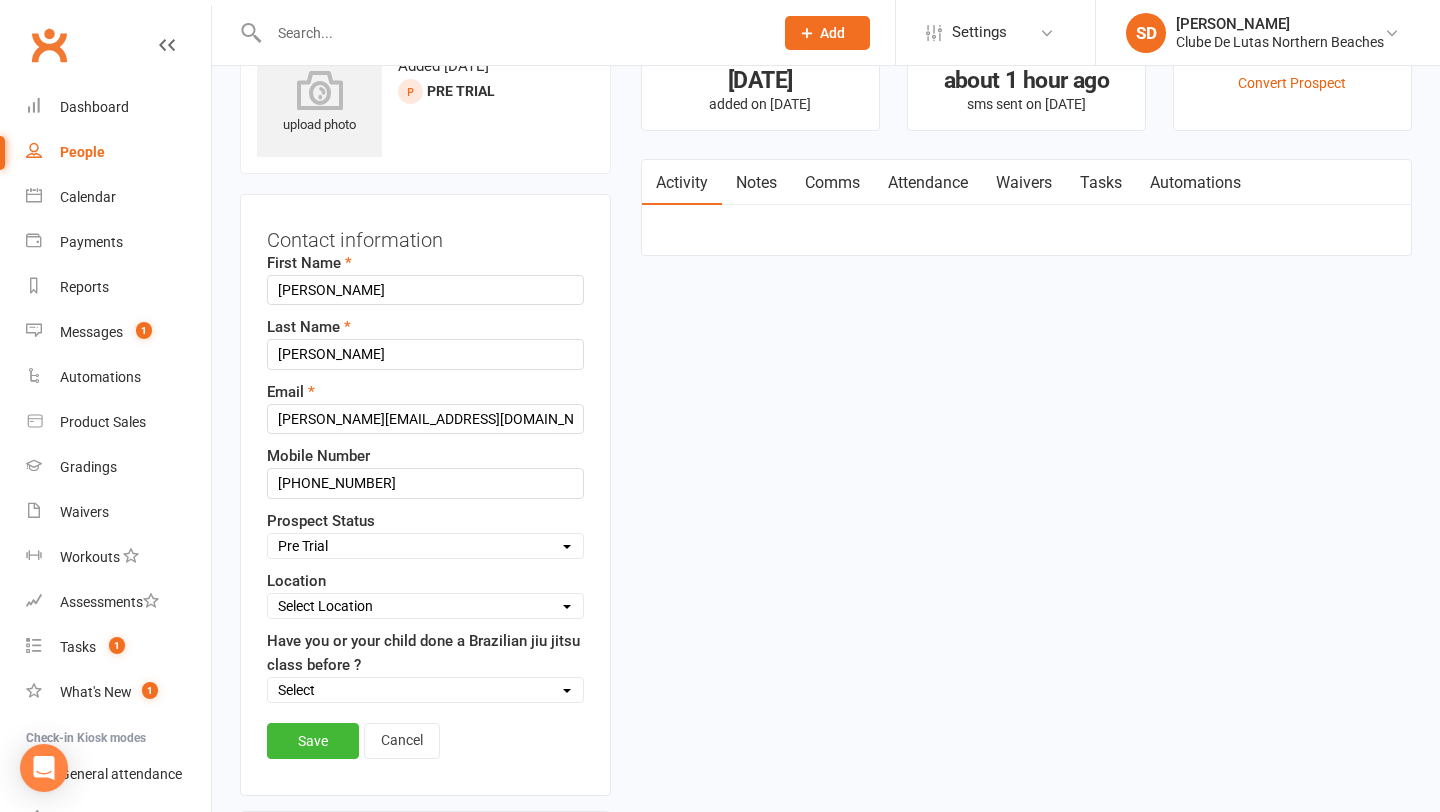 scroll, scrollTop: 94, scrollLeft: 0, axis: vertical 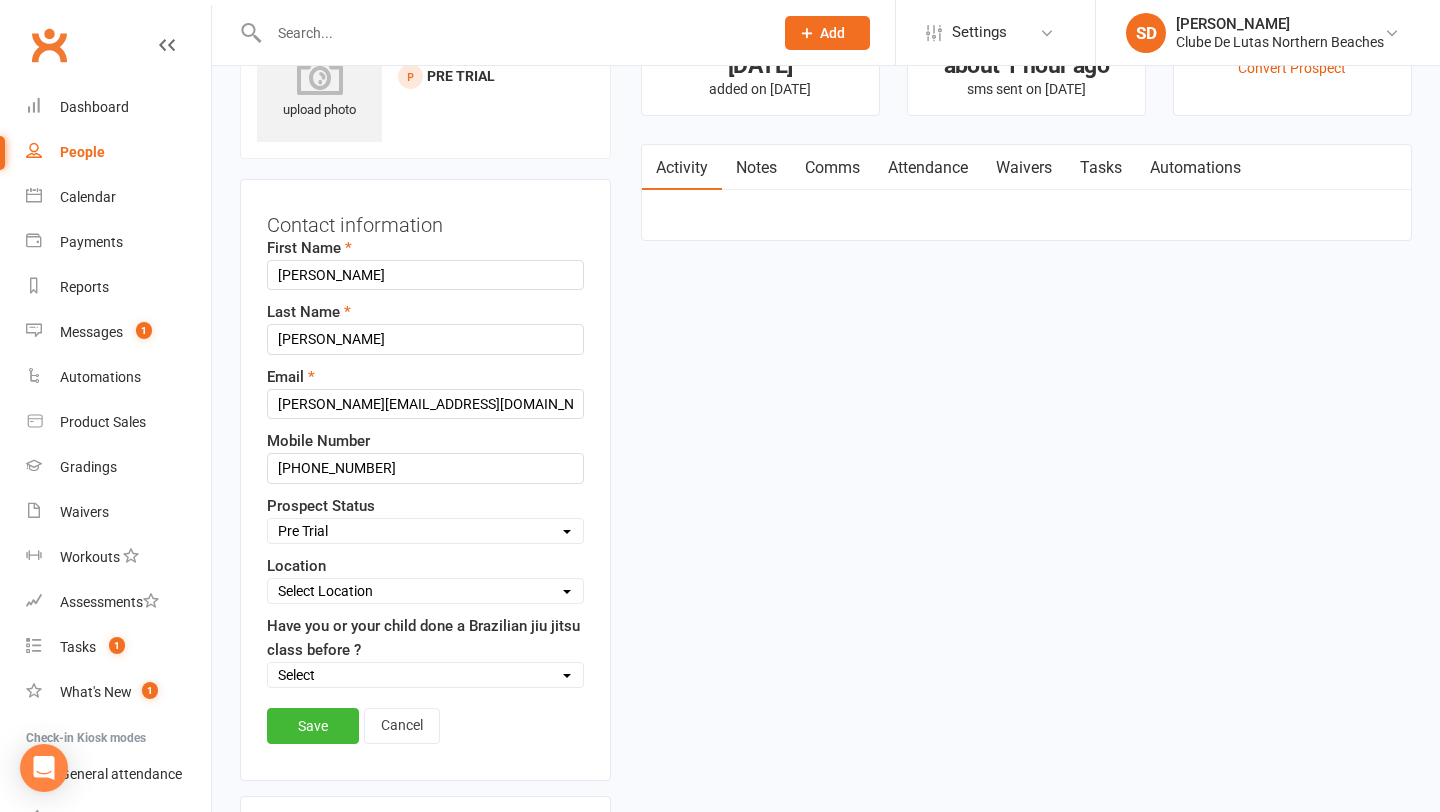 click on "Select Pre Trial Pre trial - ADULTS Pre trial - INTRO Pre trial - KIDS IN TRIAL Follow-up Call Prospect  Follow-up Call Trial Kids and Youth Program Jiu Jitsu Program Women's Jiu Jitsu / Self Defence School Holiday Program Workshops and Seminars Local Schools Afterschool contacts" at bounding box center [425, 531] 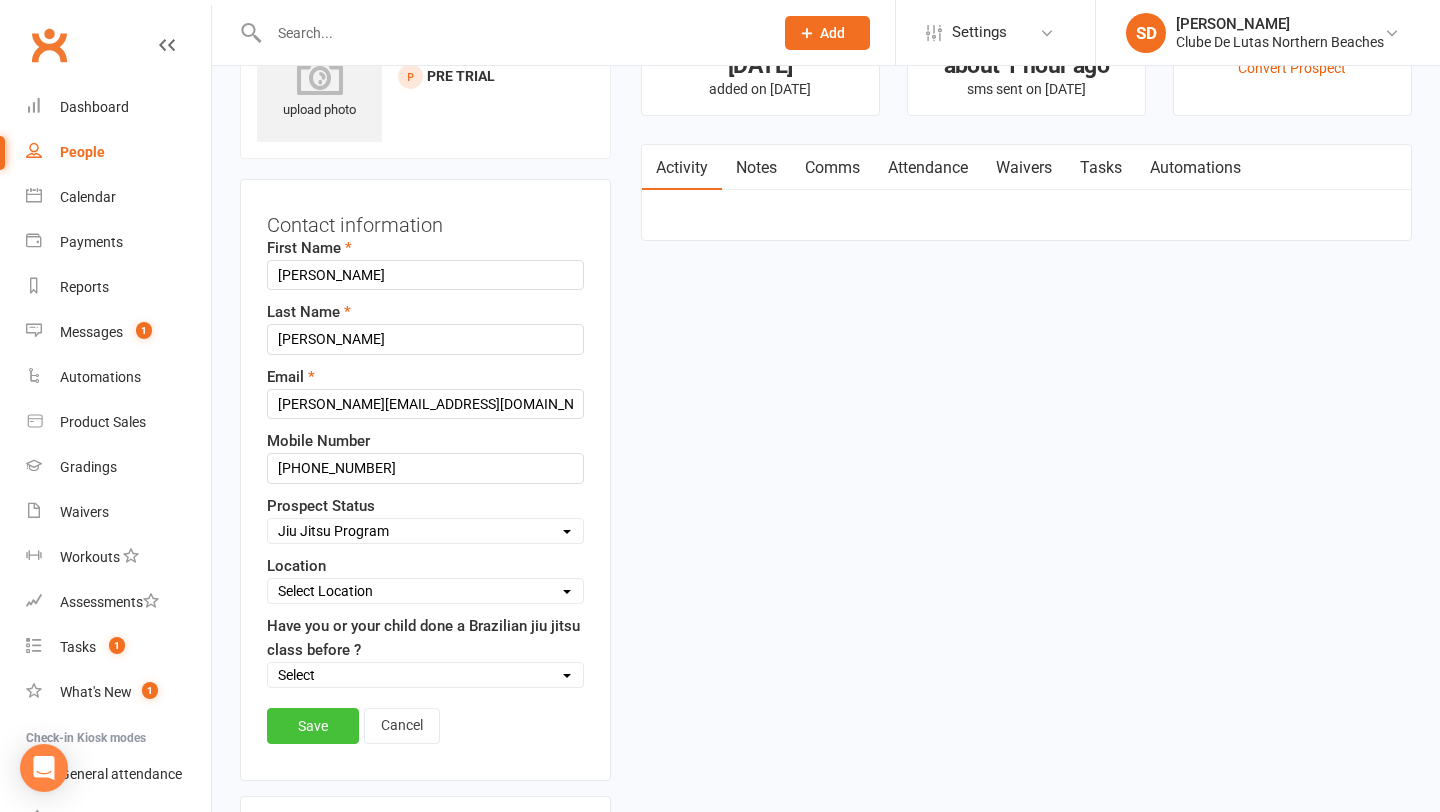 click on "Save" at bounding box center (313, 726) 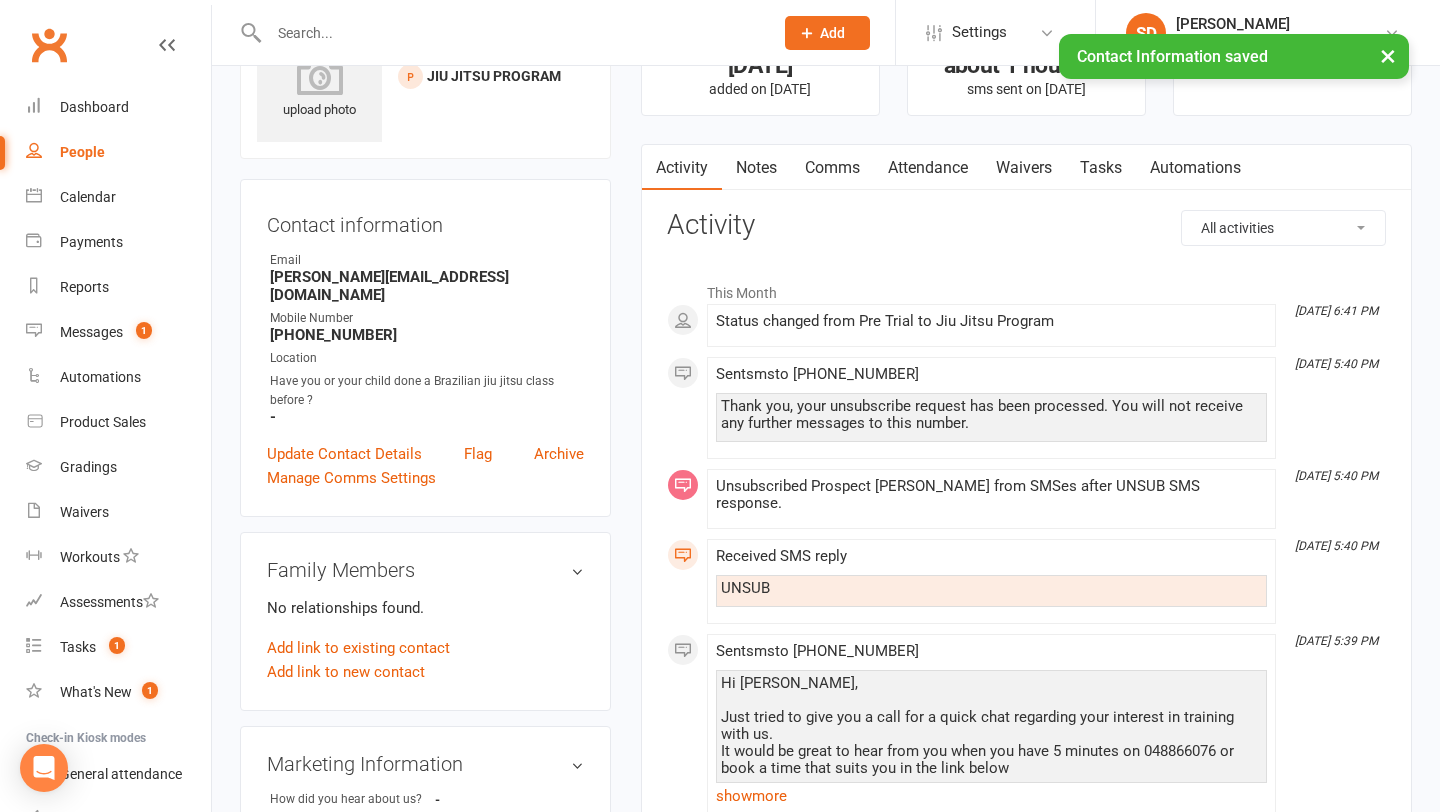 click on "Notes" at bounding box center (756, 168) 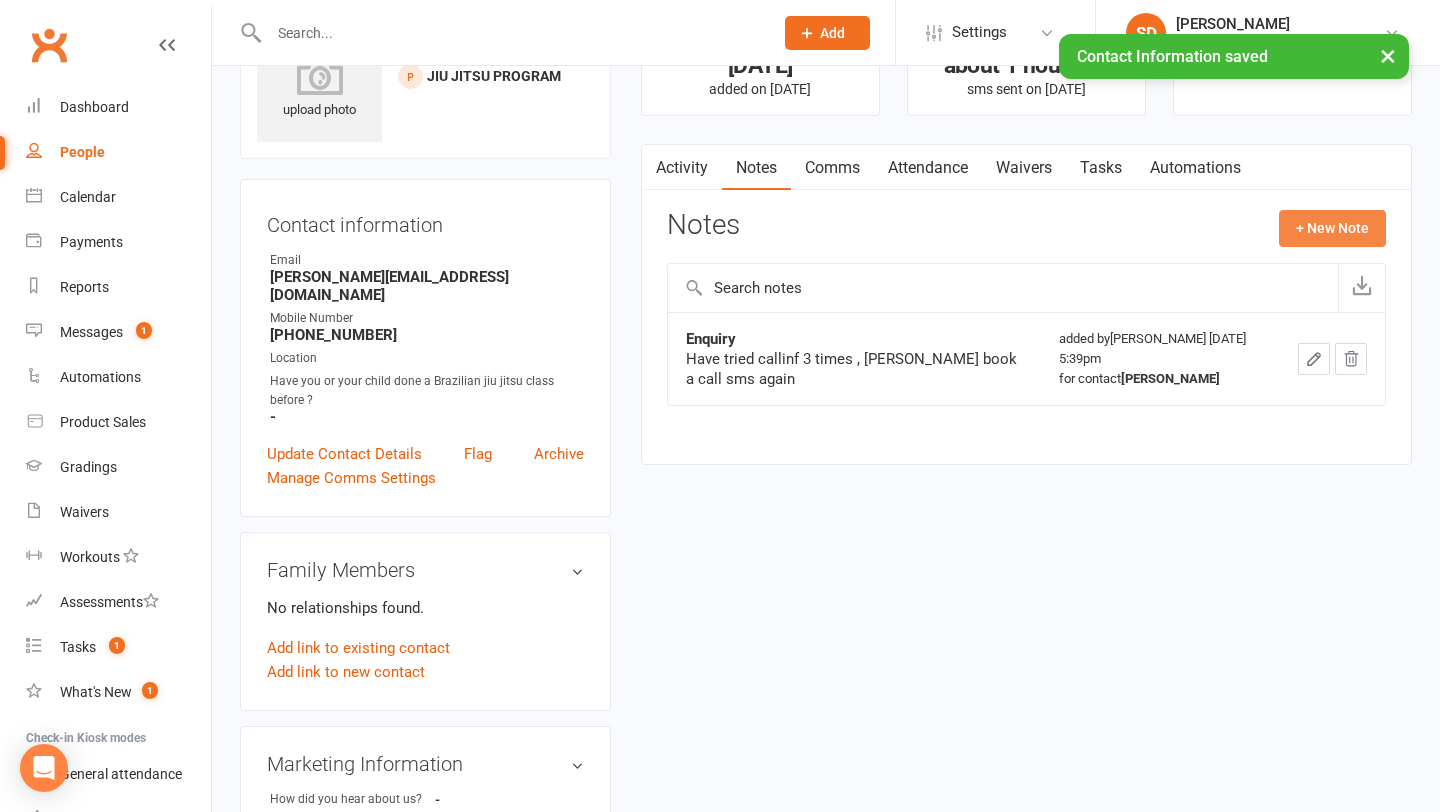 click on "+ New Note" at bounding box center (1332, 228) 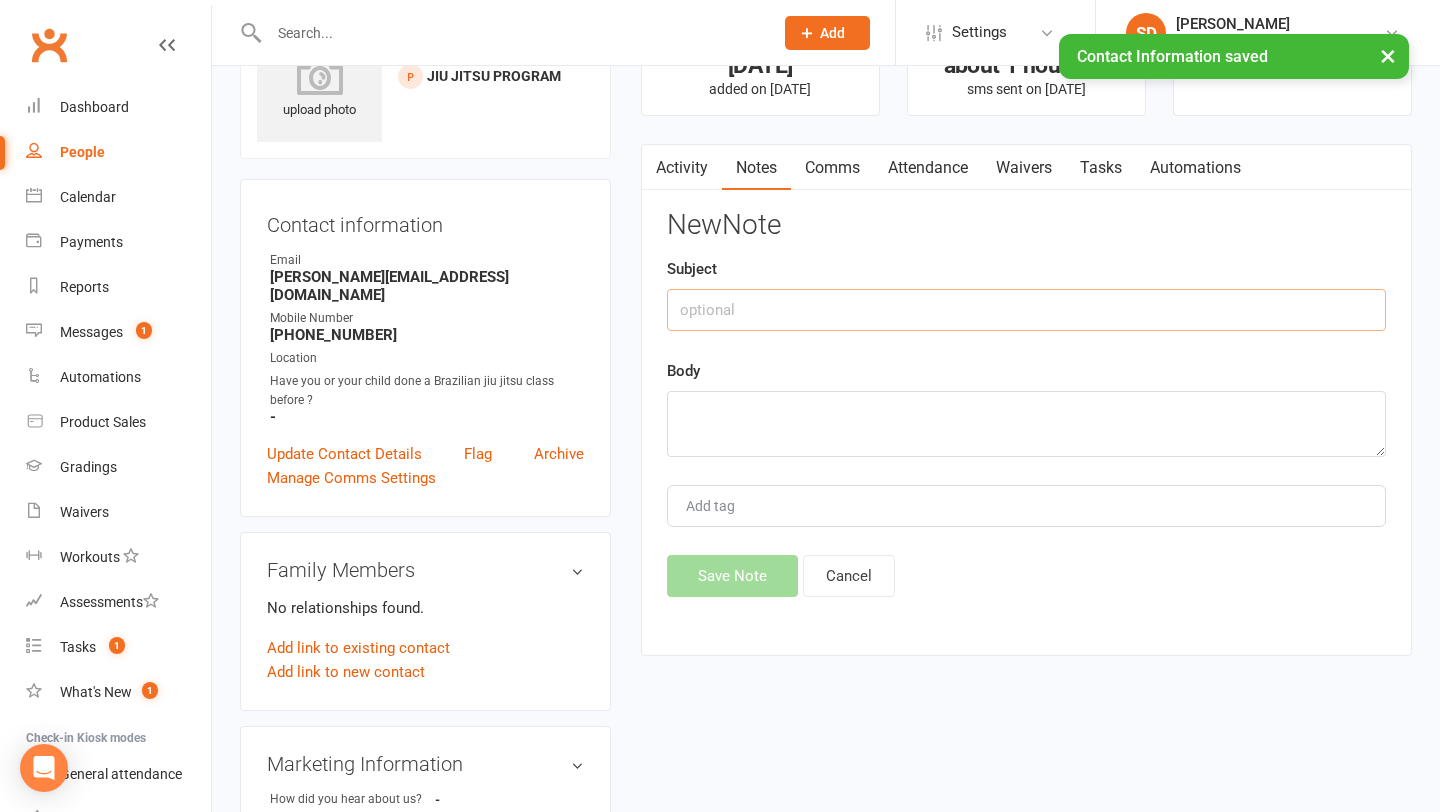 click at bounding box center (1026, 310) 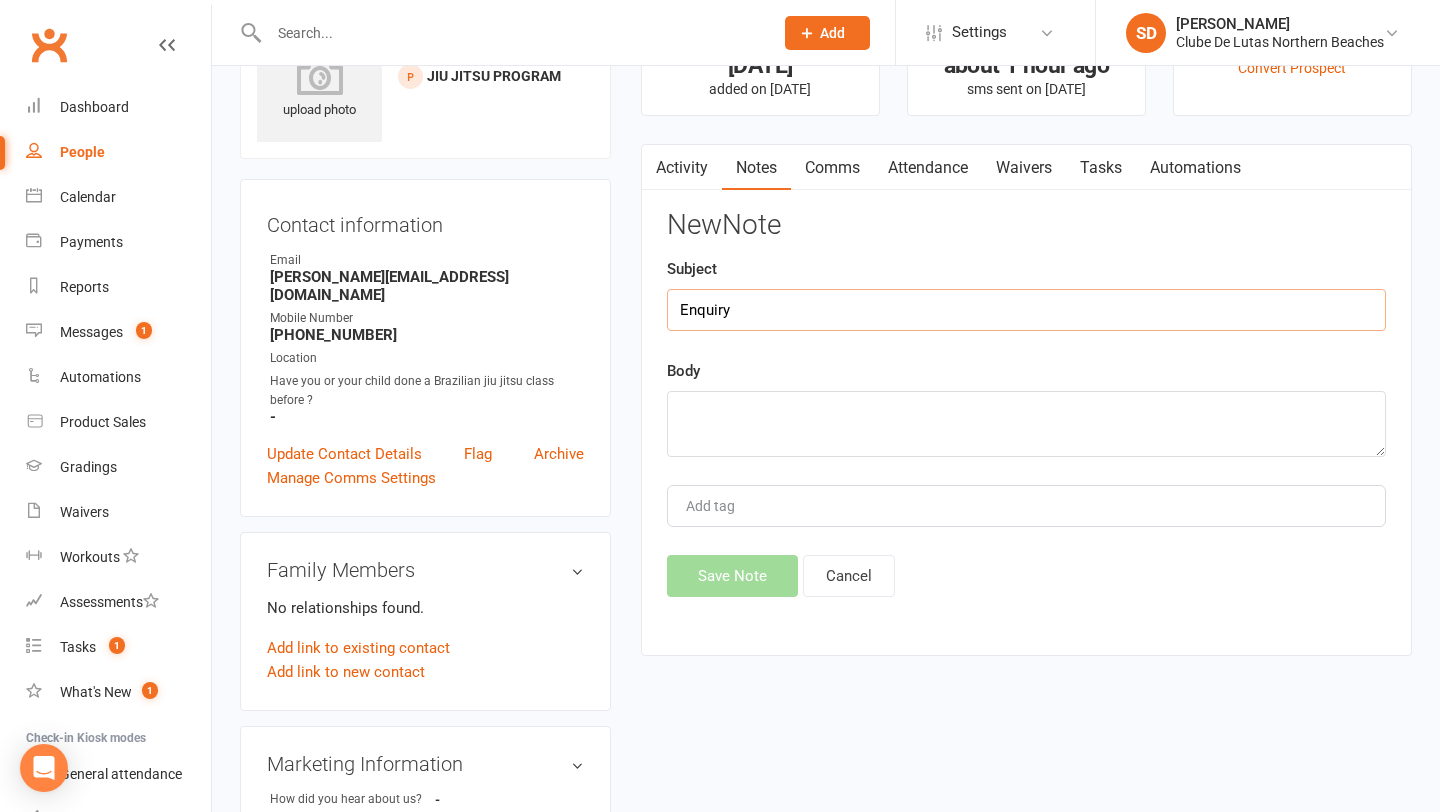 type on "Enquiry" 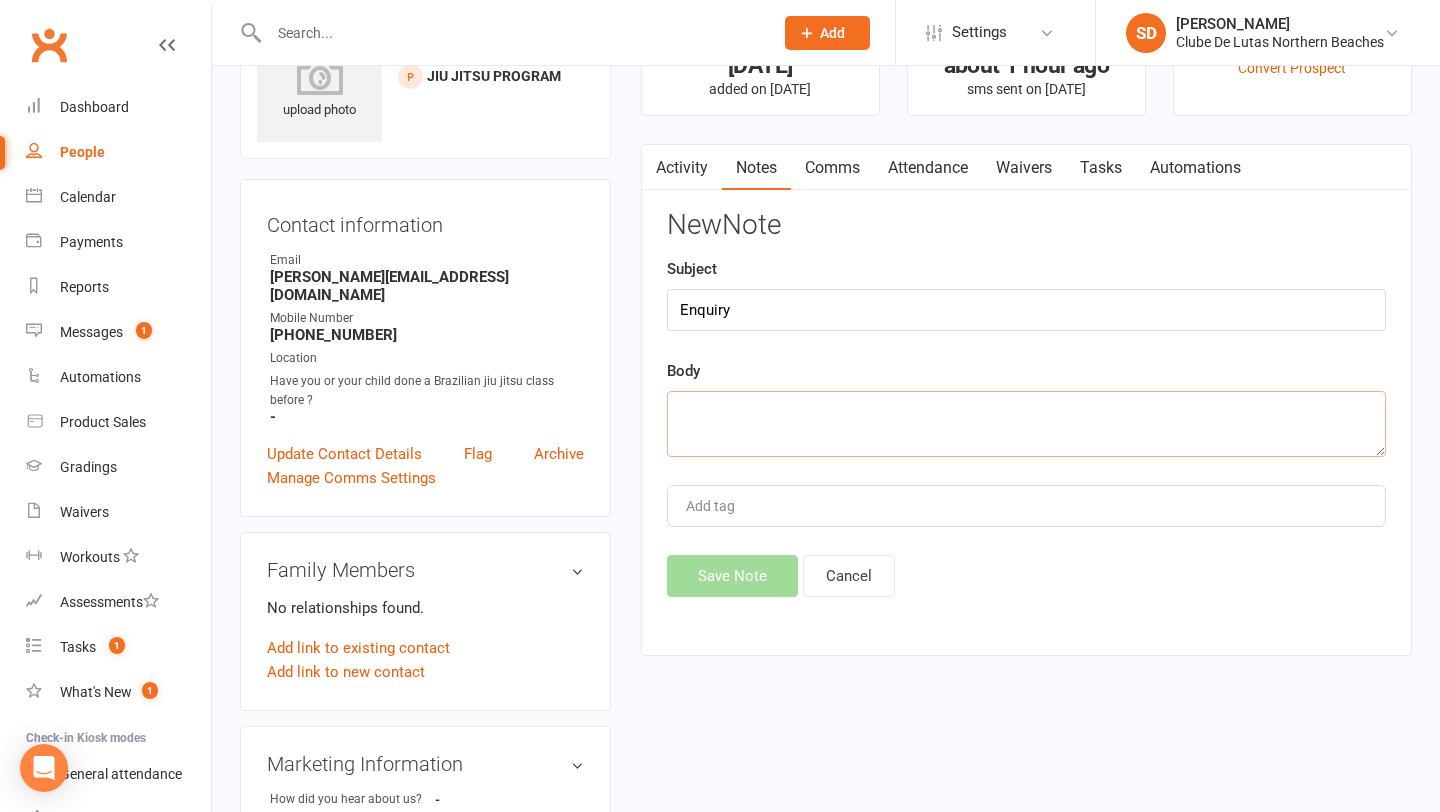 click at bounding box center [1026, 424] 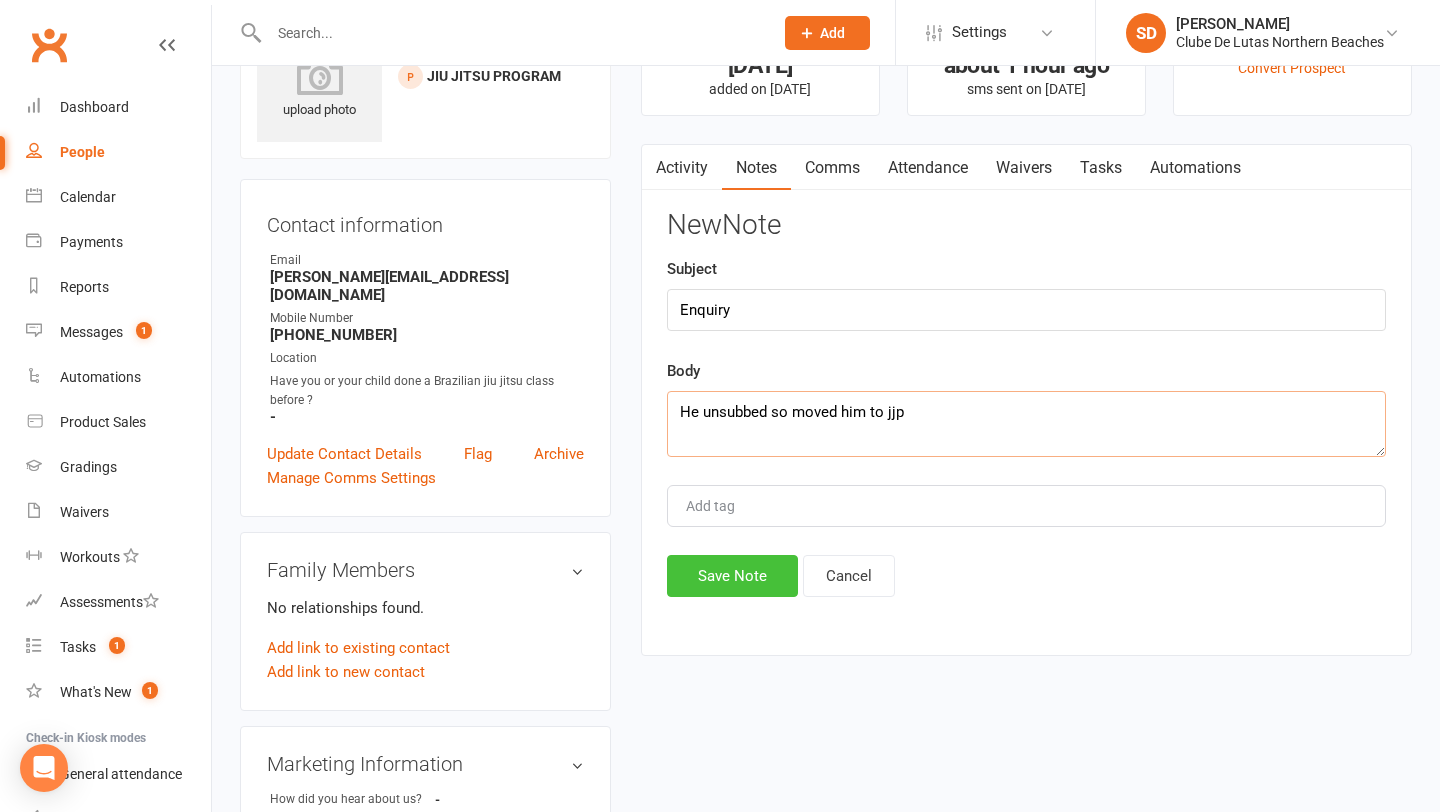 type on "He unsubbed so moved him to jjp" 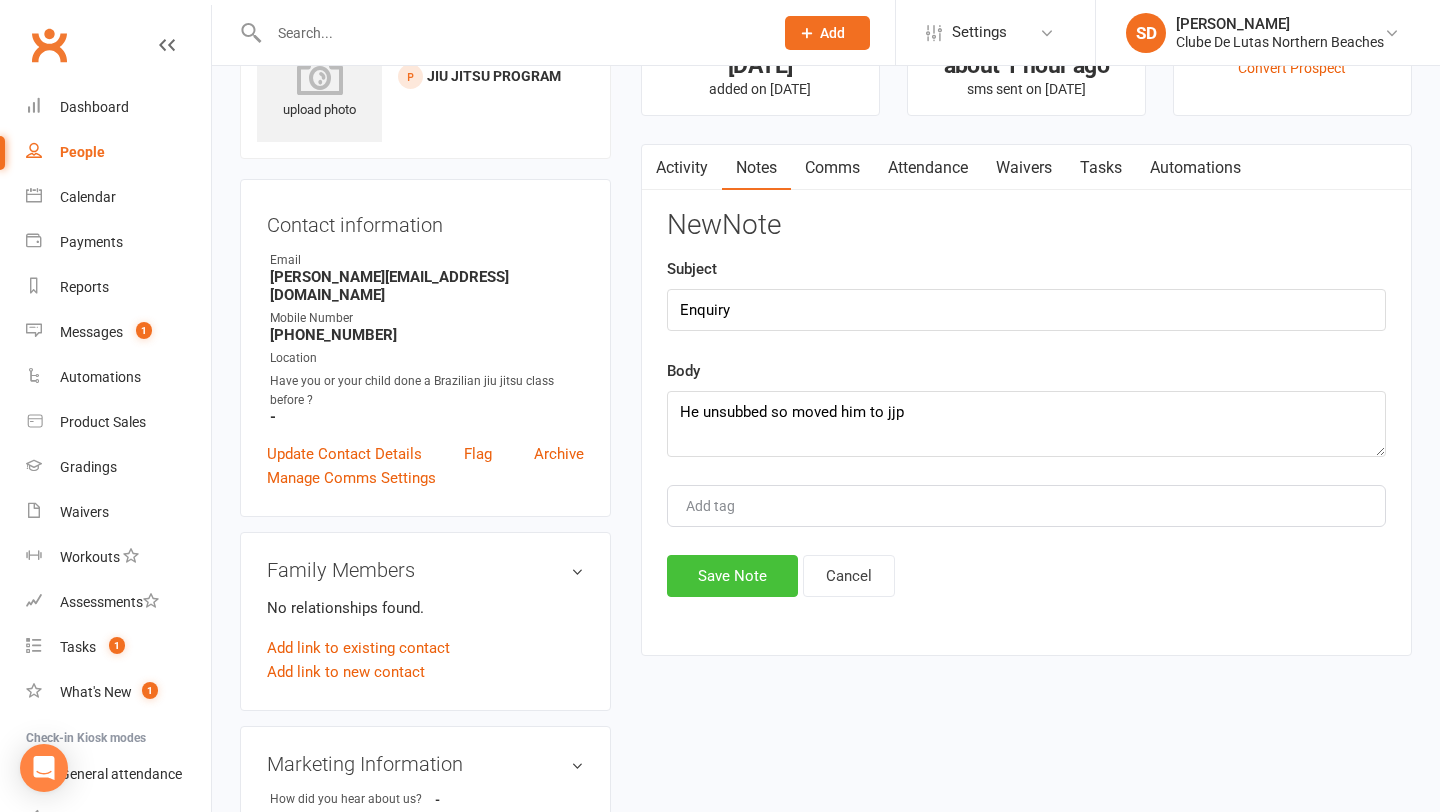 click on "Save Note" at bounding box center [732, 576] 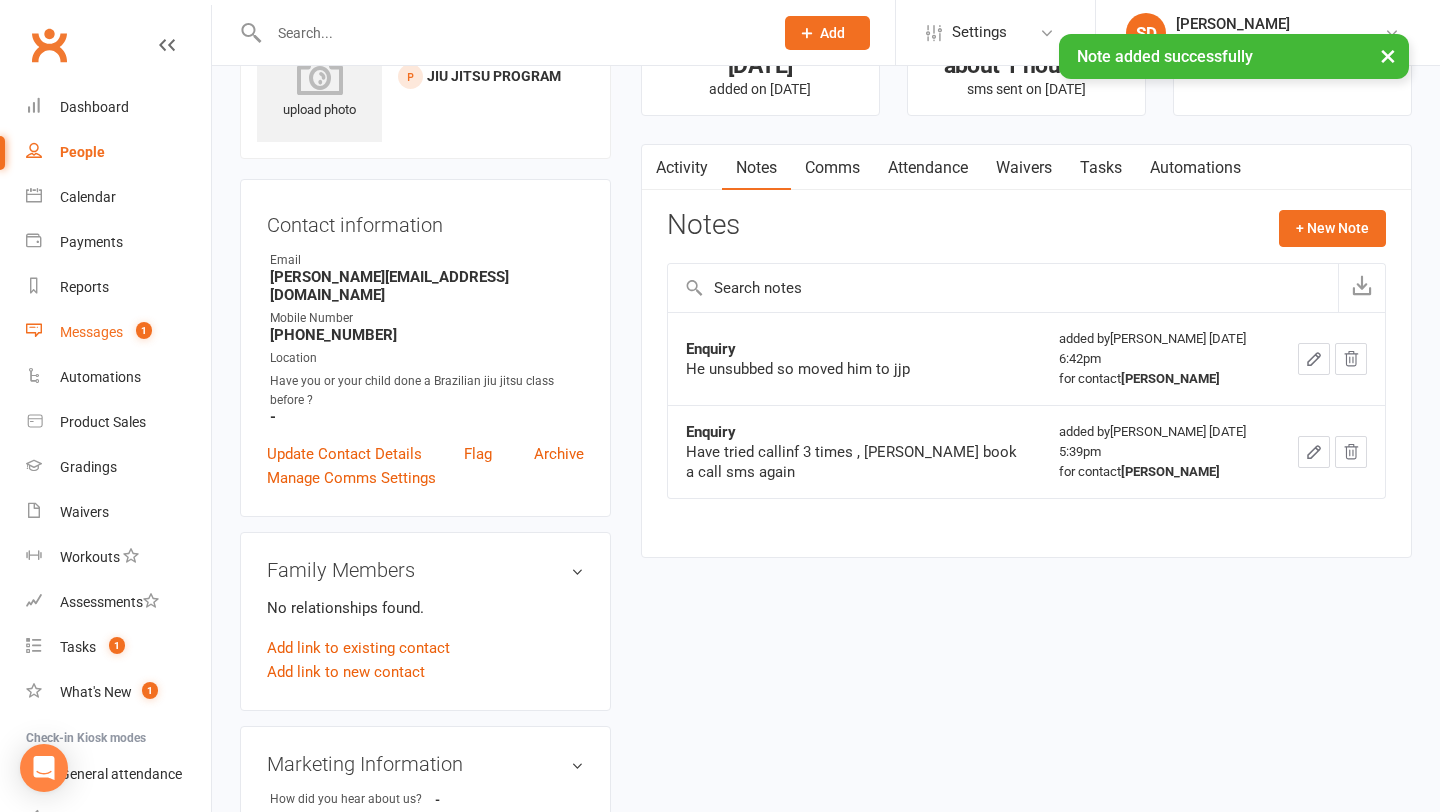 click on "Messages   1" at bounding box center [118, 332] 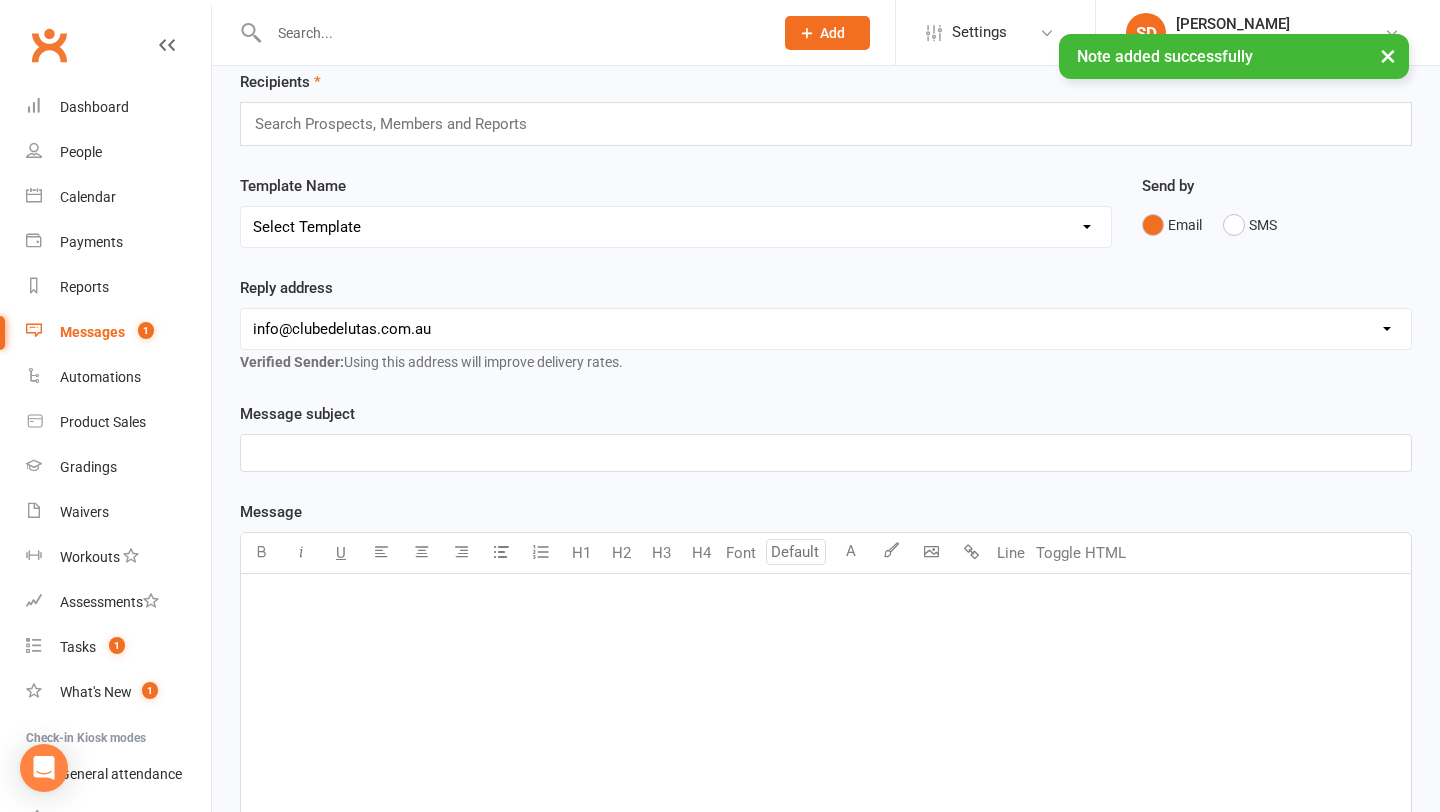 scroll, scrollTop: 0, scrollLeft: 0, axis: both 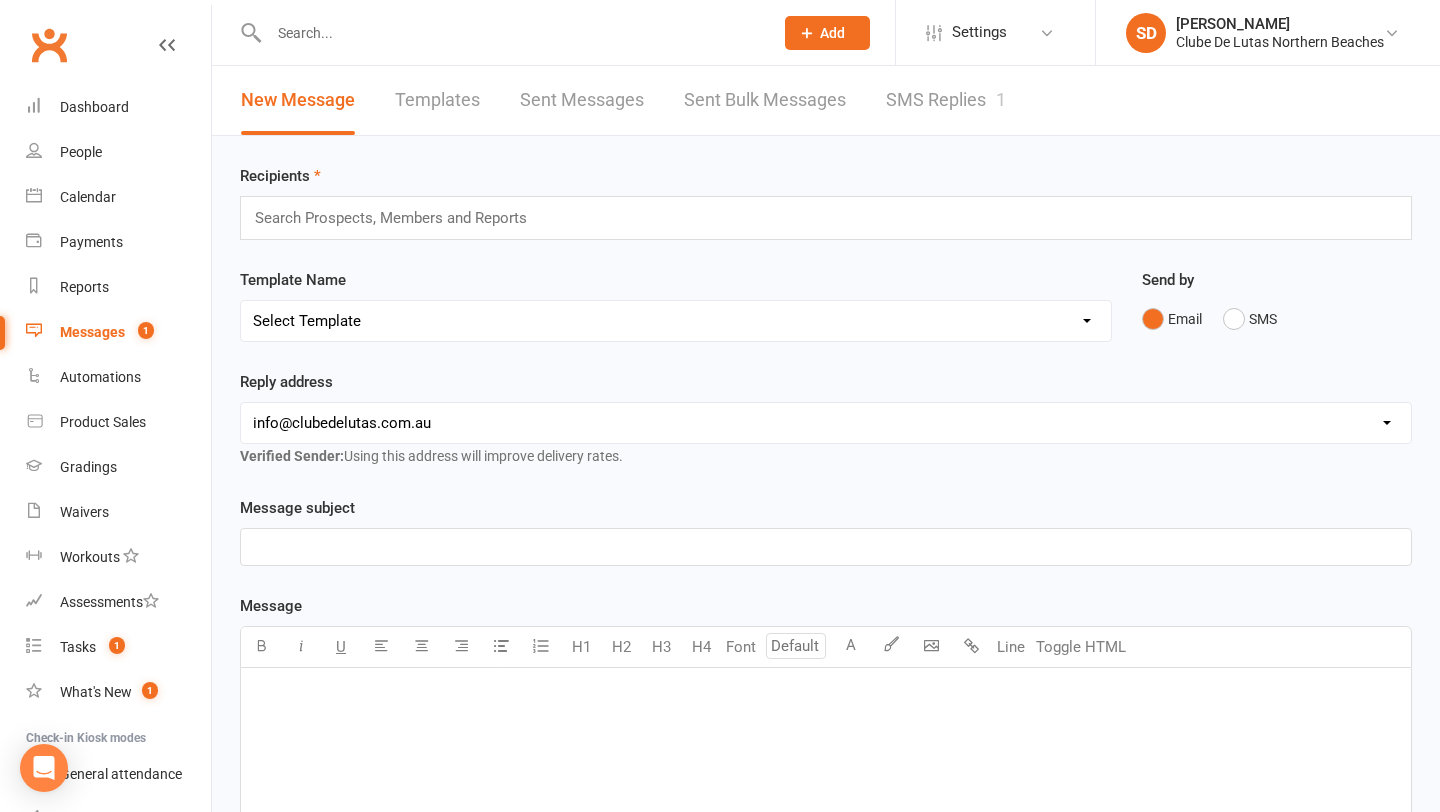 click on "SMS Replies  1" at bounding box center [946, 100] 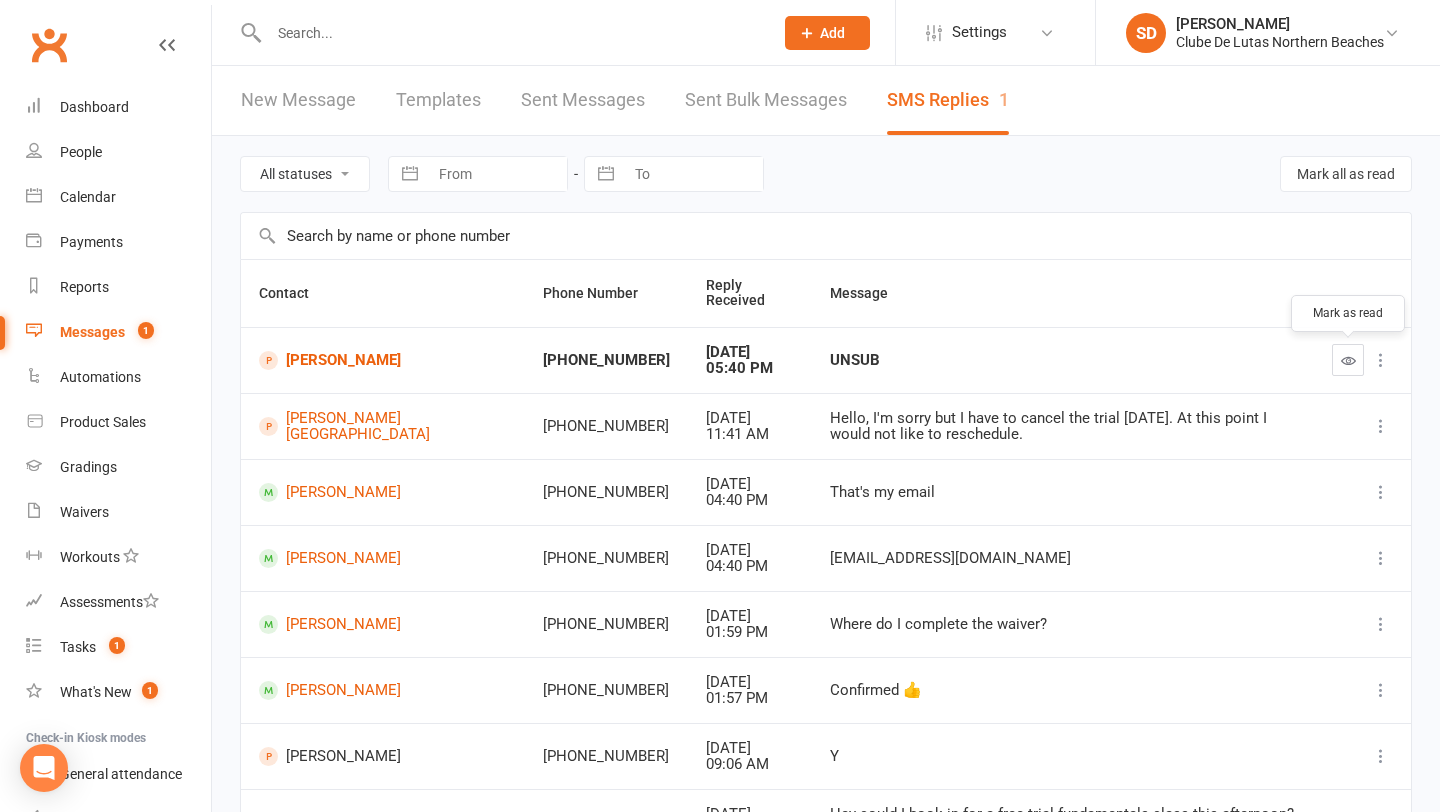 click at bounding box center (1348, 360) 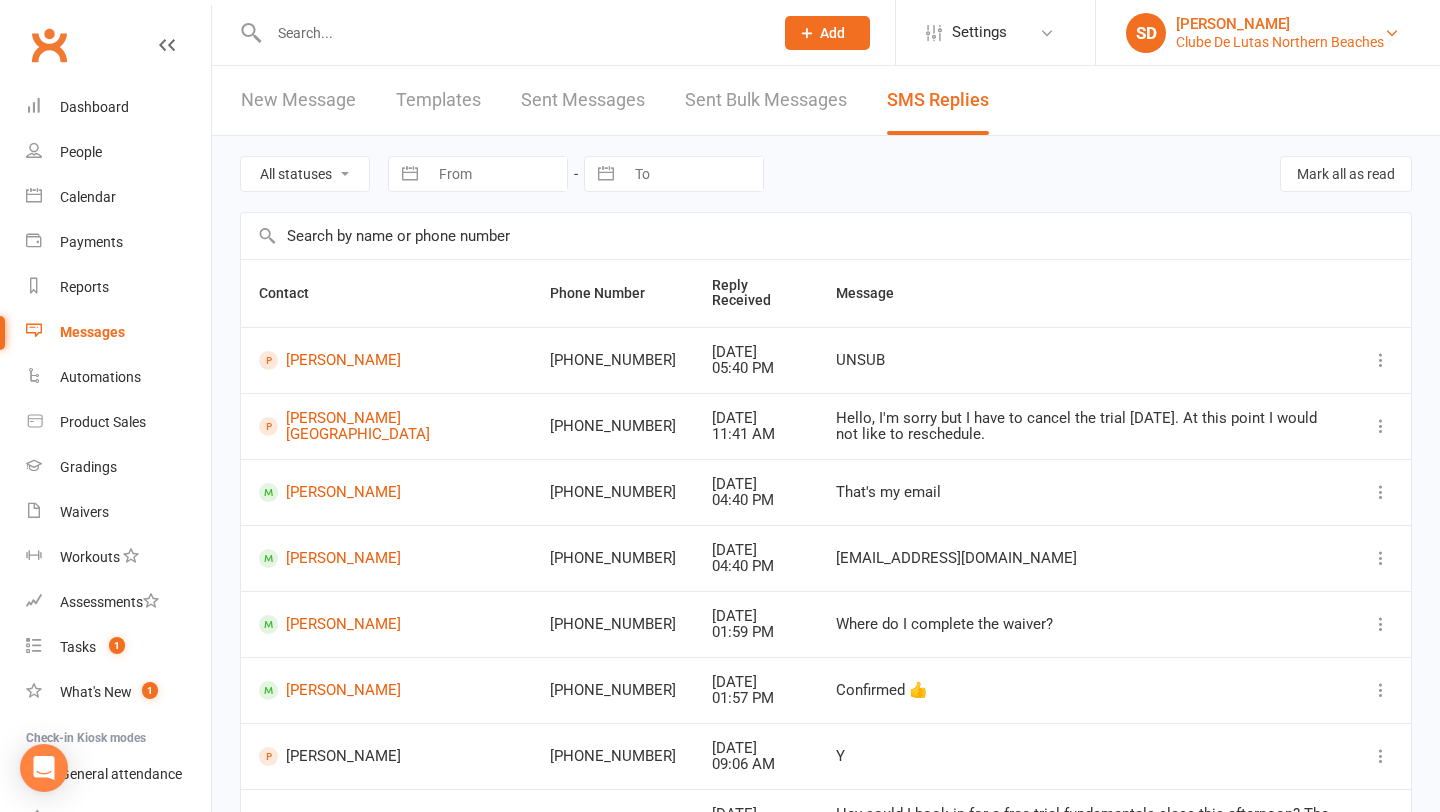 click on "Clube De Lutas Northern Beaches" at bounding box center [1280, 42] 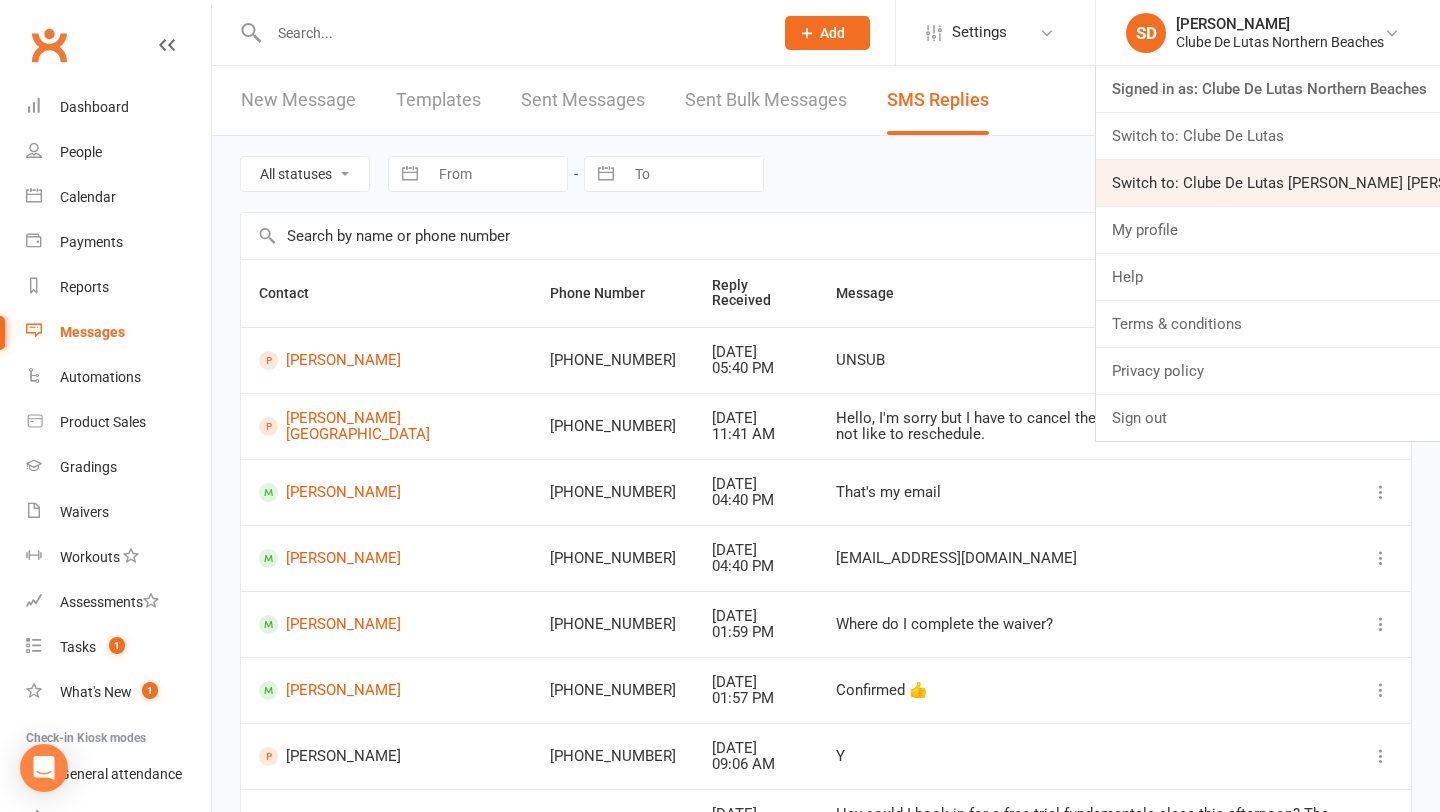 click on "Switch to: Clube De Lutas [PERSON_NAME] [PERSON_NAME]" at bounding box center [1268, 183] 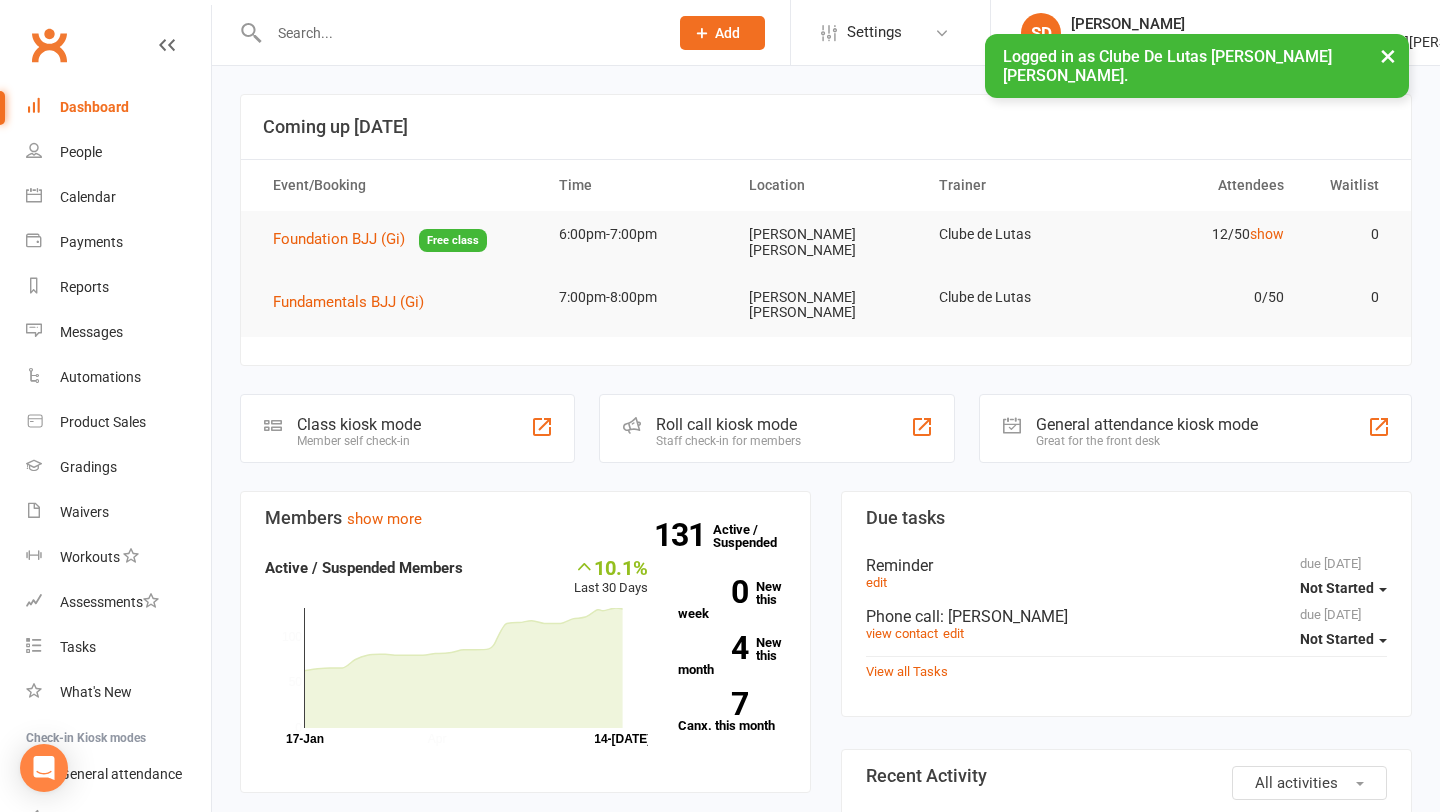 scroll, scrollTop: 0, scrollLeft: 0, axis: both 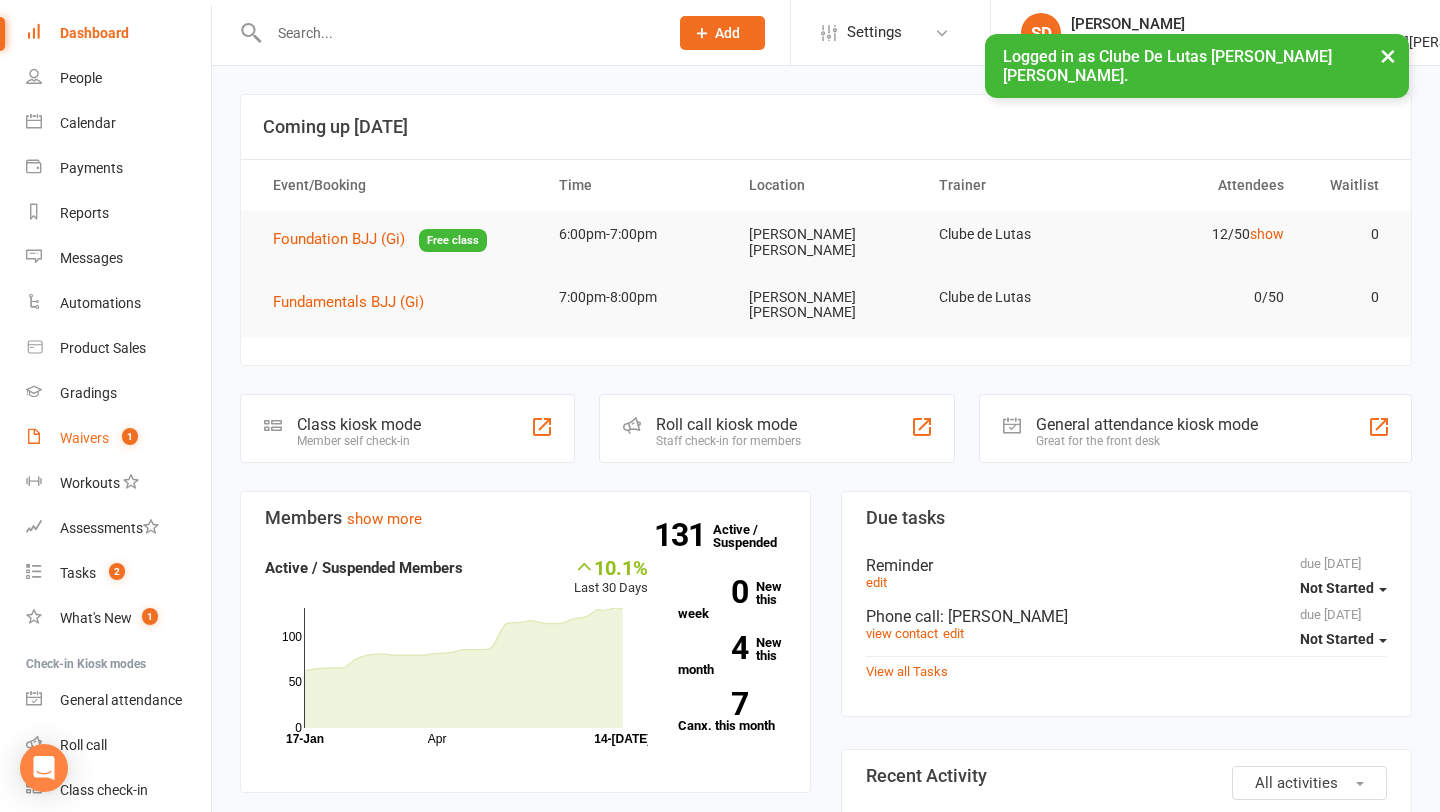 click on "Waivers   1" at bounding box center [118, 438] 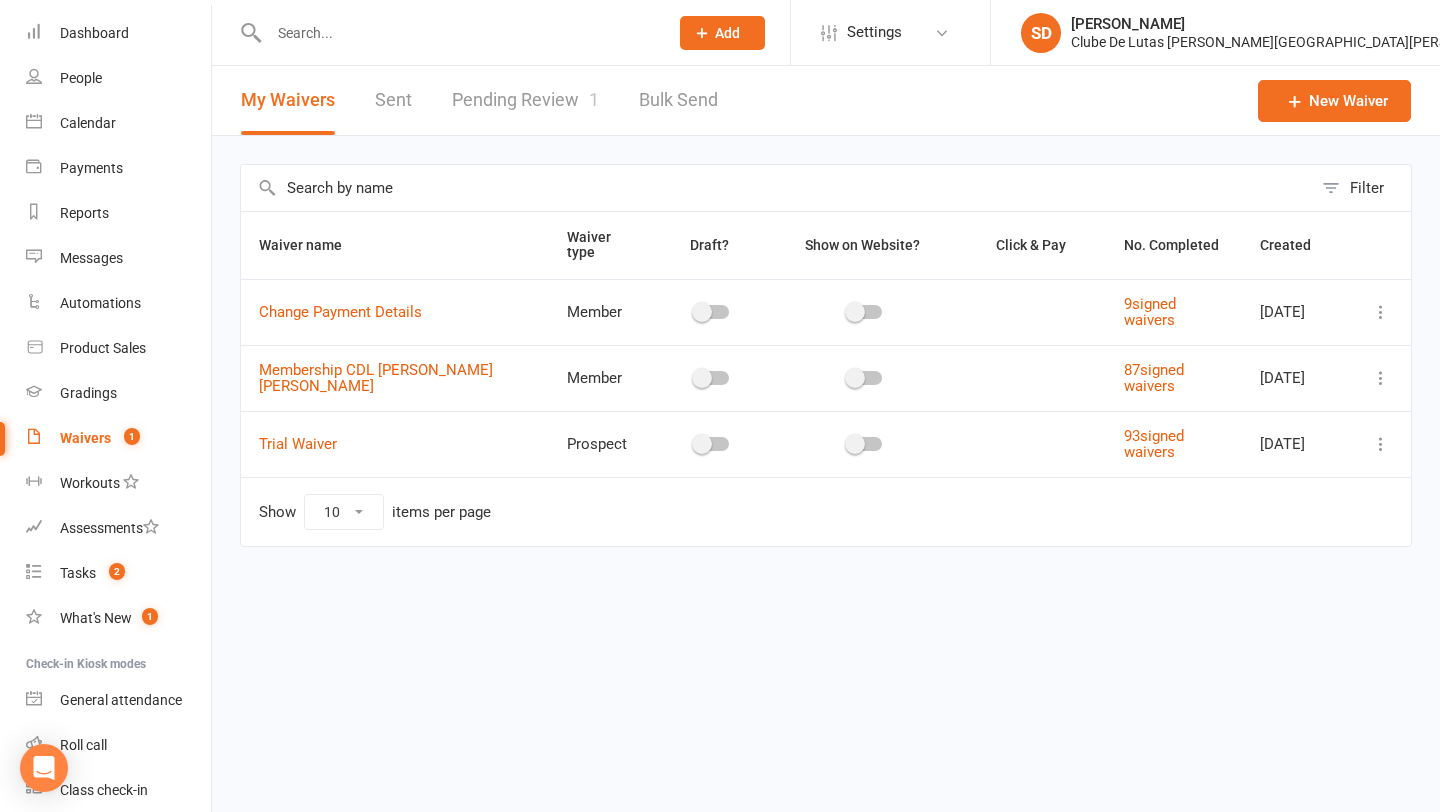 click on "Pending Review 1" at bounding box center [525, 100] 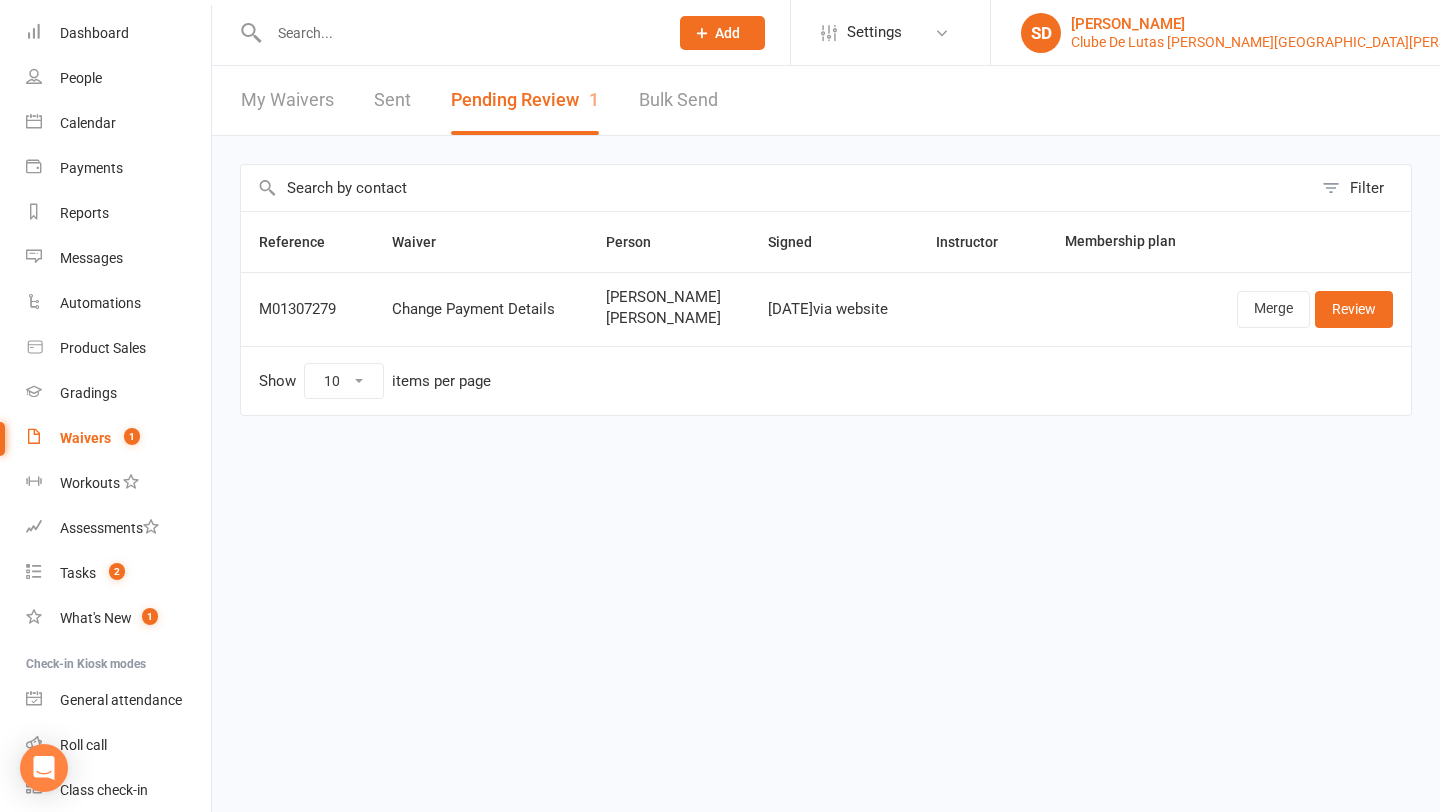 click on "Clube De Lutas Rouse Hill" at bounding box center (1293, 42) 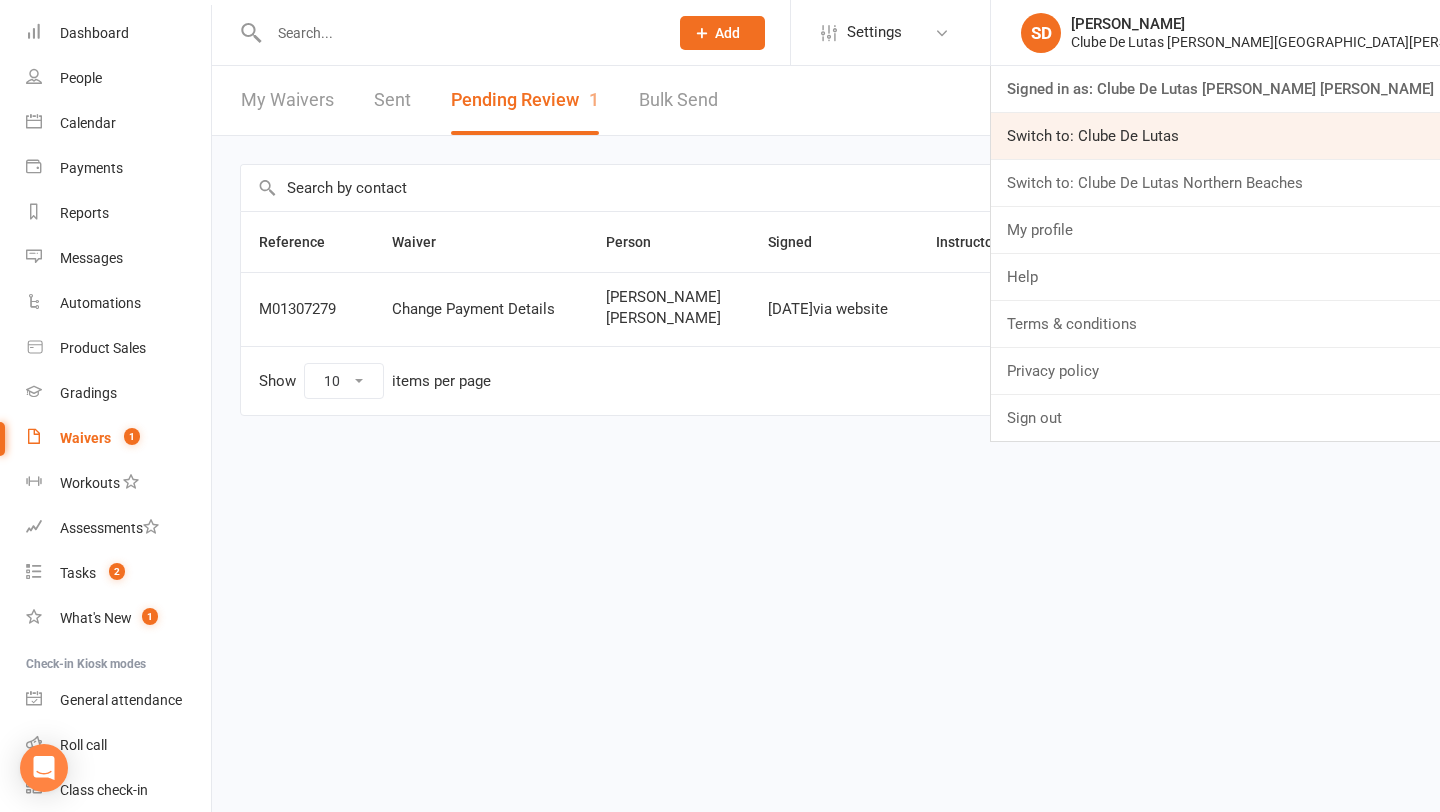 click on "Switch to: Clube De Lutas" at bounding box center (1215, 136) 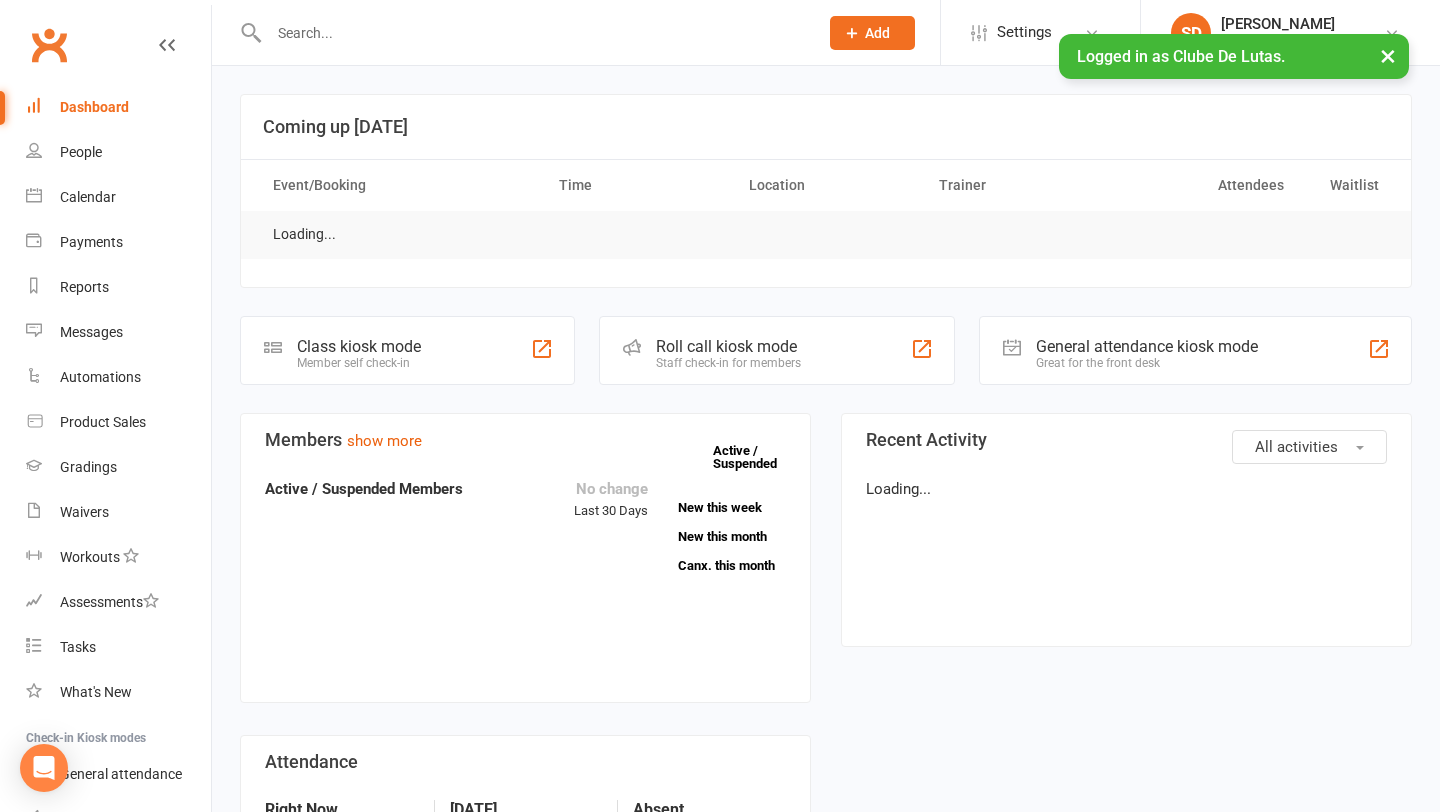 scroll, scrollTop: 0, scrollLeft: 0, axis: both 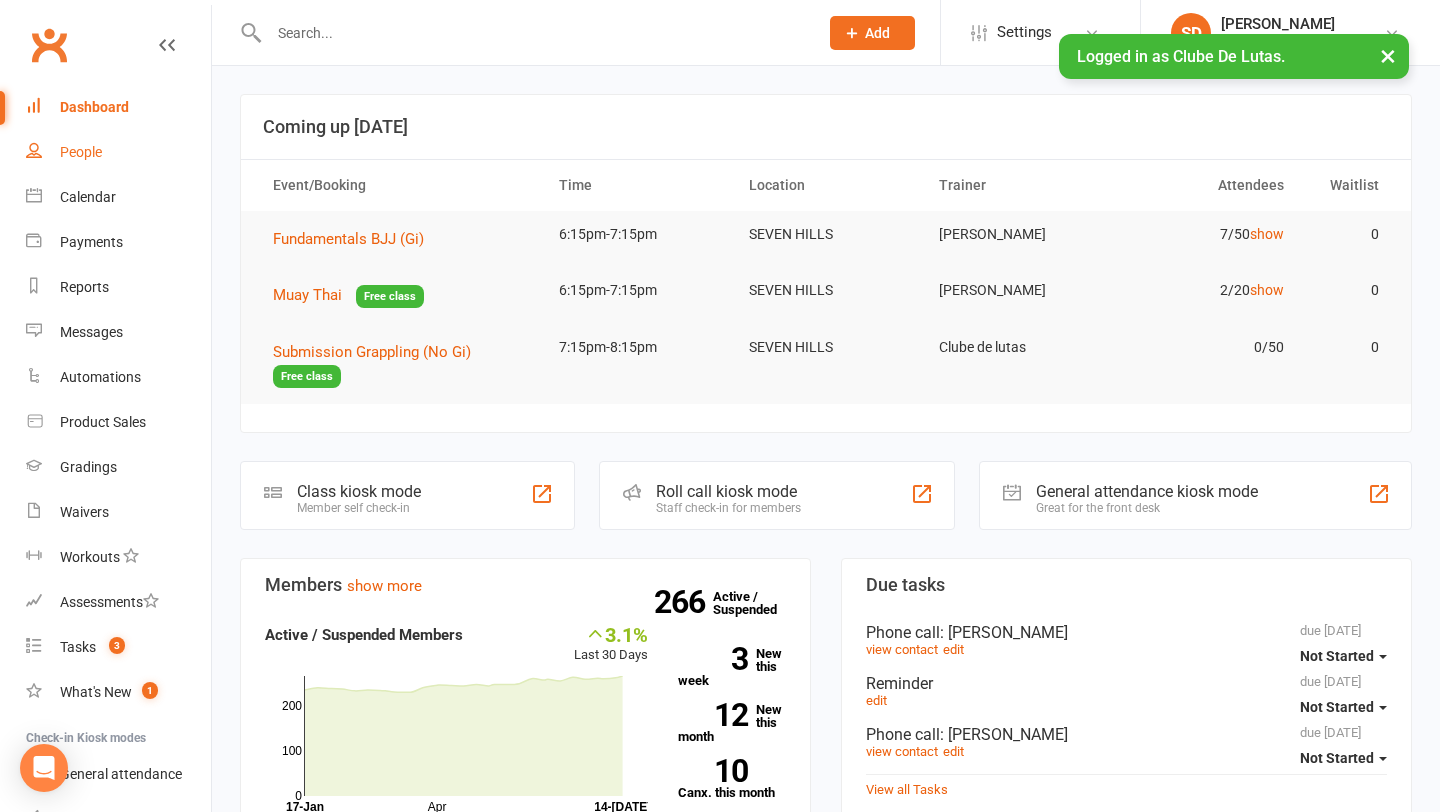 click on "People" at bounding box center (118, 152) 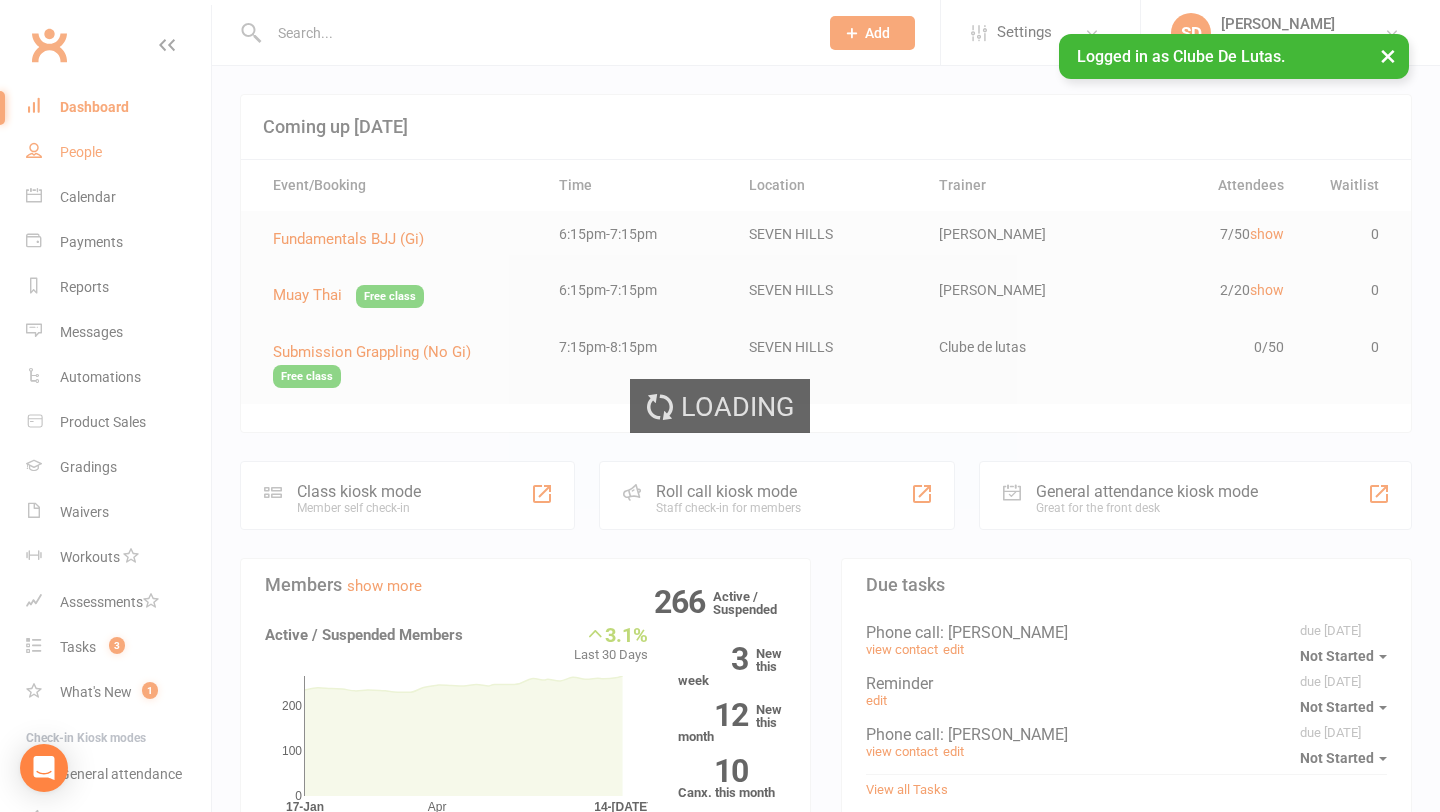 select on "100" 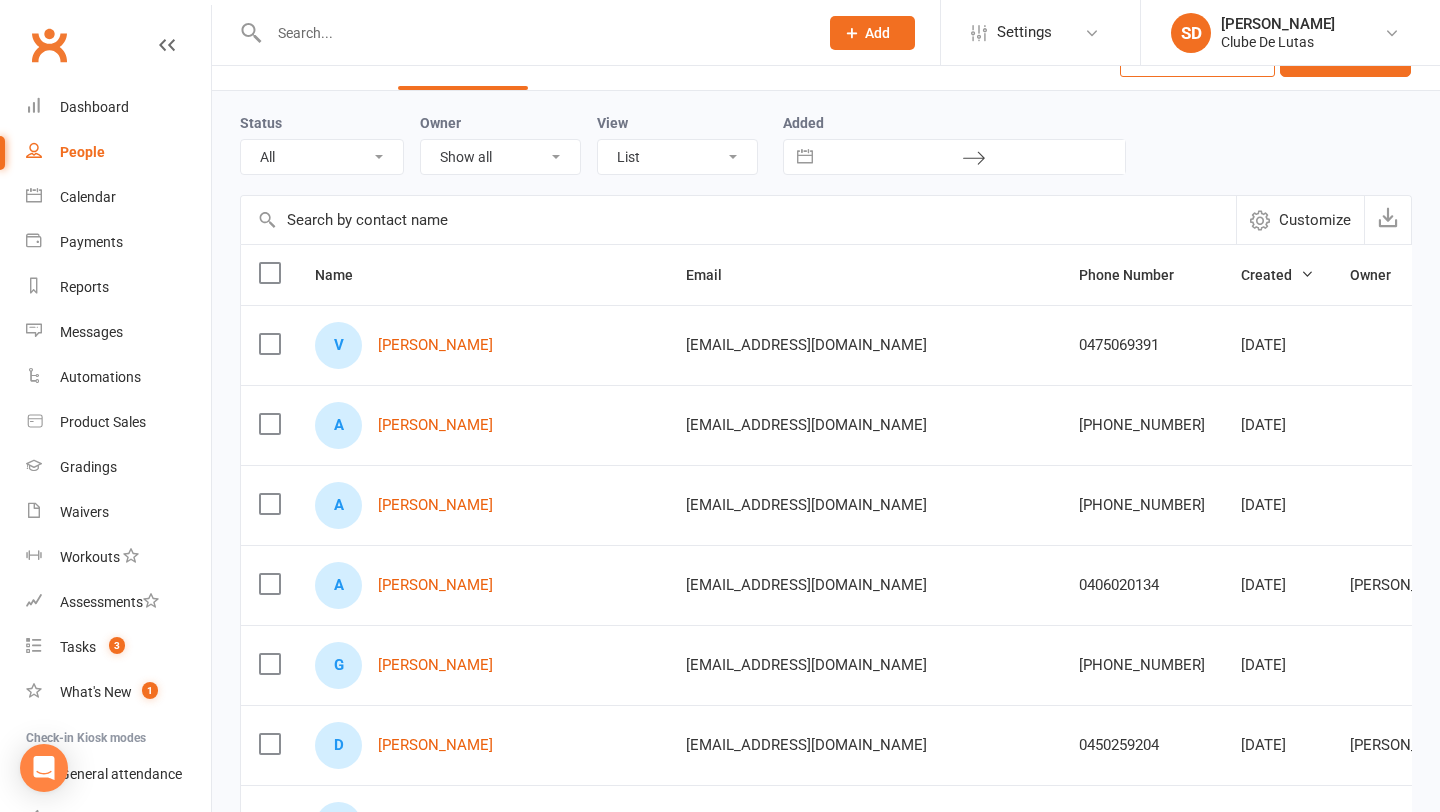 scroll, scrollTop: 55, scrollLeft: 0, axis: vertical 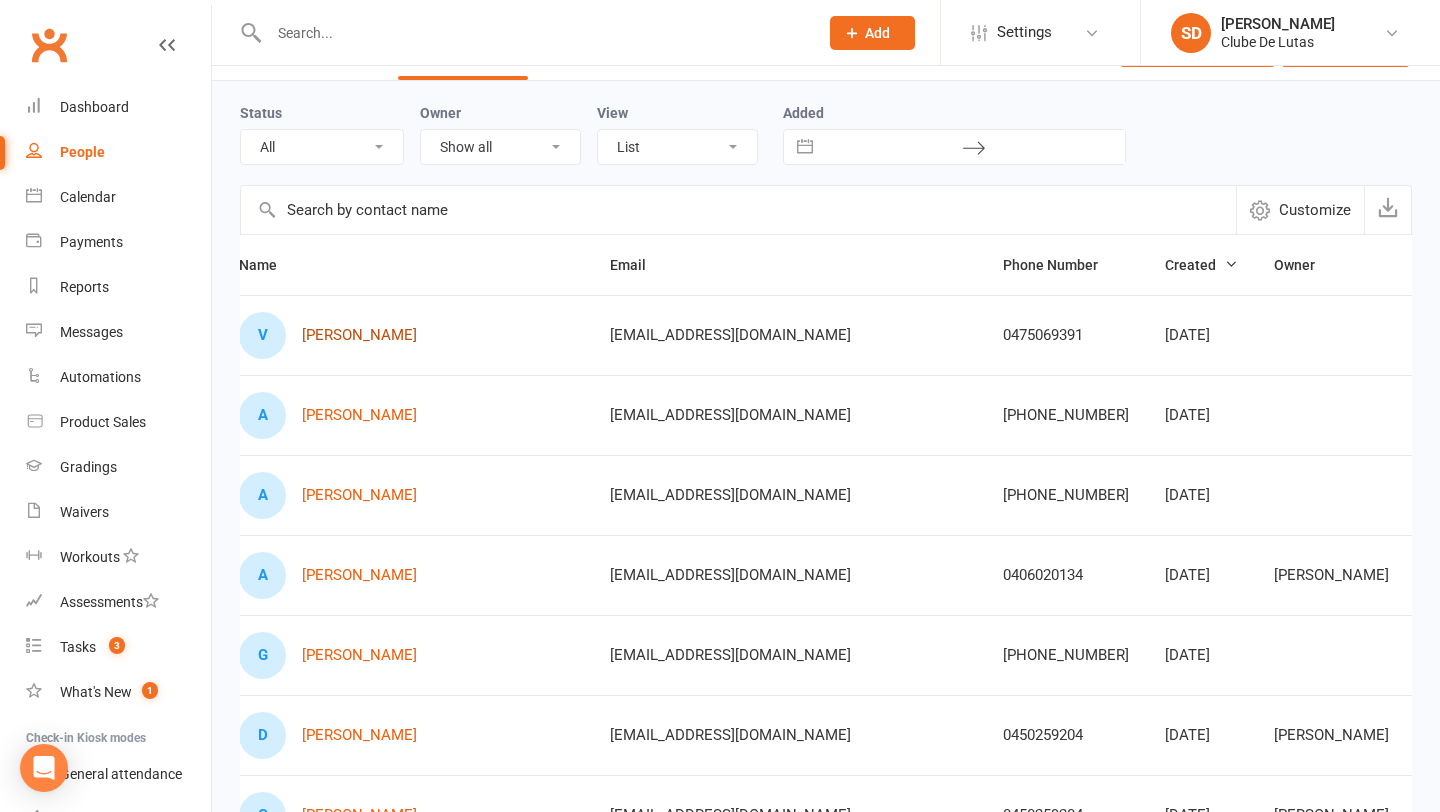 click on "[PERSON_NAME]" at bounding box center (359, 335) 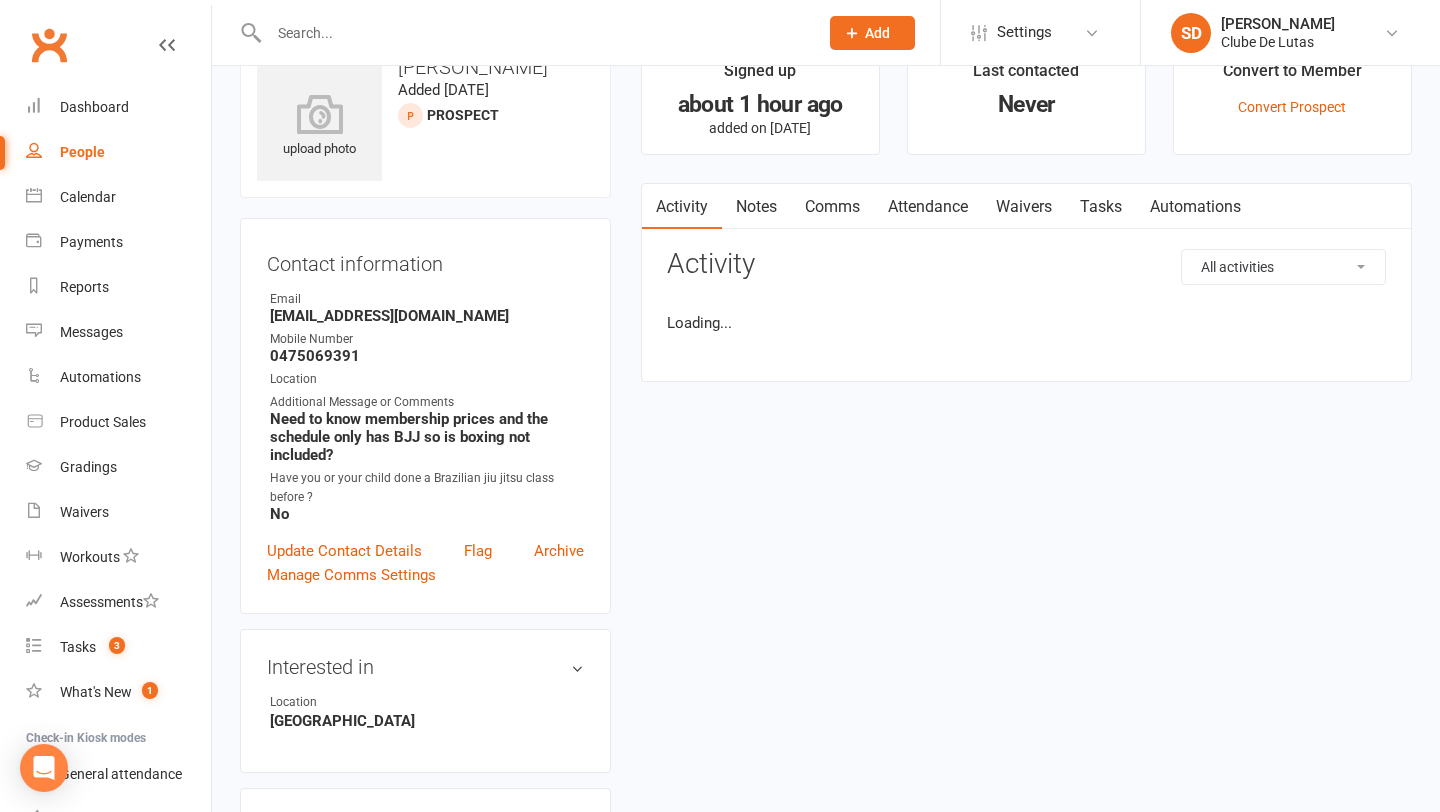 scroll, scrollTop: 0, scrollLeft: 0, axis: both 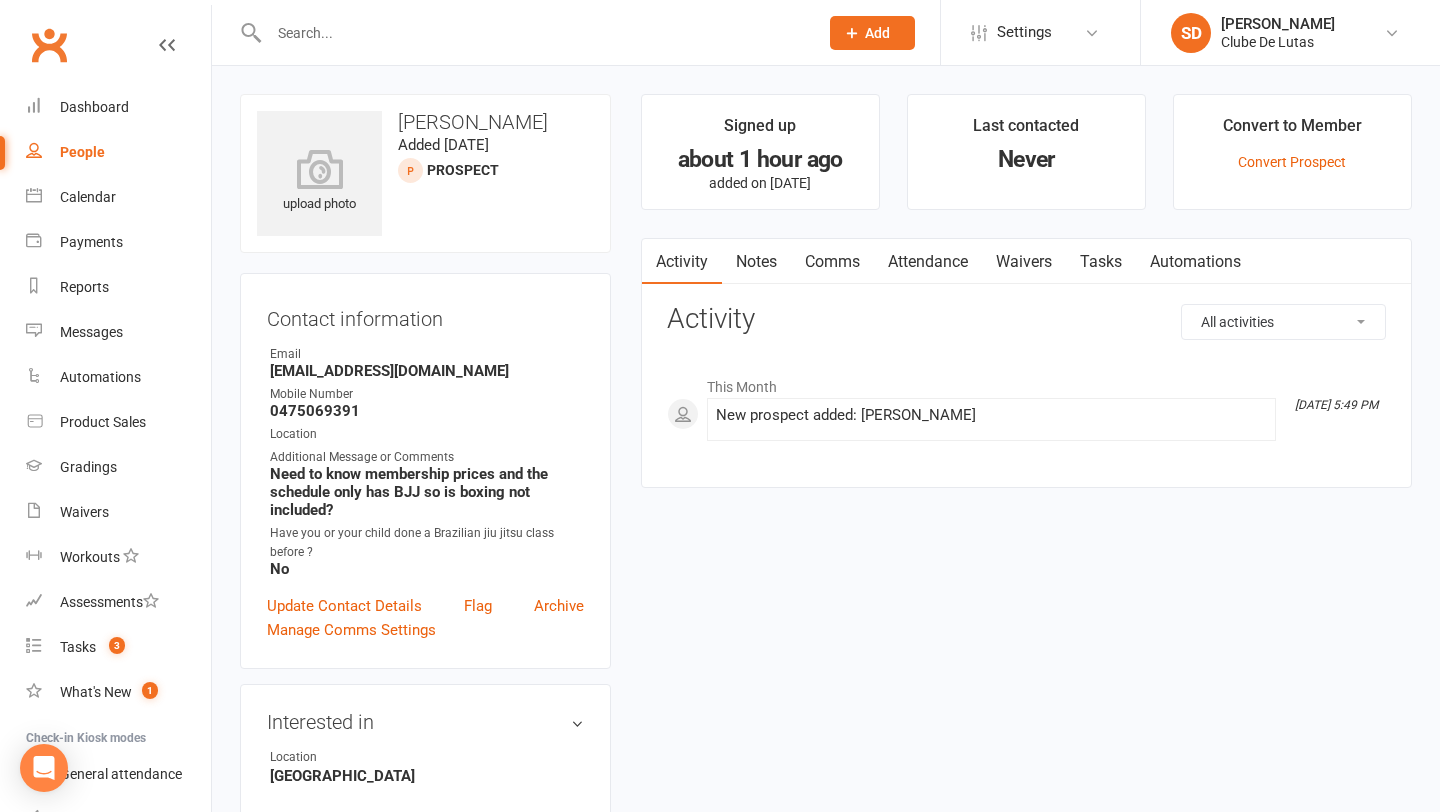 select on "100" 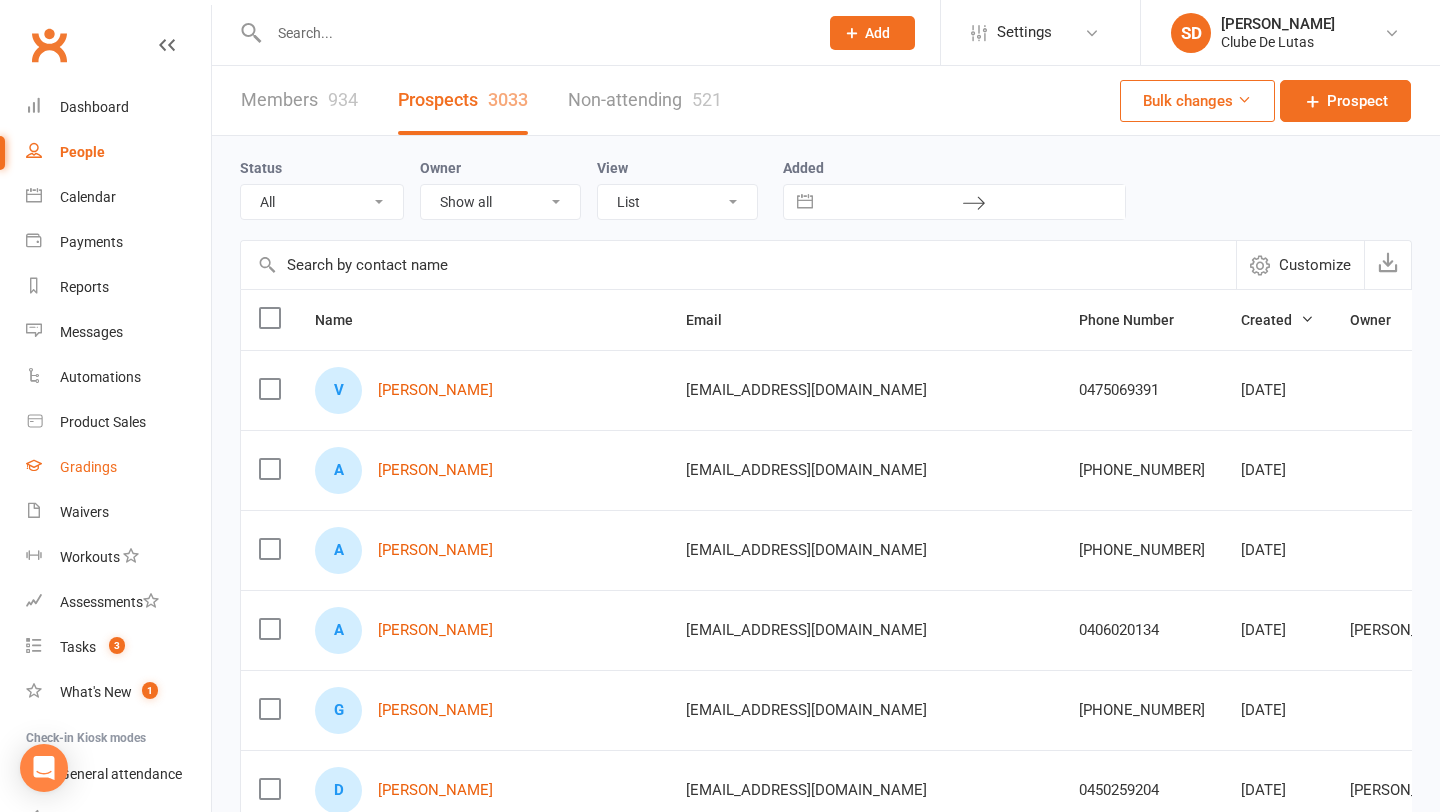 scroll, scrollTop: 150, scrollLeft: 0, axis: vertical 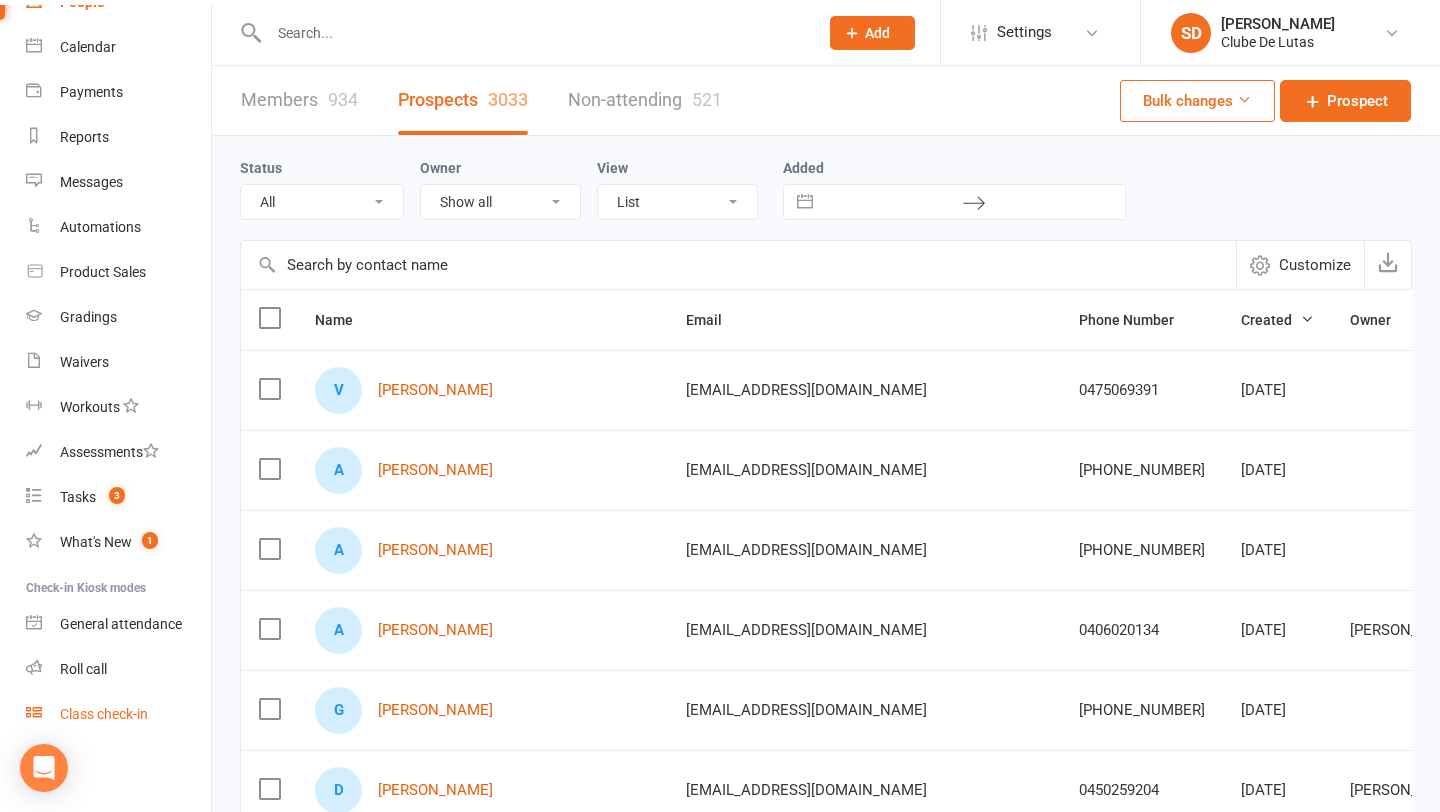 click on "Class check-in" at bounding box center (104, 714) 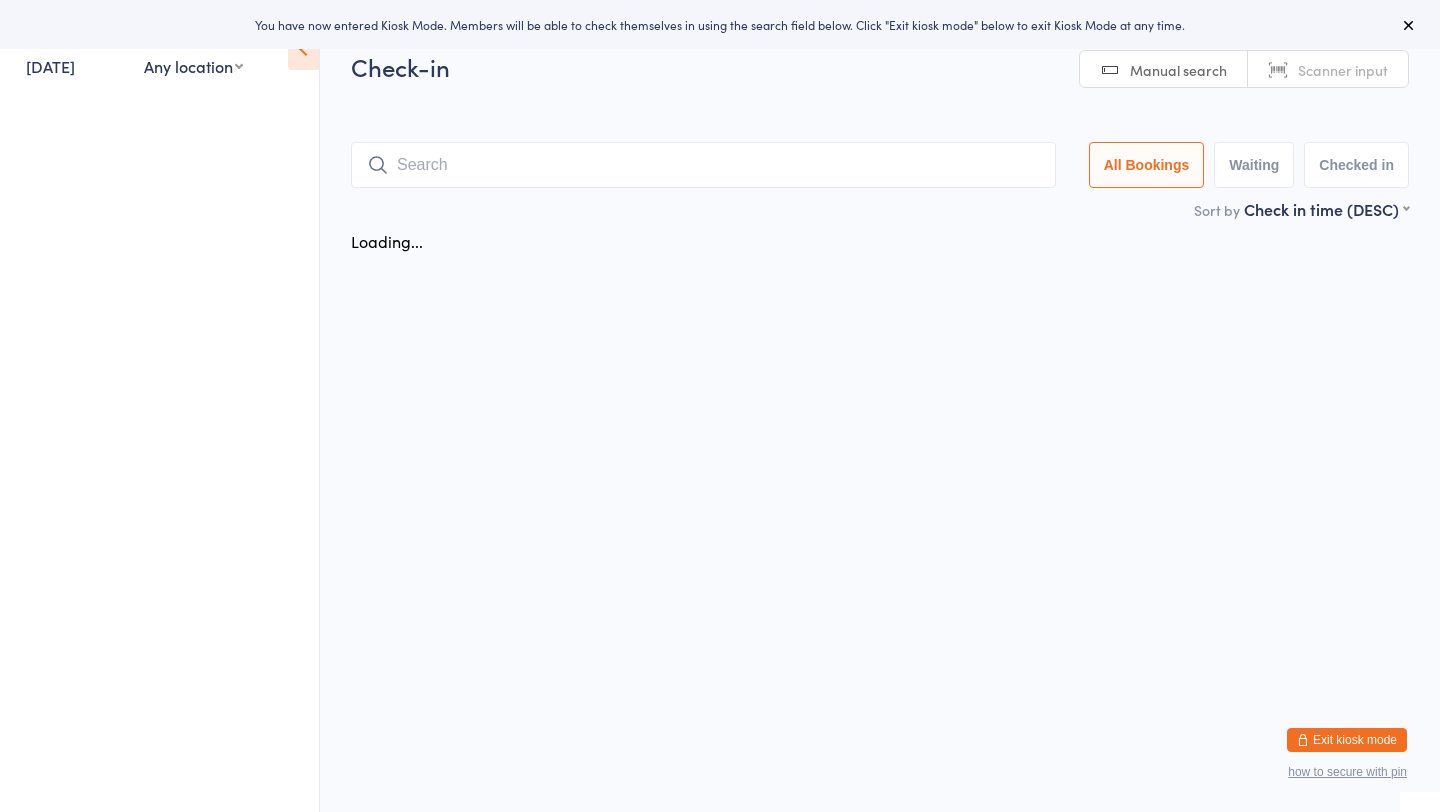 scroll, scrollTop: 0, scrollLeft: 0, axis: both 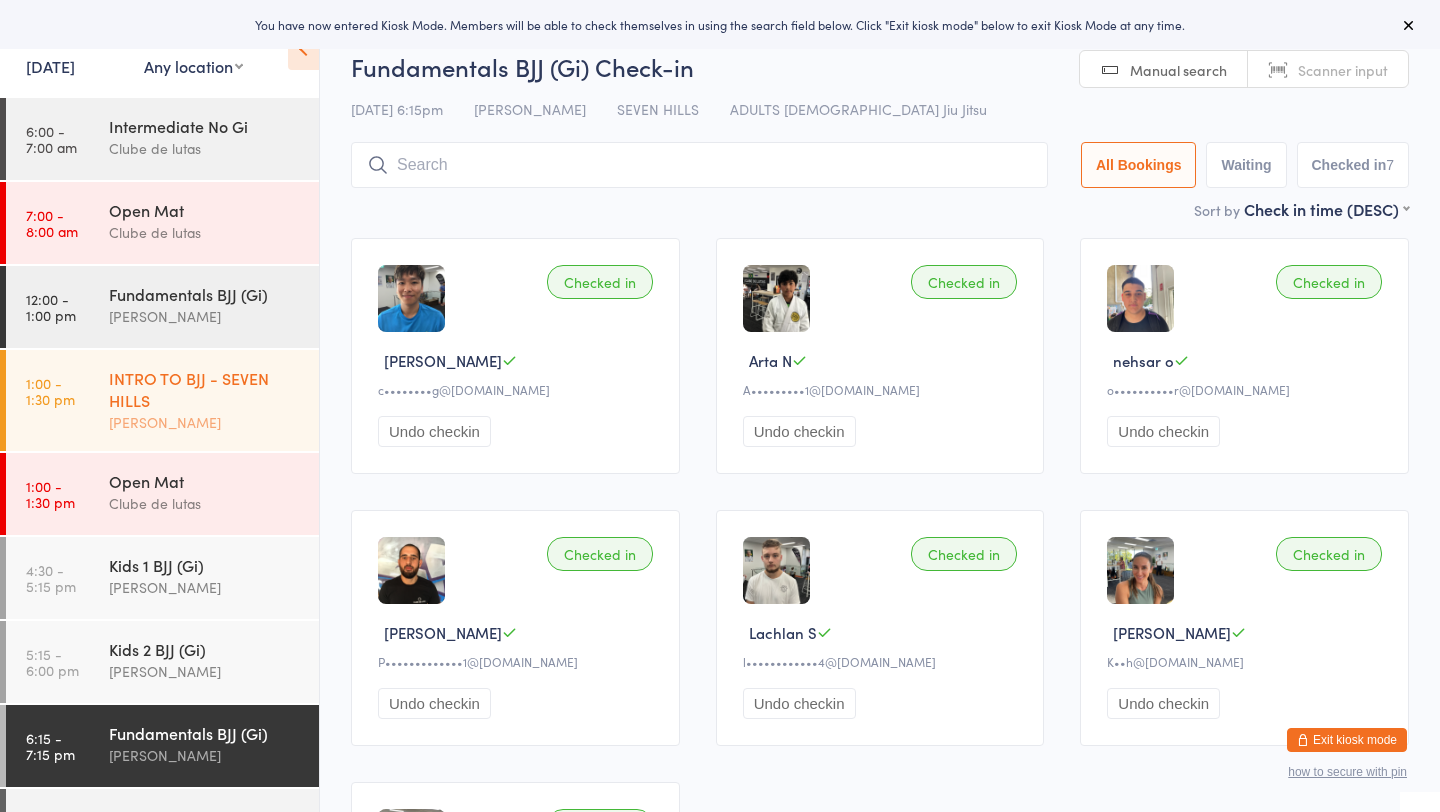 click on "[PERSON_NAME]" at bounding box center [205, 422] 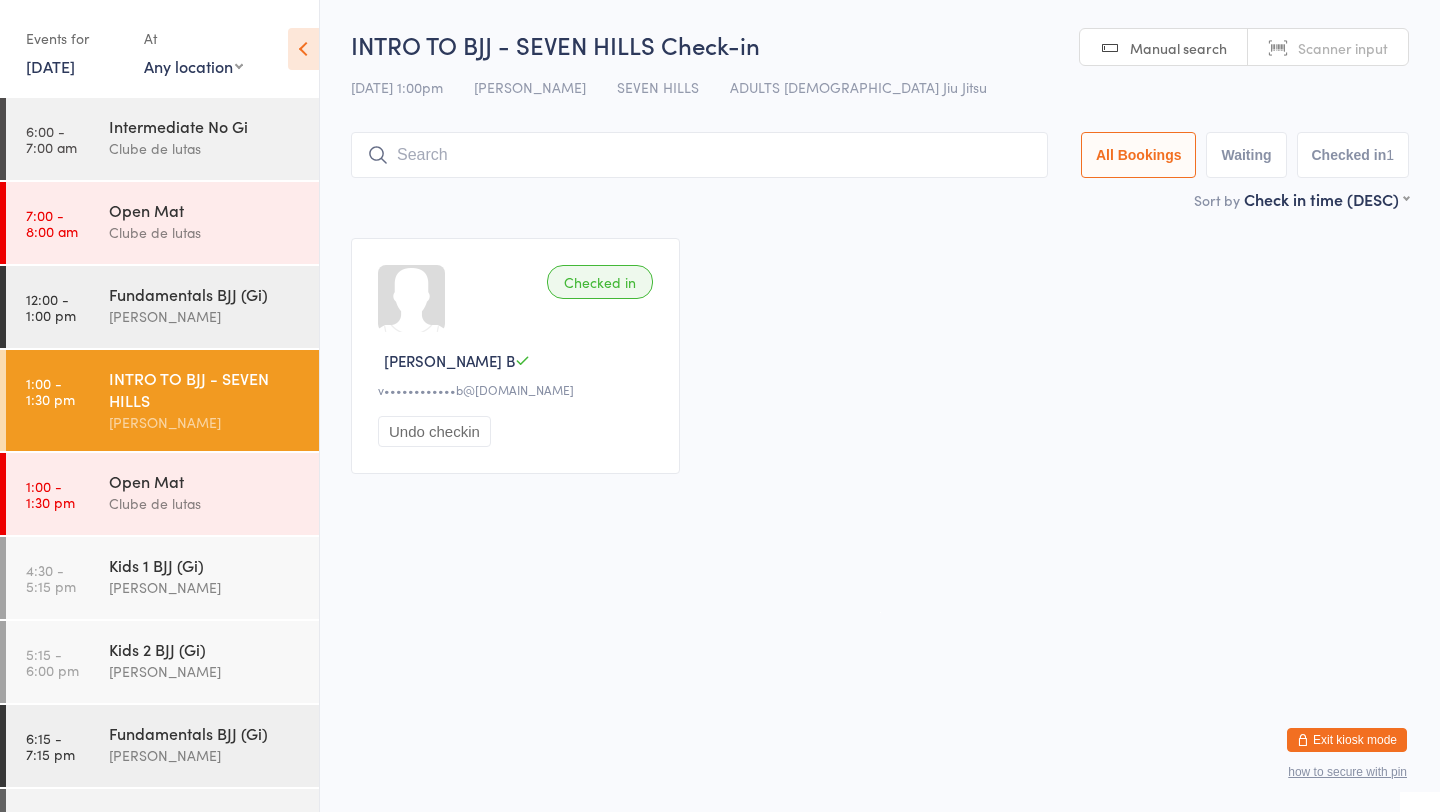 click on "Exit kiosk mode" at bounding box center [1347, 740] 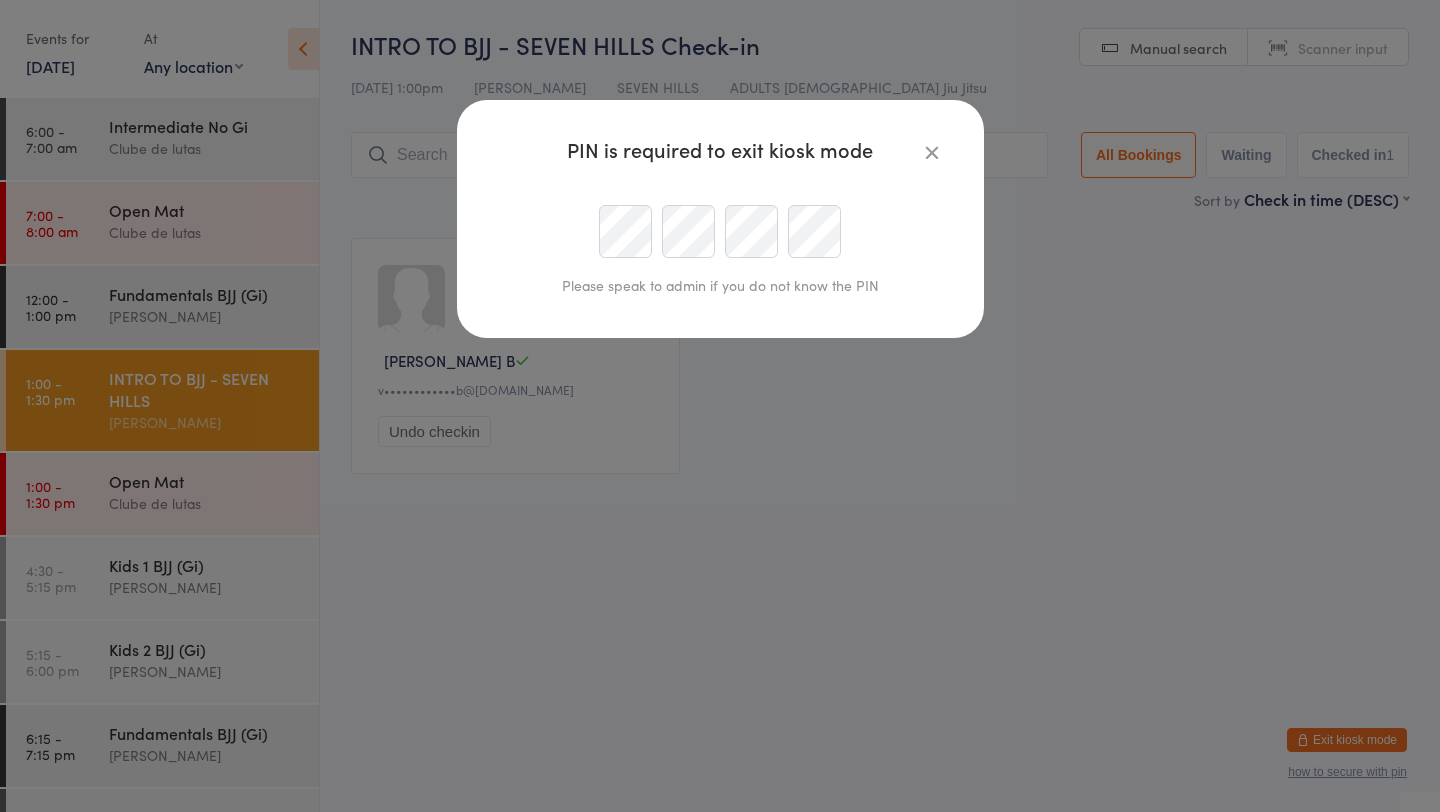 type on "[EMAIL_ADDRESS][DOMAIN_NAME]" 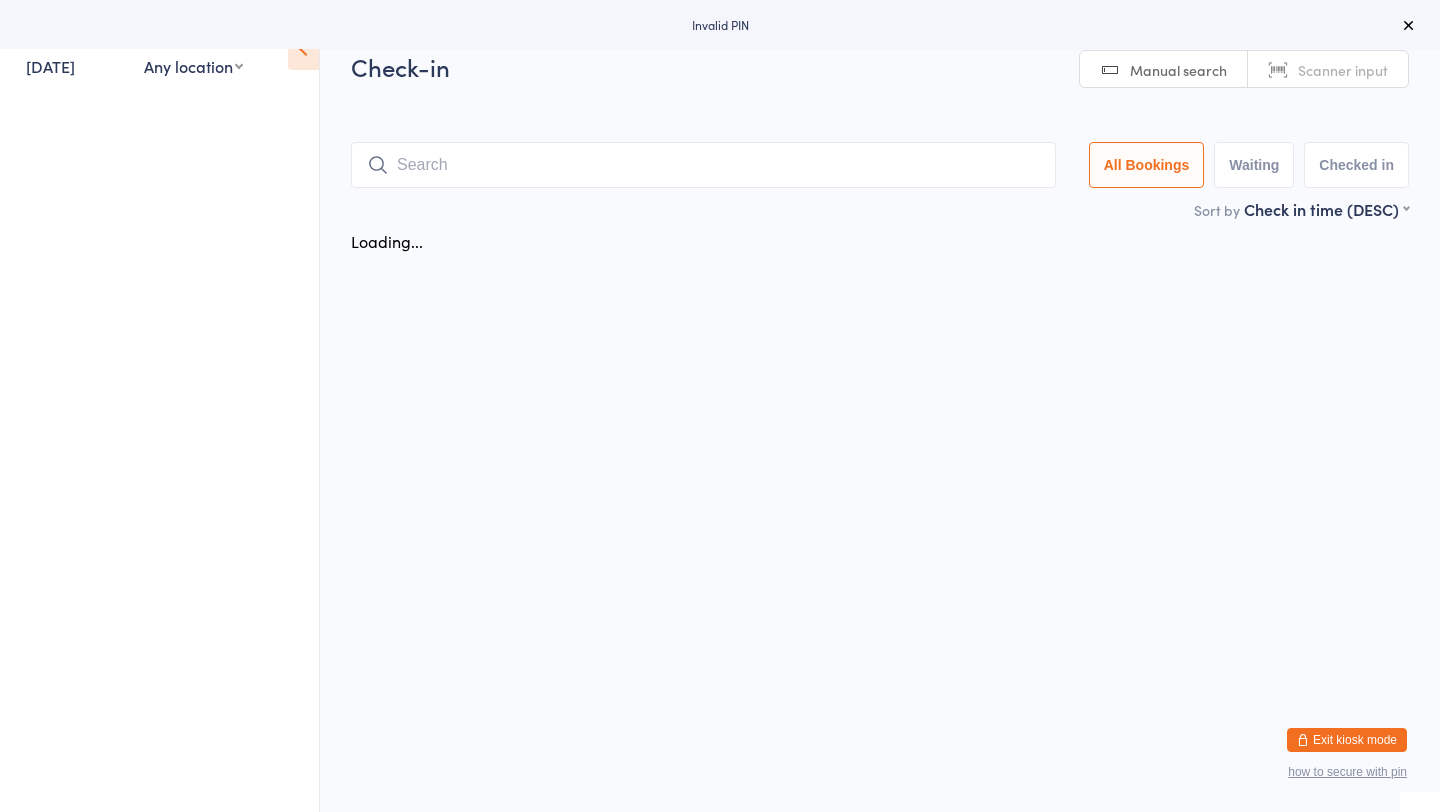 scroll, scrollTop: 0, scrollLeft: 0, axis: both 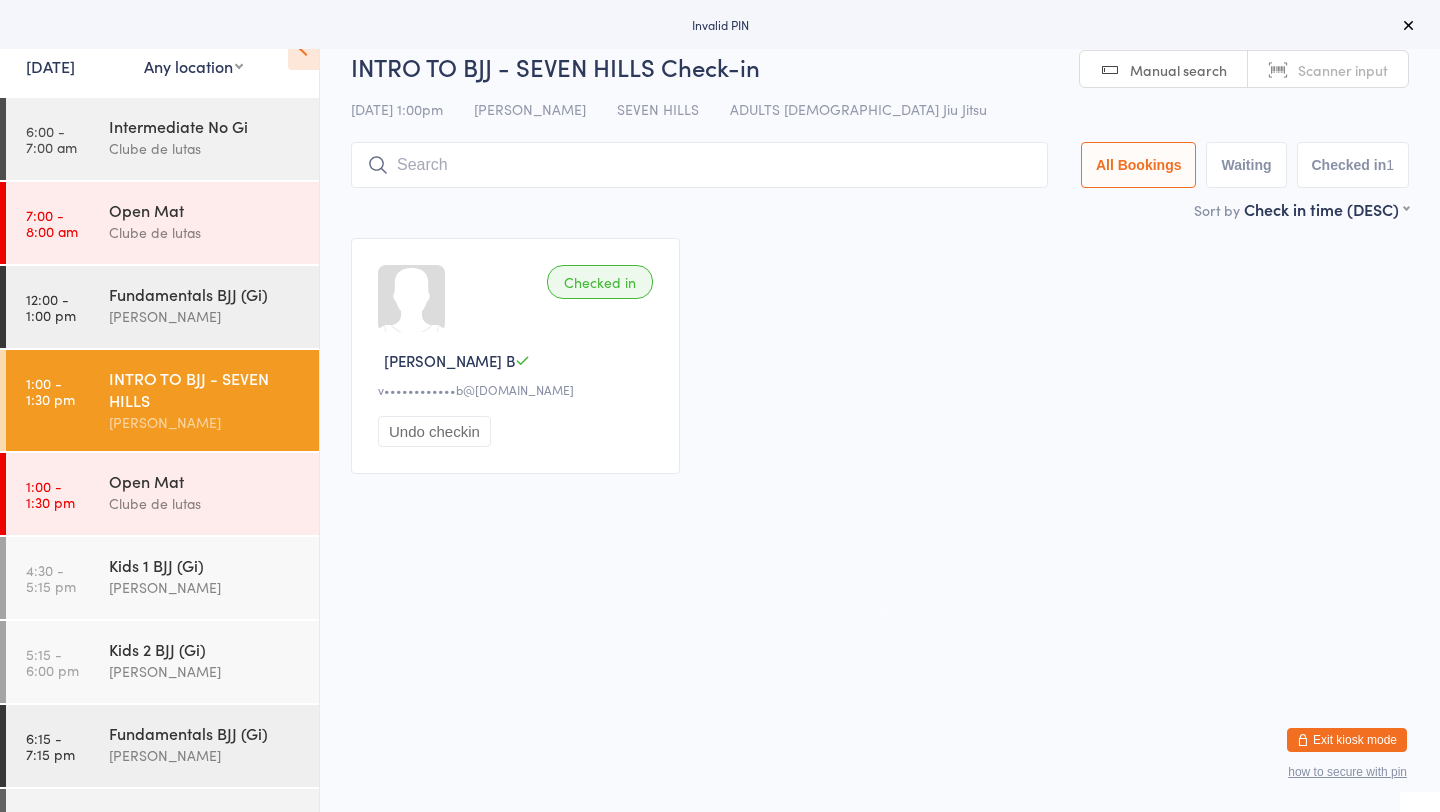 click on "Exit kiosk mode" at bounding box center [1347, 740] 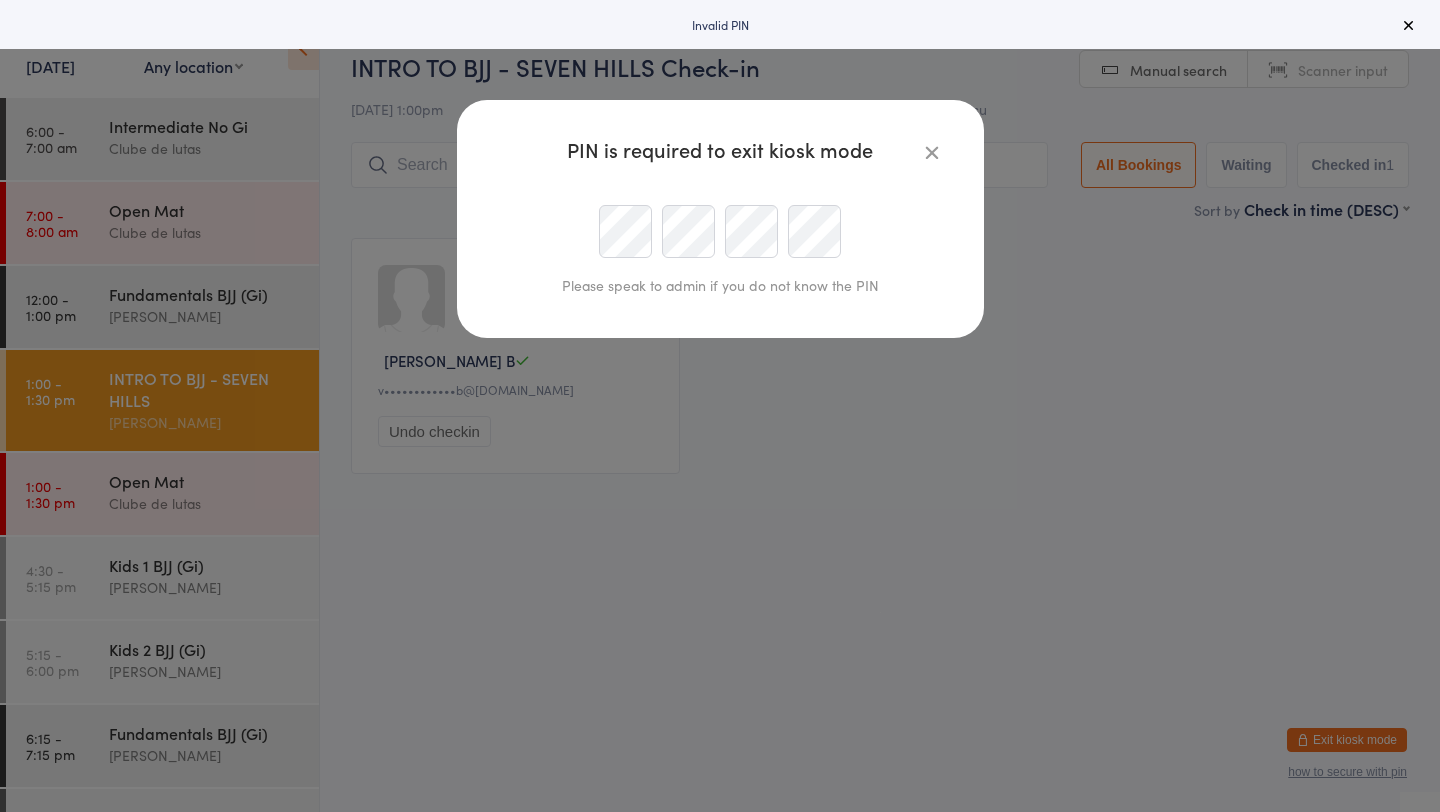 type on "siobhanduffy1983@hotmail.com" 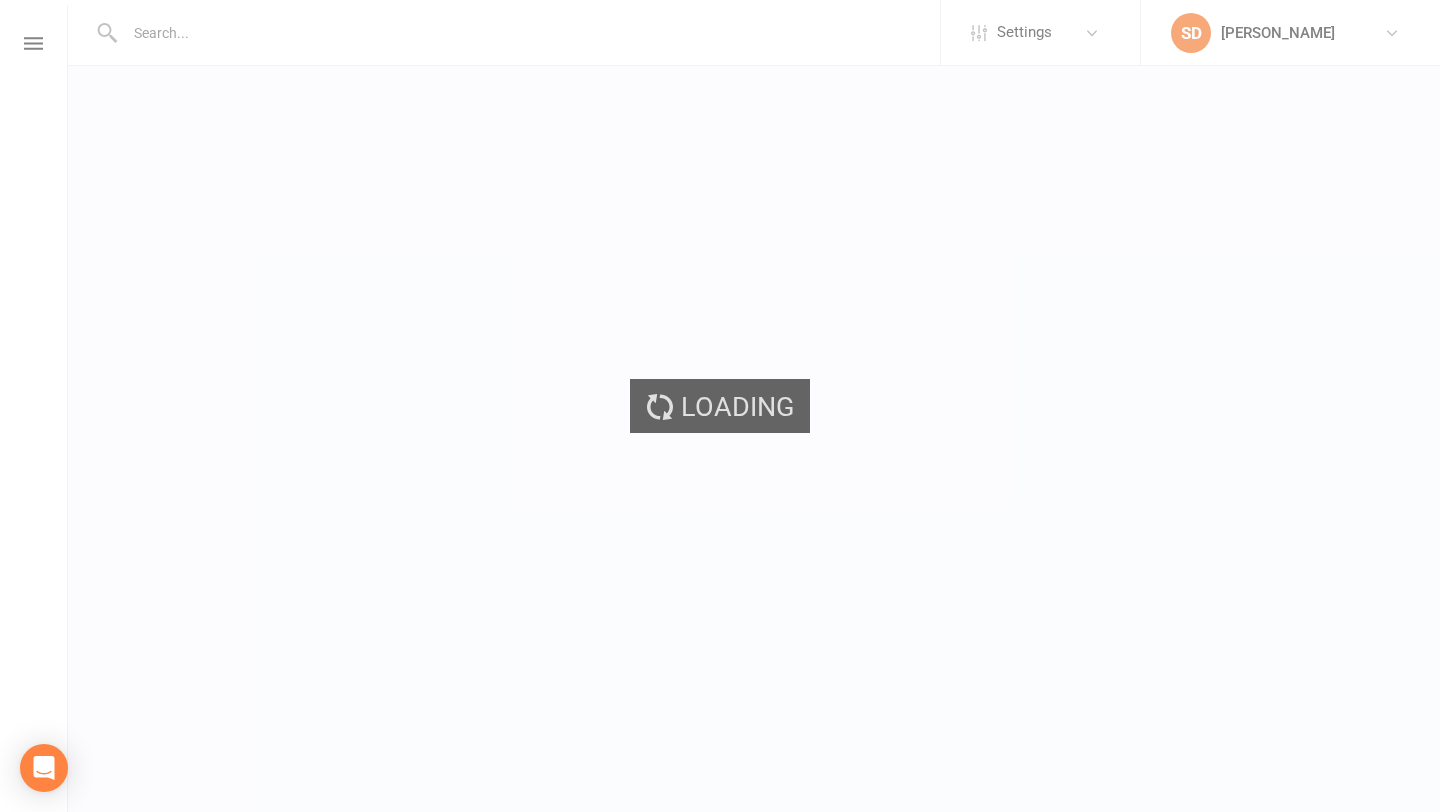 scroll, scrollTop: 0, scrollLeft: 0, axis: both 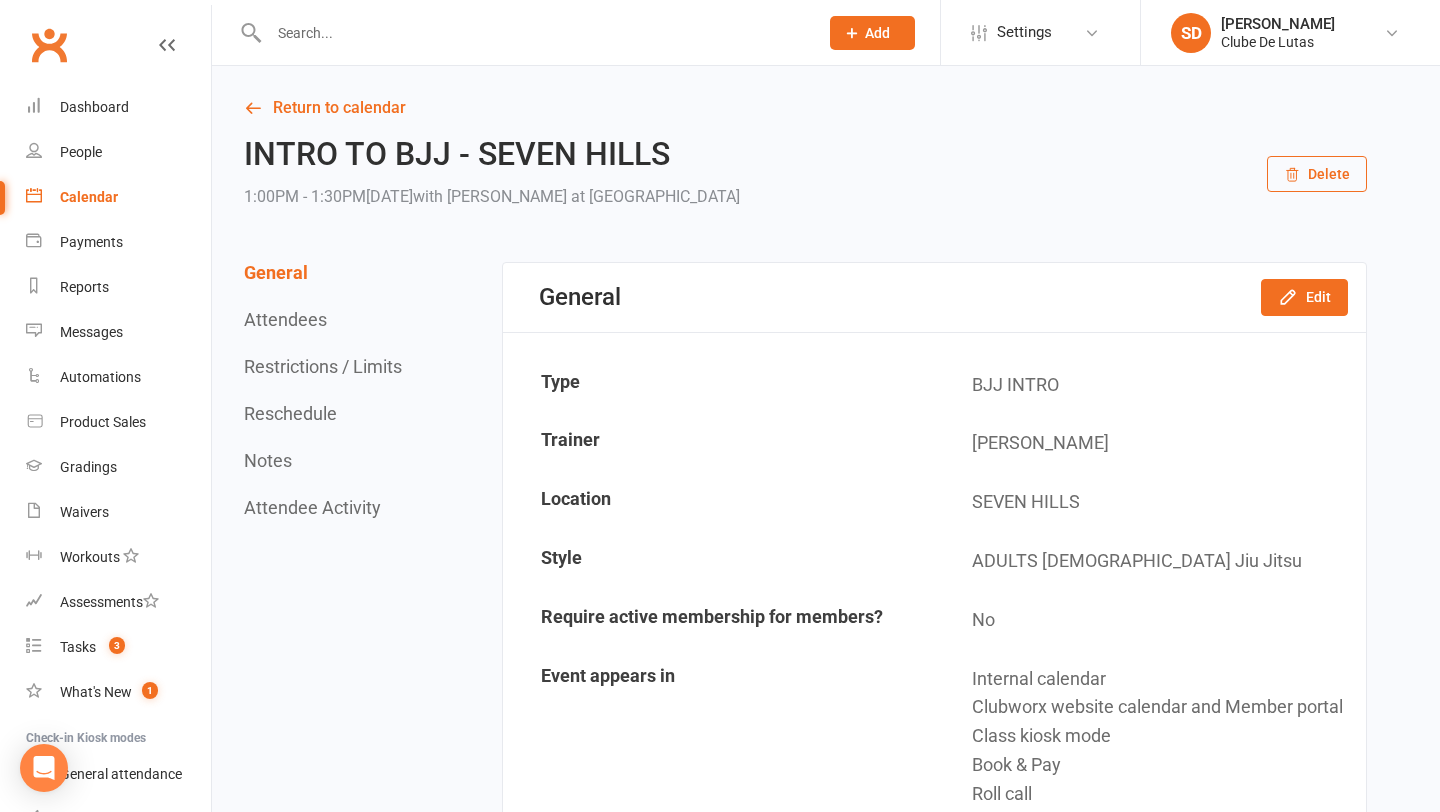 click at bounding box center (533, 33) 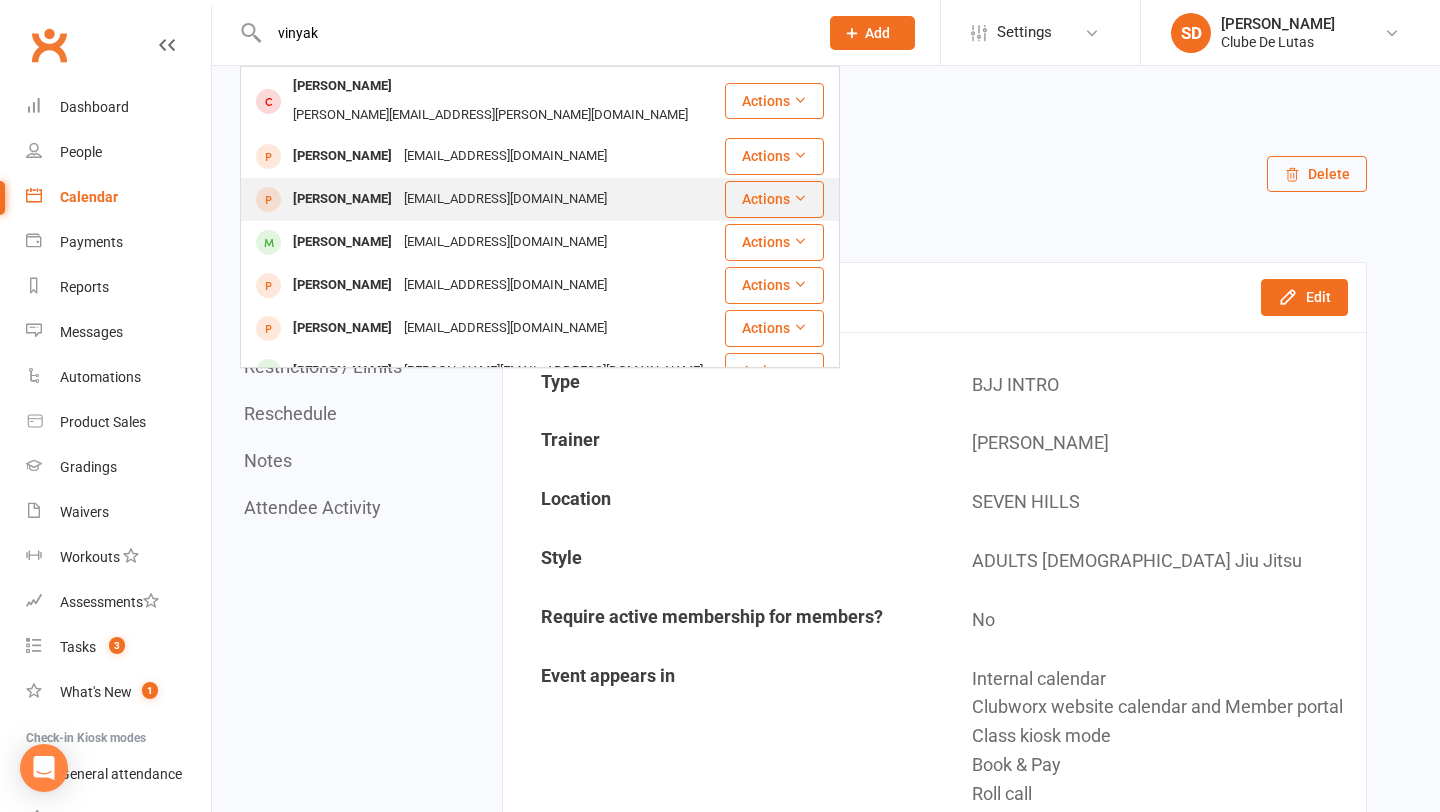 type on "vinyak" 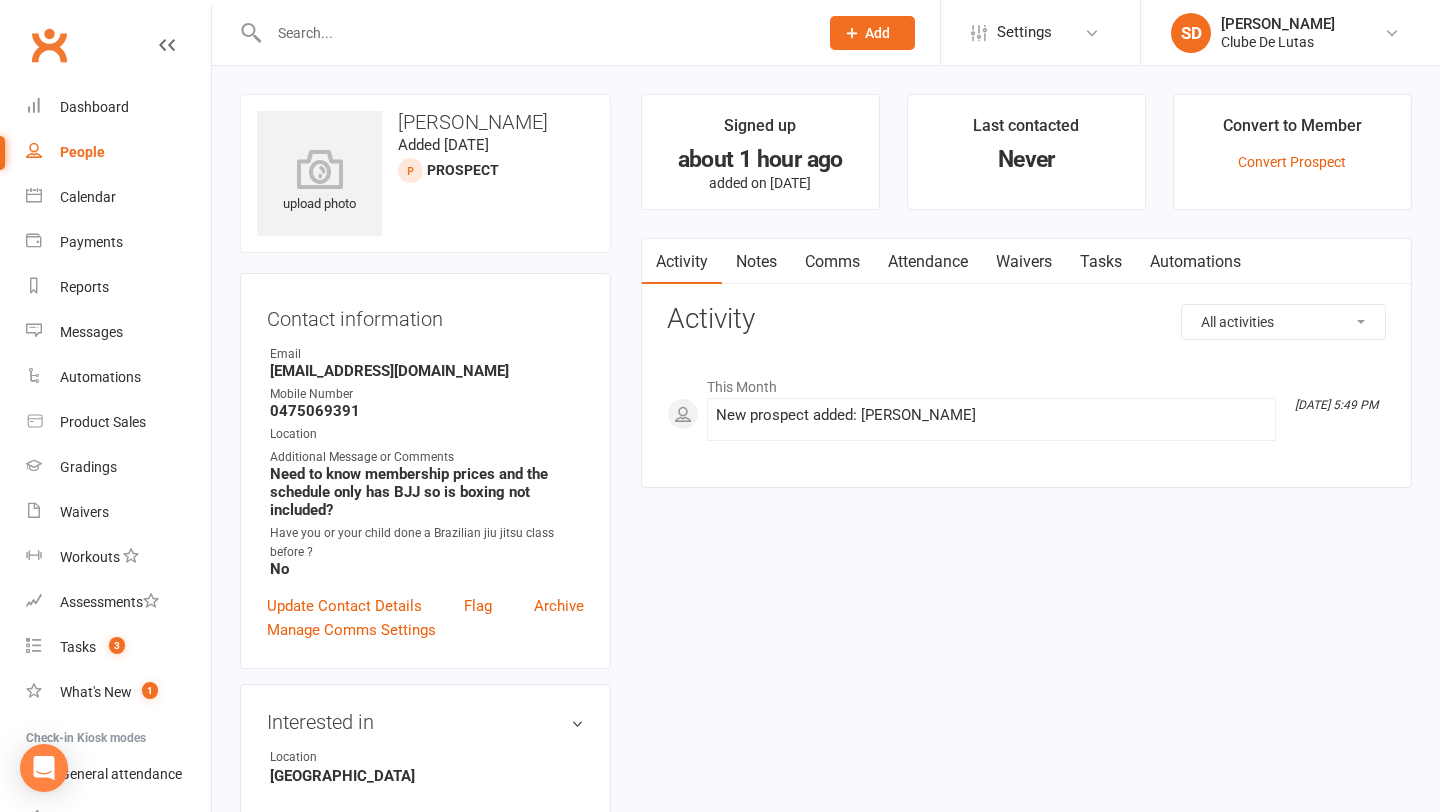 click at bounding box center (533, 33) 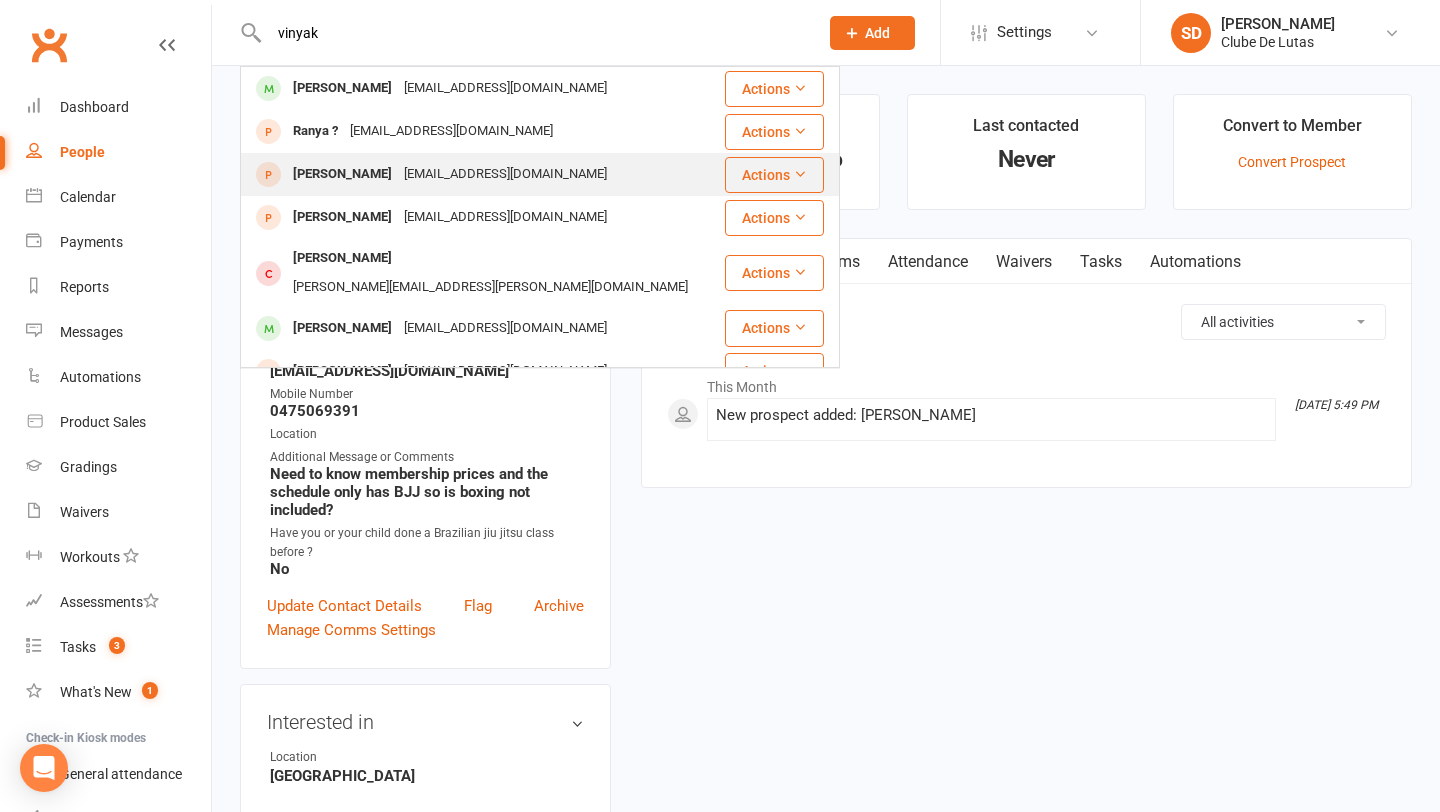 type on "vinyak" 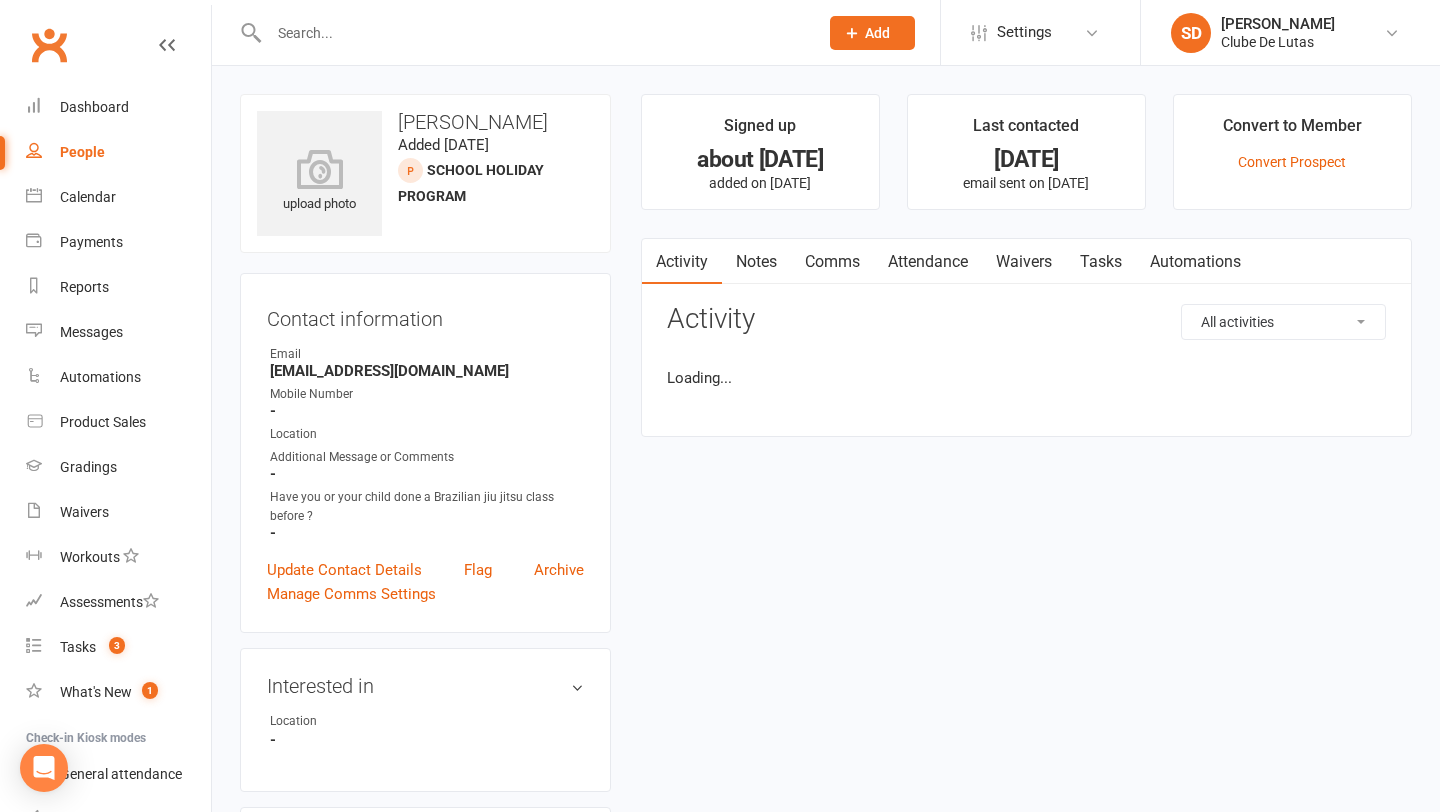 click at bounding box center (533, 33) 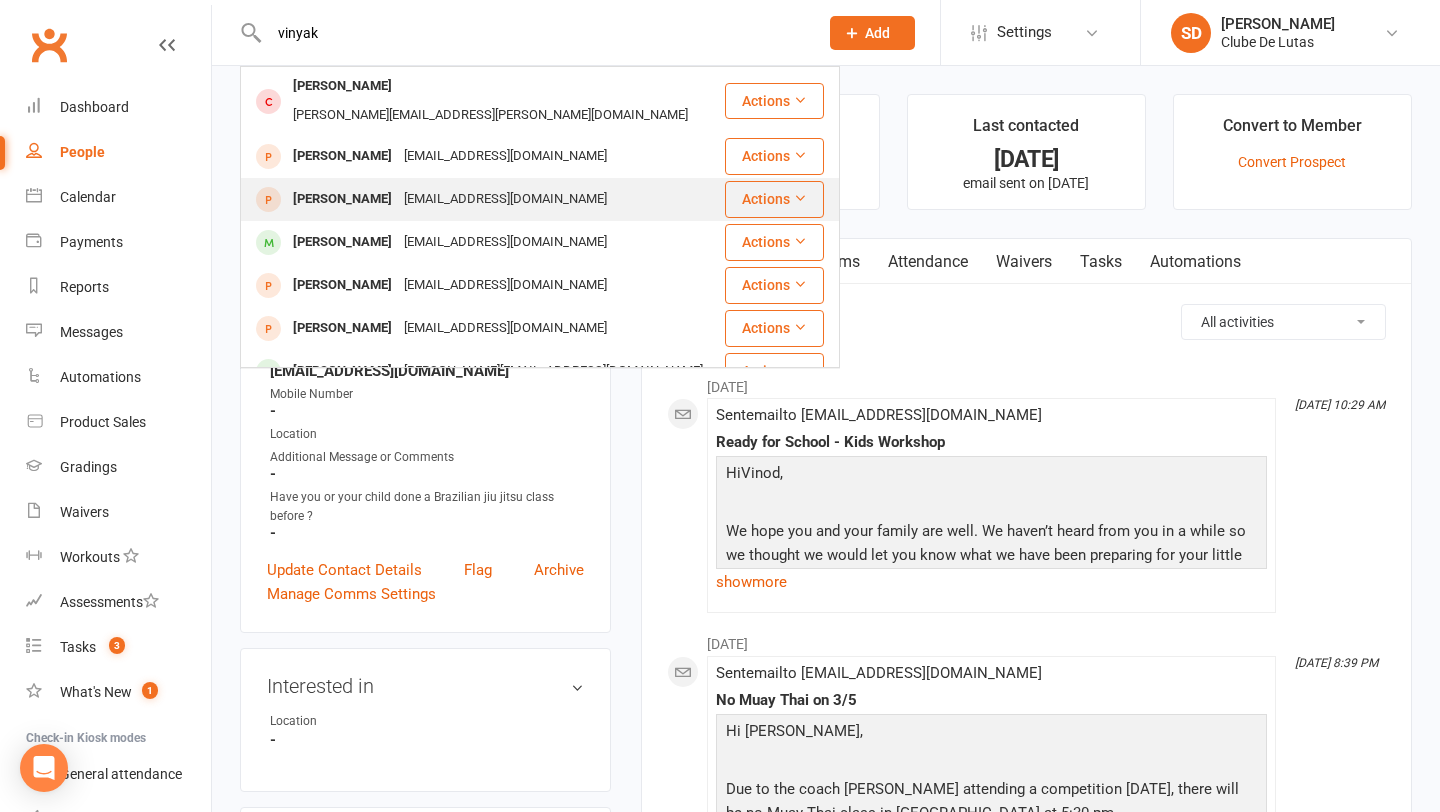 type on "vinyak" 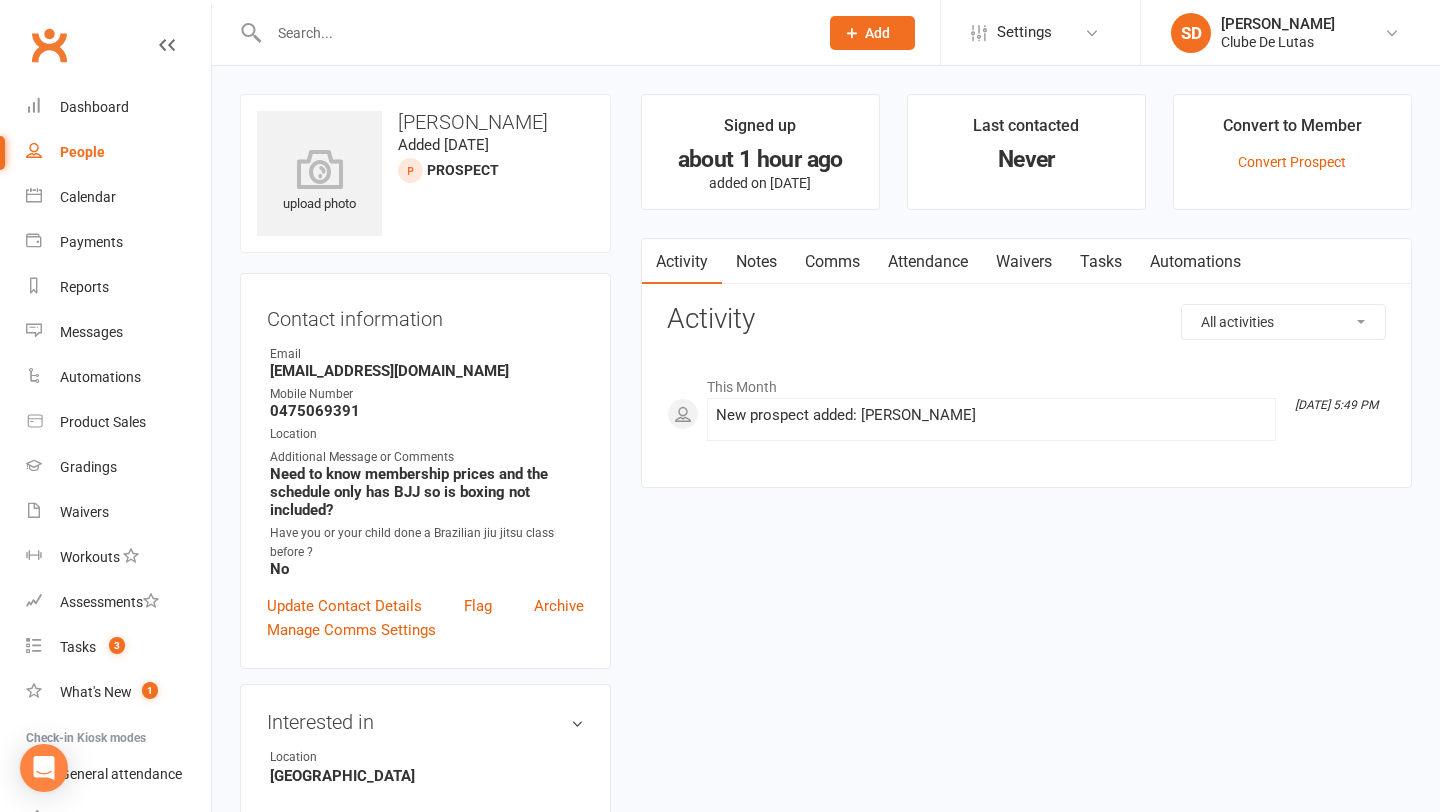 click at bounding box center [522, 32] 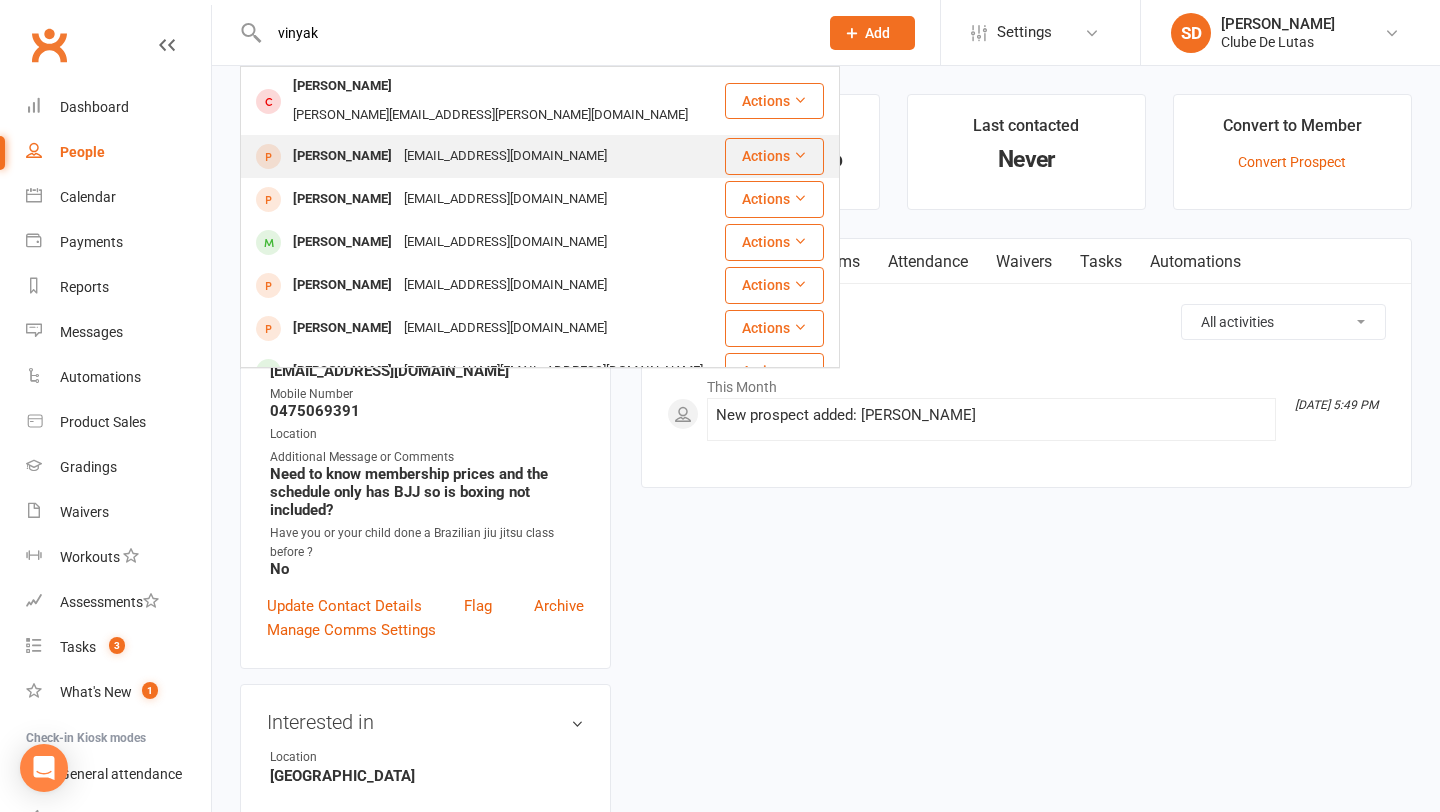type on "vinyak" 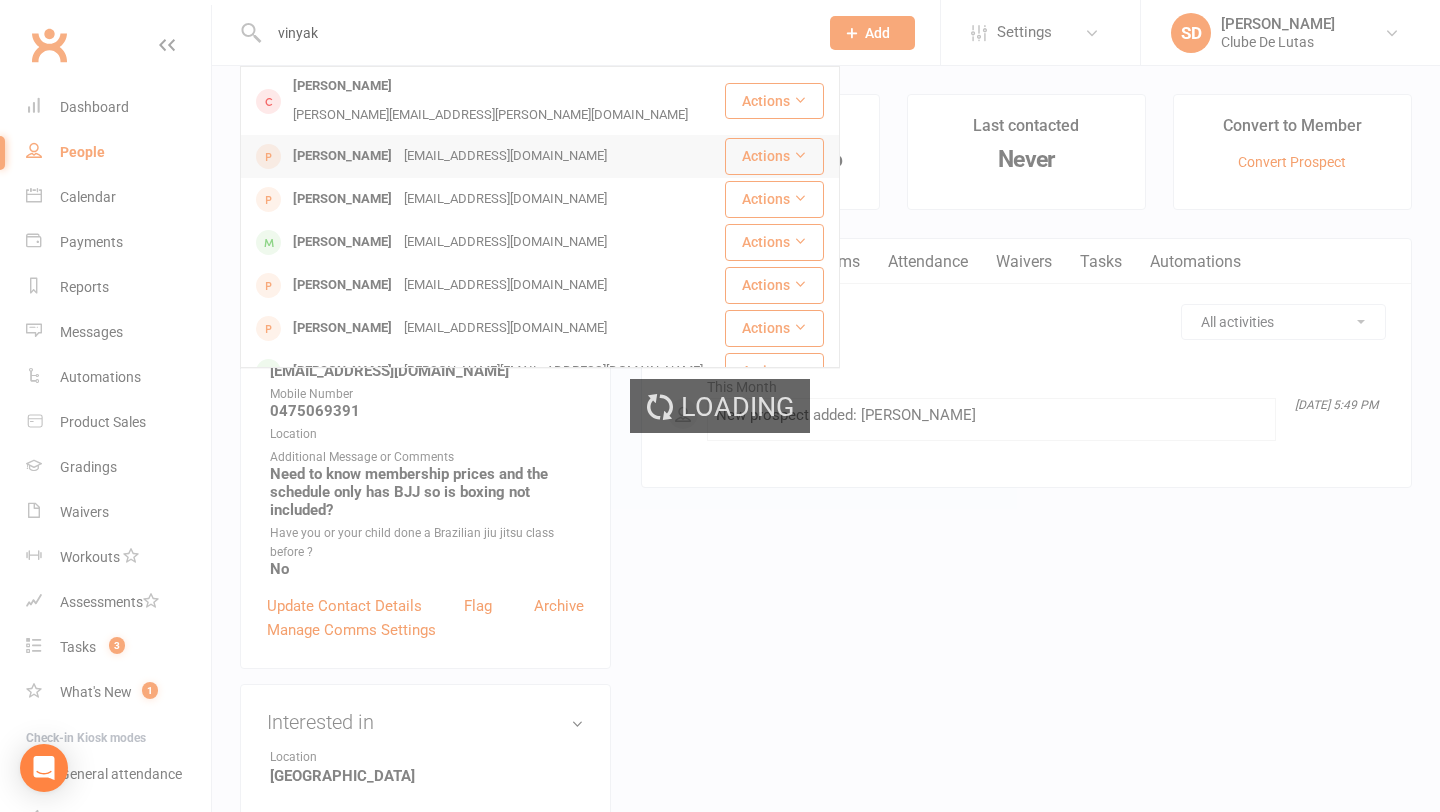 type 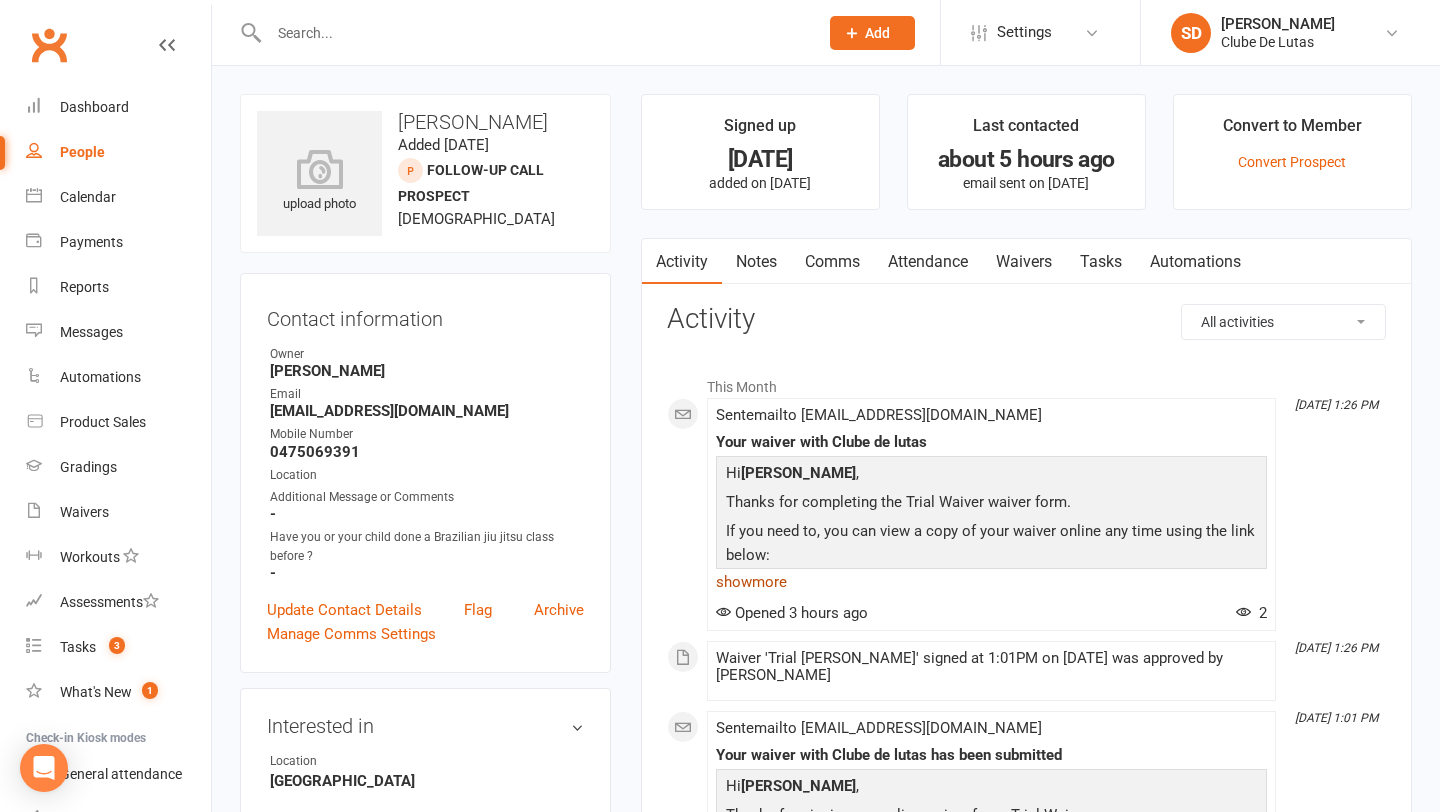 click on "show  more" at bounding box center [991, 582] 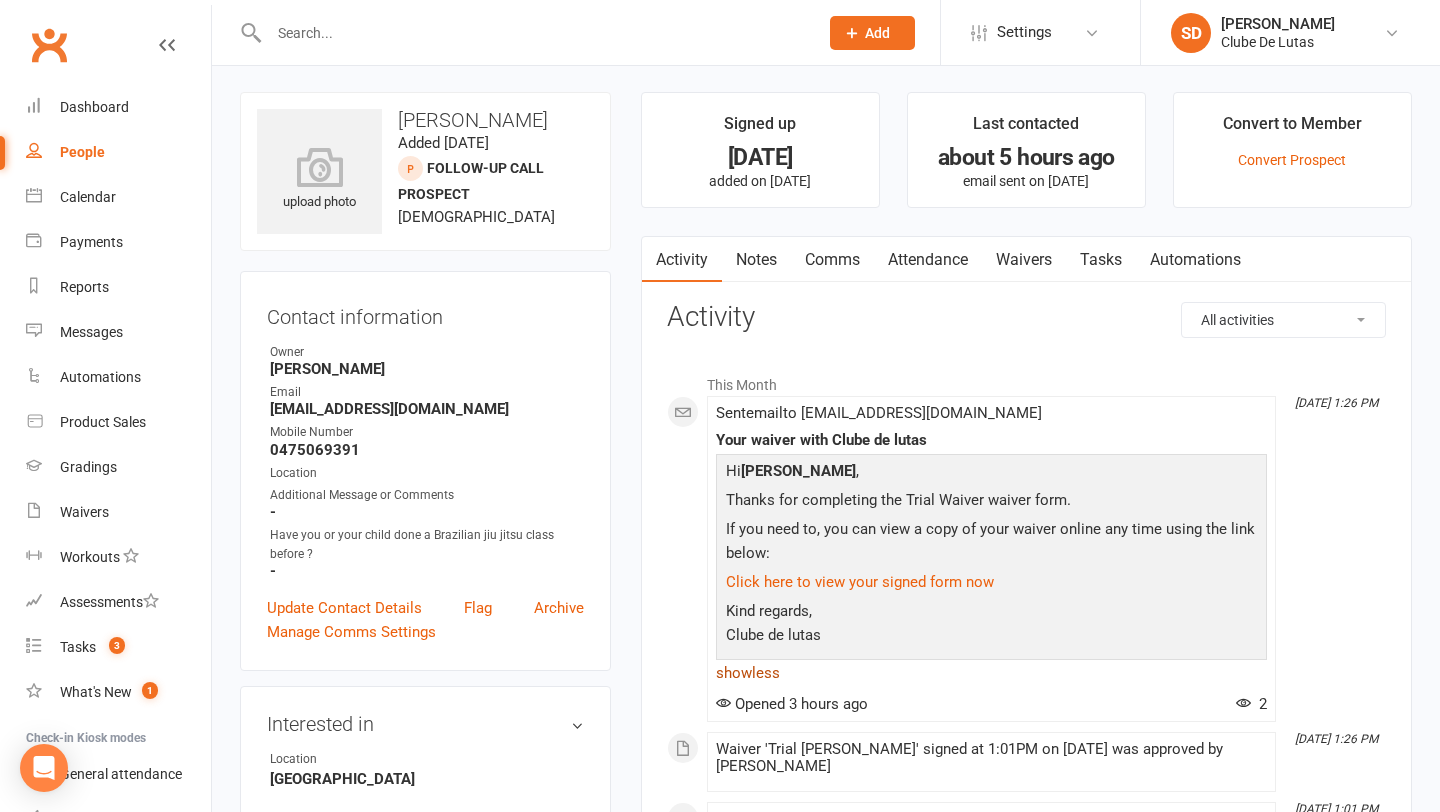 scroll, scrollTop: 4, scrollLeft: 0, axis: vertical 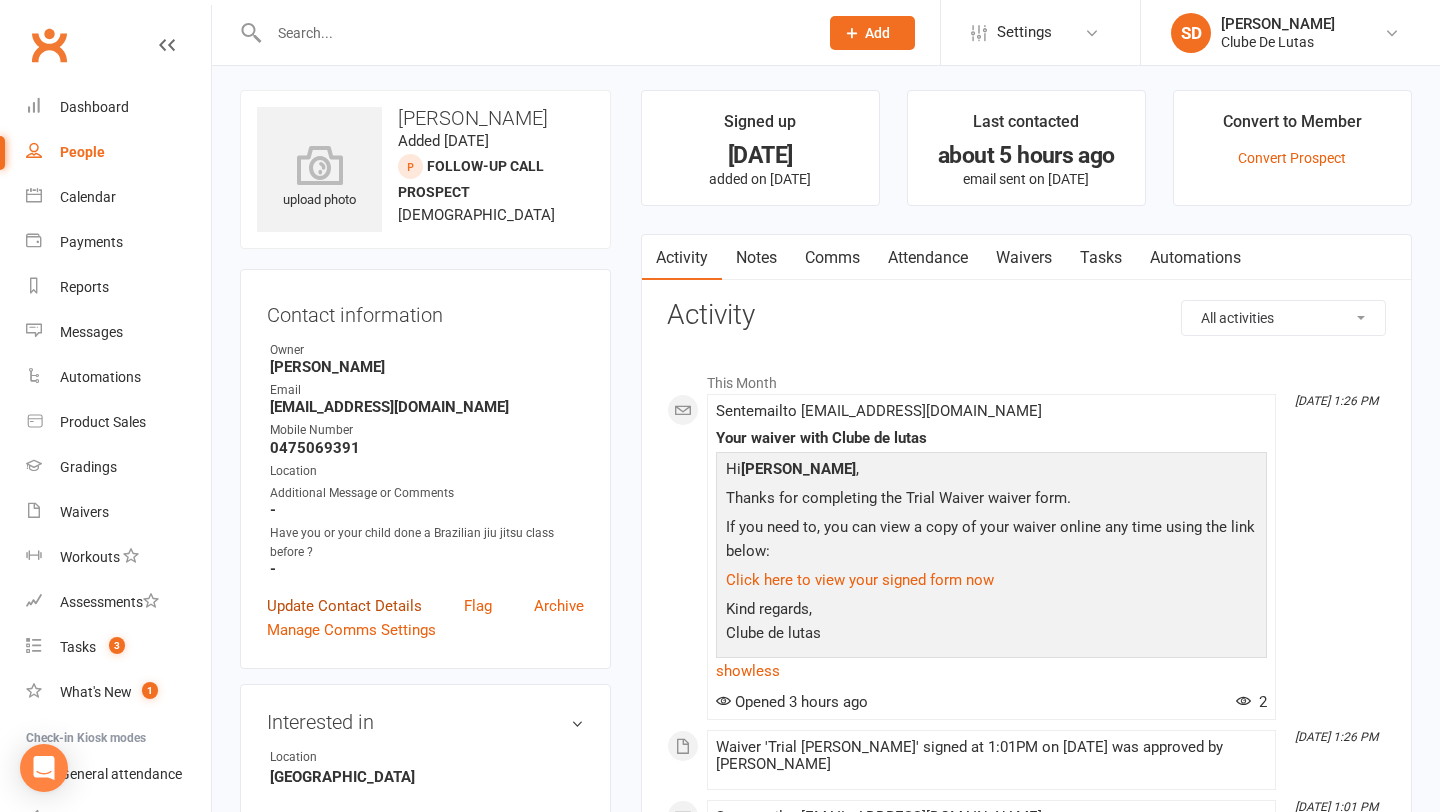 click on "Update Contact Details" at bounding box center [344, 606] 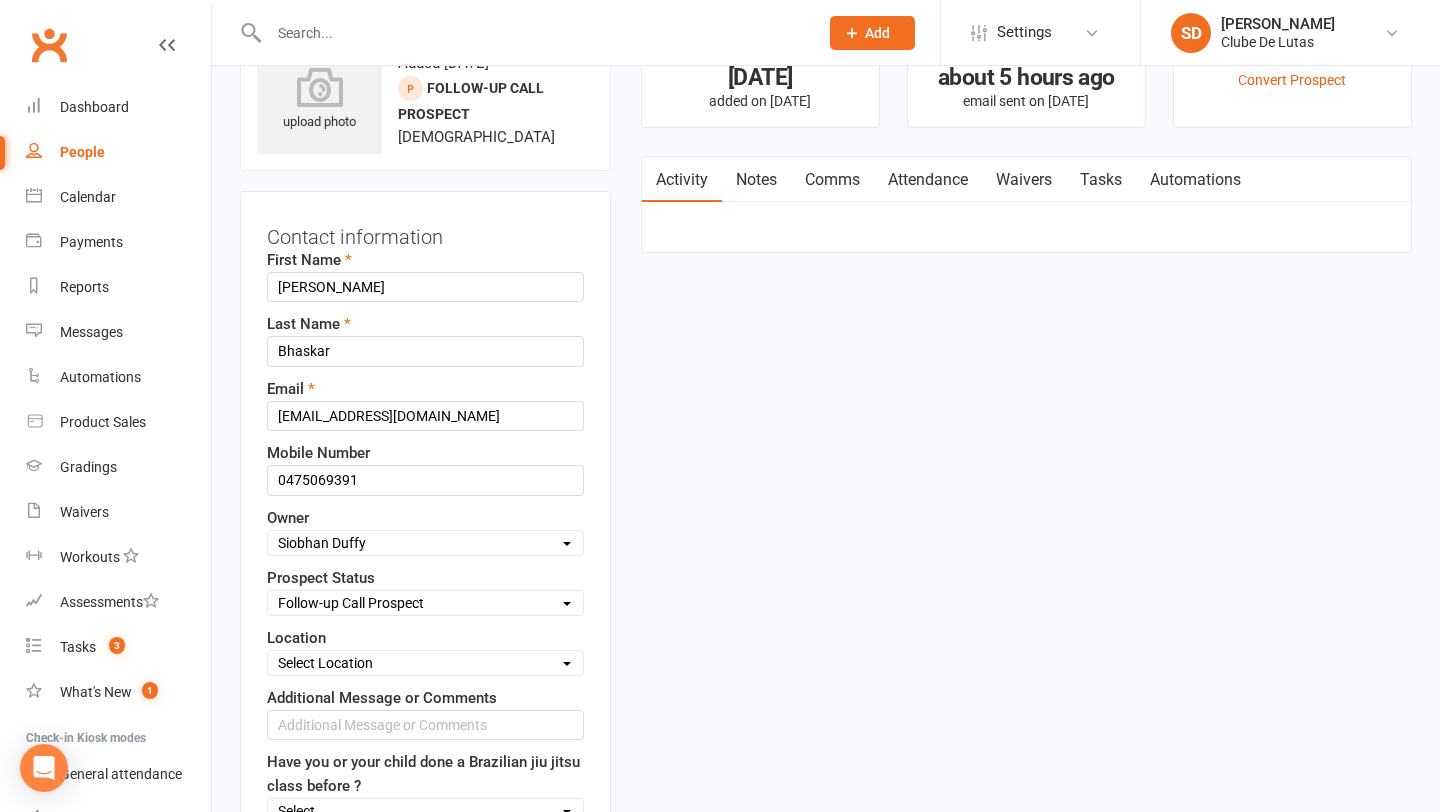 scroll, scrollTop: 94, scrollLeft: 0, axis: vertical 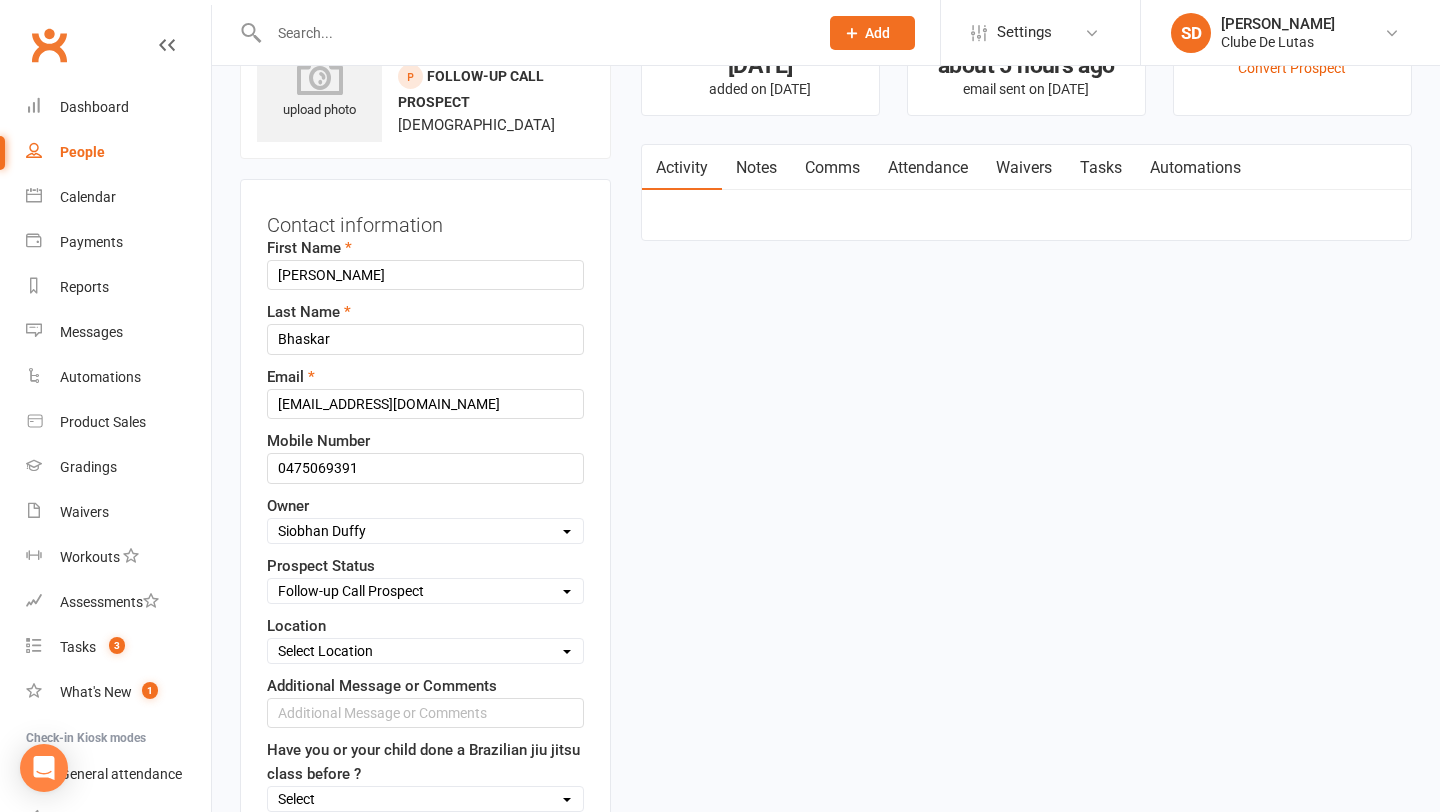 click on "Select Pre trial Pre trial - ADULTS Pre trial - INTRO Pre trial - KIDS IN TRIAL Follow-up Call Prospect Follow-up Call Trial Kids and Youth Program Jiu Jitsu Intro Class Jiu Jitsu Program Women's Jiu Jitsu / Self defence School Holiday Program Workshops and Seminars Local schools Casual Prospect [GEOGRAPHIC_DATA] Providers Schools - [GEOGRAPHIC_DATA] Schools - [GEOGRAPHIC_DATA][PERSON_NAME] - Model Farm Schools - [GEOGRAPHIC_DATA] and [GEOGRAPHIC_DATA] Local Schools [PERSON_NAME][GEOGRAPHIC_DATA][PERSON_NAME] [PERSON_NAME] [PERSON_NAME] Foundation Open day  After school care  Kaizen newsletter Pop up shop Member of another location Womens Only Enquiry Kids Muay Thai Enquiry Follow Up Missed Trial" at bounding box center (425, 591) 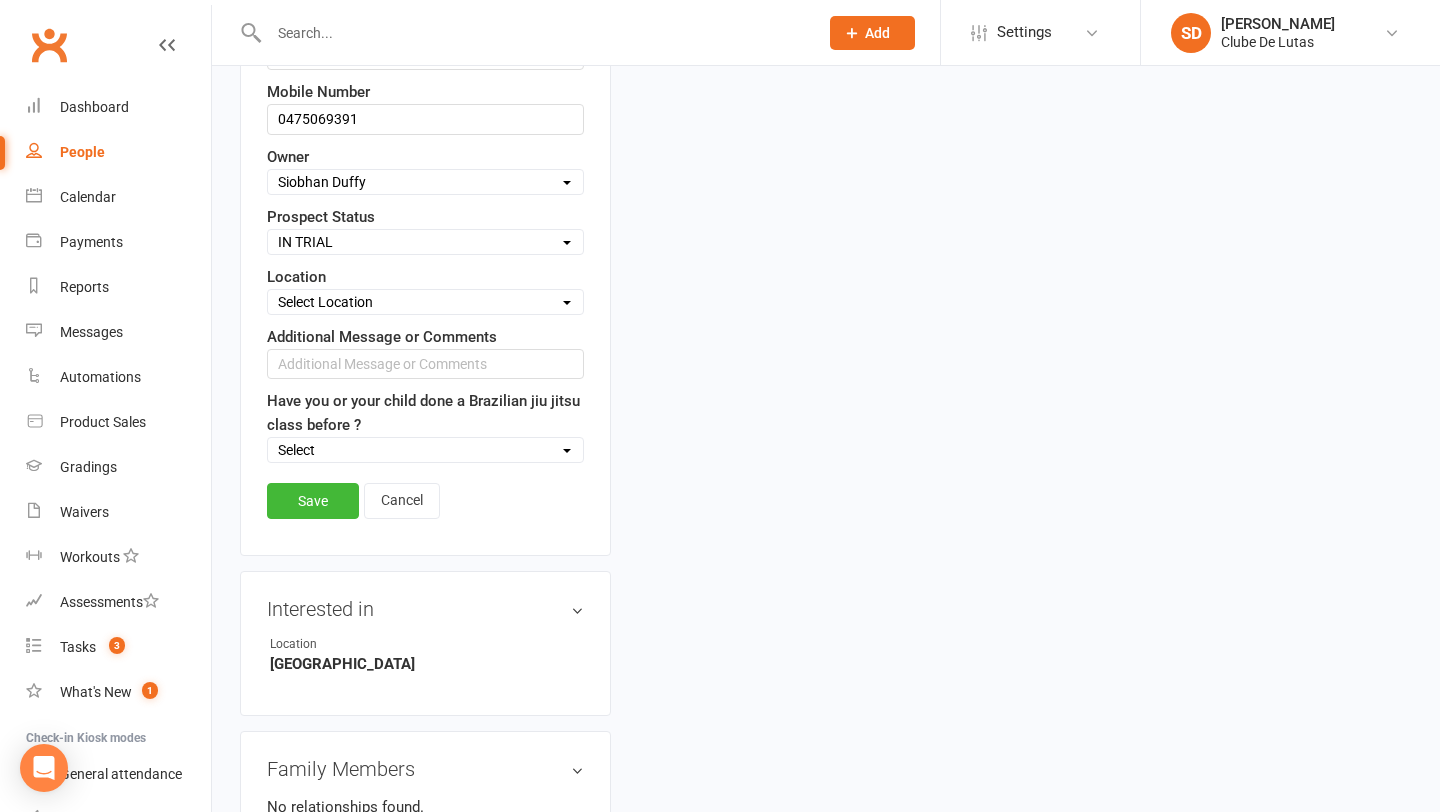 scroll, scrollTop: 464, scrollLeft: 0, axis: vertical 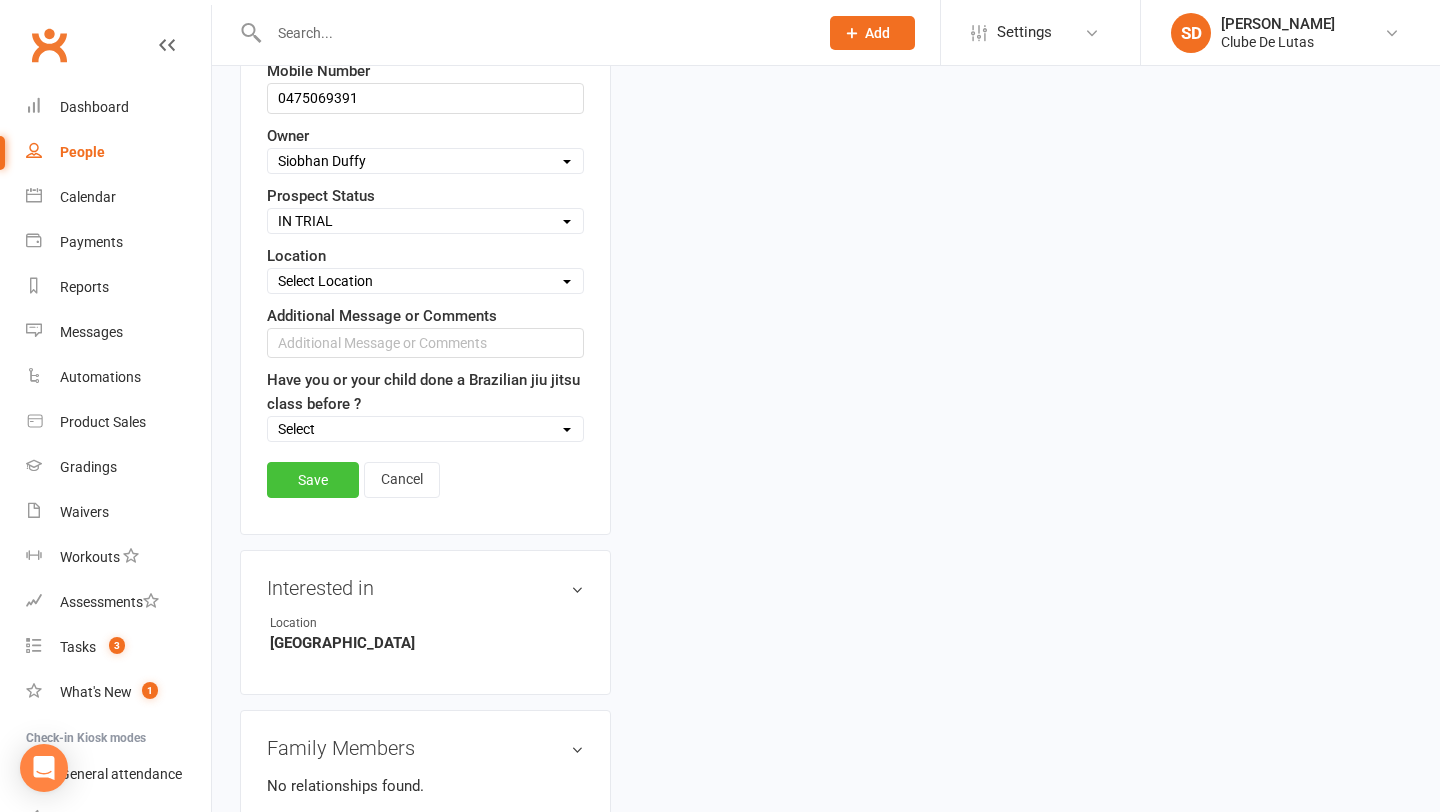 click on "Save" at bounding box center (313, 480) 